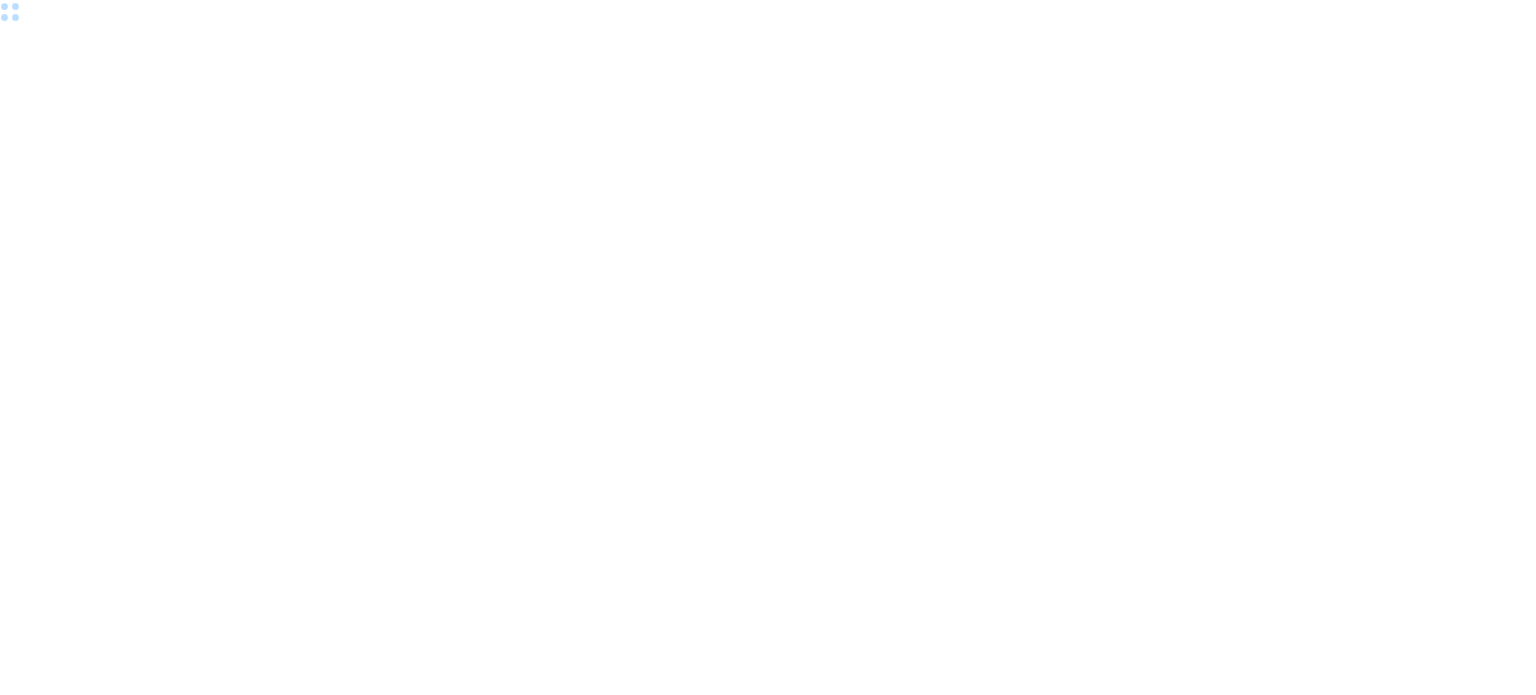 scroll, scrollTop: 0, scrollLeft: 0, axis: both 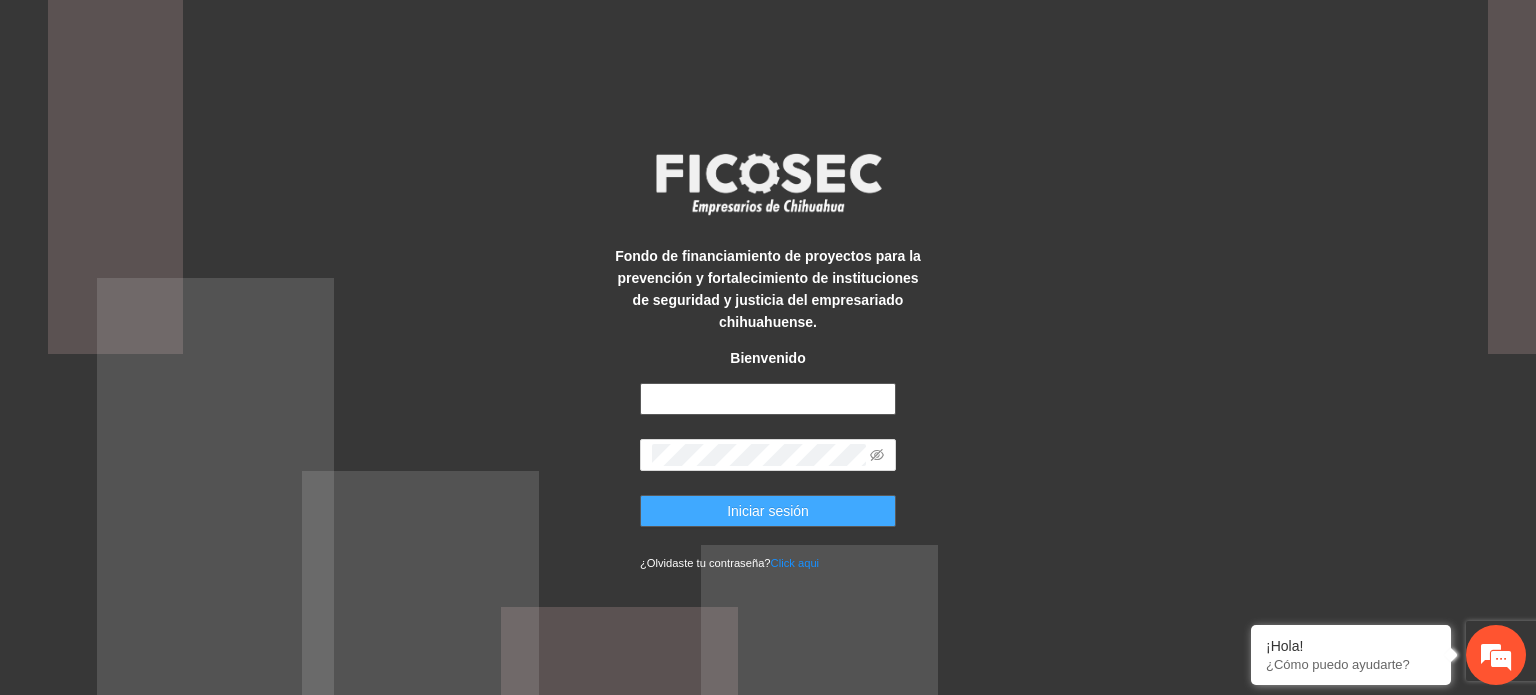 type on "**********" 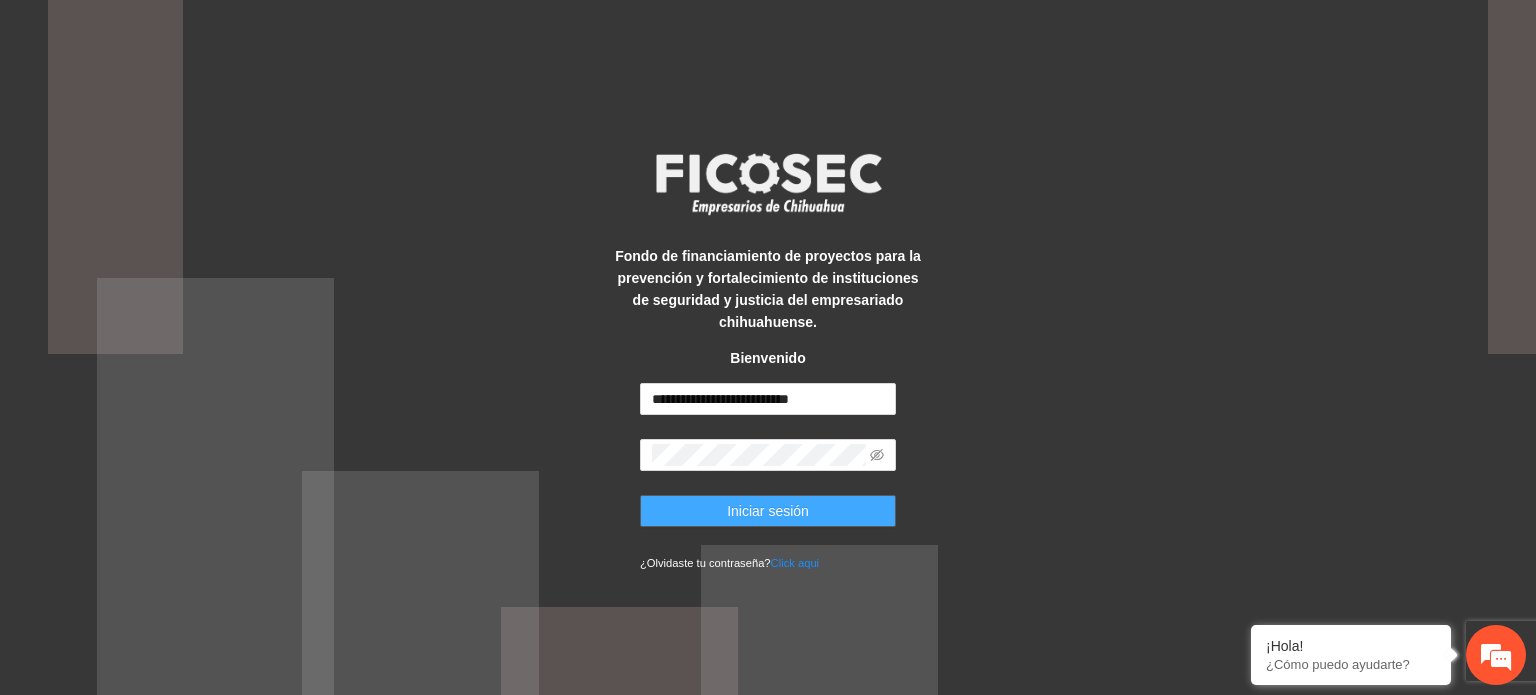 click on "Iniciar sesión" at bounding box center [768, 511] 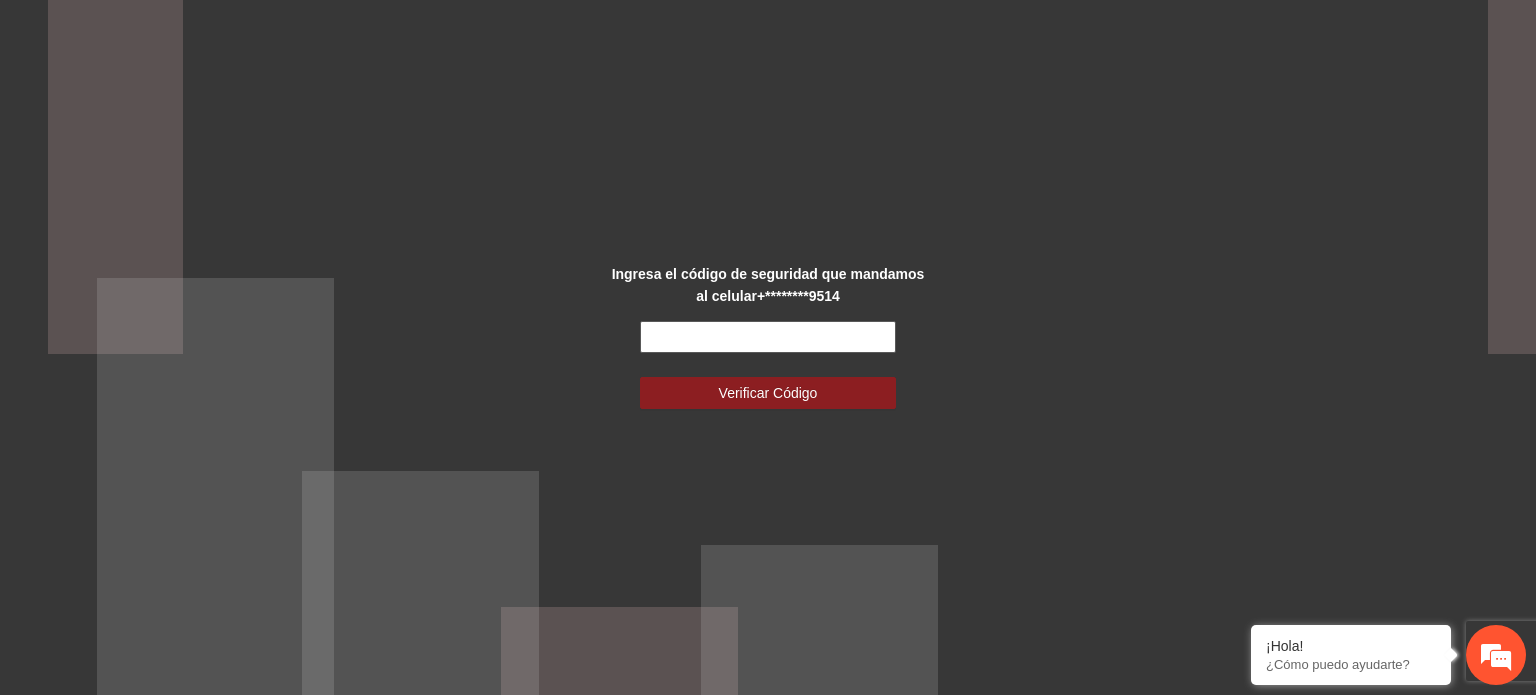 click at bounding box center (768, 337) 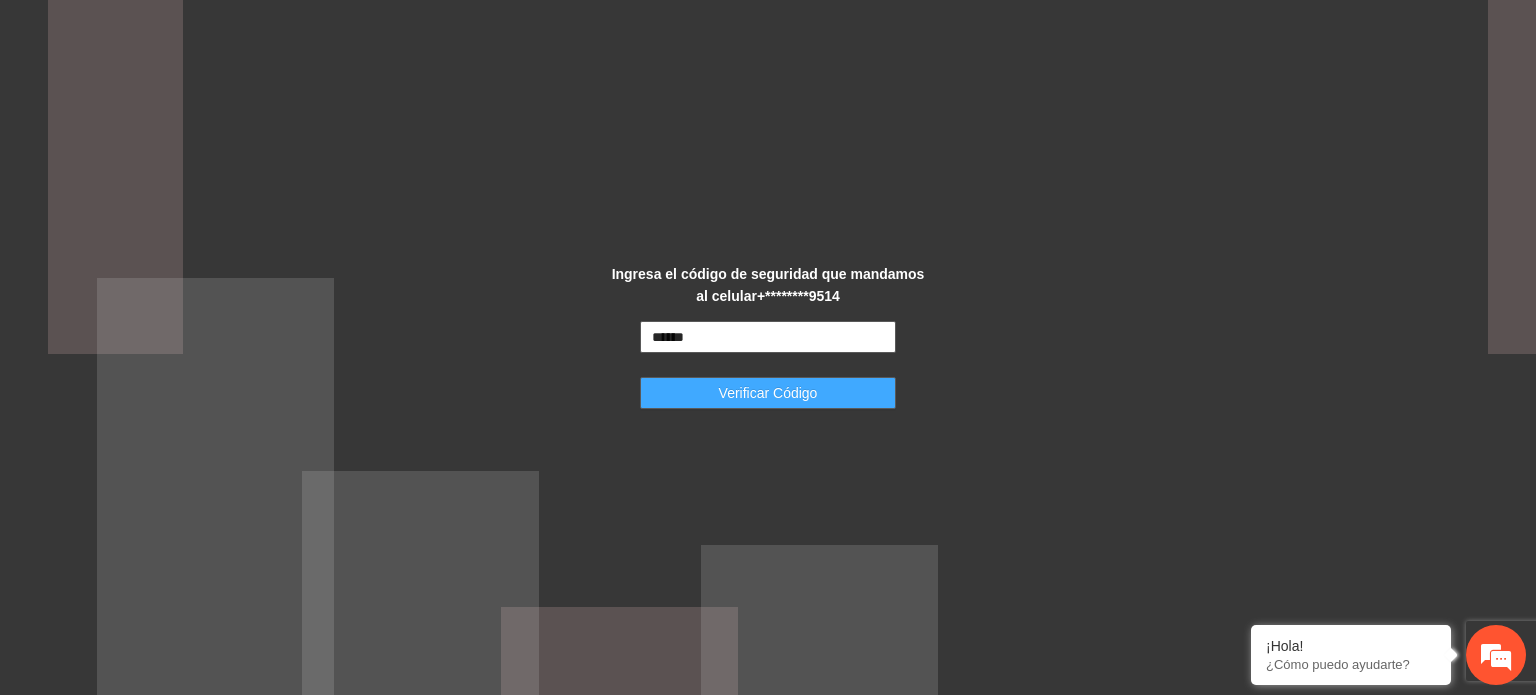 type on "******" 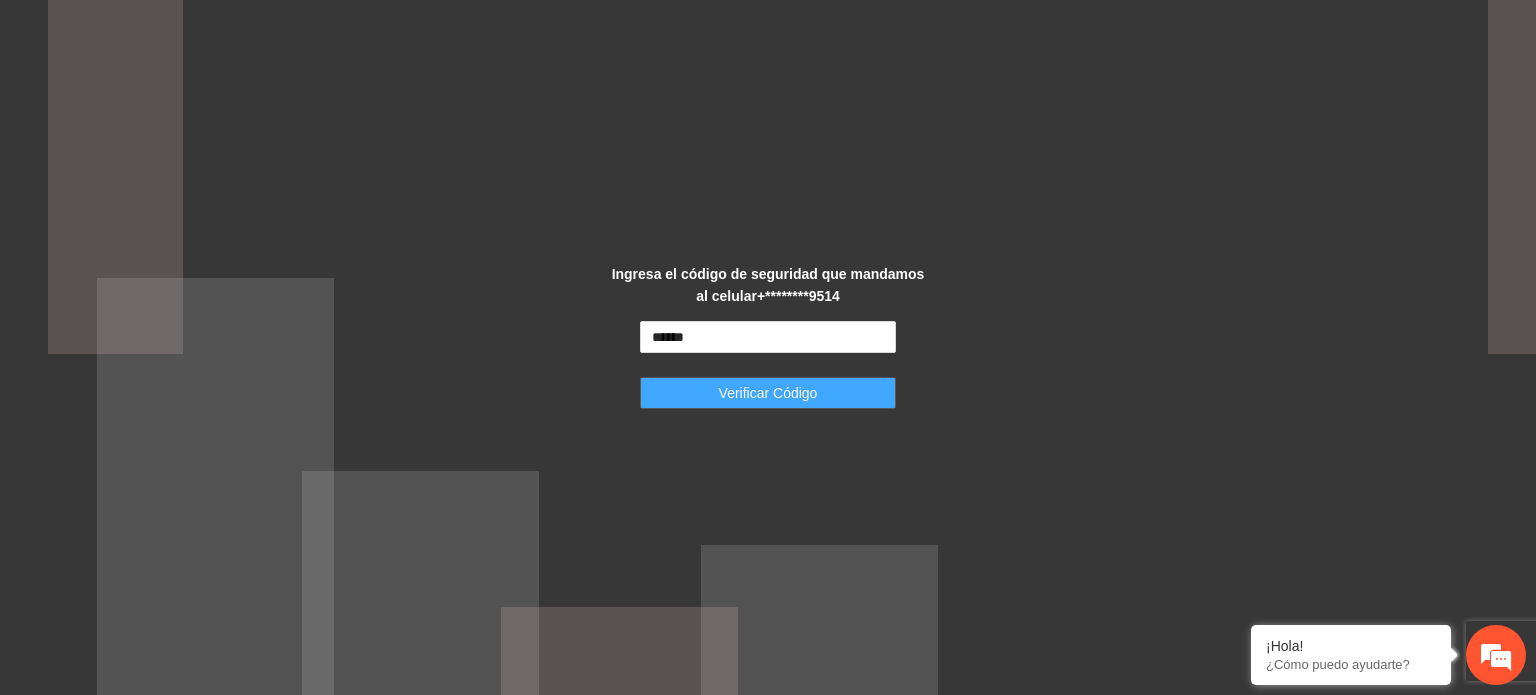 click on "Verificar Código" at bounding box center (768, 393) 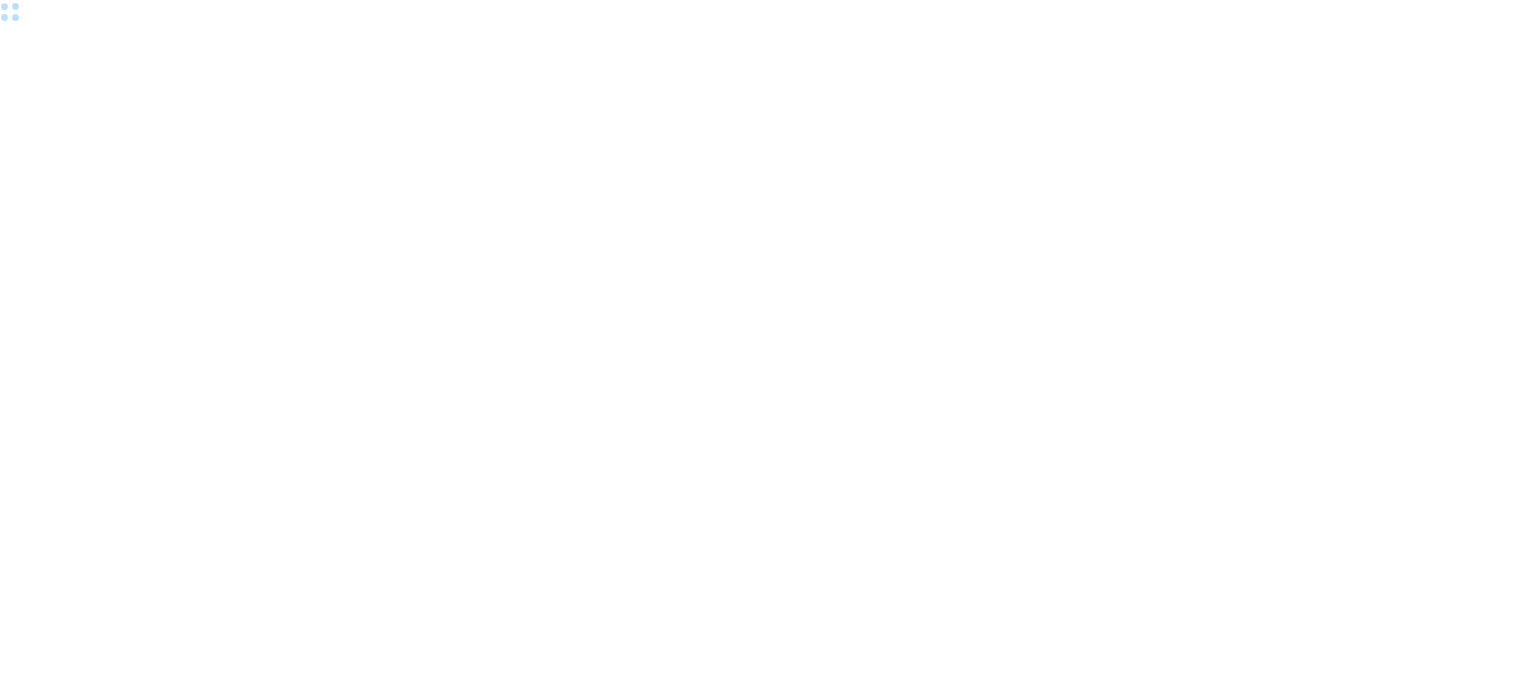 scroll, scrollTop: 0, scrollLeft: 0, axis: both 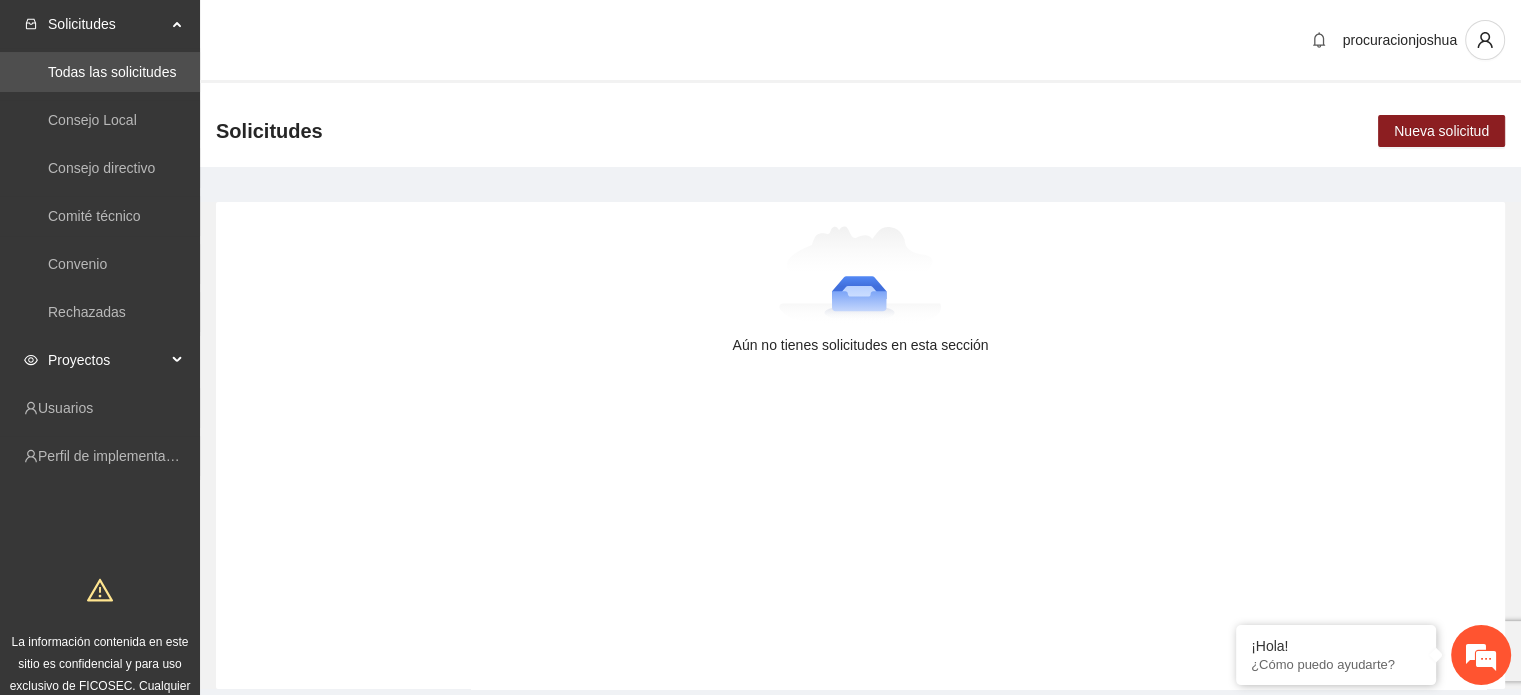 click on "Proyectos" at bounding box center (107, 360) 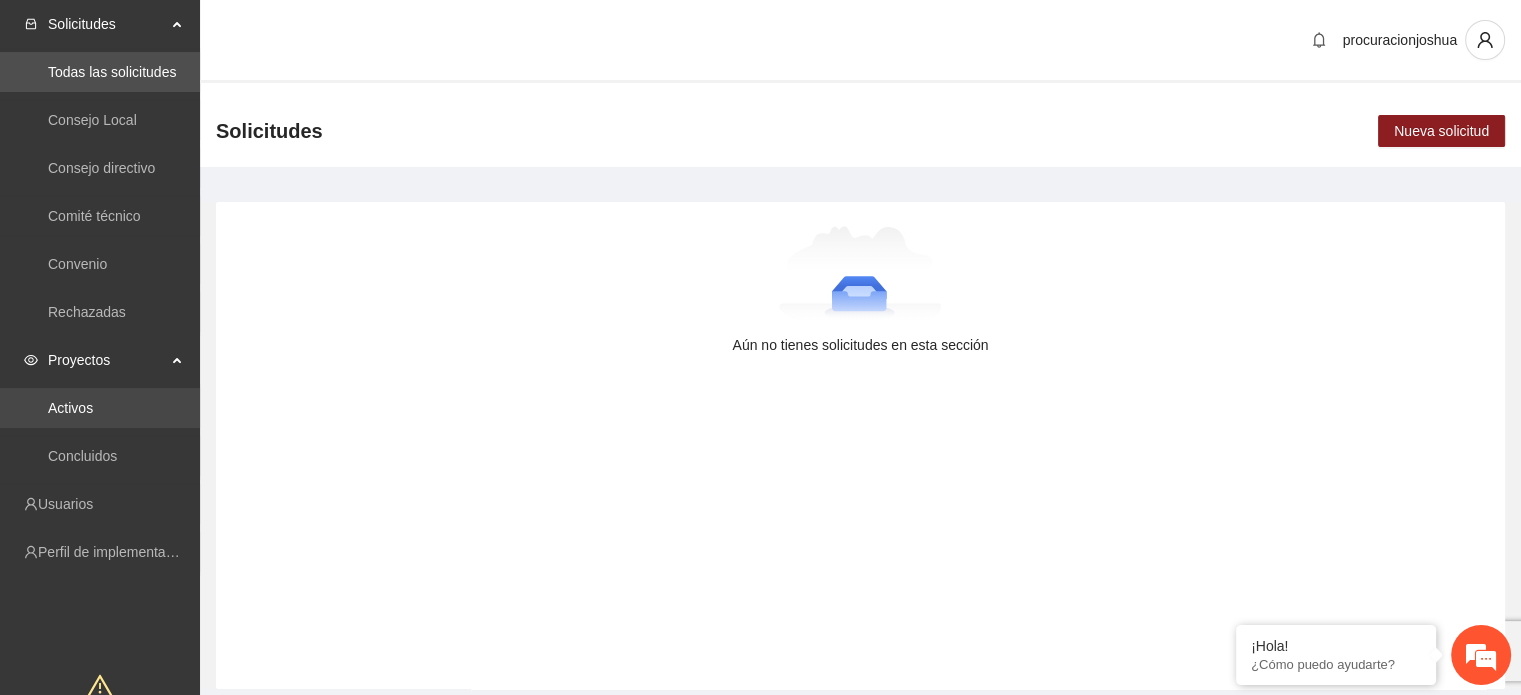click on "Activos" at bounding box center [70, 408] 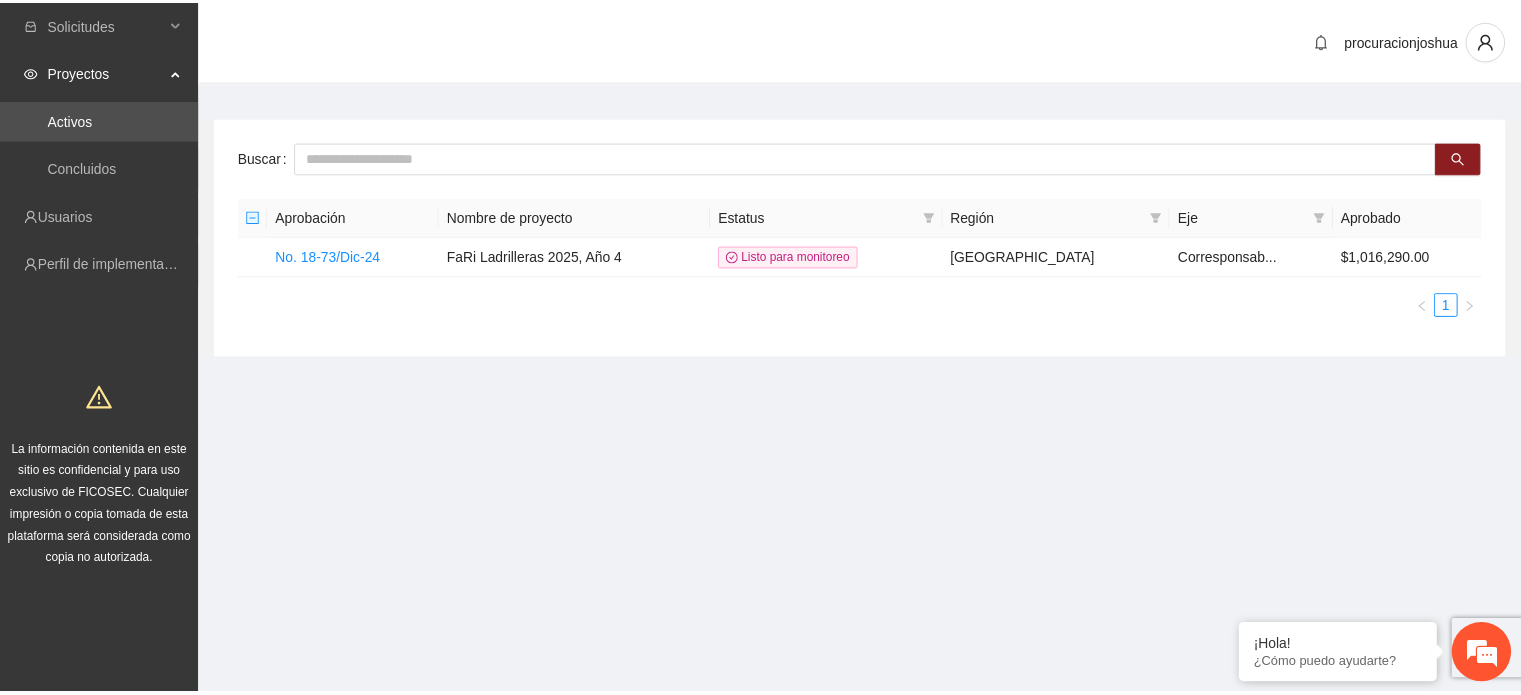 scroll, scrollTop: 0, scrollLeft: 0, axis: both 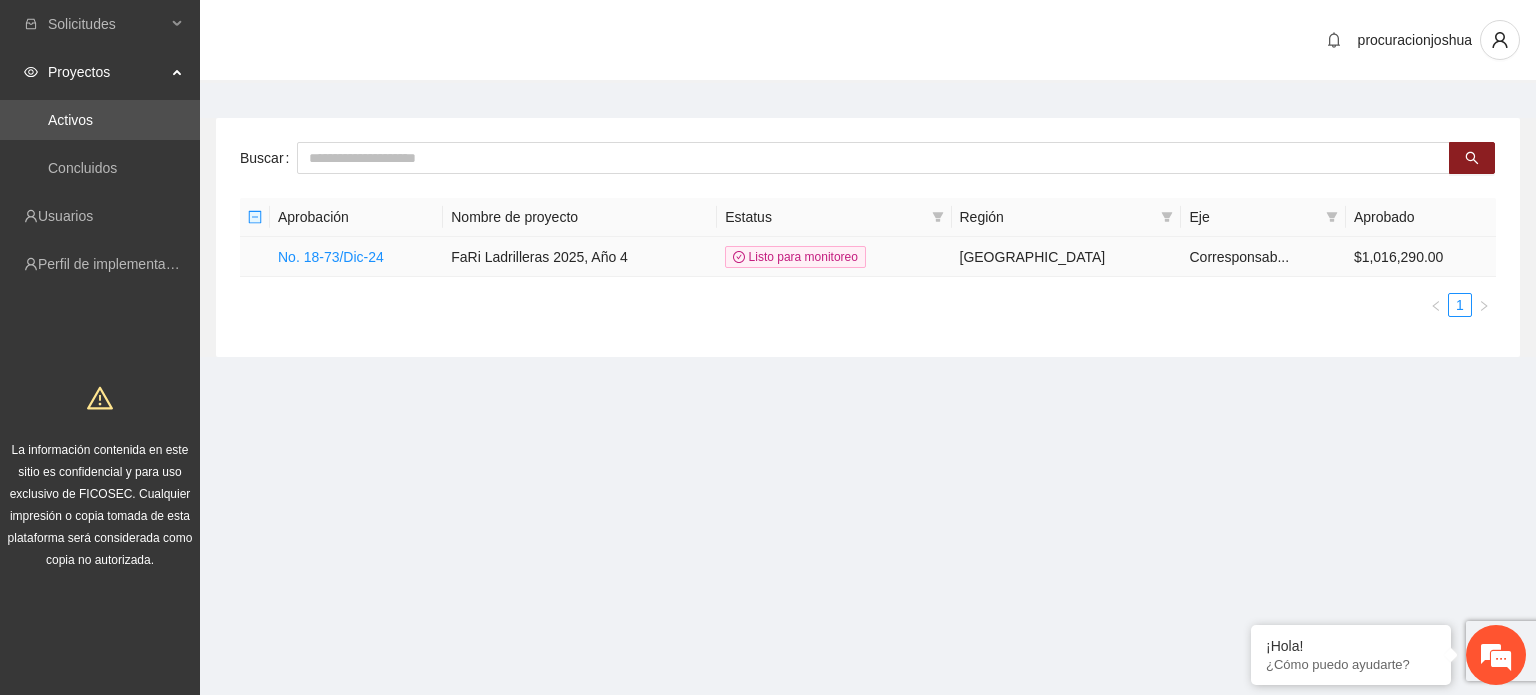 click on "No. 18-73/Dic-24" at bounding box center (356, 257) 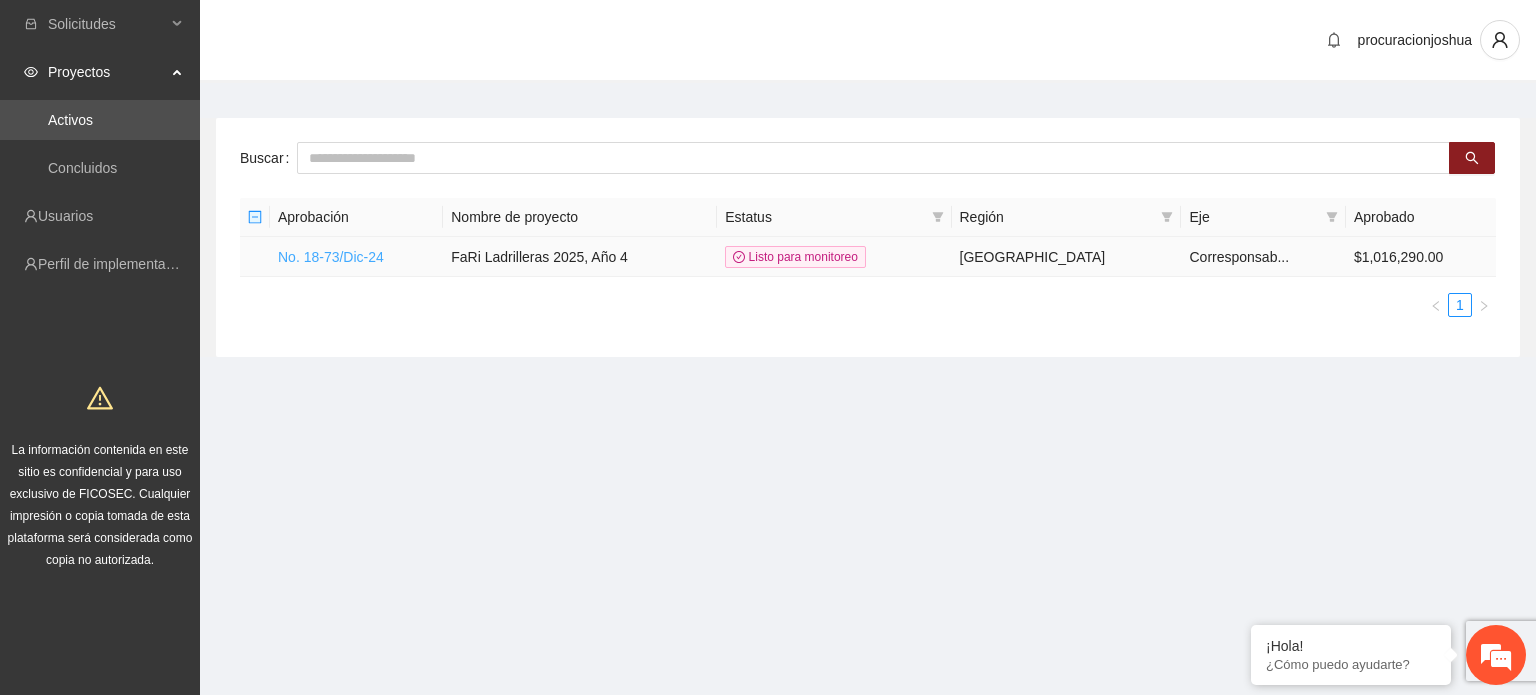click on "No. 18-73/Dic-24" at bounding box center (331, 257) 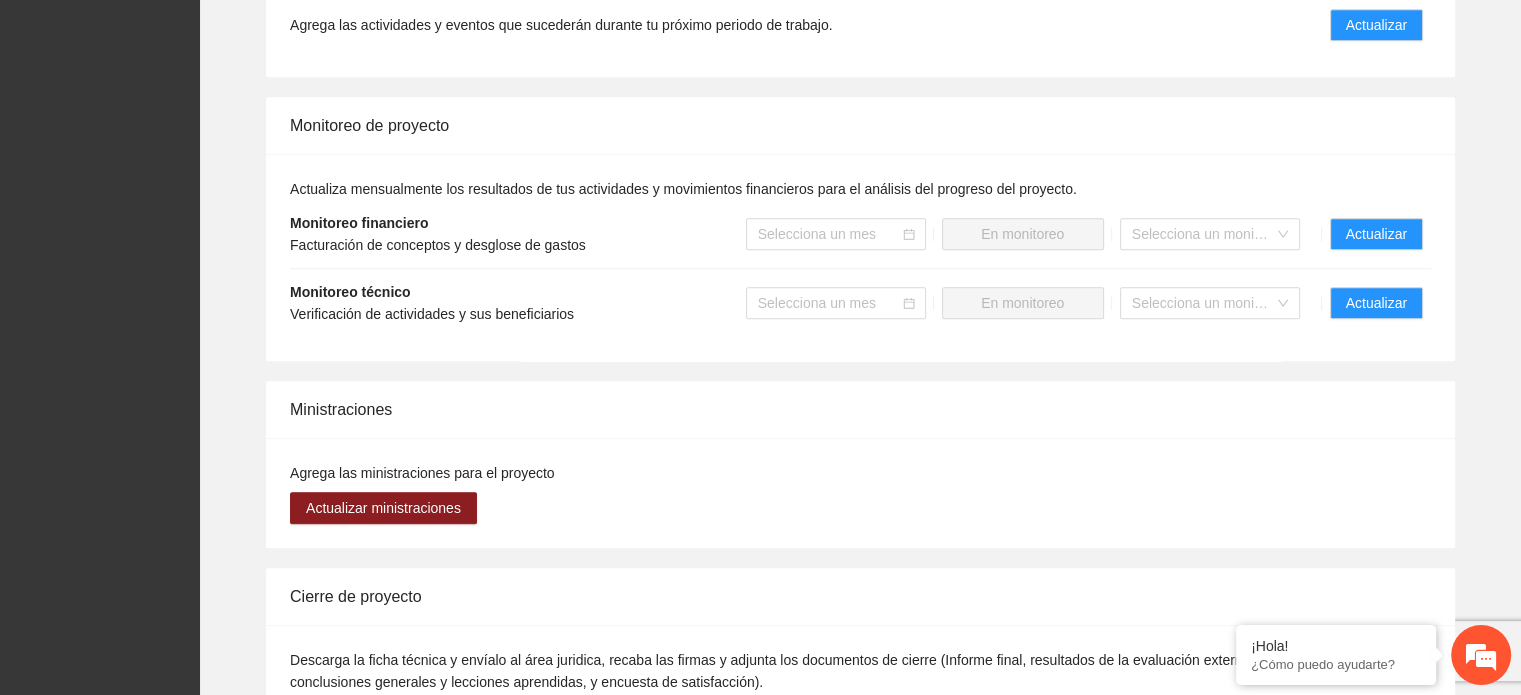 scroll, scrollTop: 1900, scrollLeft: 0, axis: vertical 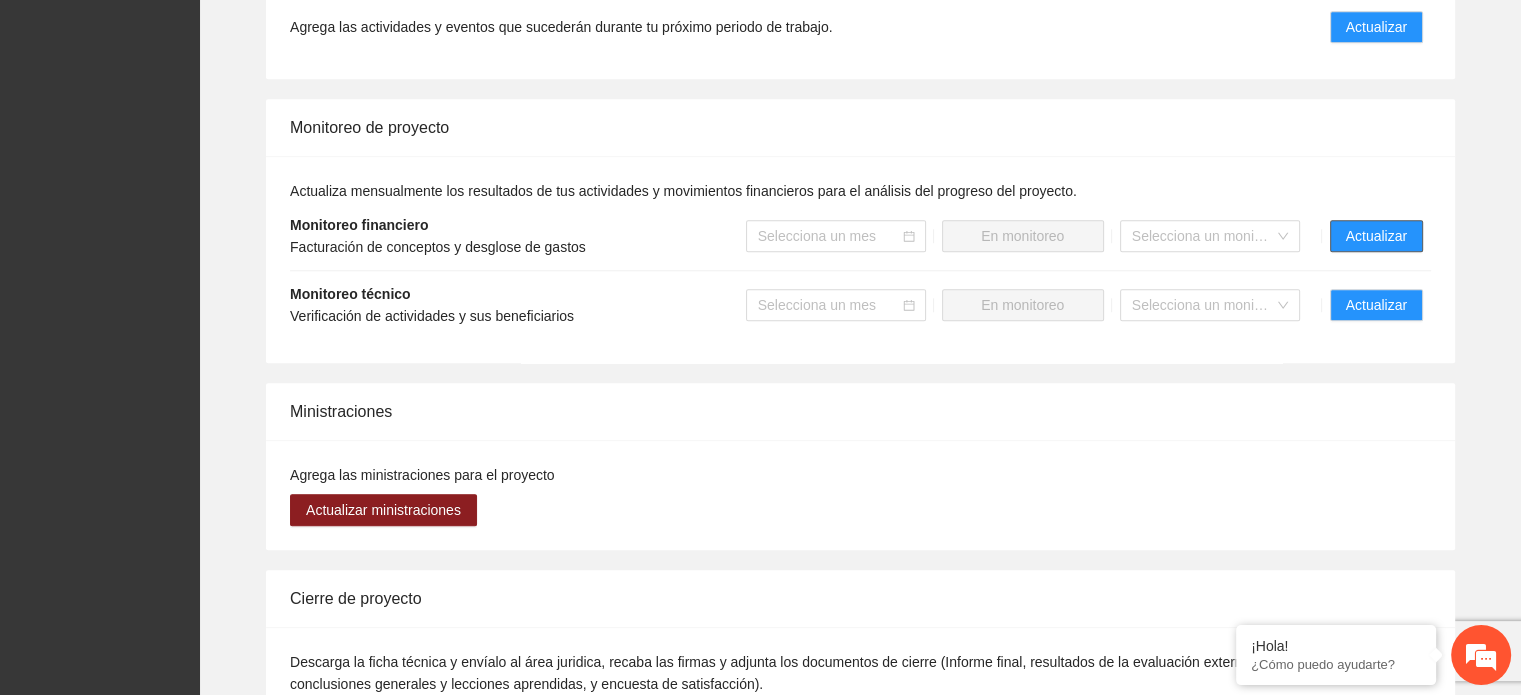click on "Actualizar" at bounding box center [1376, 236] 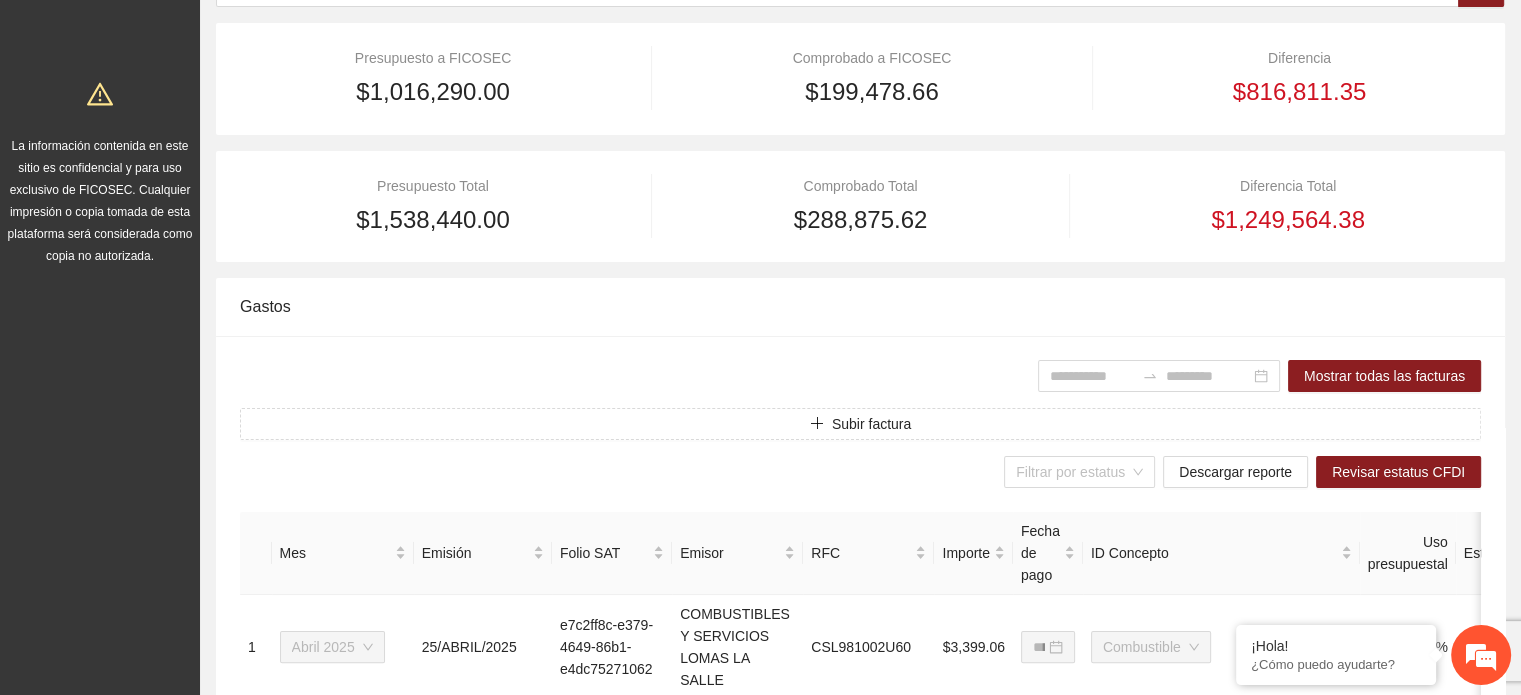 scroll, scrollTop: 300, scrollLeft: 0, axis: vertical 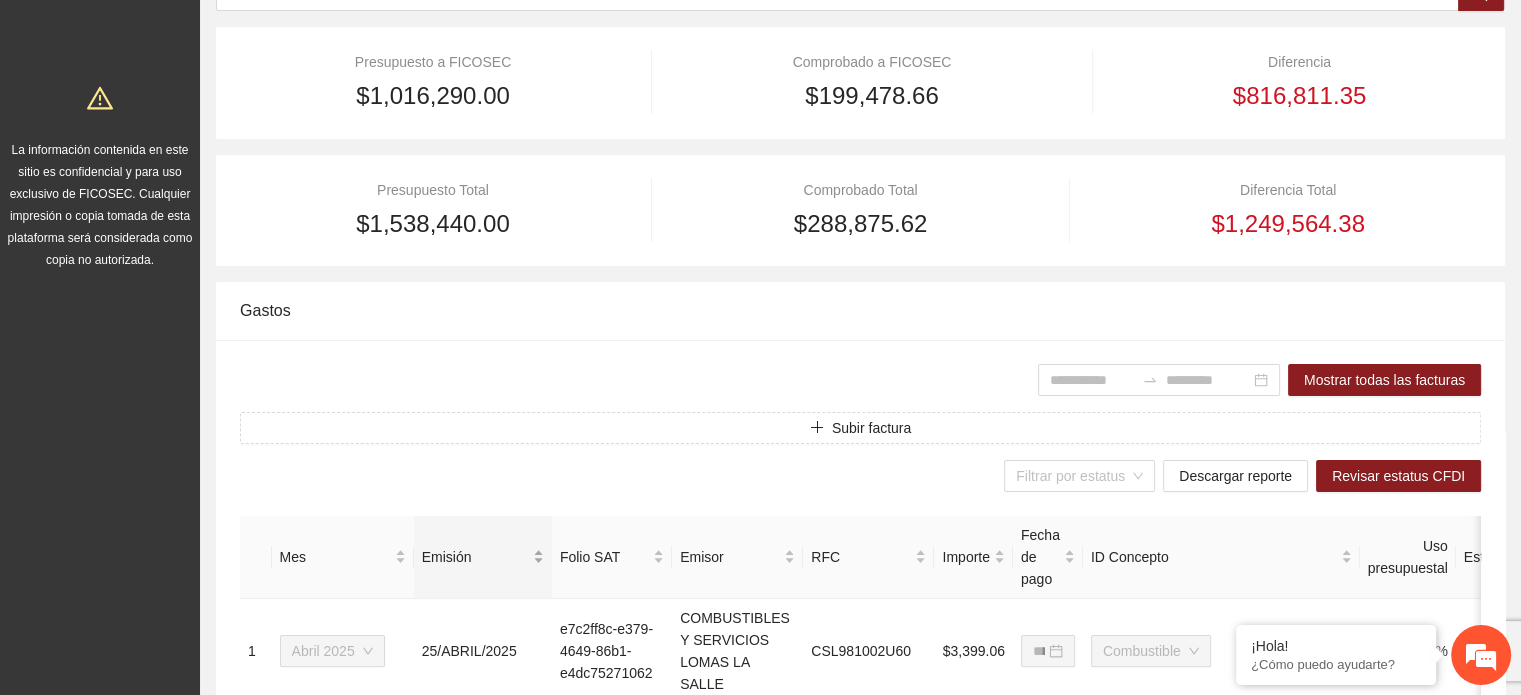 click on "Emisión" at bounding box center (483, 557) 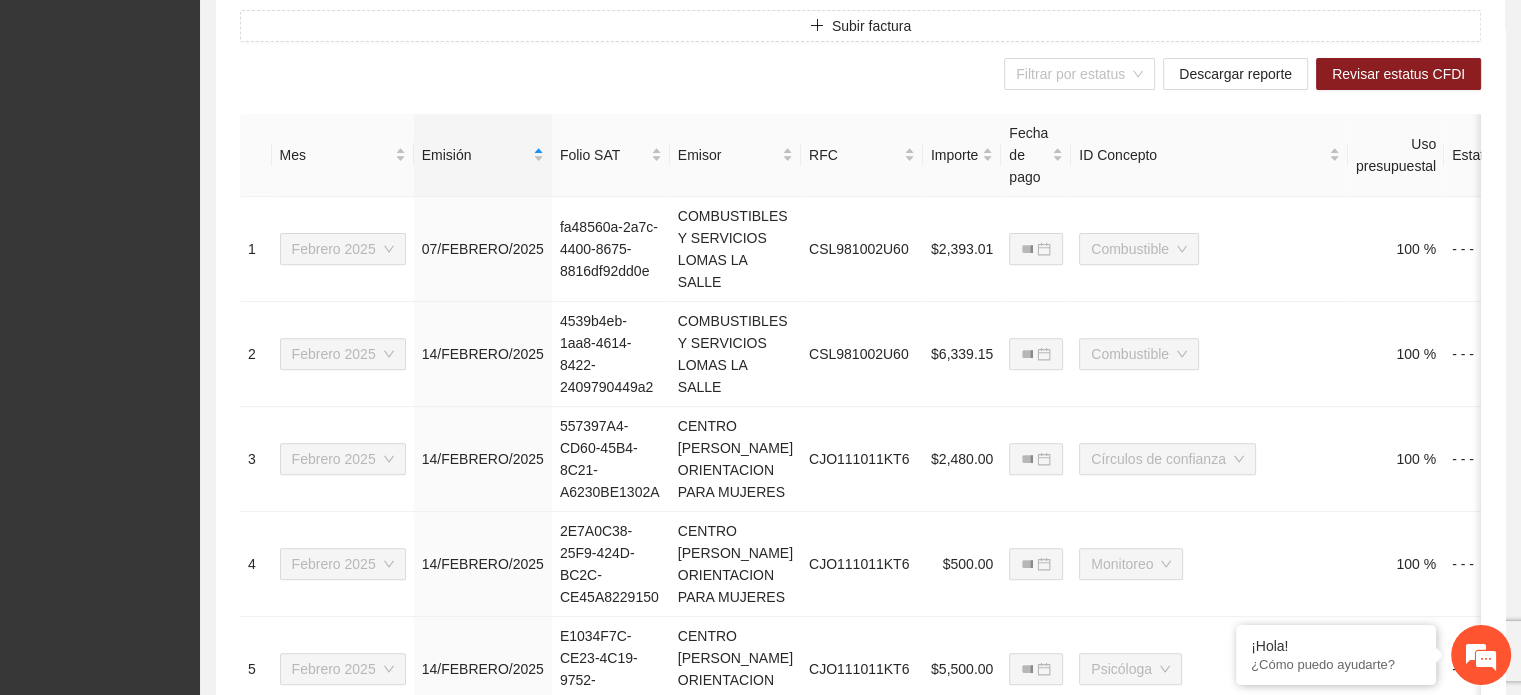 scroll, scrollTop: 1416, scrollLeft: 0, axis: vertical 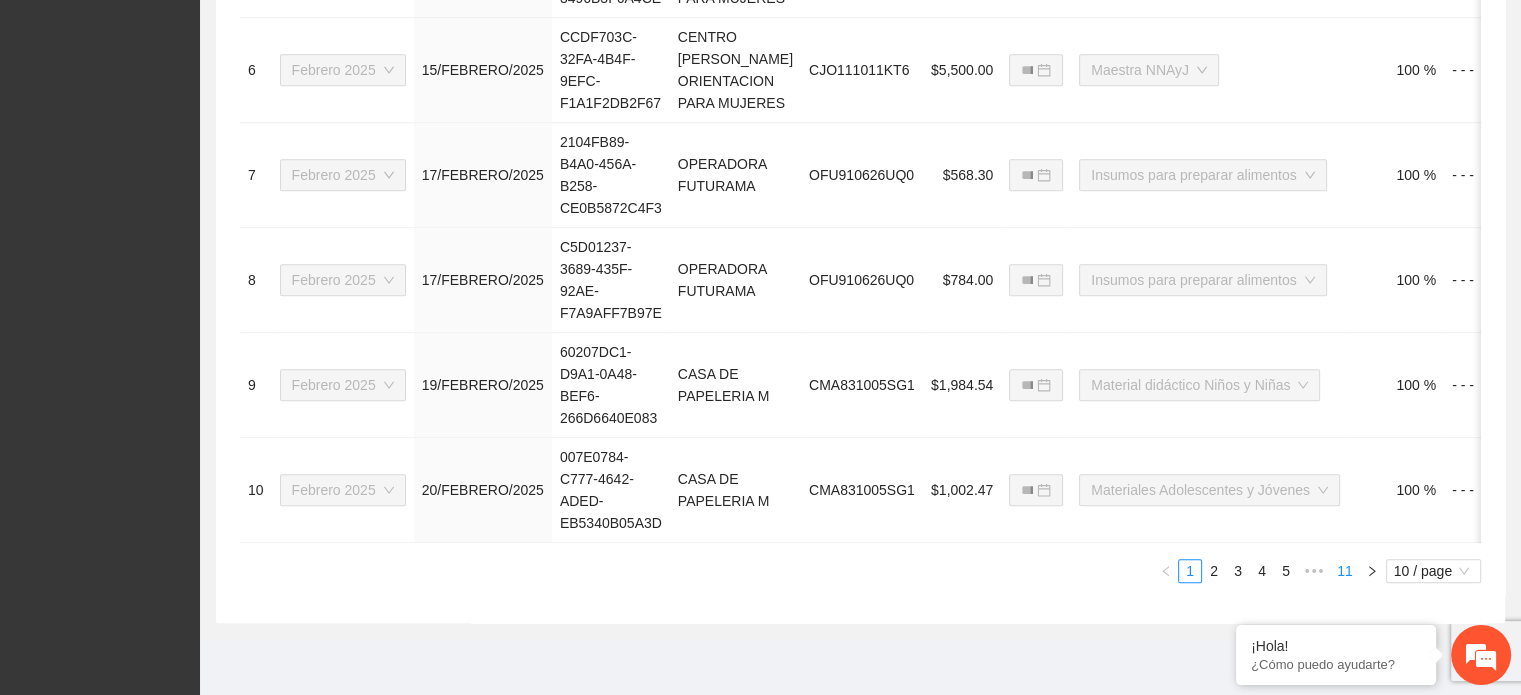 click on "11" at bounding box center (1345, 571) 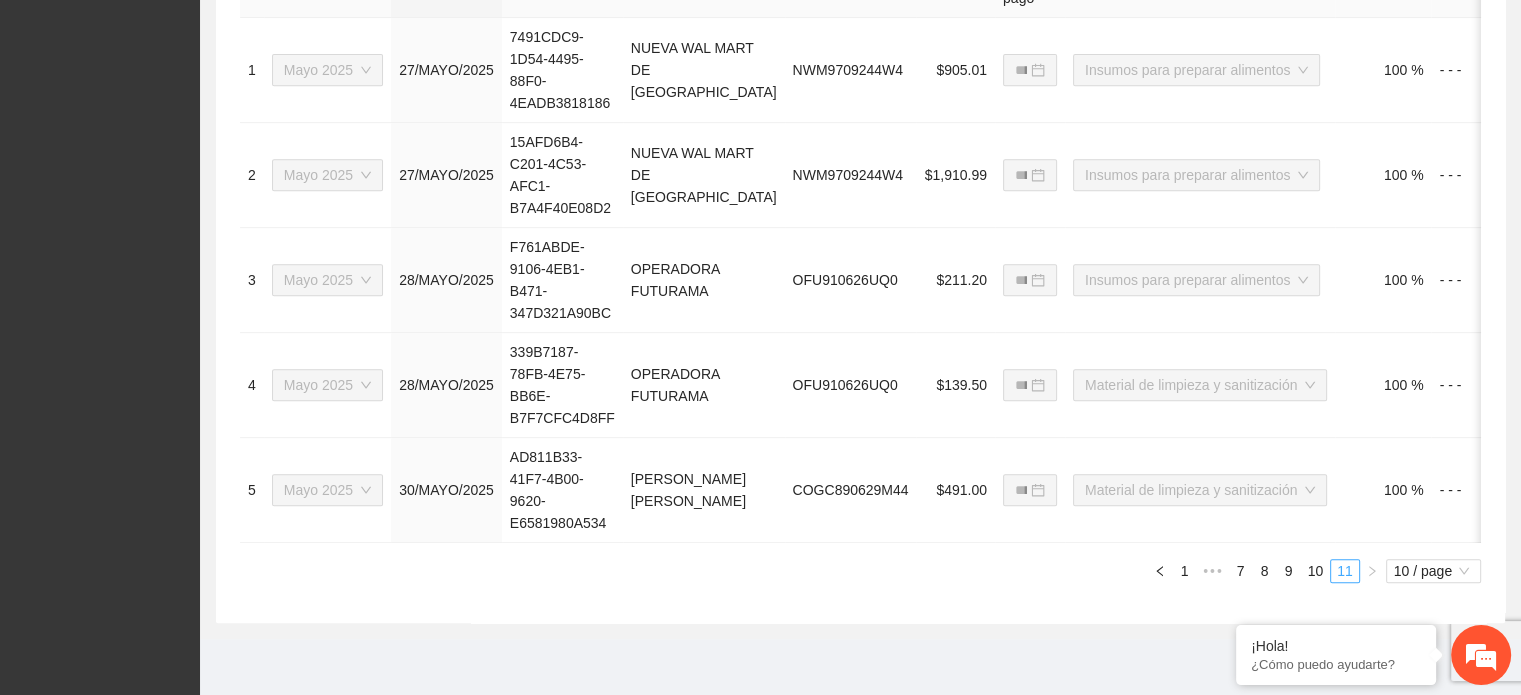 scroll, scrollTop: 892, scrollLeft: 0, axis: vertical 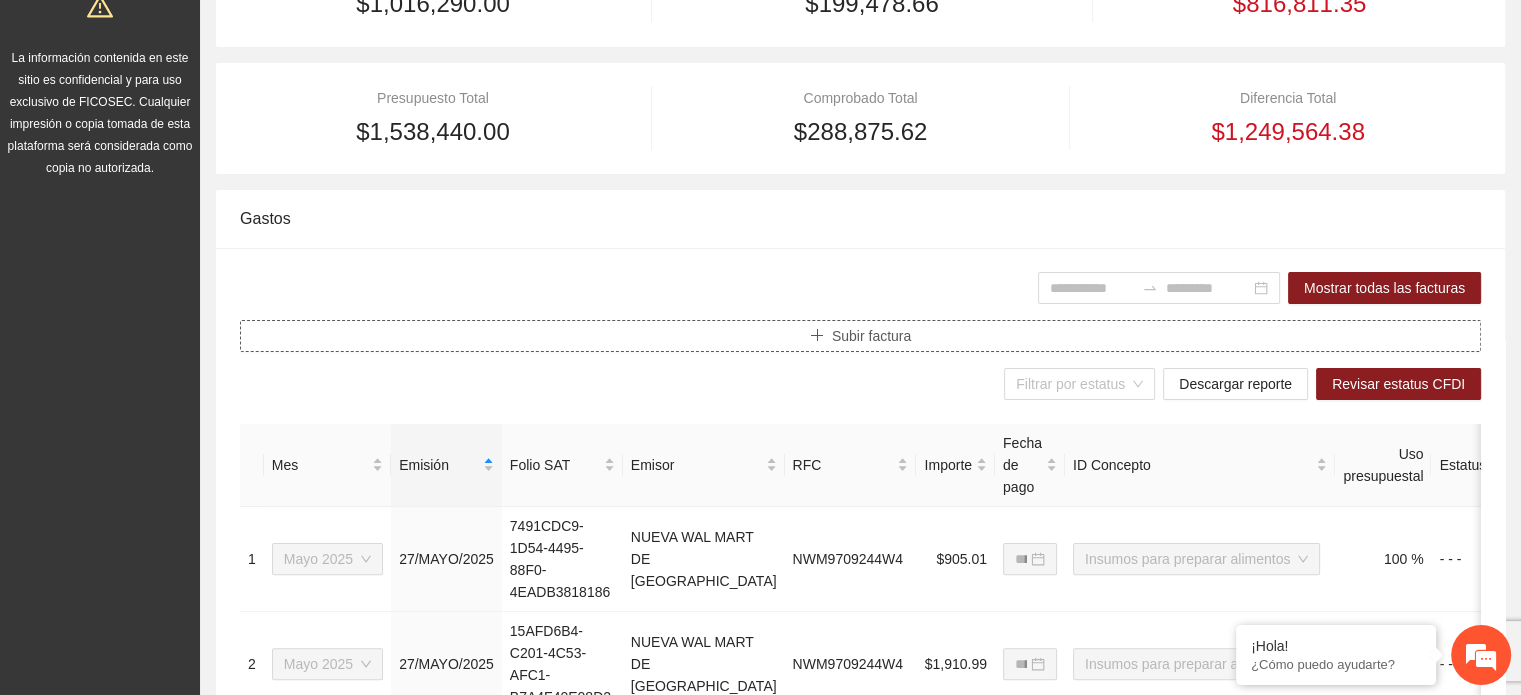 click on "Subir factura" at bounding box center [860, 336] 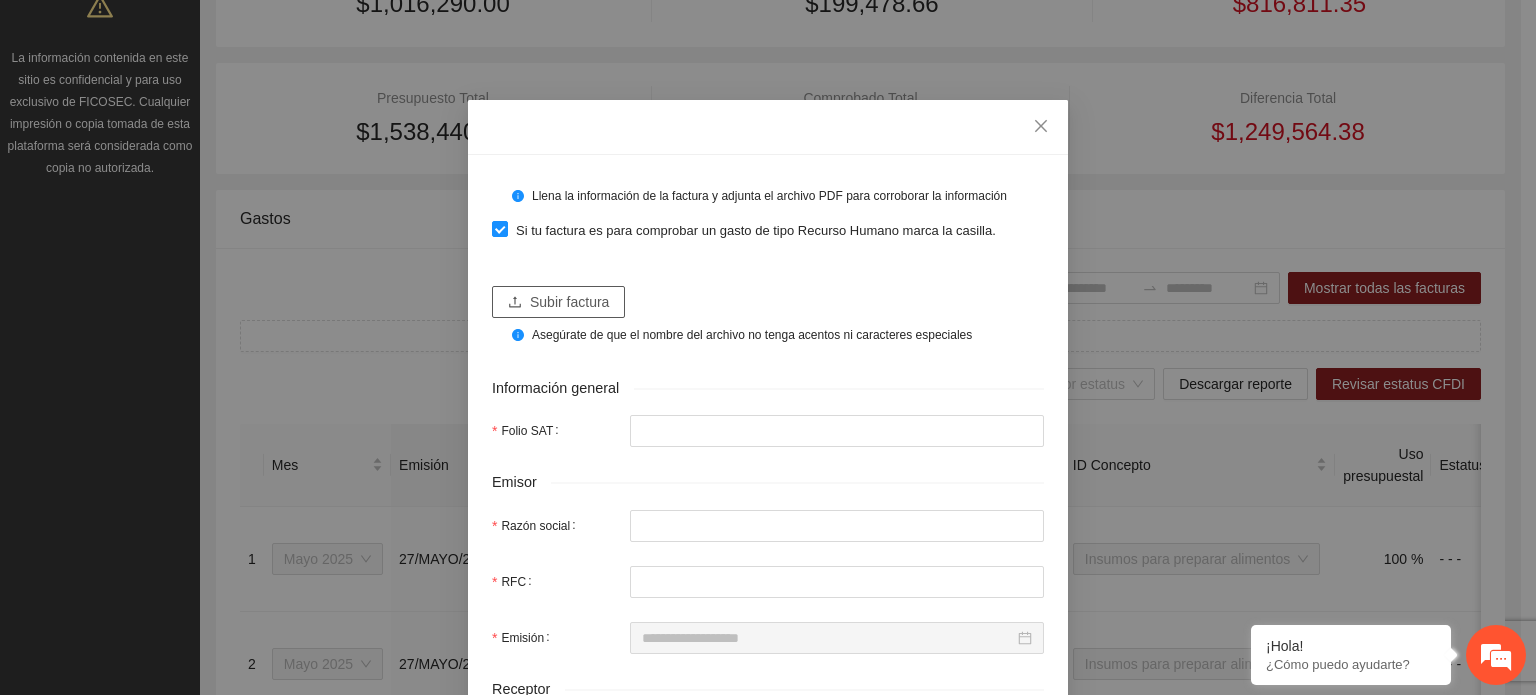 click on "Subir factura" at bounding box center [569, 302] 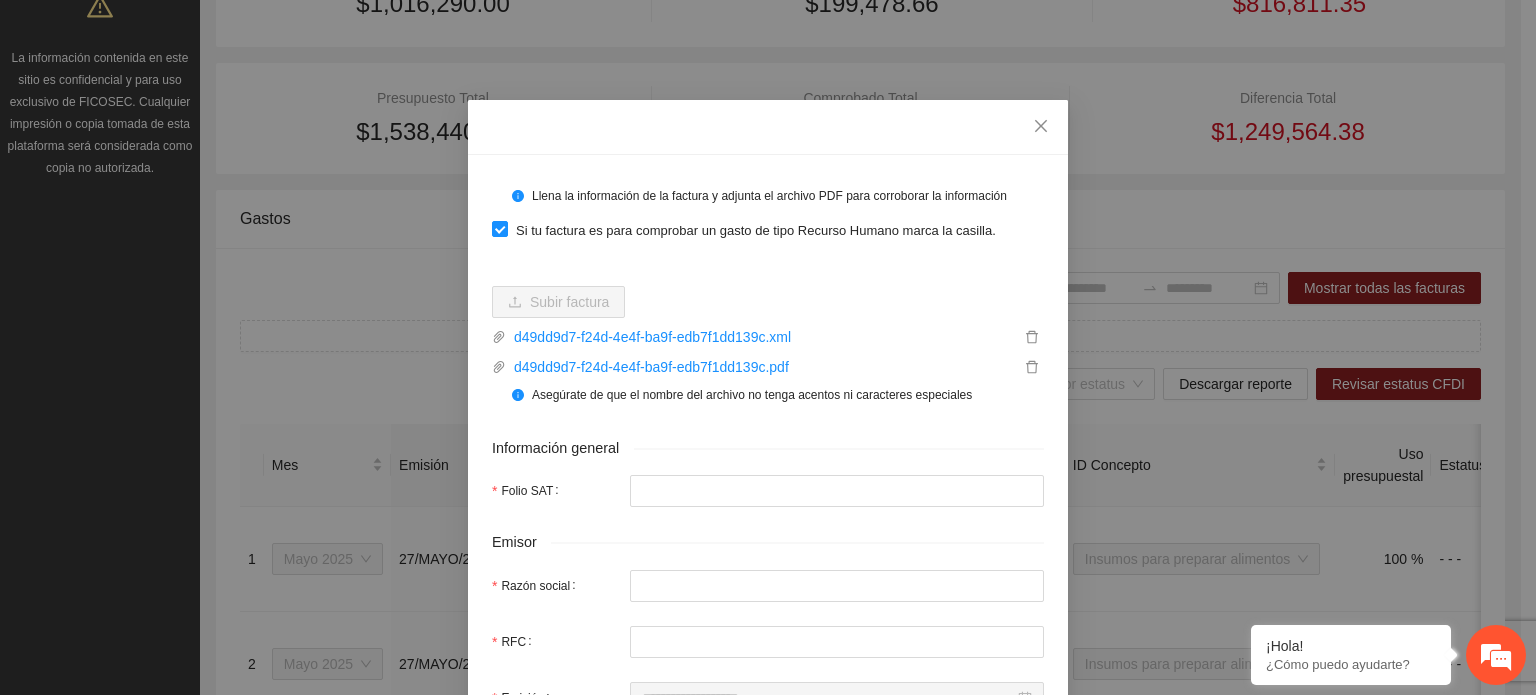 type on "**********" 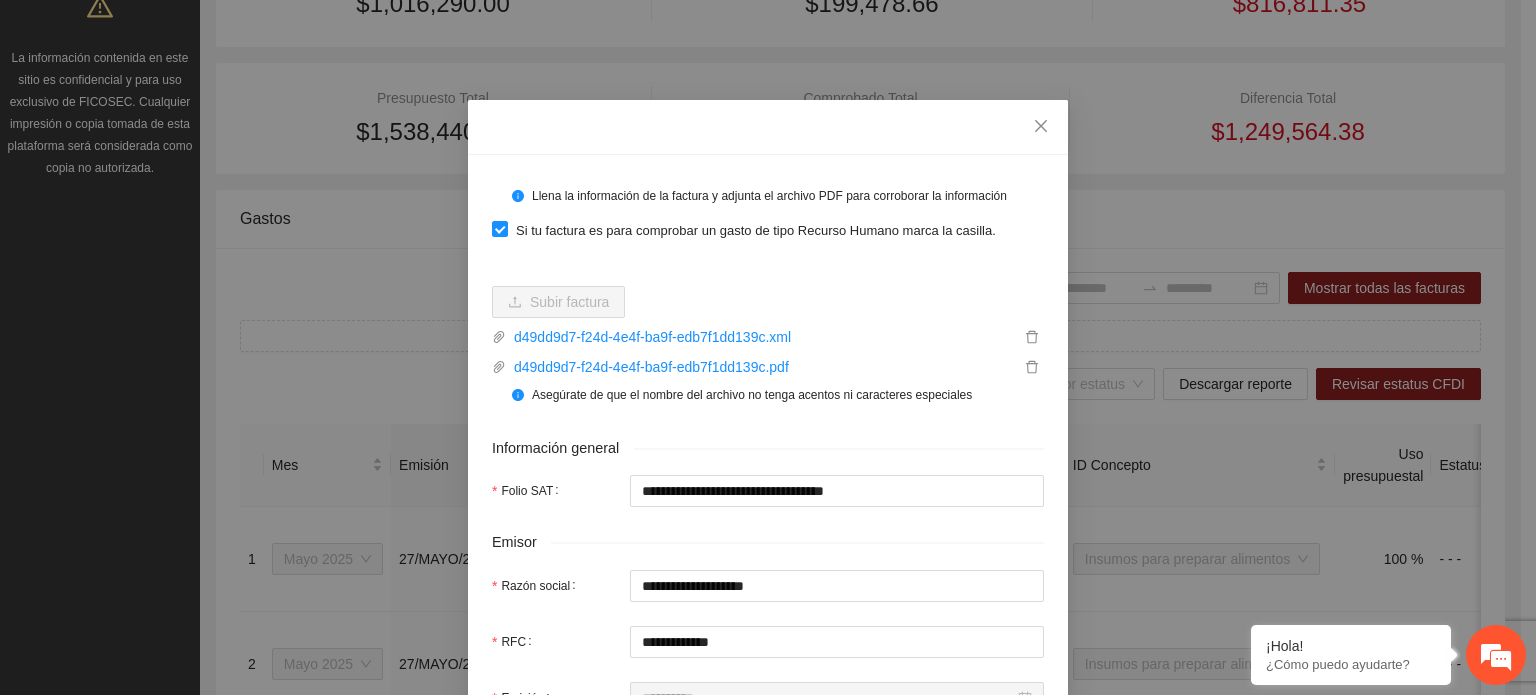 type on "**********" 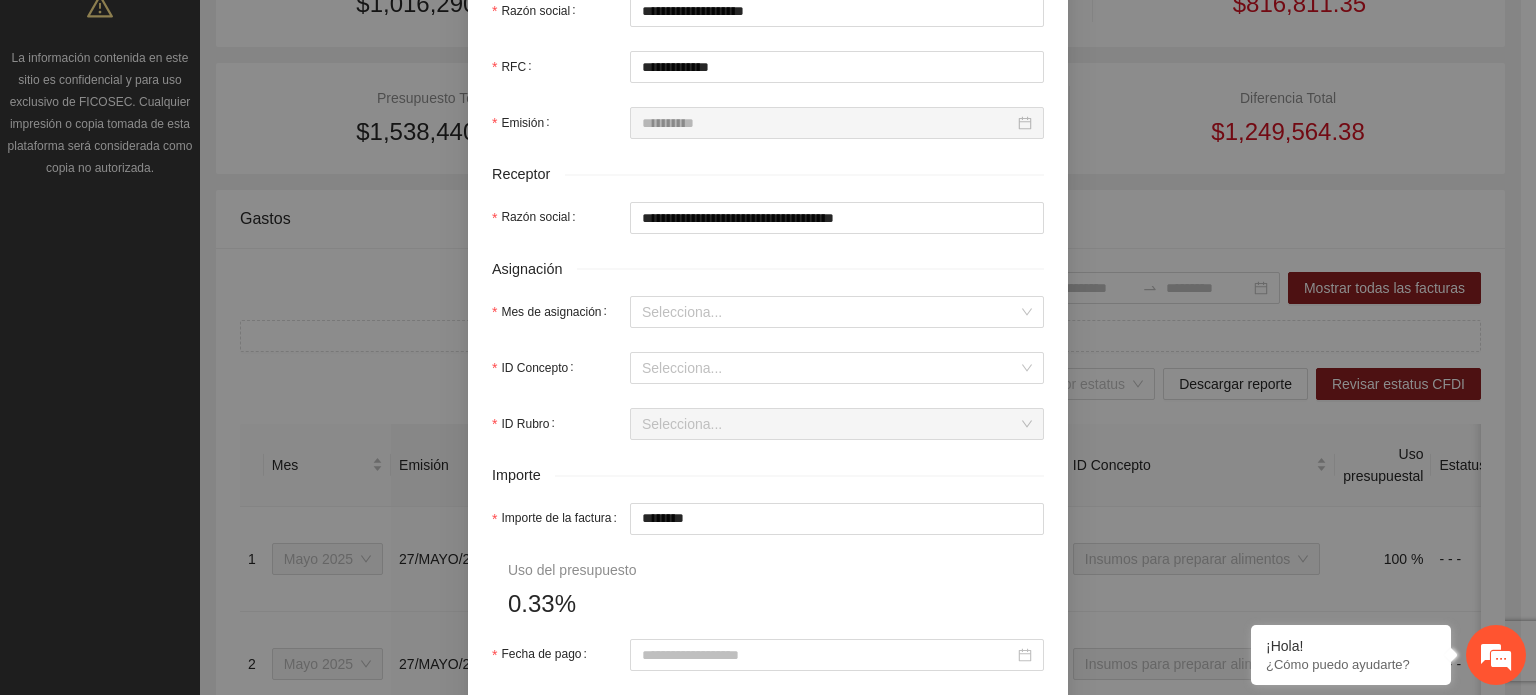 scroll, scrollTop: 600, scrollLeft: 0, axis: vertical 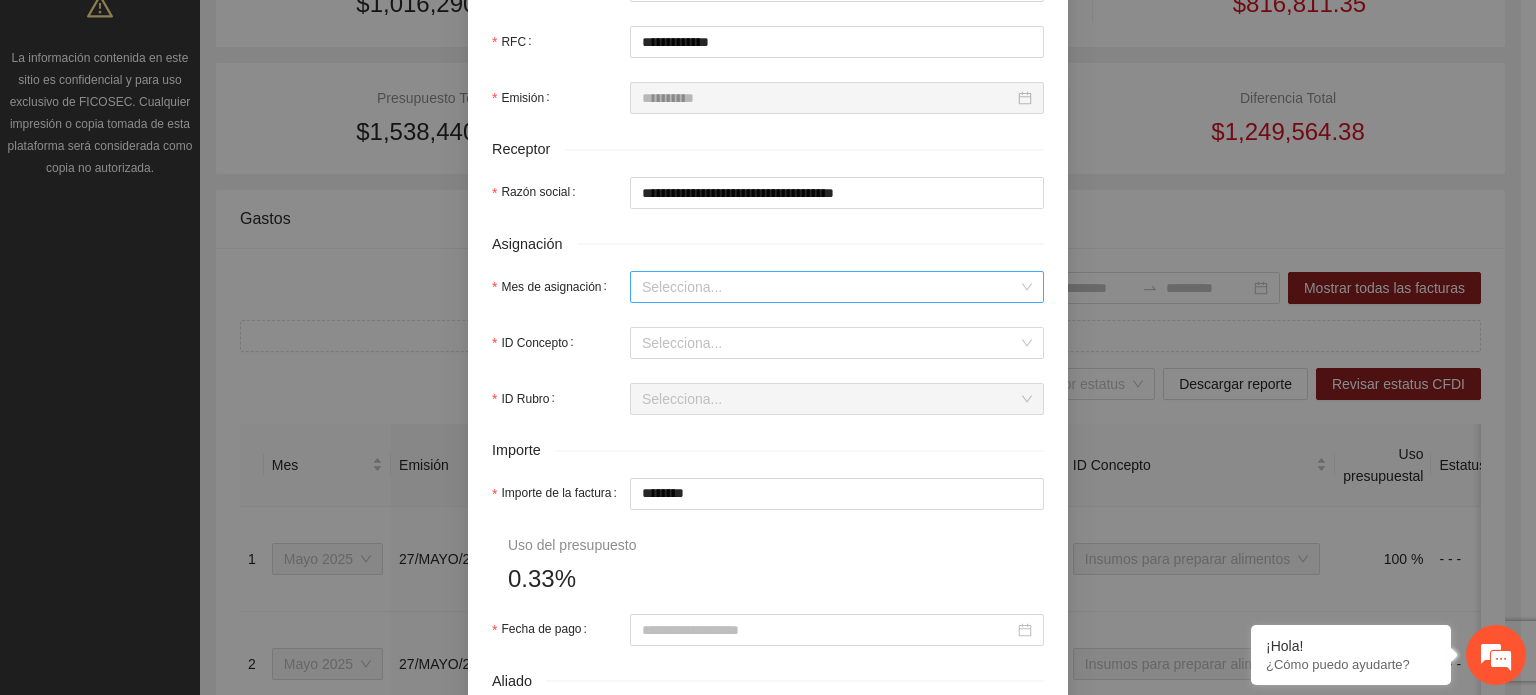 click on "Mes de asignación" at bounding box center [830, 287] 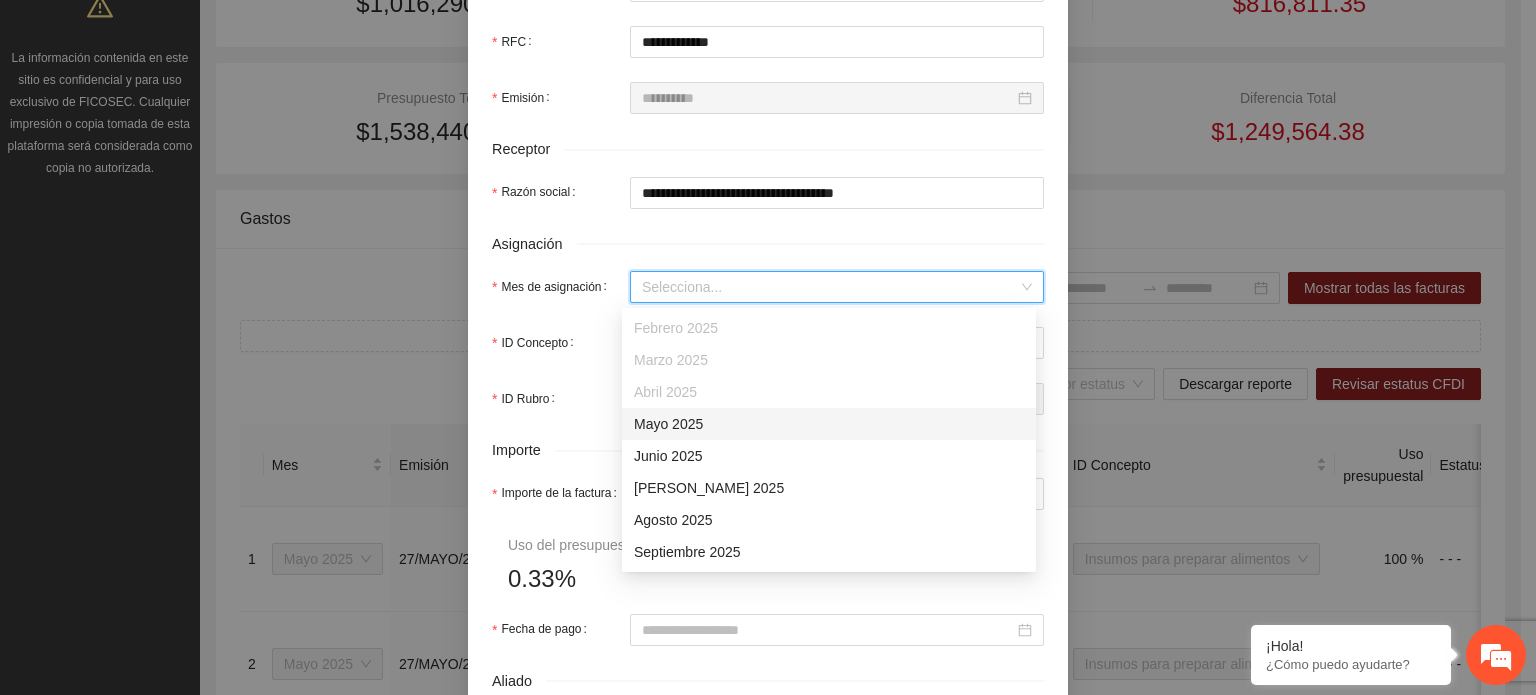 click on "Mayo 2025" at bounding box center [829, 424] 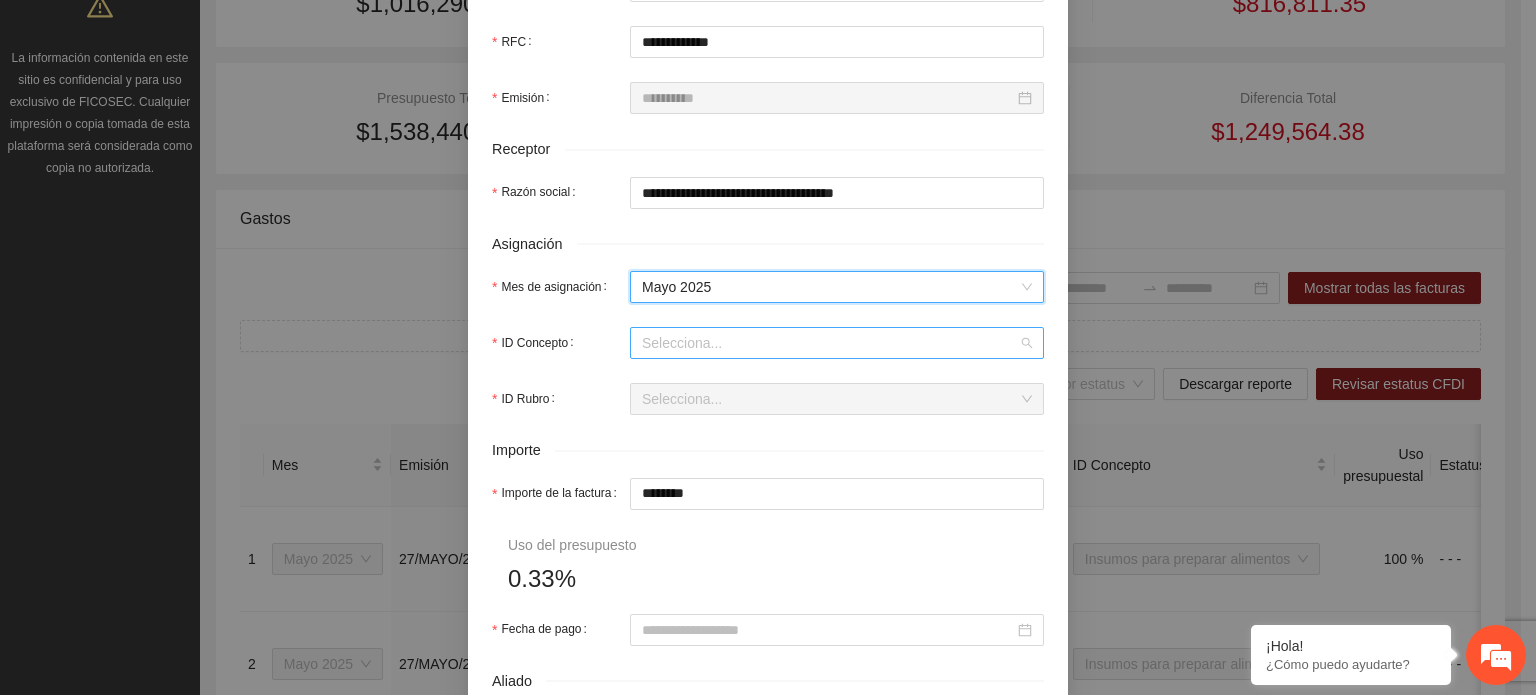 click on "ID Concepto" at bounding box center [830, 343] 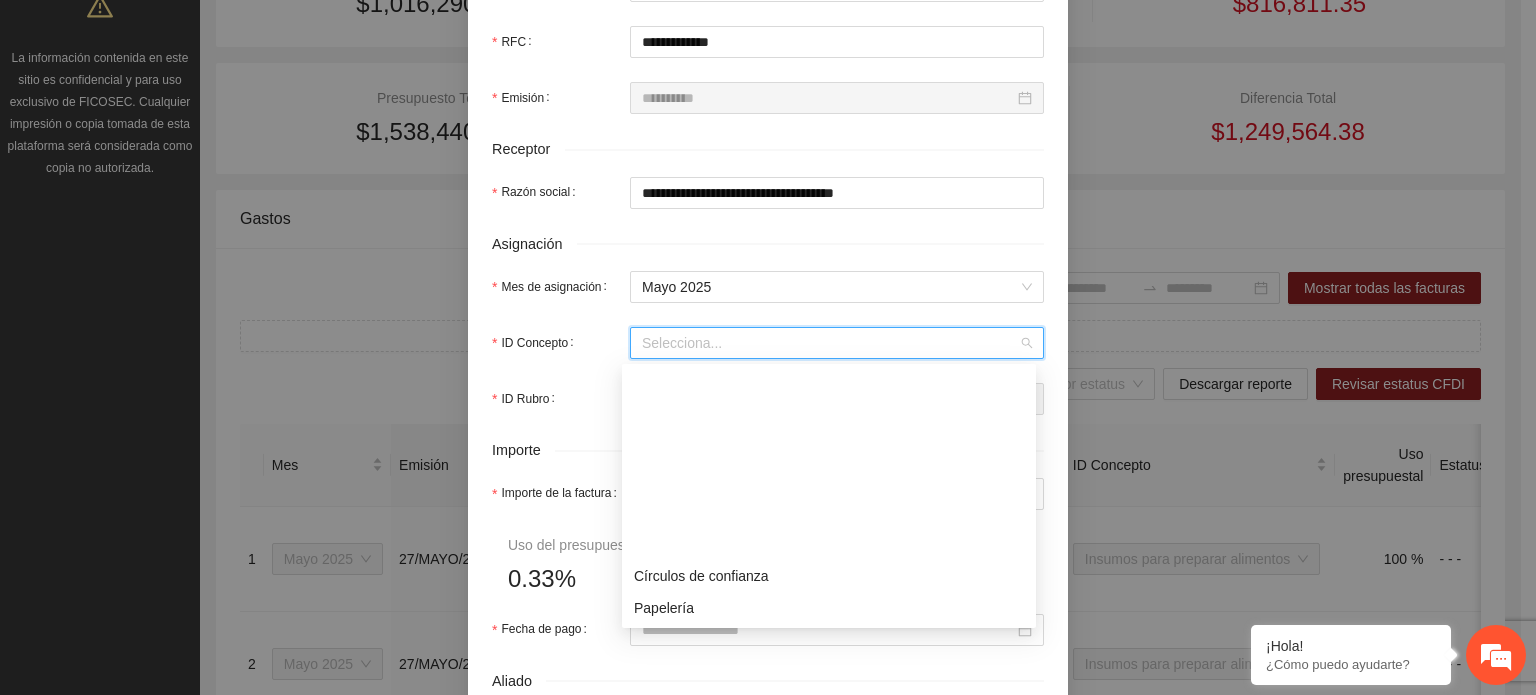 scroll, scrollTop: 200, scrollLeft: 0, axis: vertical 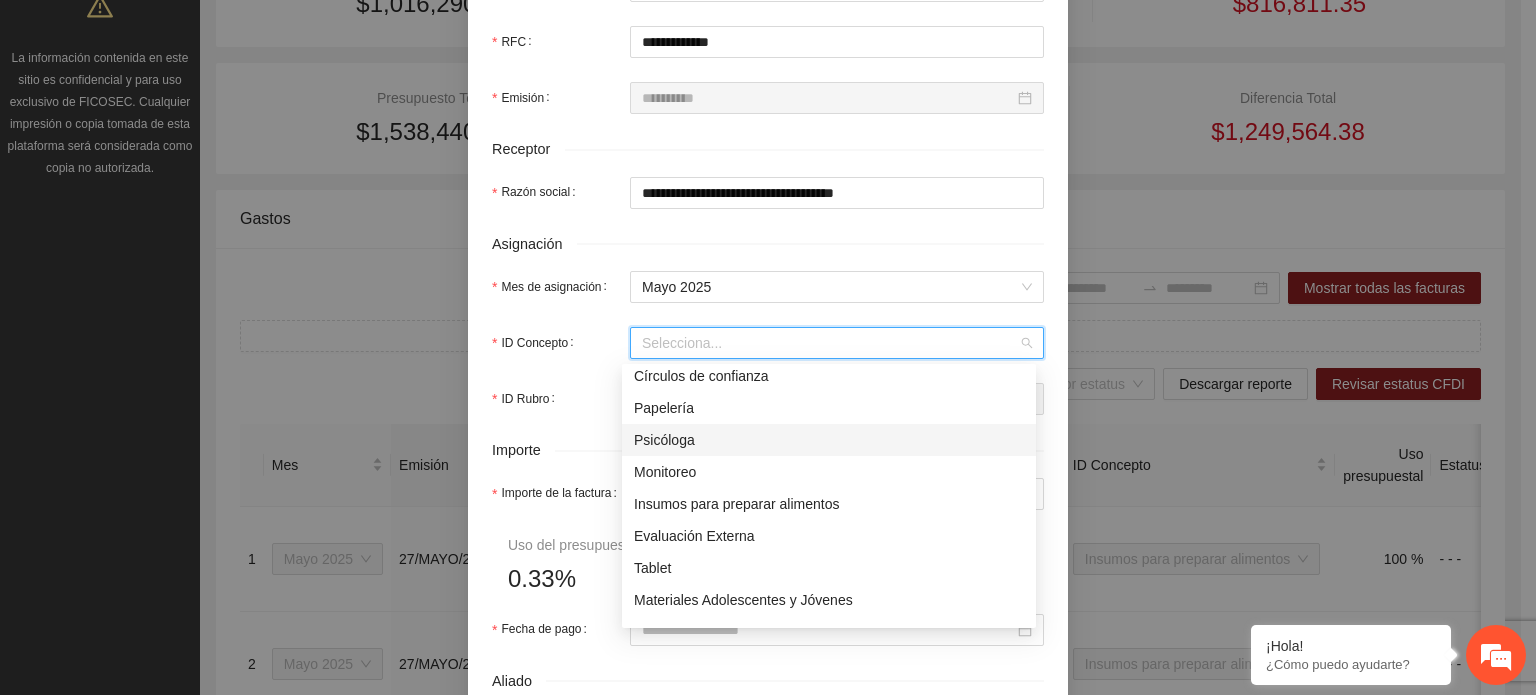 click on "Psicóloga" at bounding box center [829, 440] 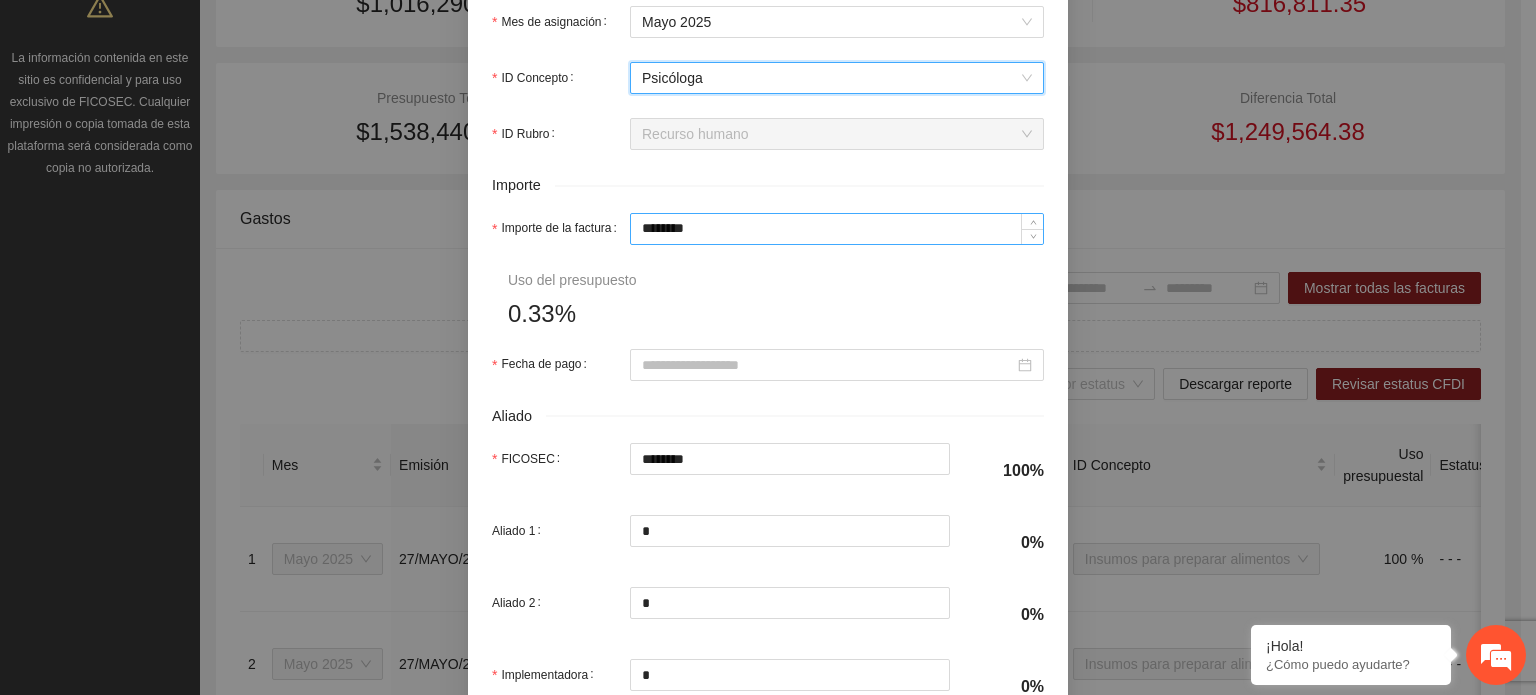 scroll, scrollTop: 900, scrollLeft: 0, axis: vertical 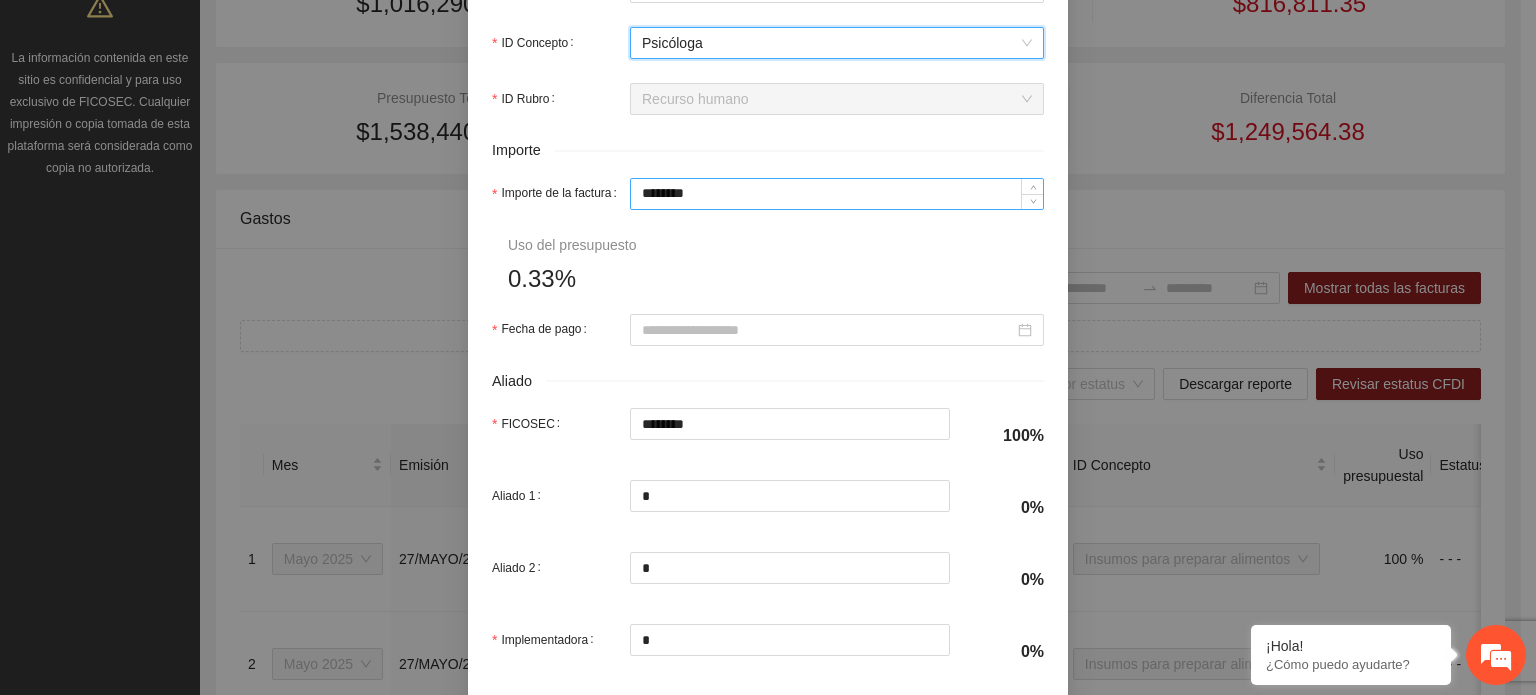 click on "********" at bounding box center [837, 194] 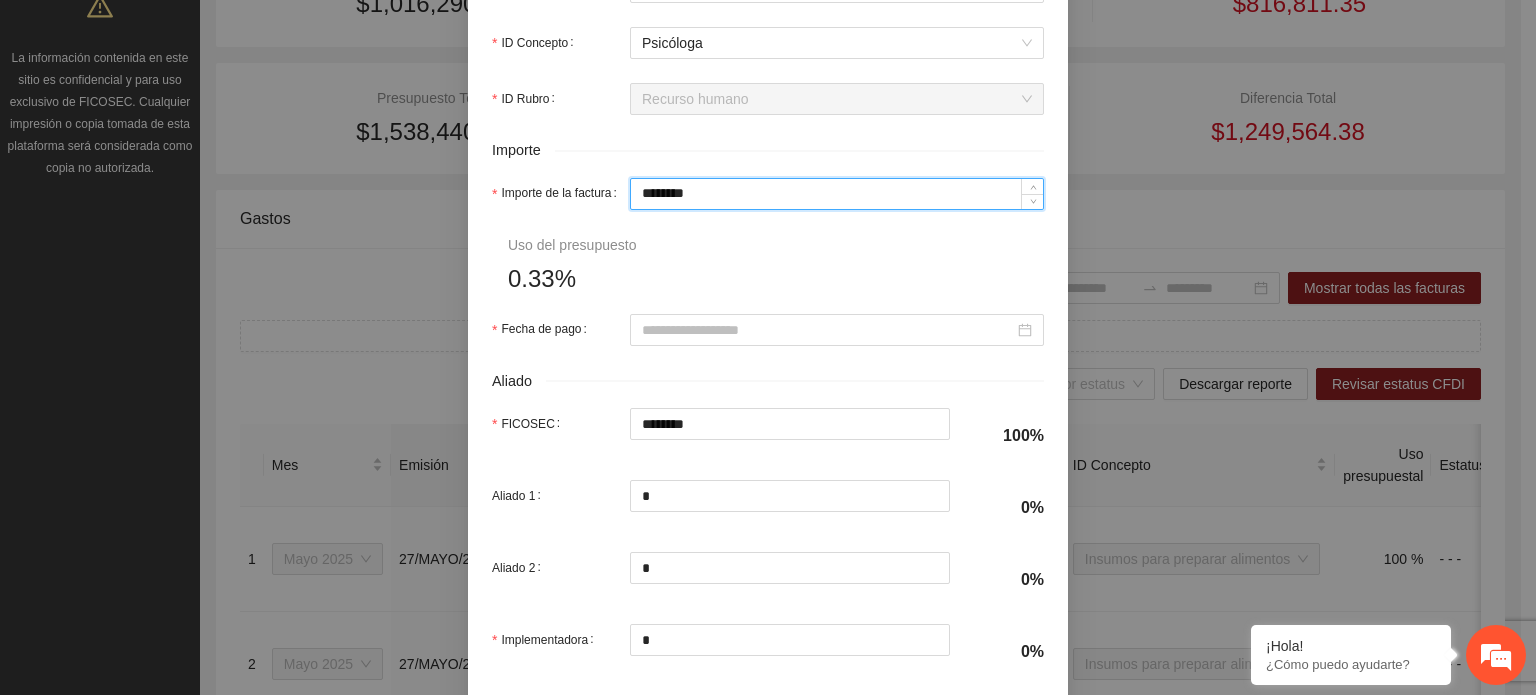 type on "*******" 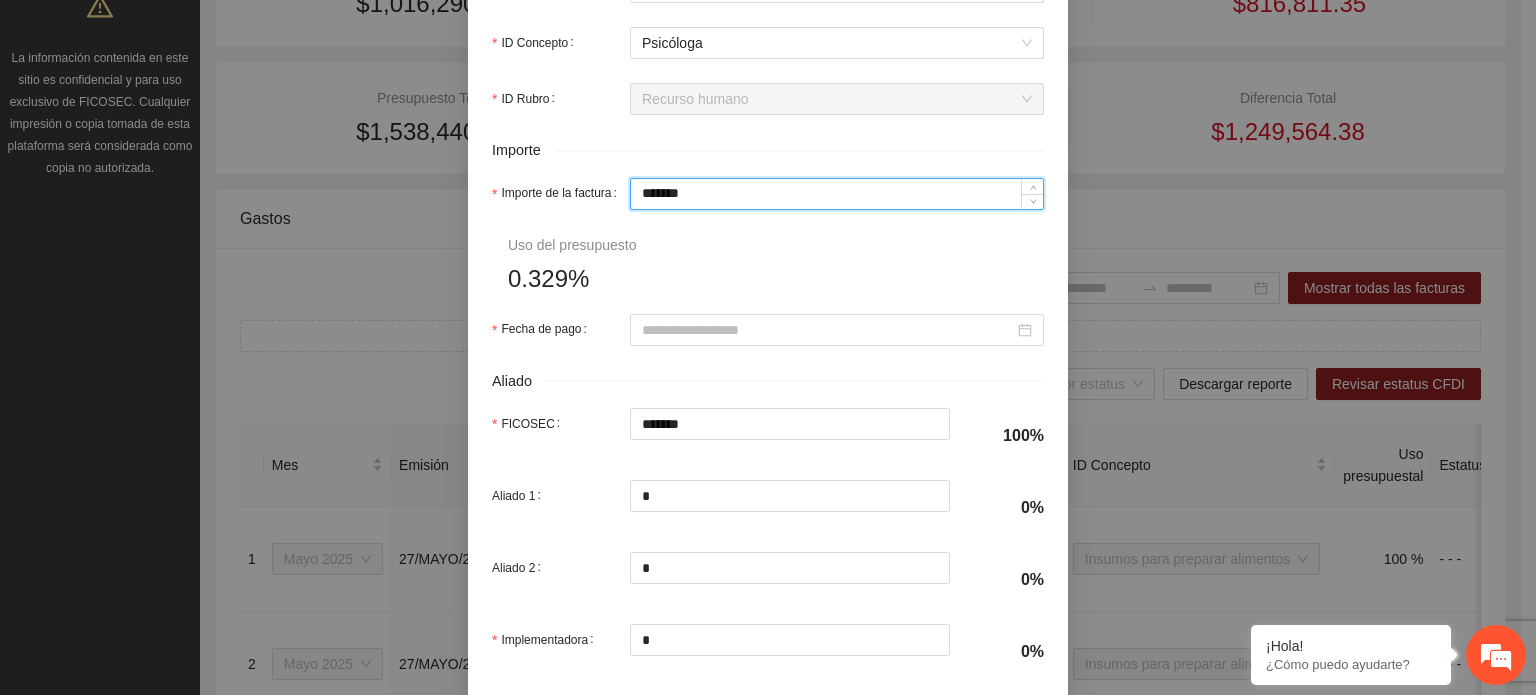 type on "*****" 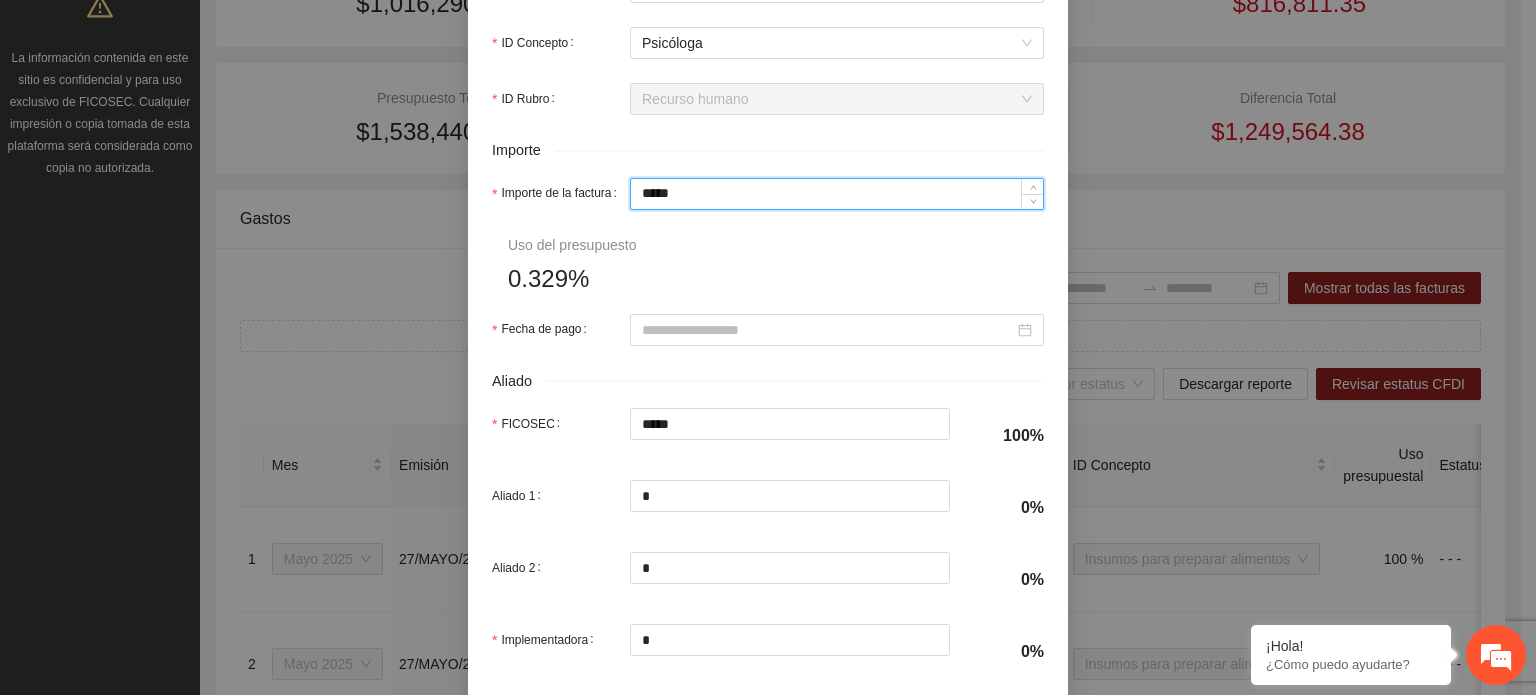 type on "***" 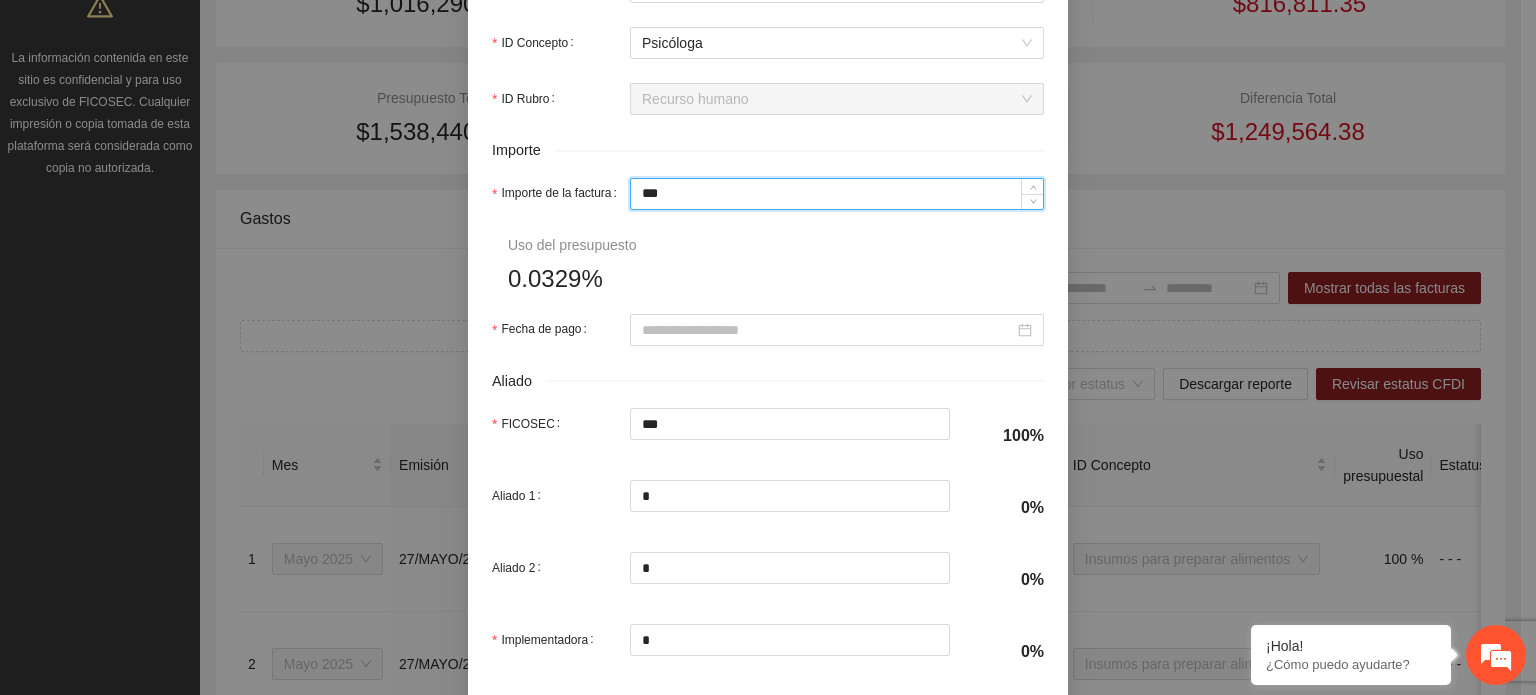 type on "**" 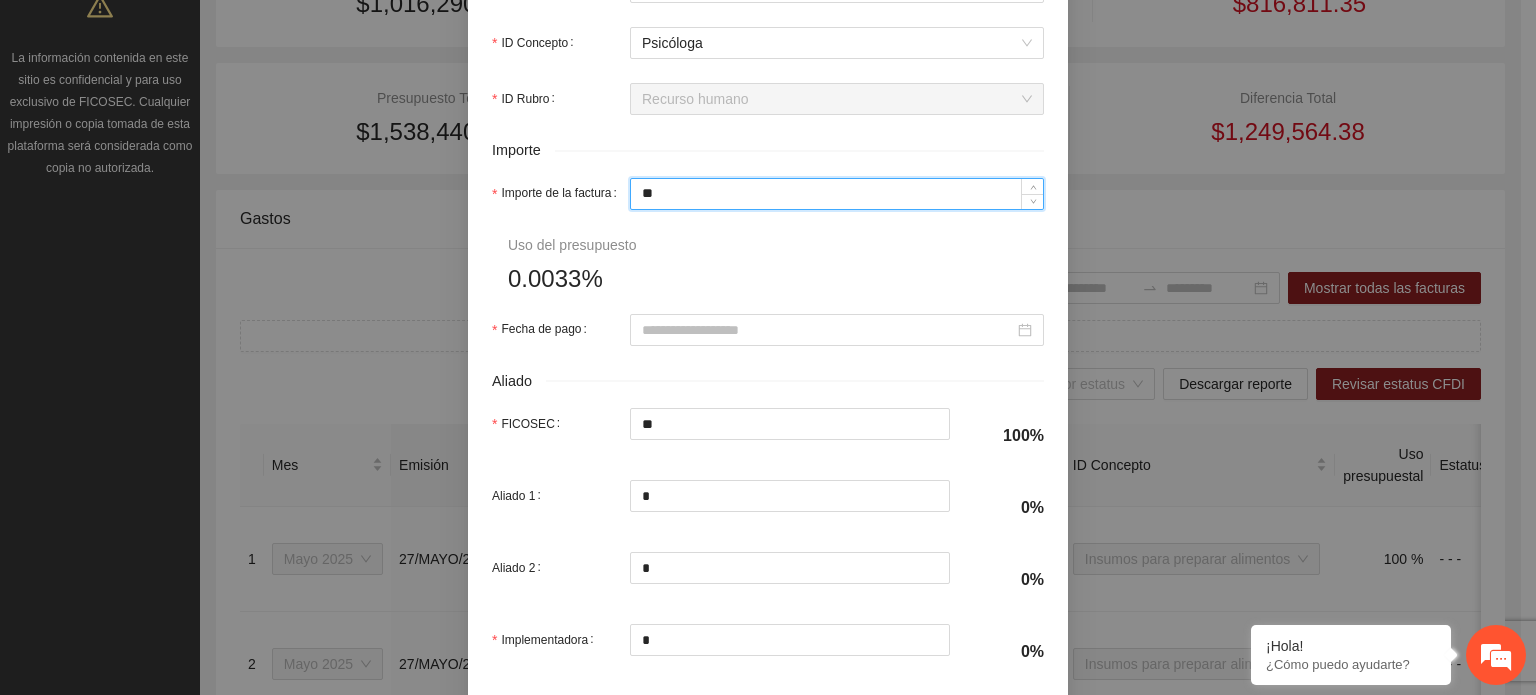 type on "*" 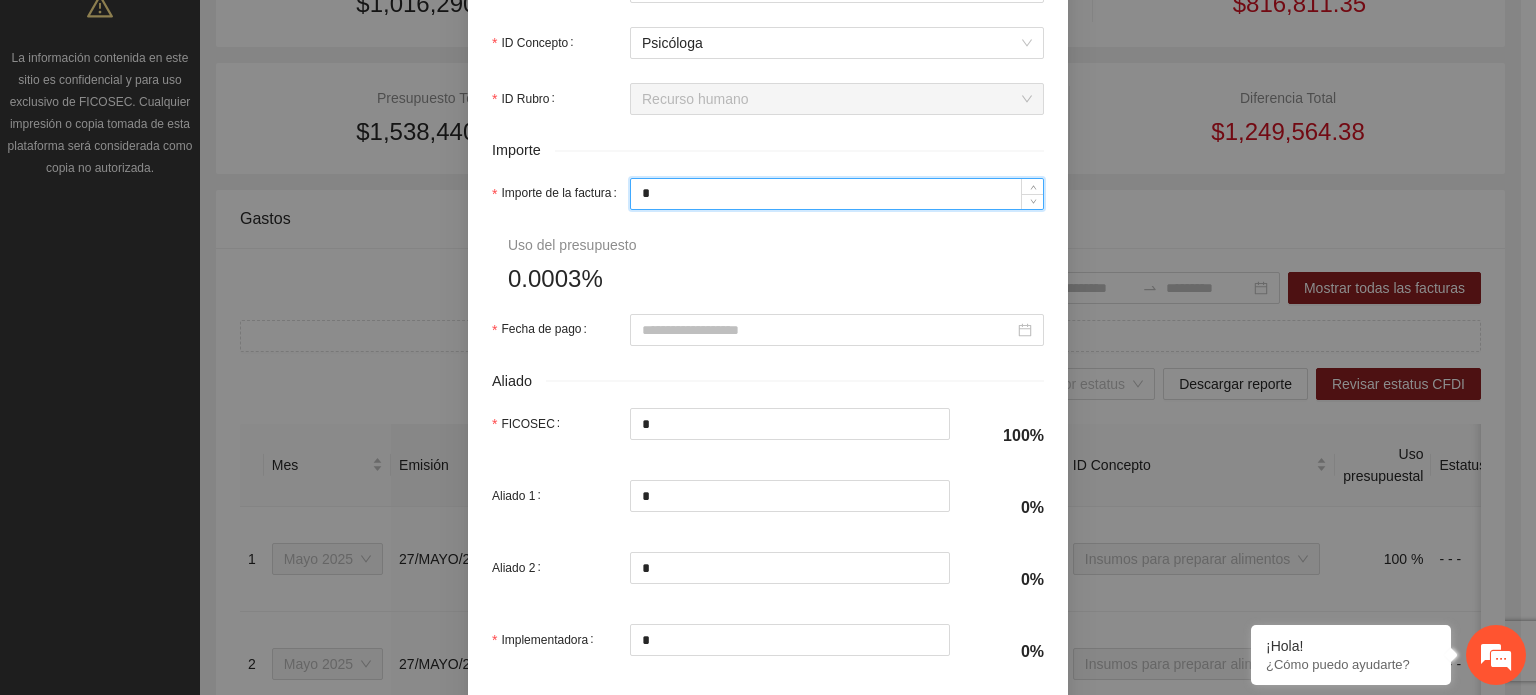 type on "**" 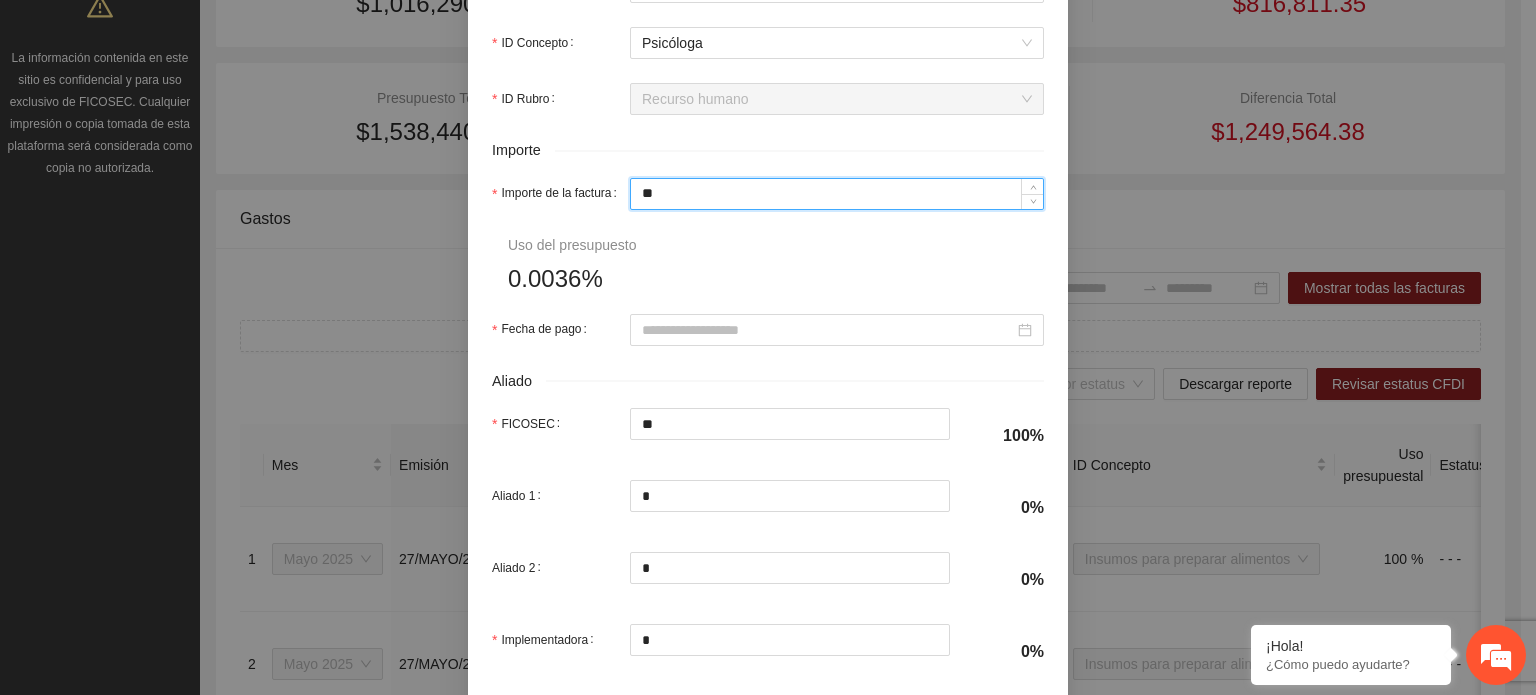 type on "***" 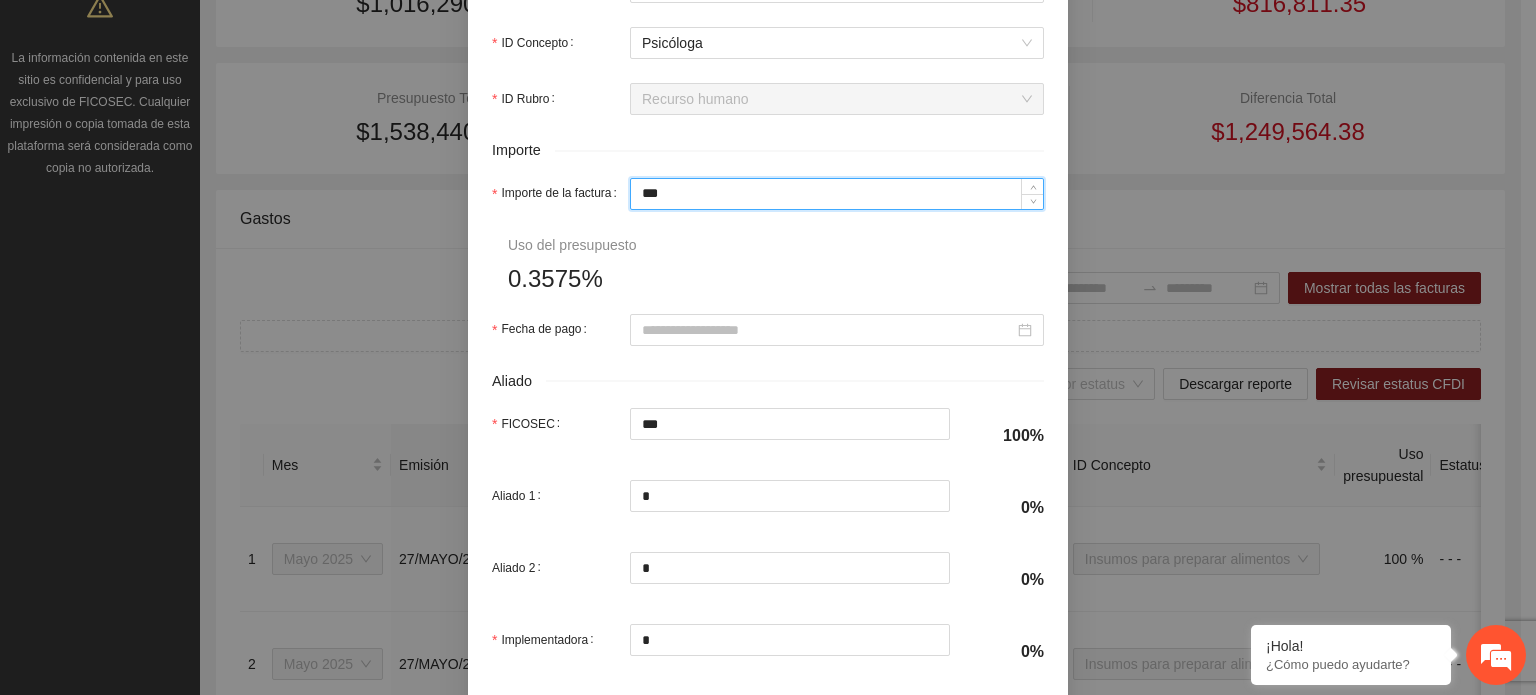 type on "*****" 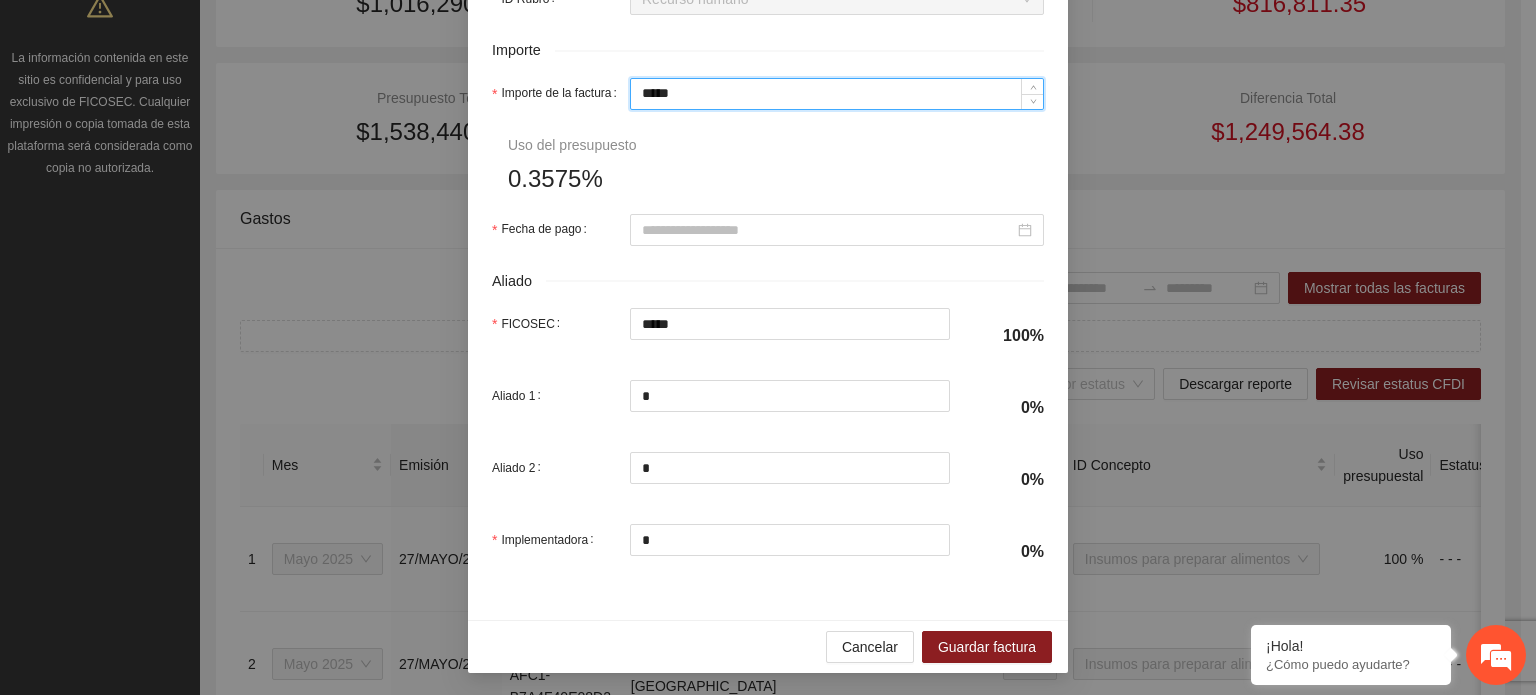 scroll, scrollTop: 1001, scrollLeft: 0, axis: vertical 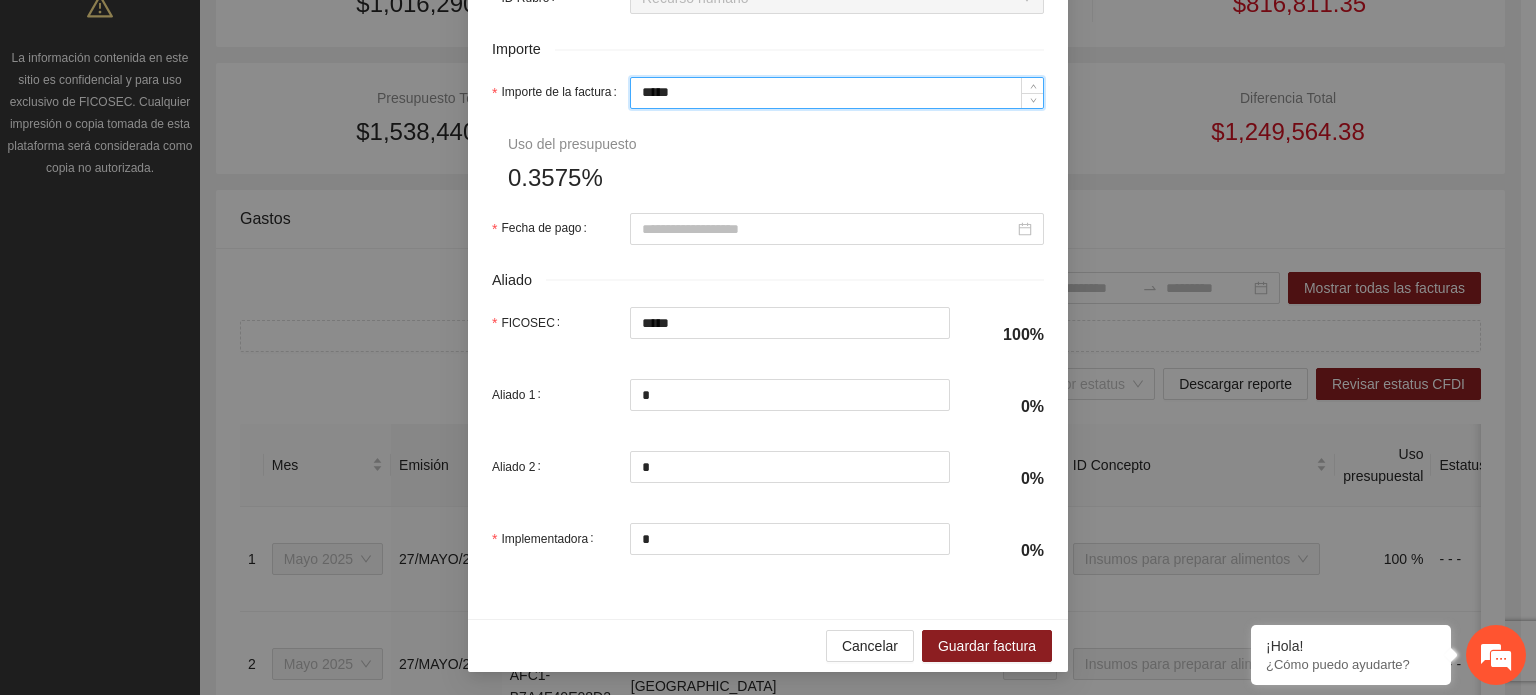 type on "*****" 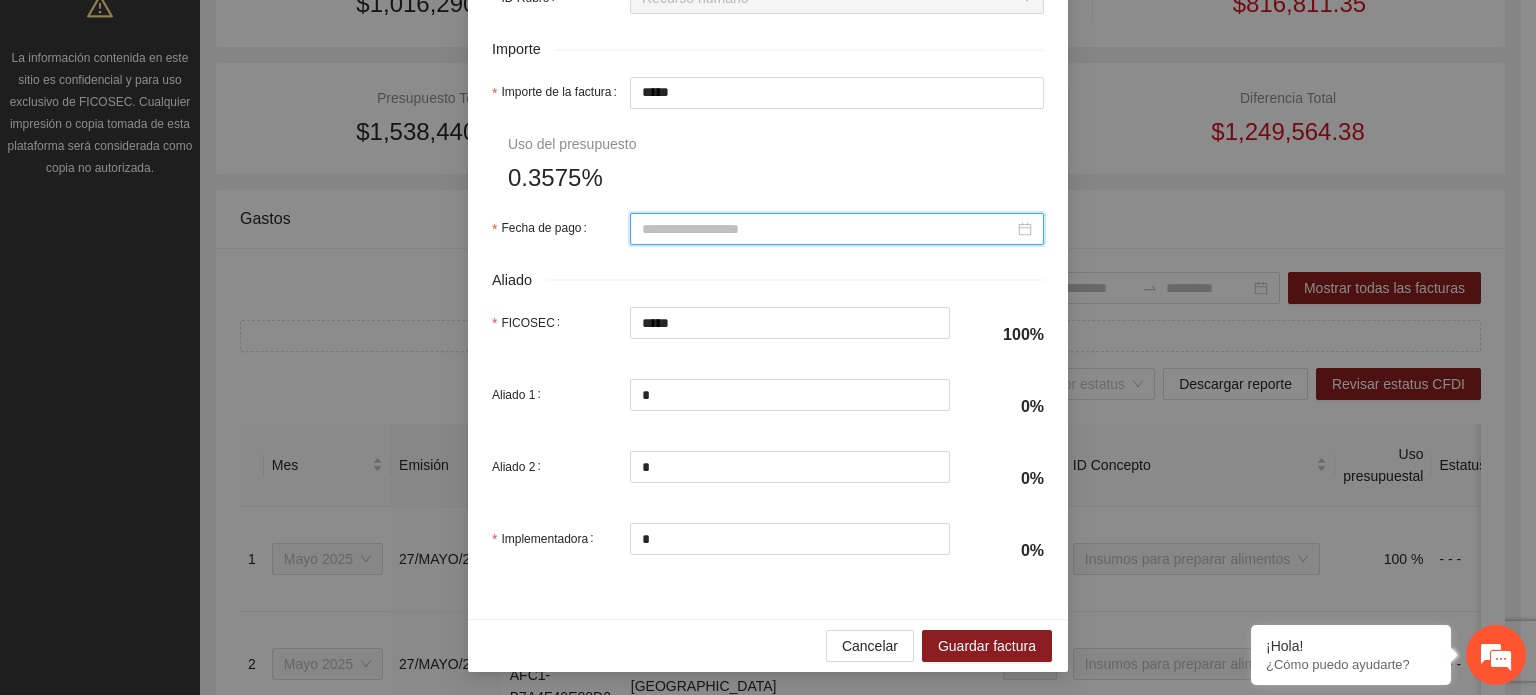 click on "Fecha de pago" at bounding box center [828, 229] 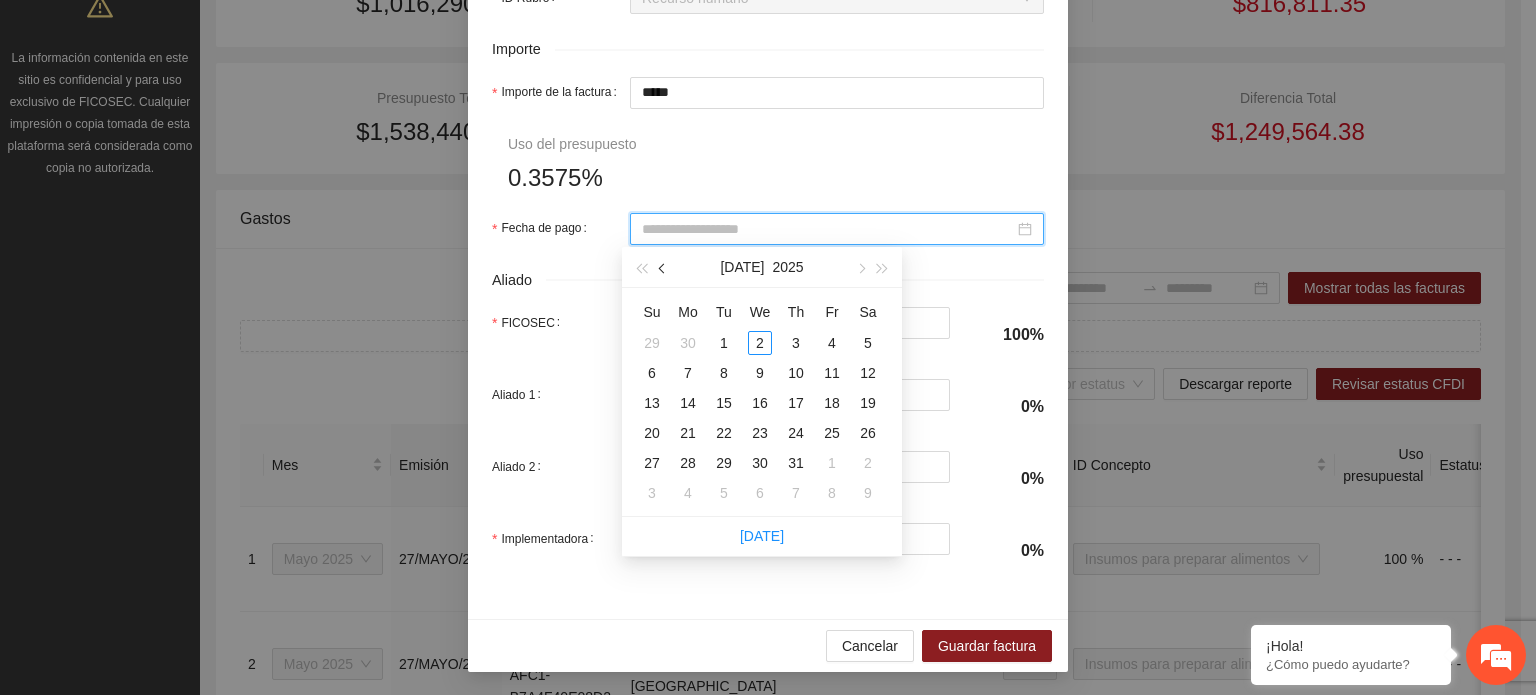 click at bounding box center (664, 269) 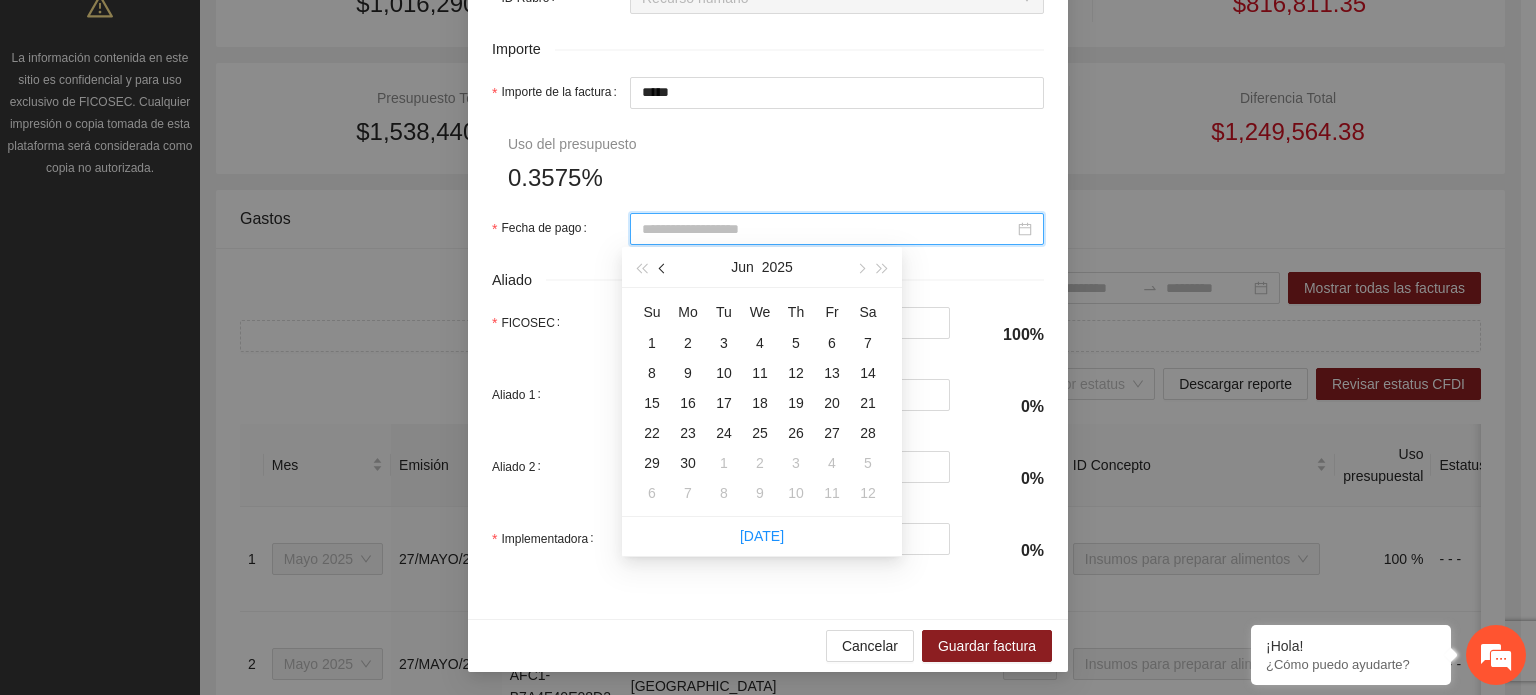 click at bounding box center [664, 269] 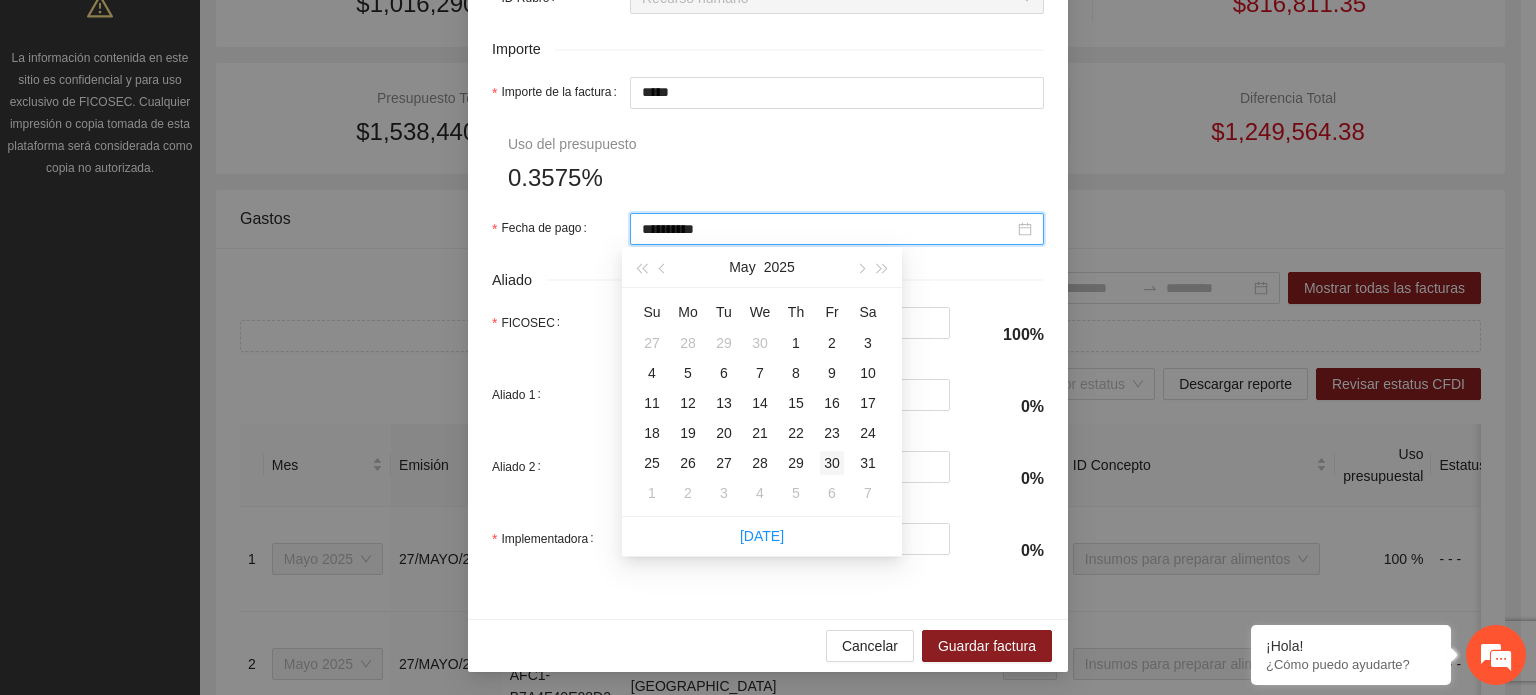 type on "**********" 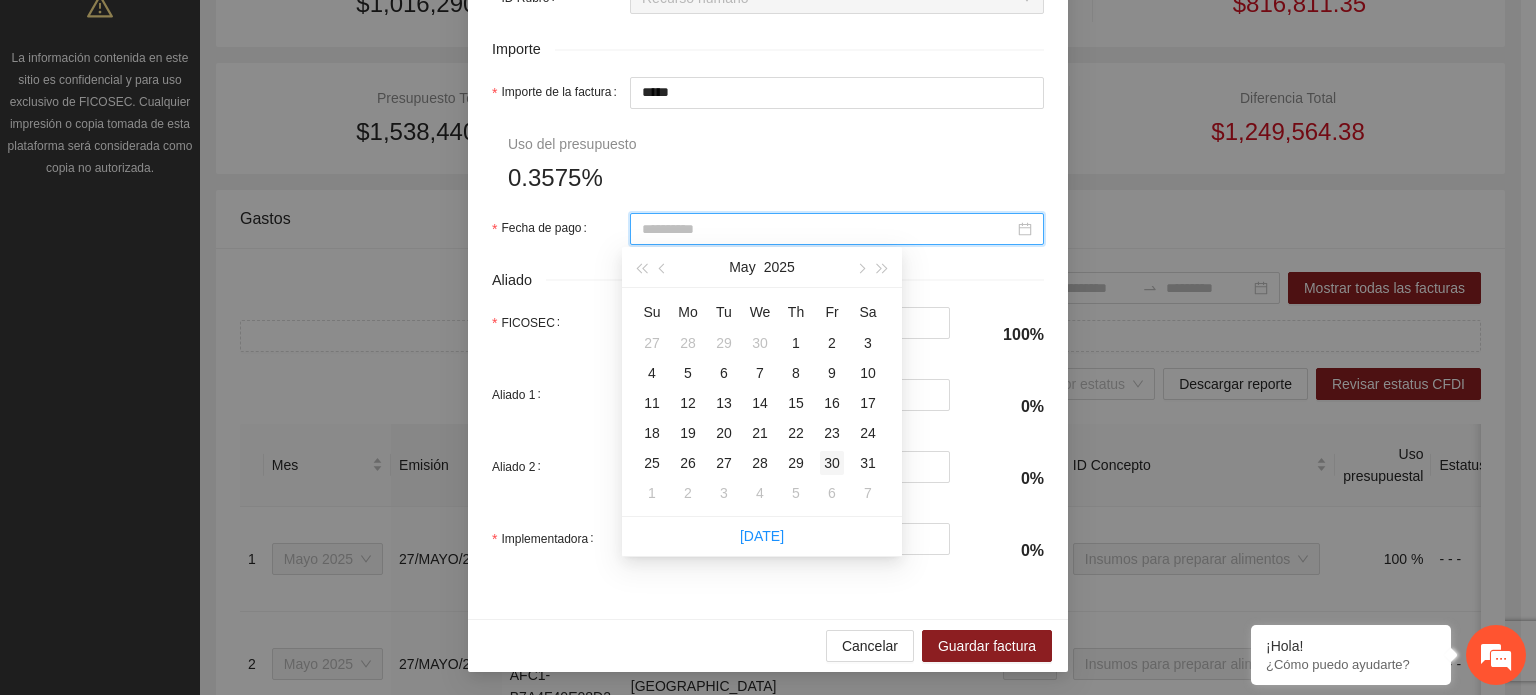 click on "30" at bounding box center (832, 463) 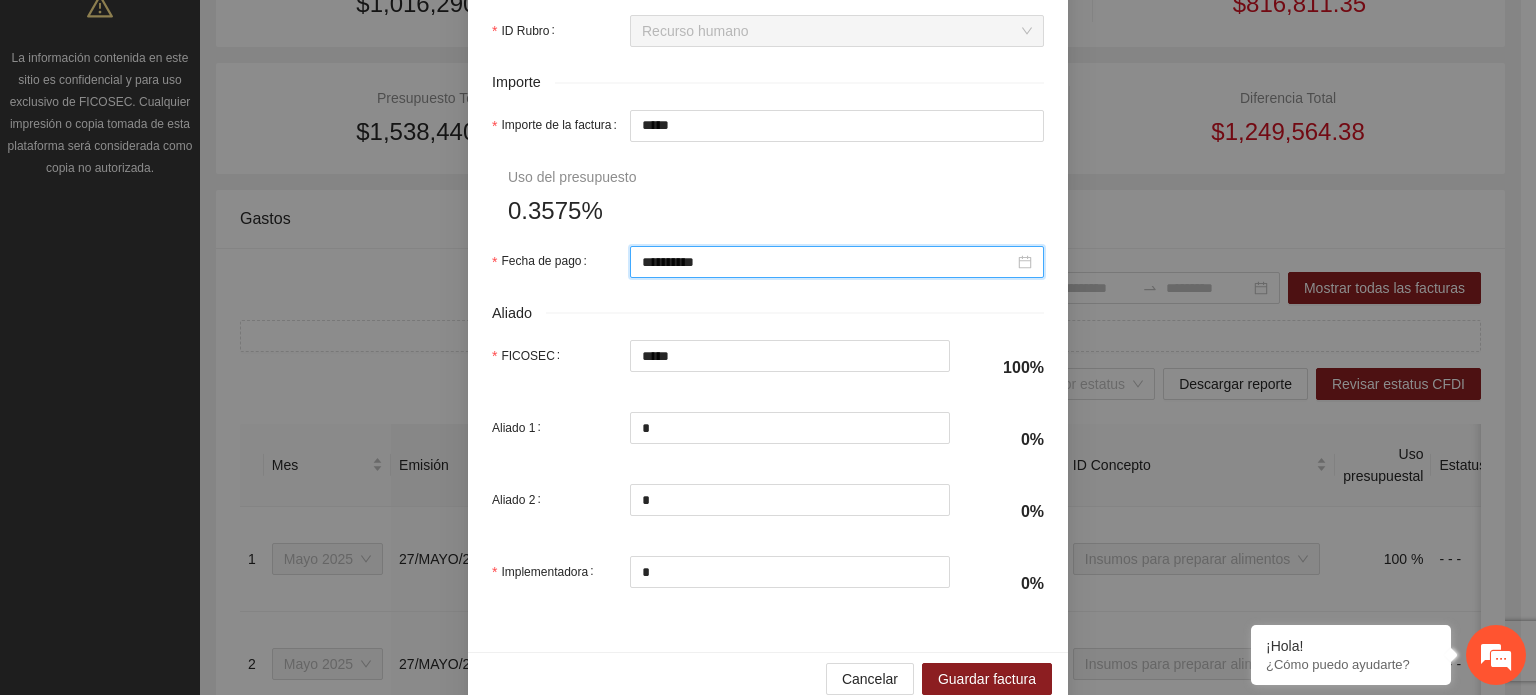 scroll, scrollTop: 1001, scrollLeft: 0, axis: vertical 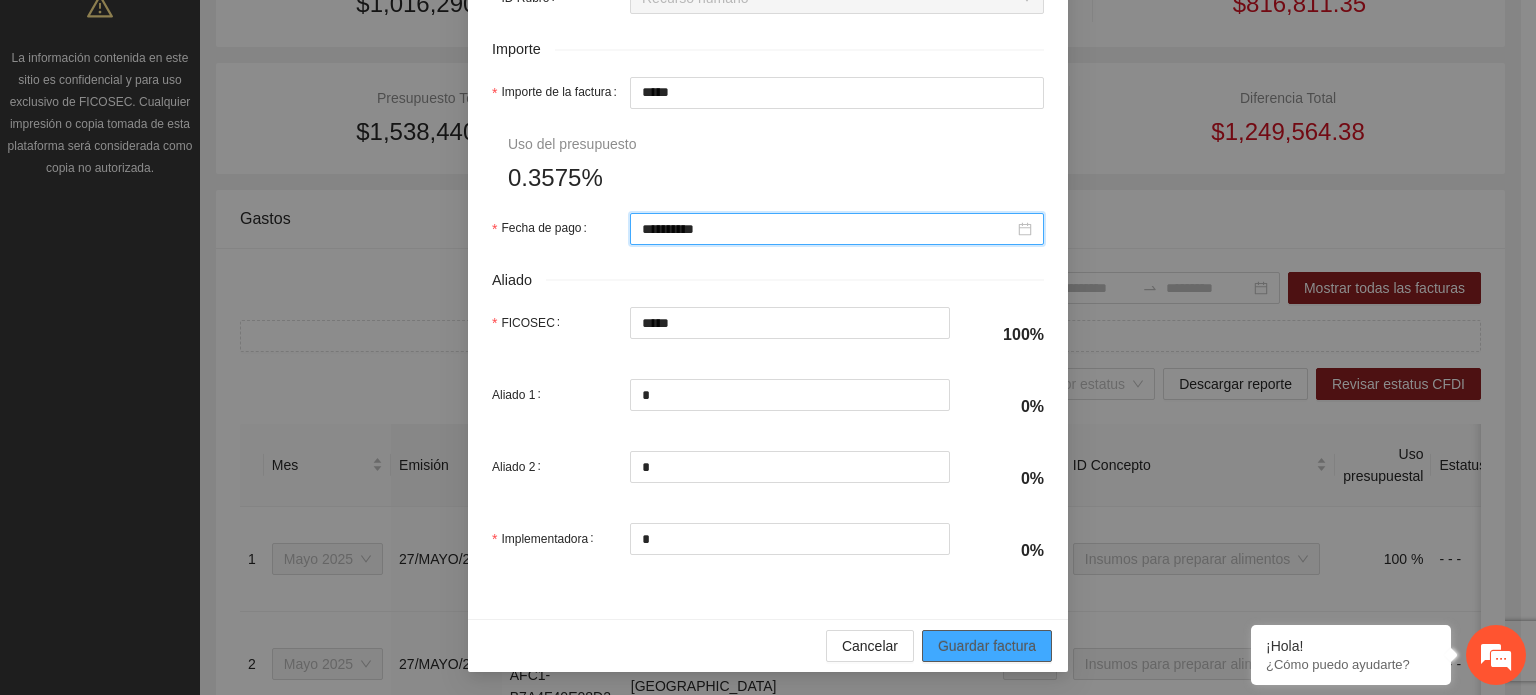 click on "Guardar factura" at bounding box center [987, 646] 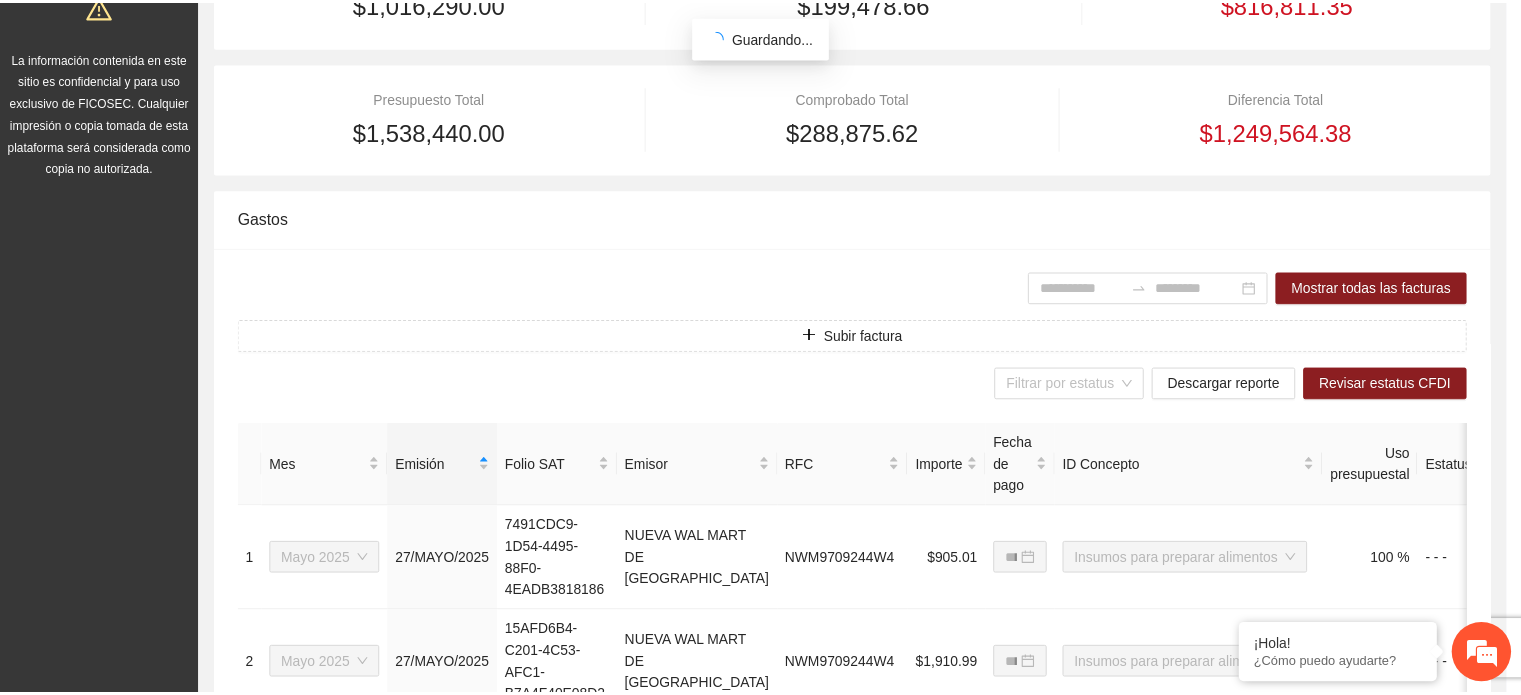 scroll, scrollTop: 841, scrollLeft: 0, axis: vertical 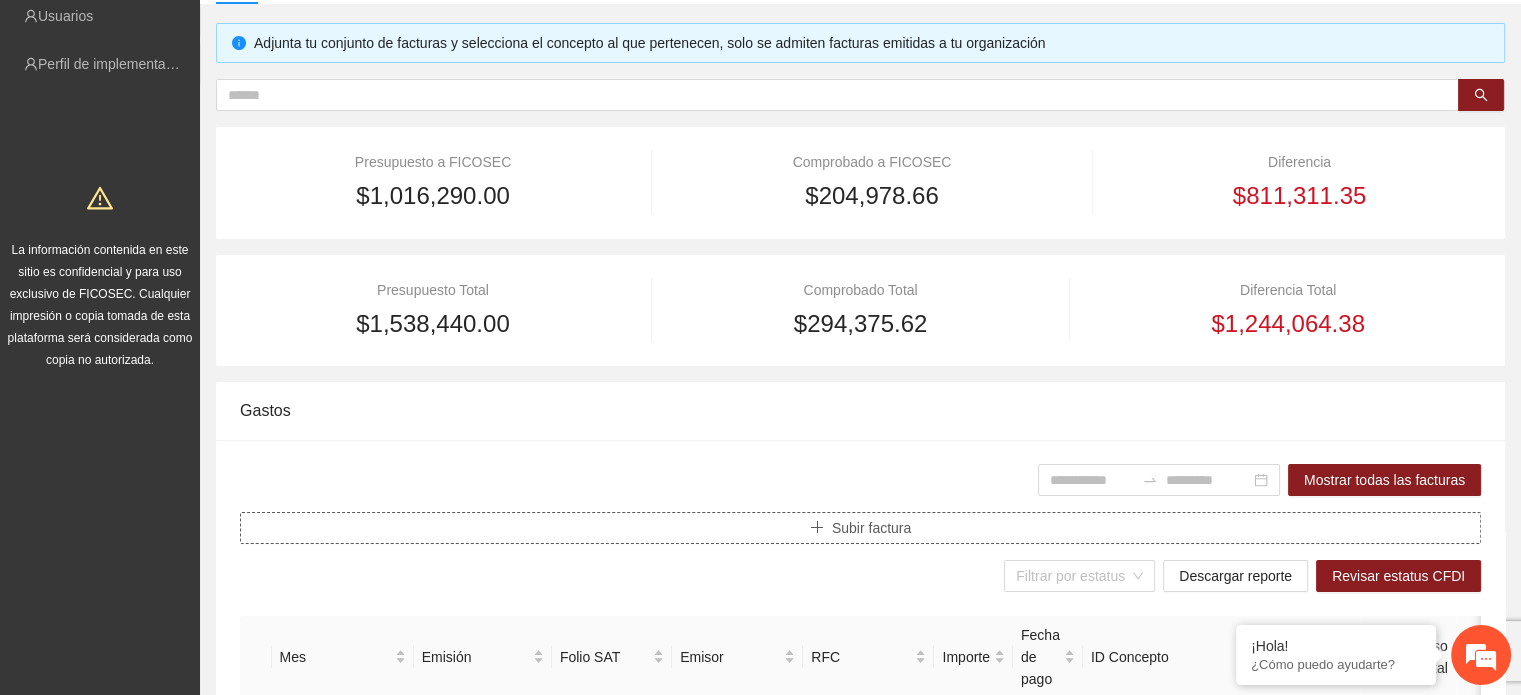click on "Subir factura" at bounding box center [871, 528] 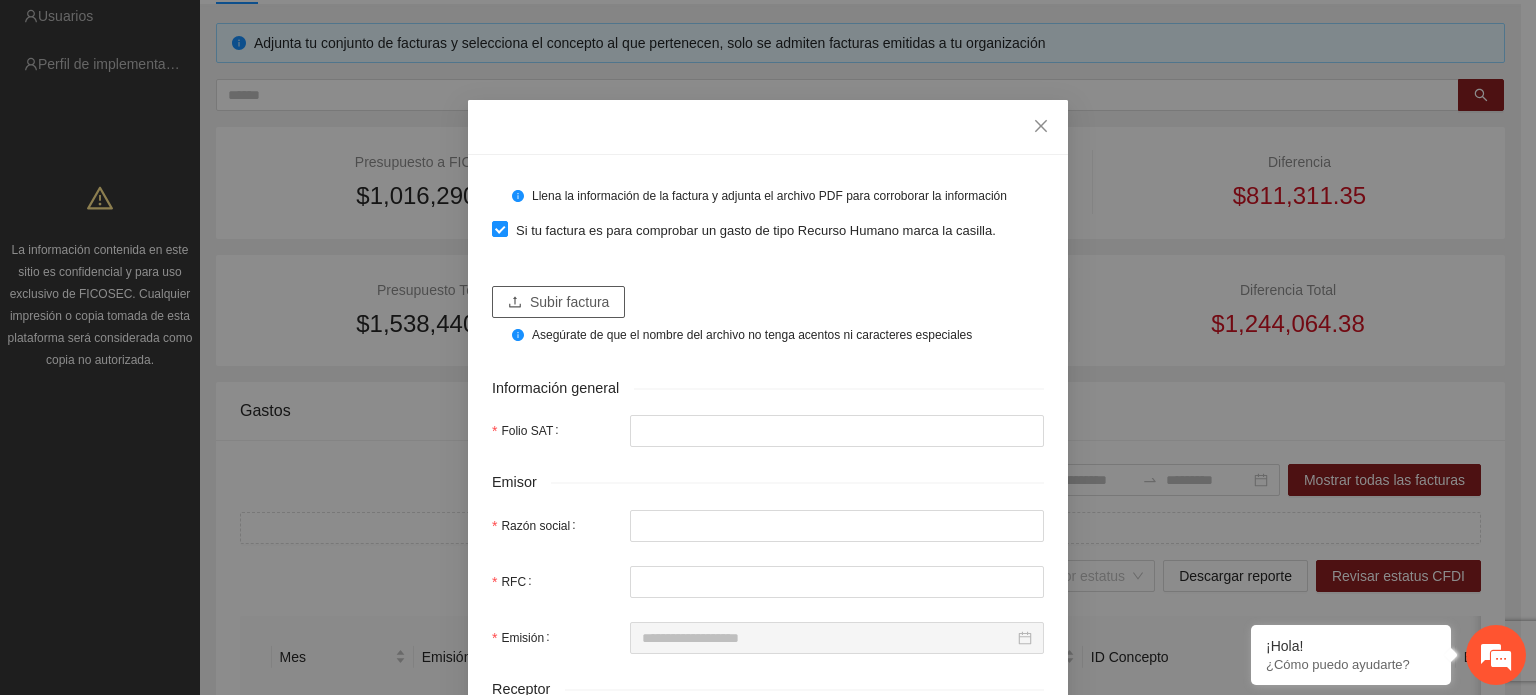 click on "Subir factura" at bounding box center [569, 302] 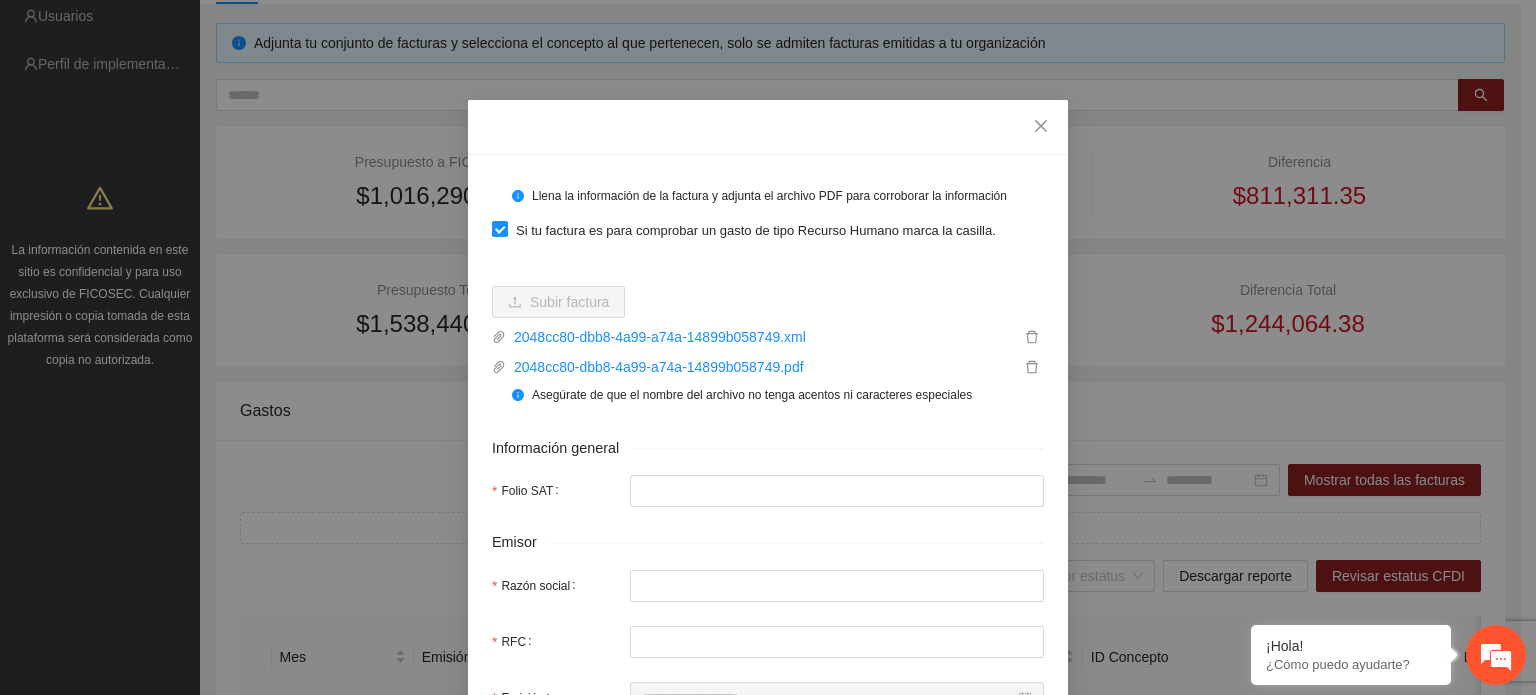 type on "**********" 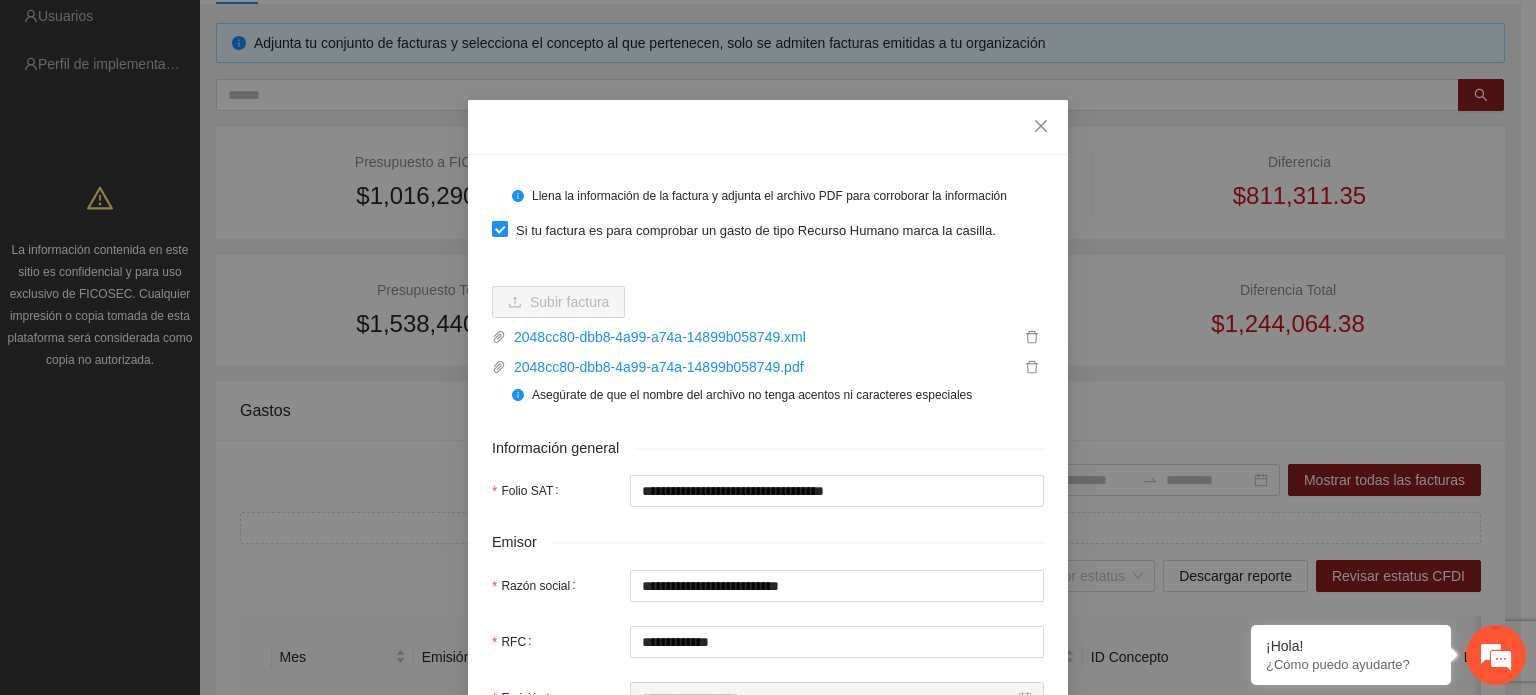 type on "**********" 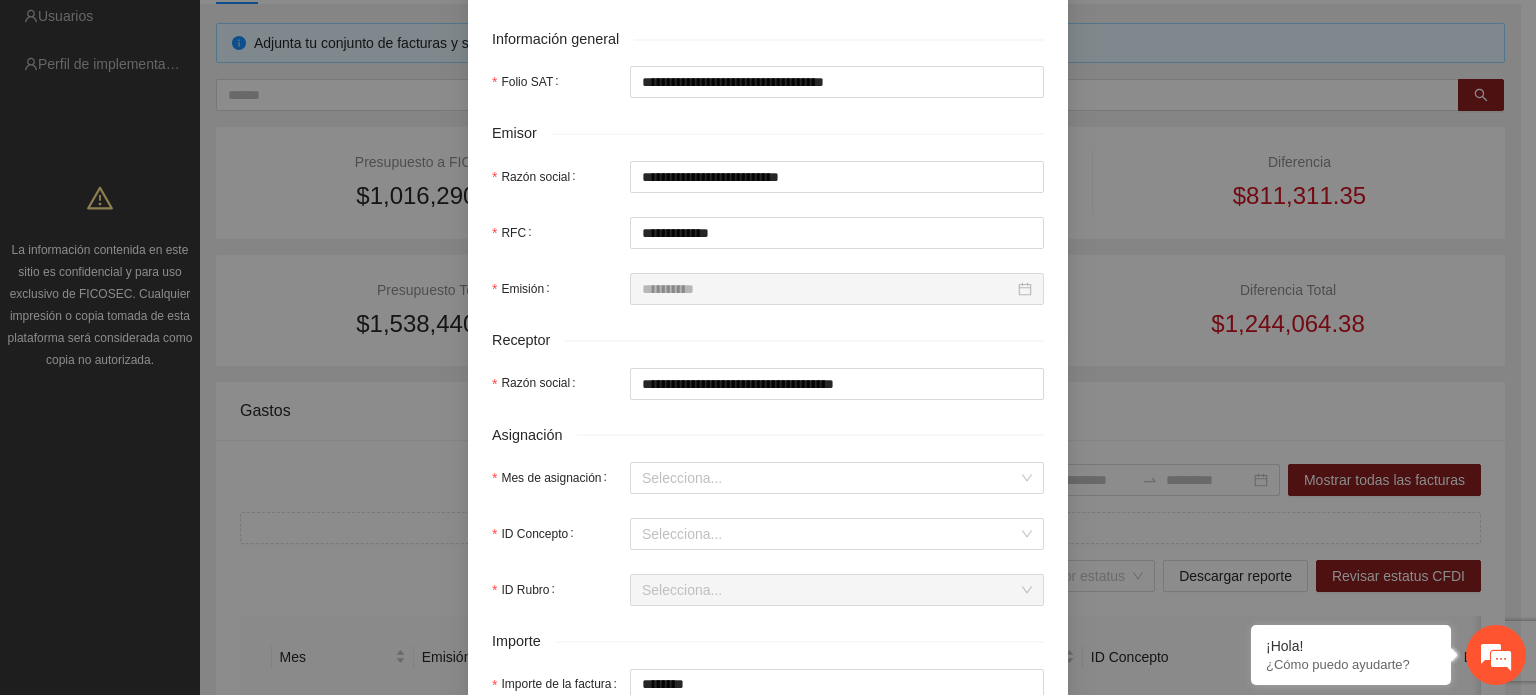 scroll, scrollTop: 400, scrollLeft: 0, axis: vertical 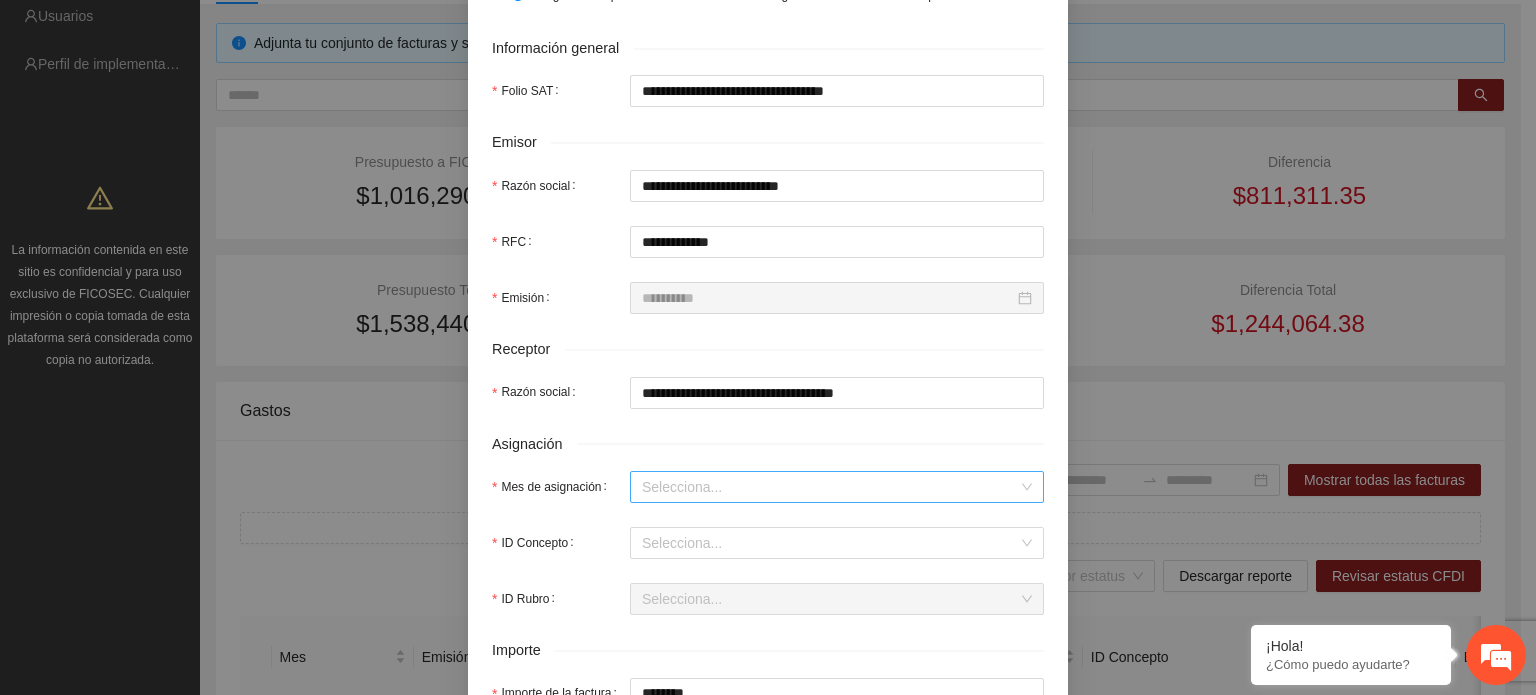 click on "Mes de asignación" at bounding box center [830, 487] 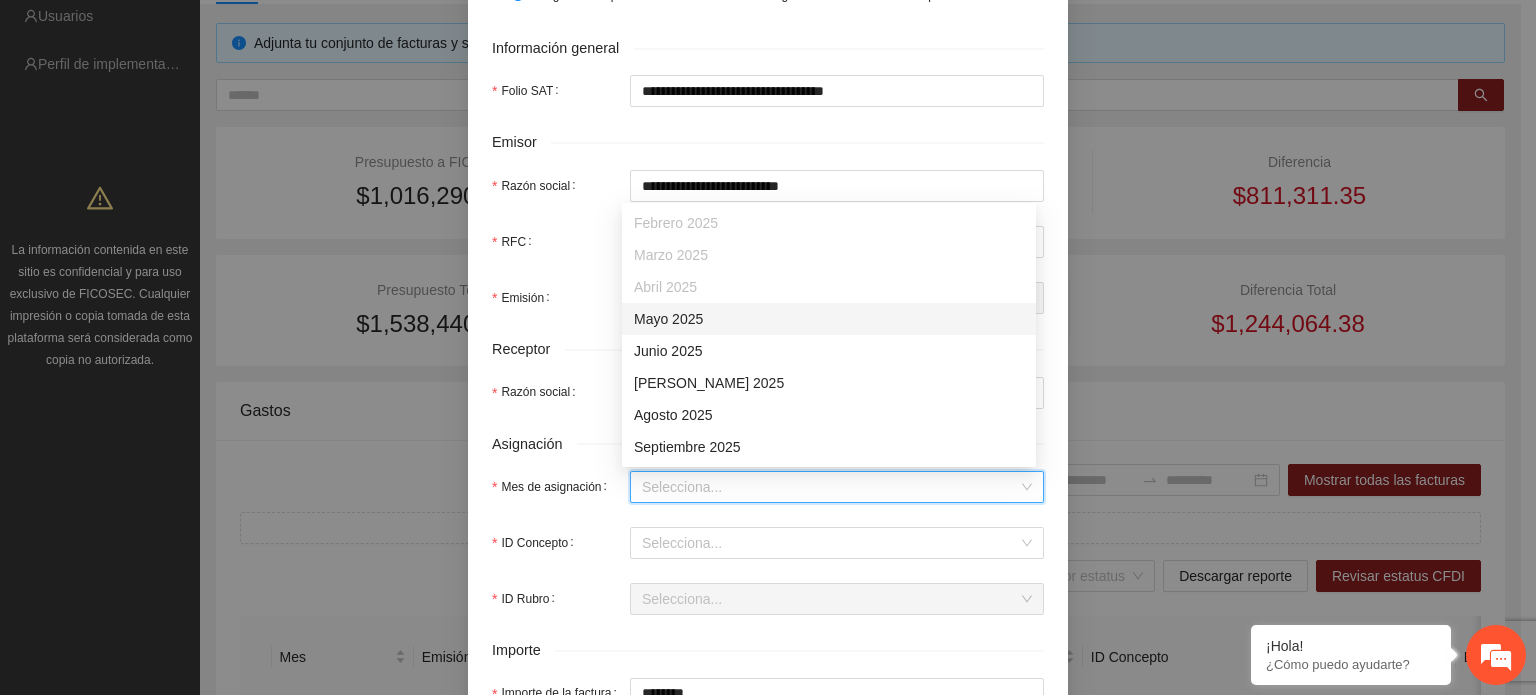click on "Mayo 2025" at bounding box center (829, 319) 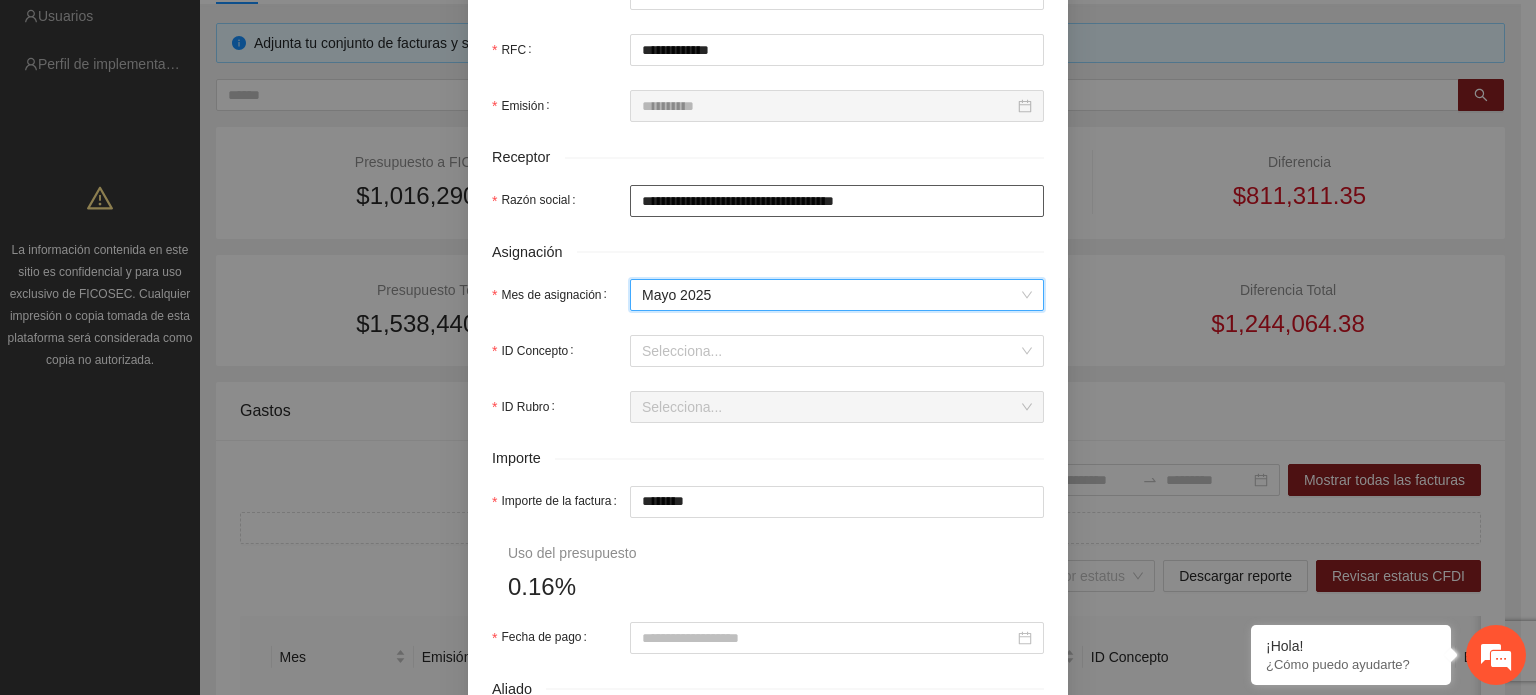 scroll, scrollTop: 700, scrollLeft: 0, axis: vertical 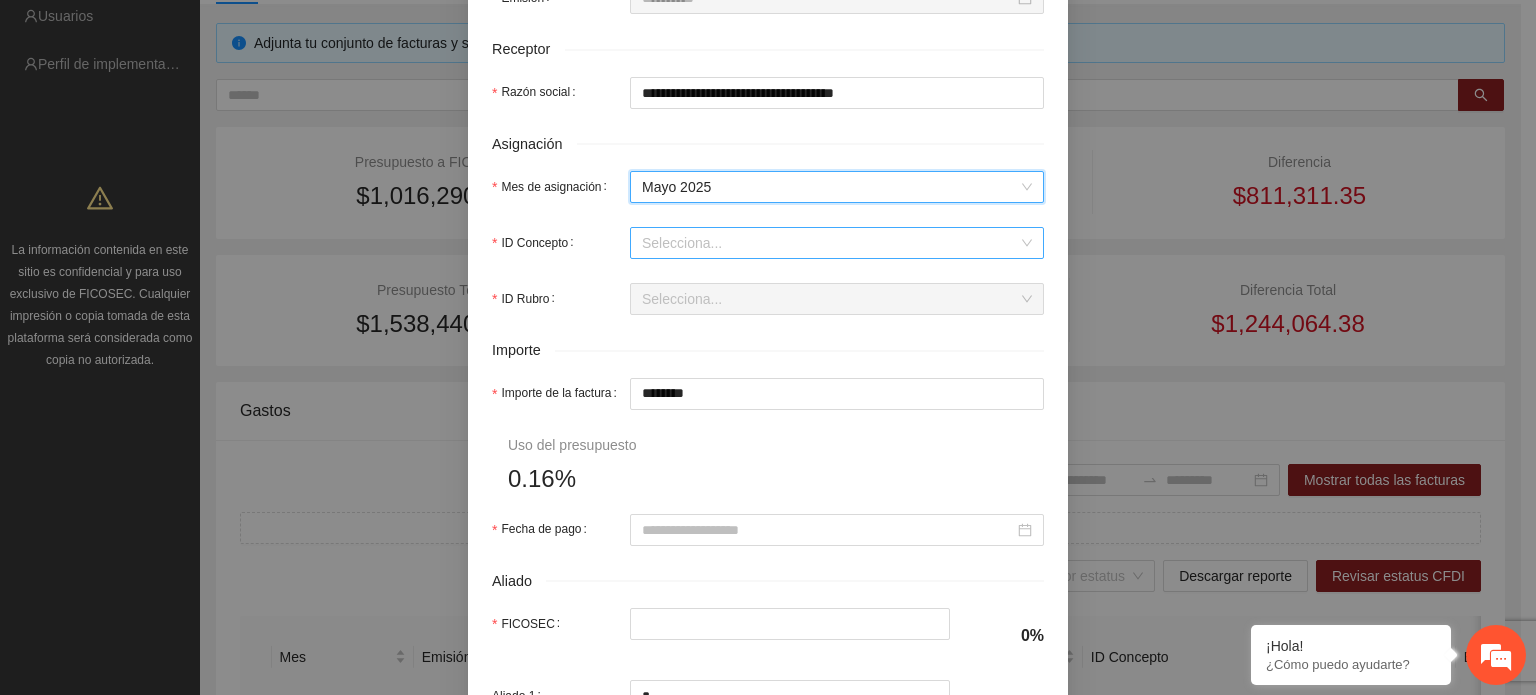 click on "ID Concepto" at bounding box center [830, 243] 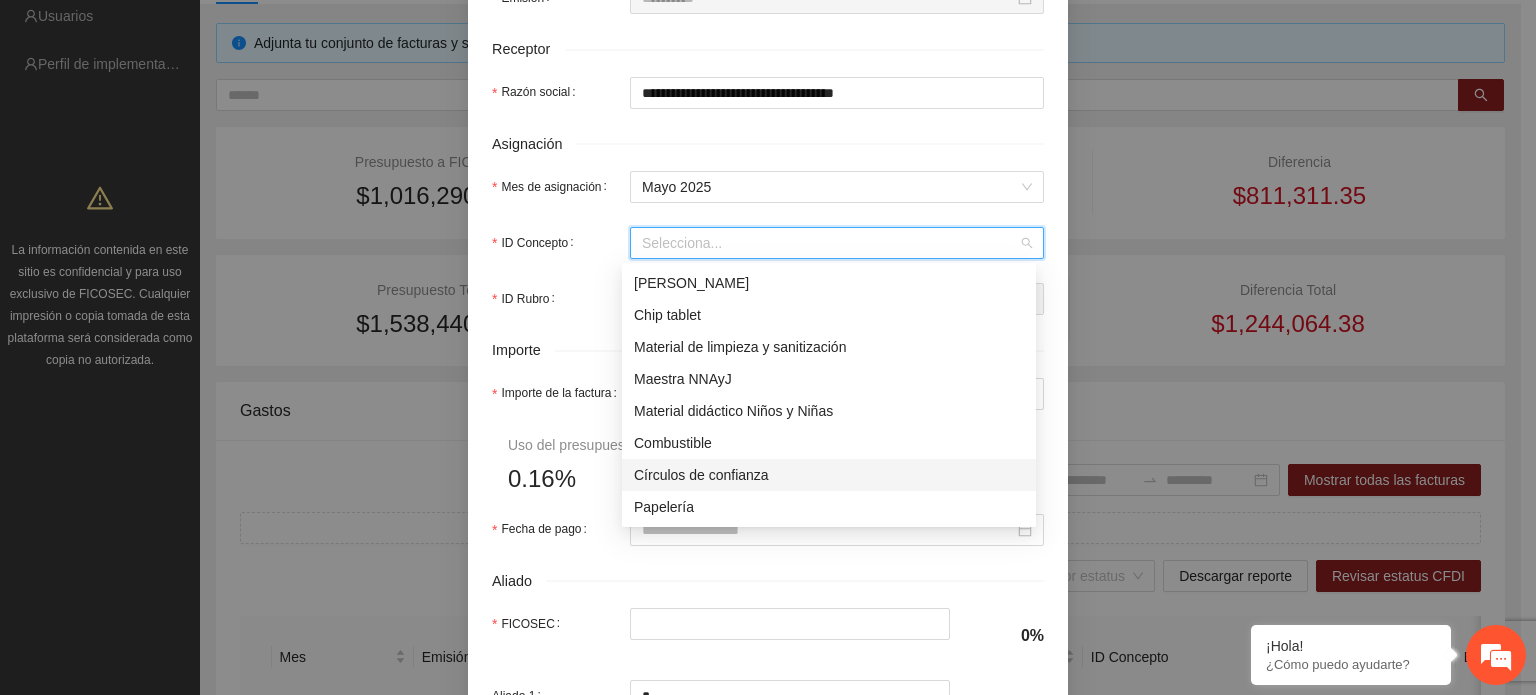 click on "Círculos de confianza" at bounding box center [829, 475] 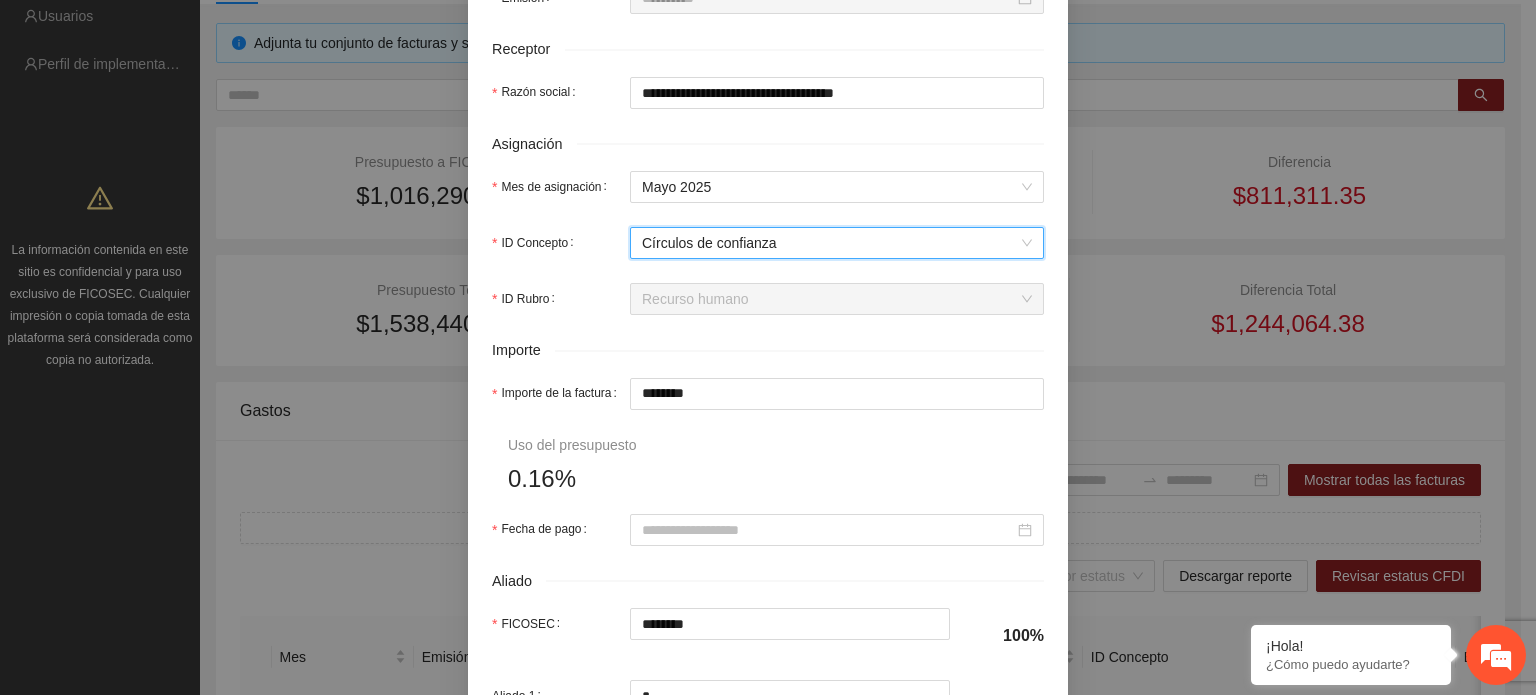 scroll, scrollTop: 900, scrollLeft: 0, axis: vertical 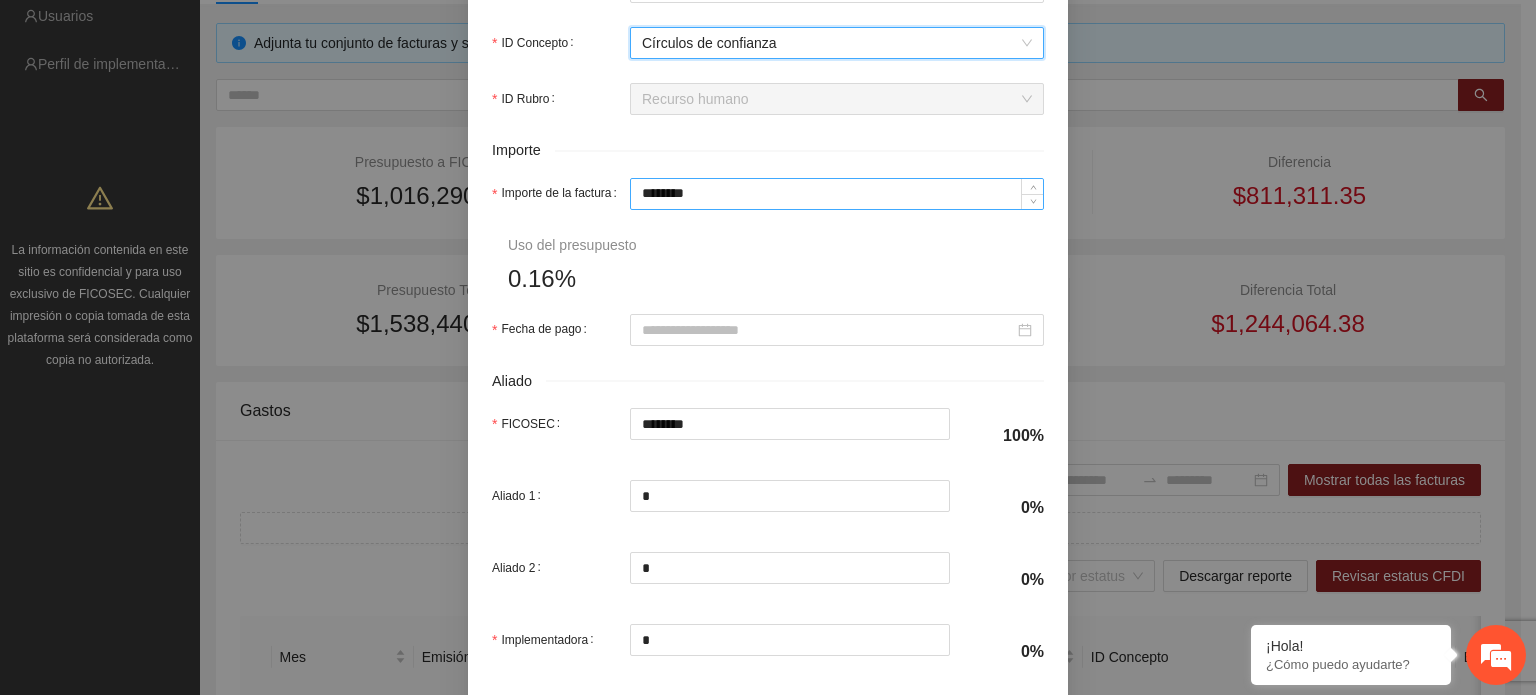 click on "********" at bounding box center (837, 194) 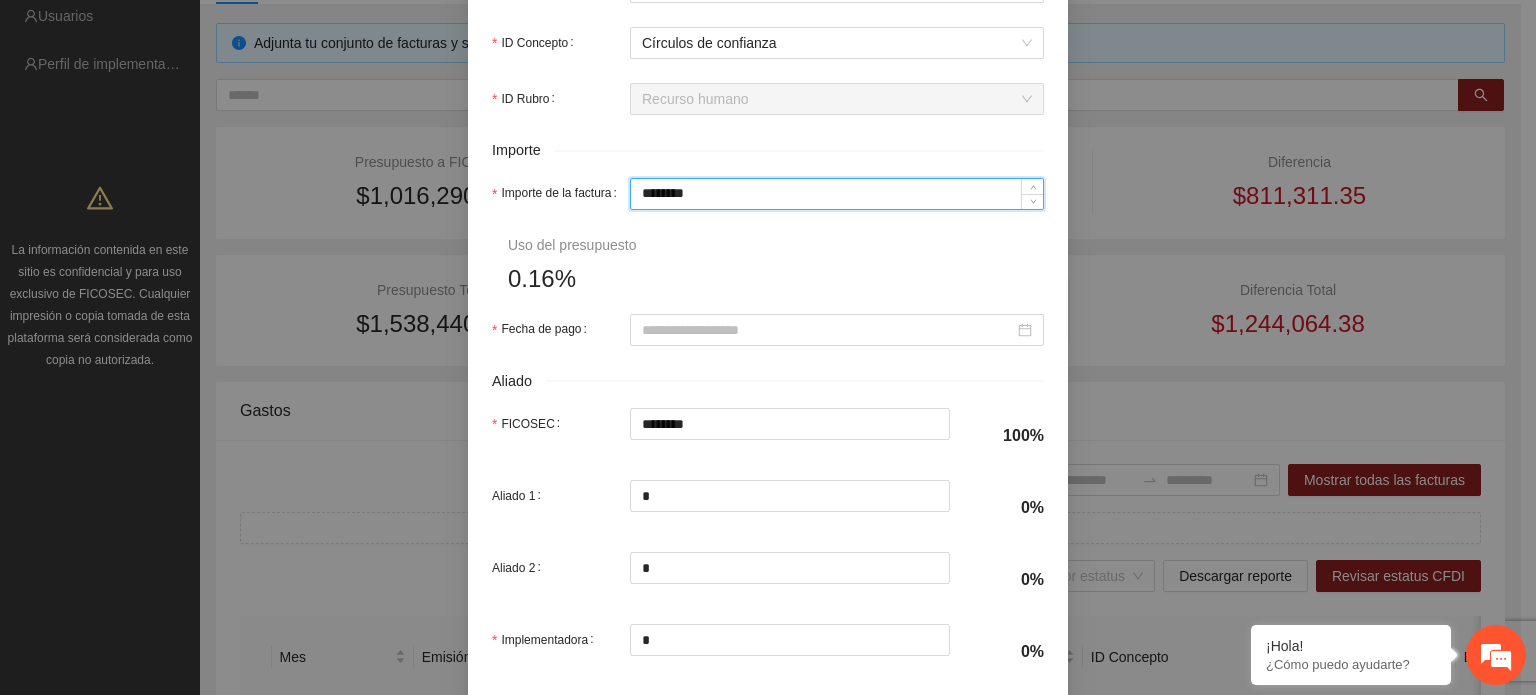 type on "*******" 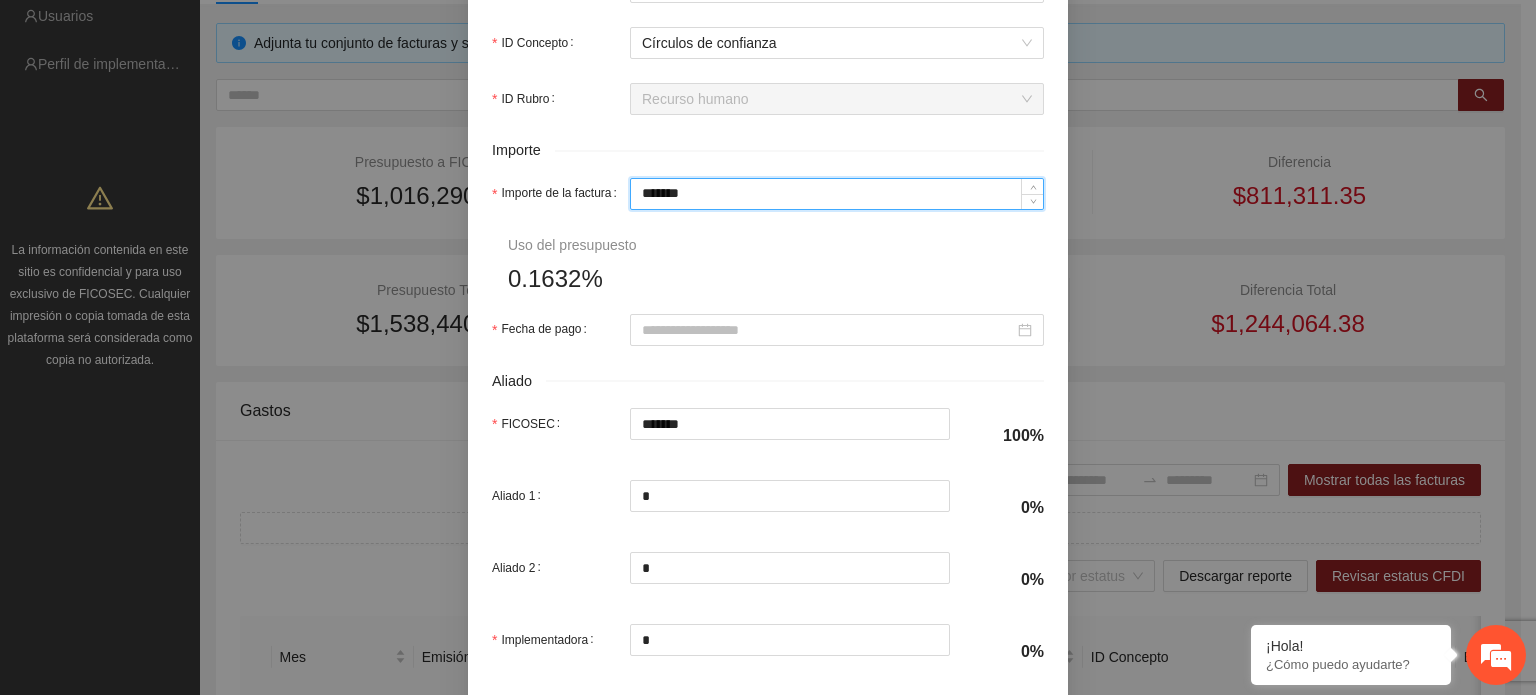 type on "*****" 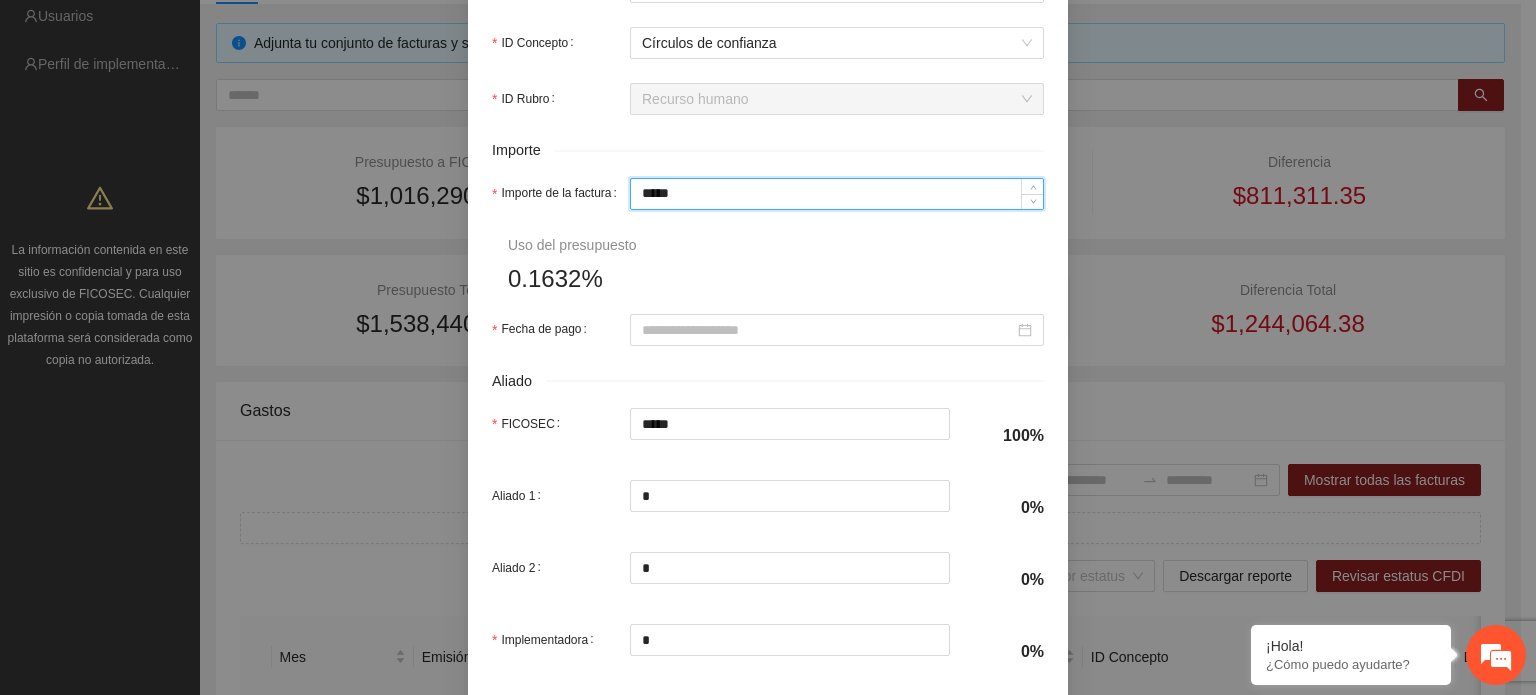 type on "***" 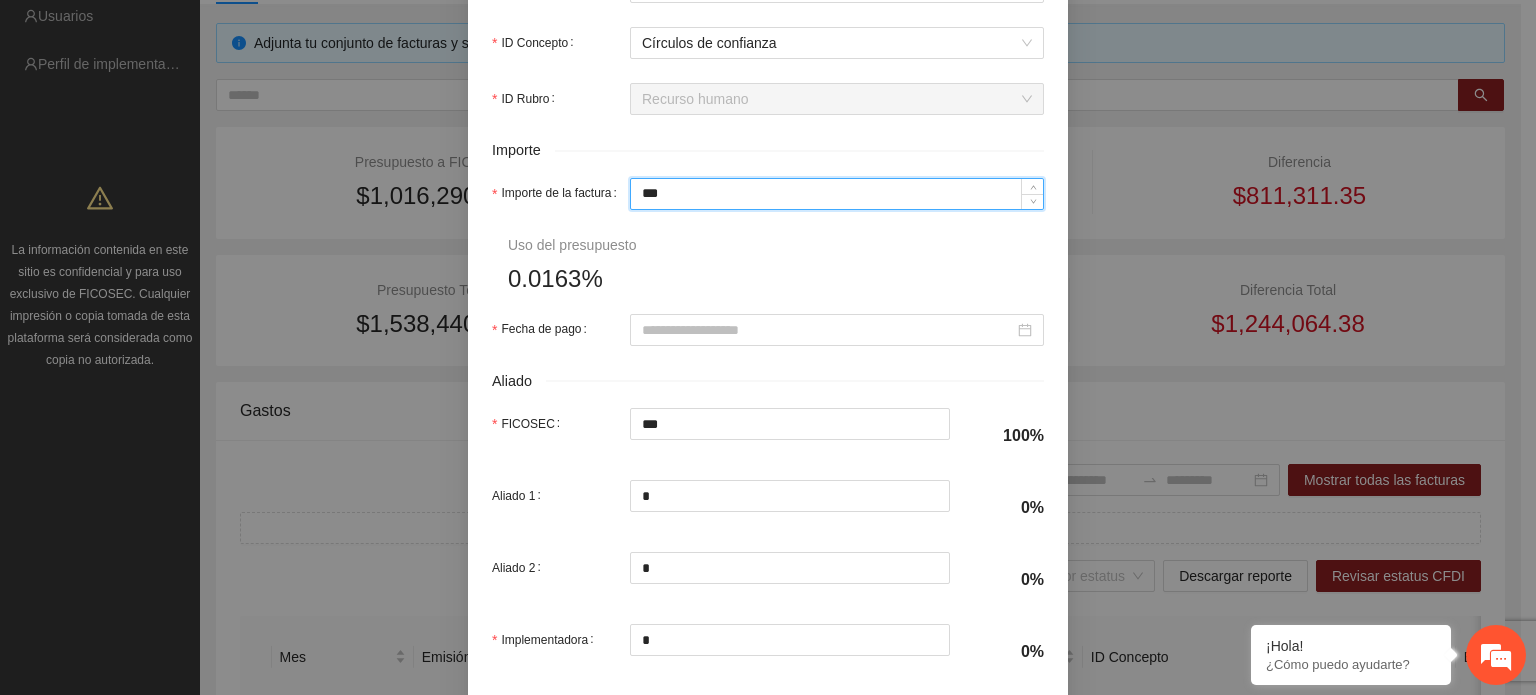 type on "**" 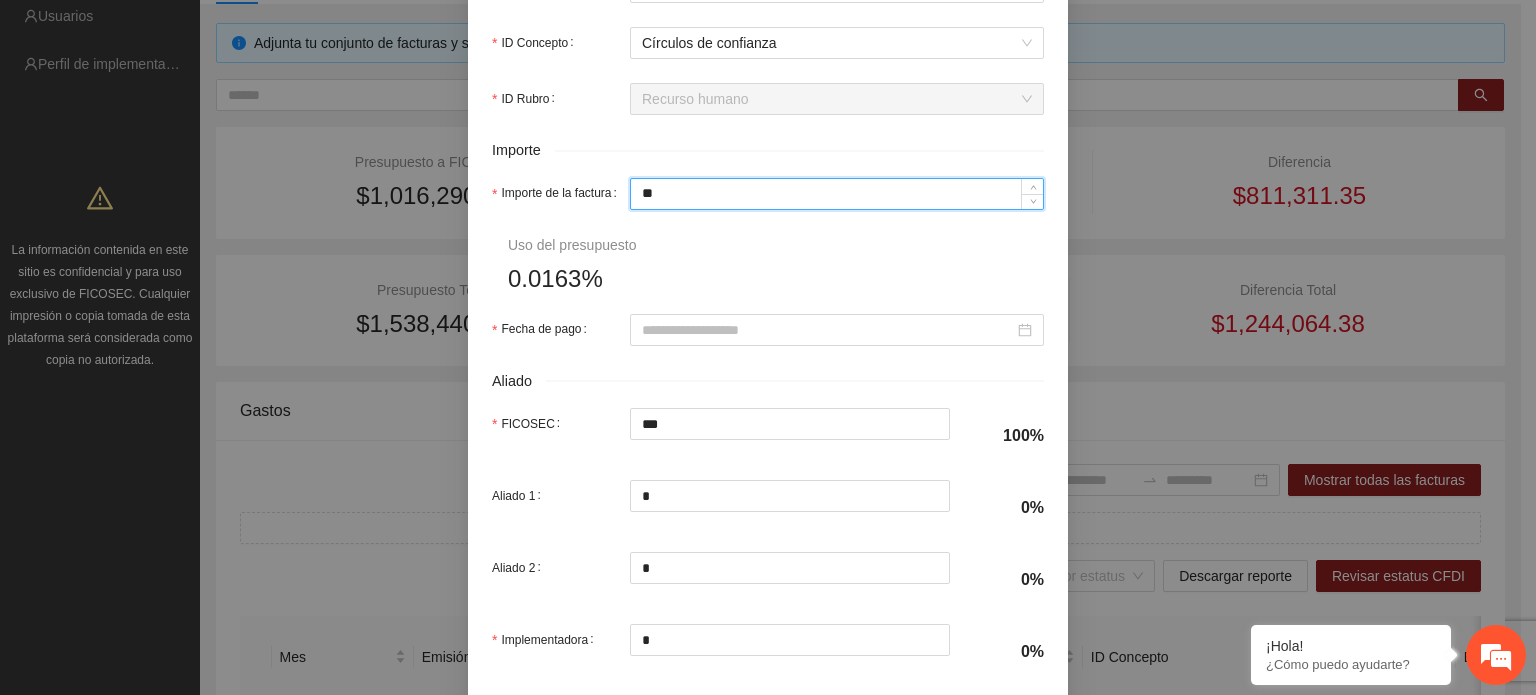 type on "**" 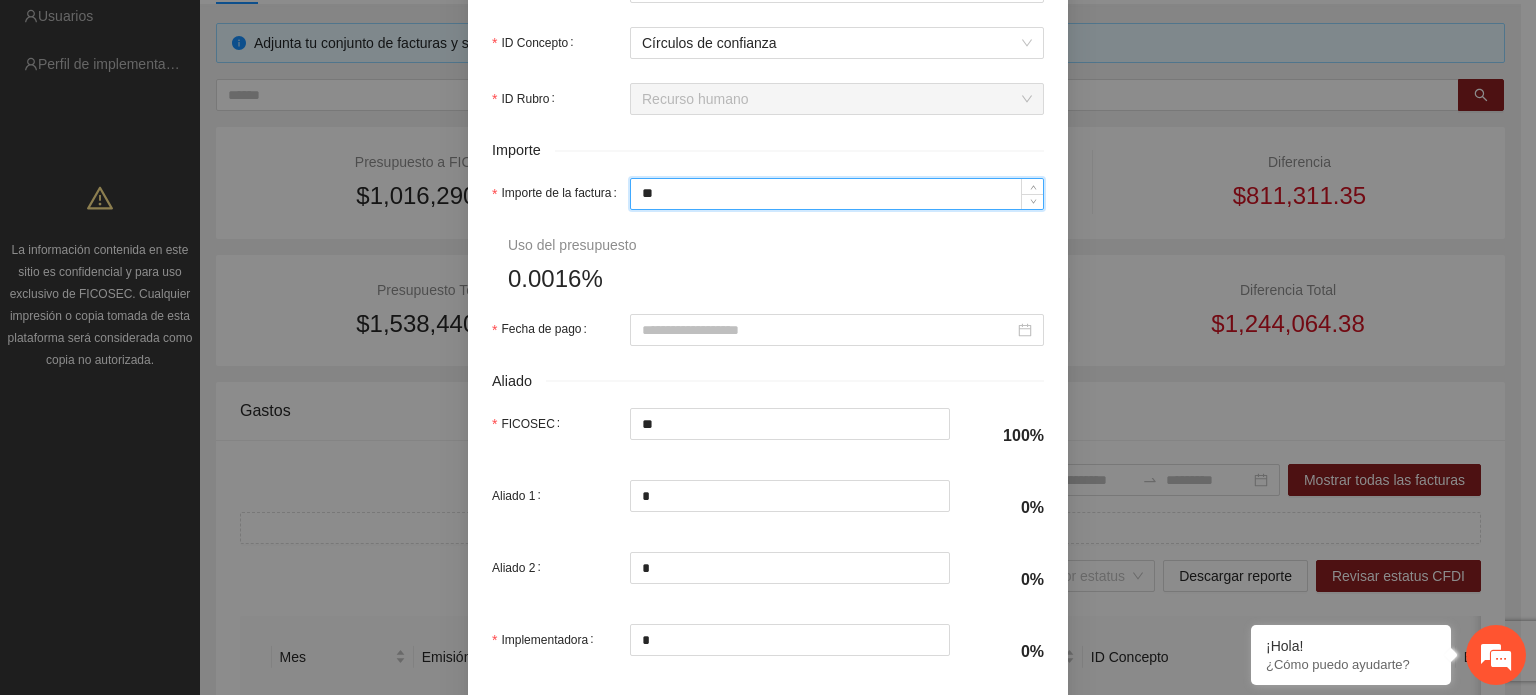 type on "*" 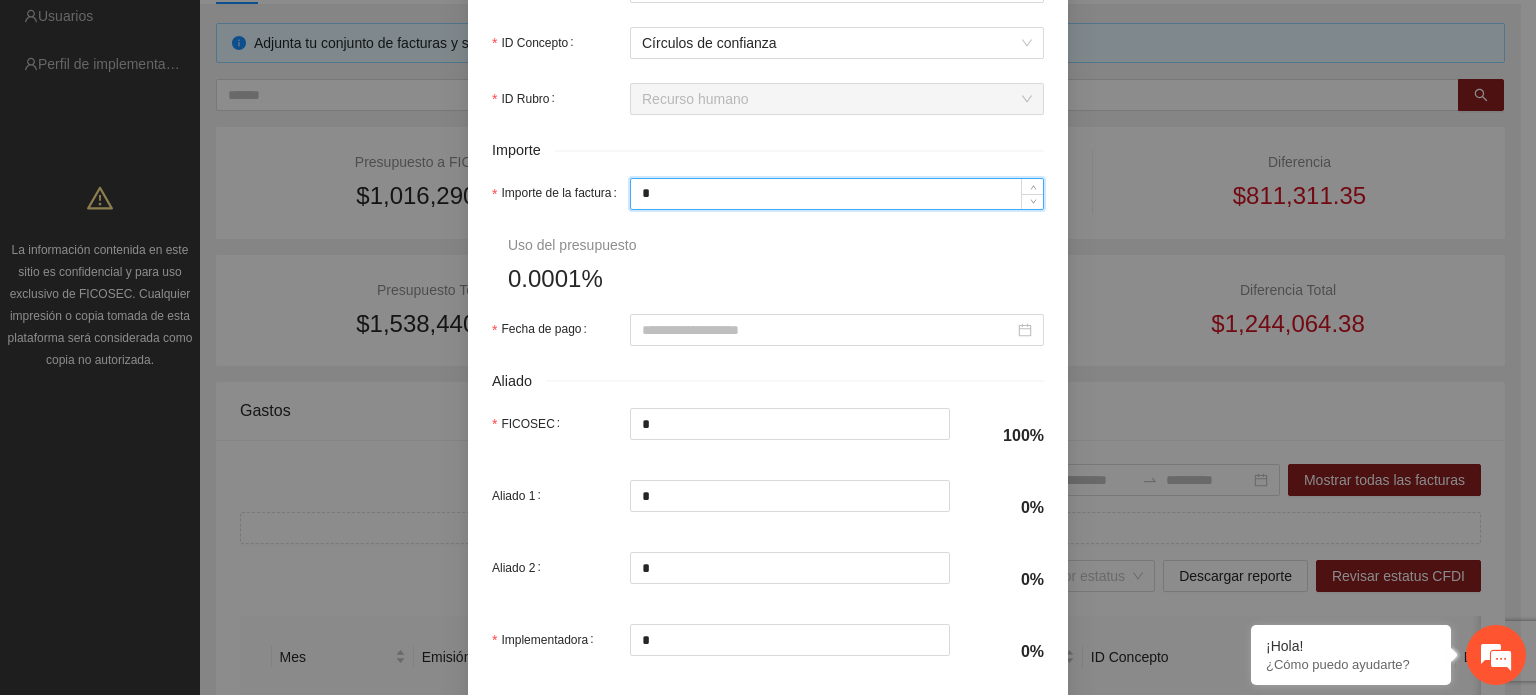 type on "**" 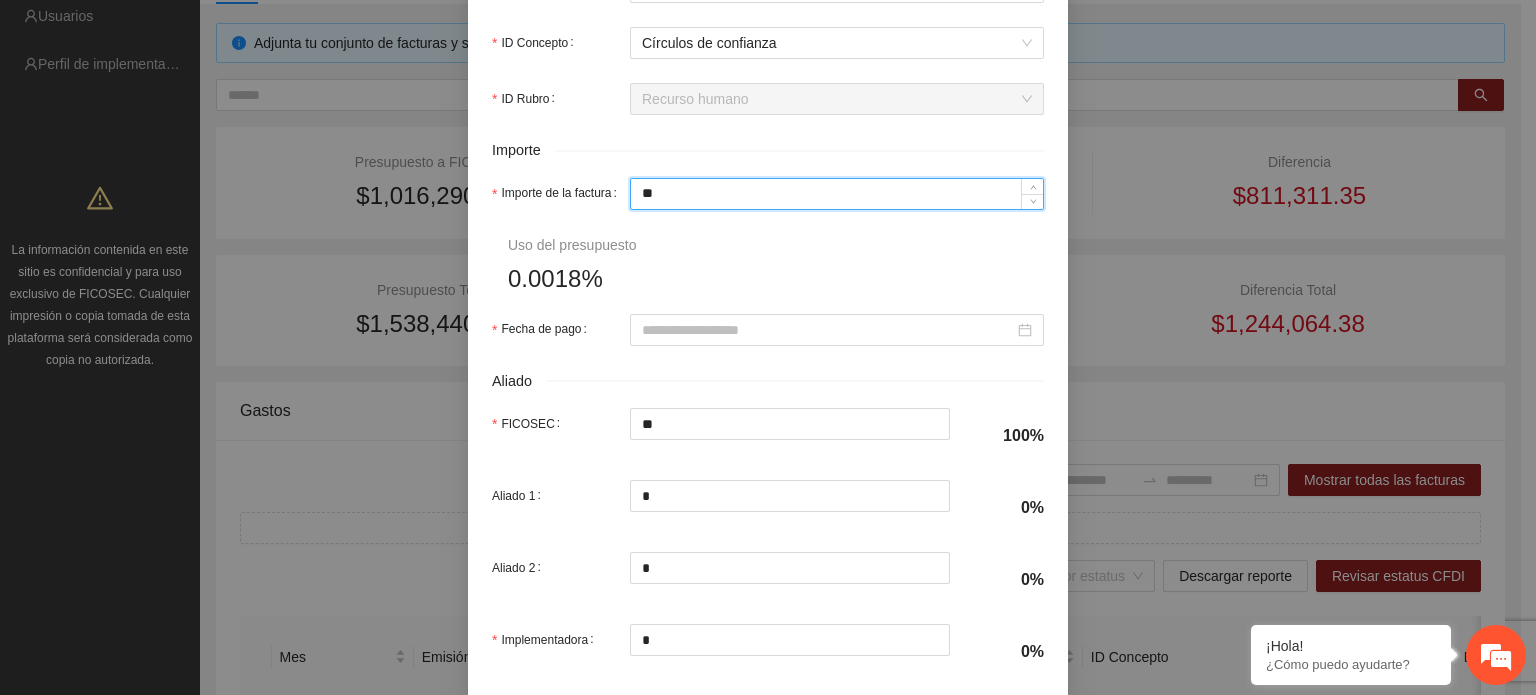 type on "***" 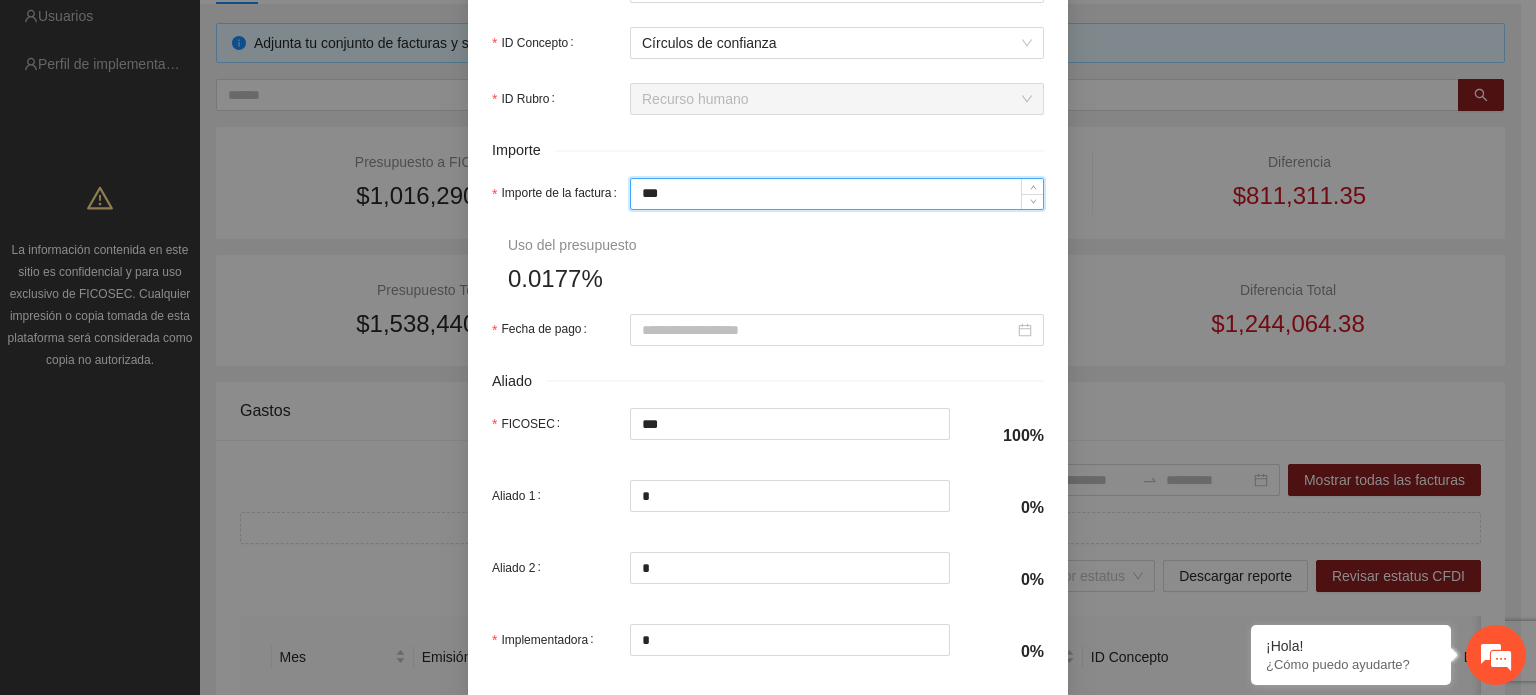type on "*****" 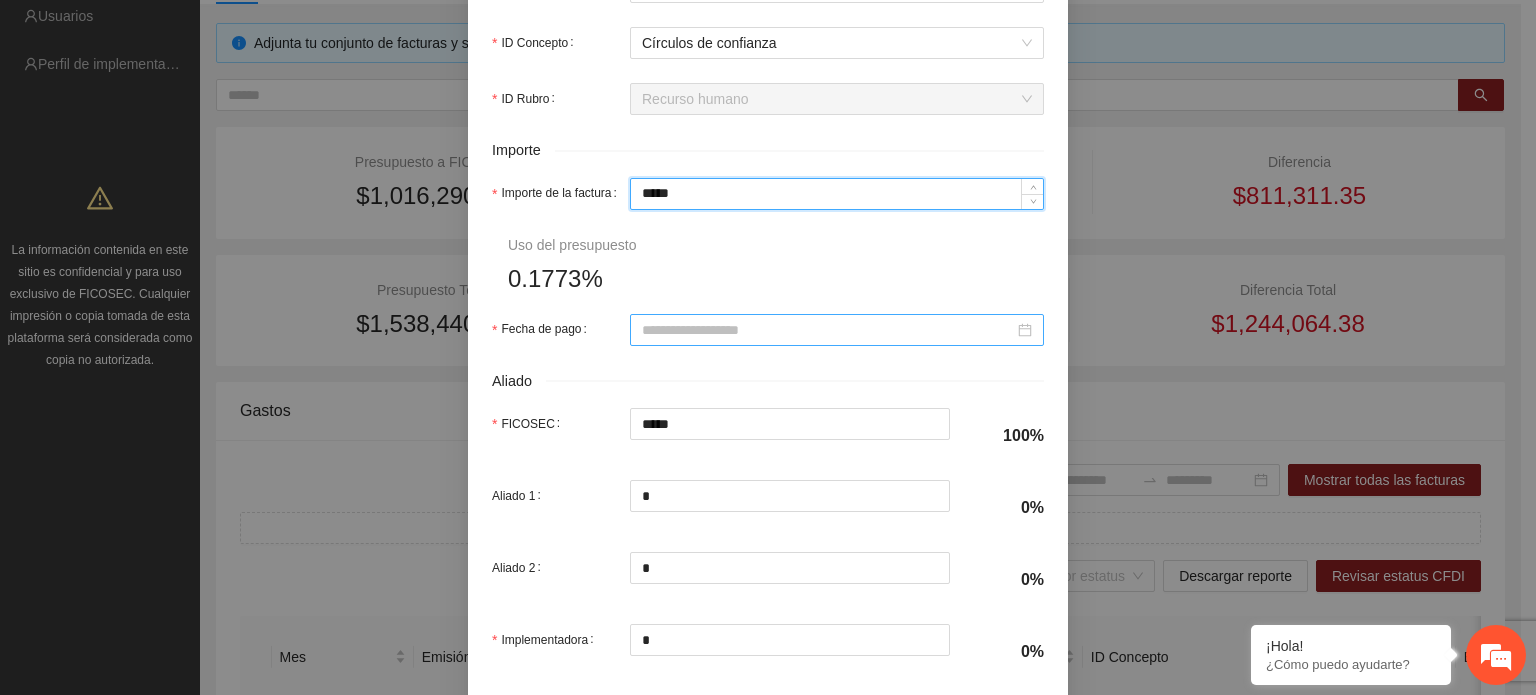 type on "*****" 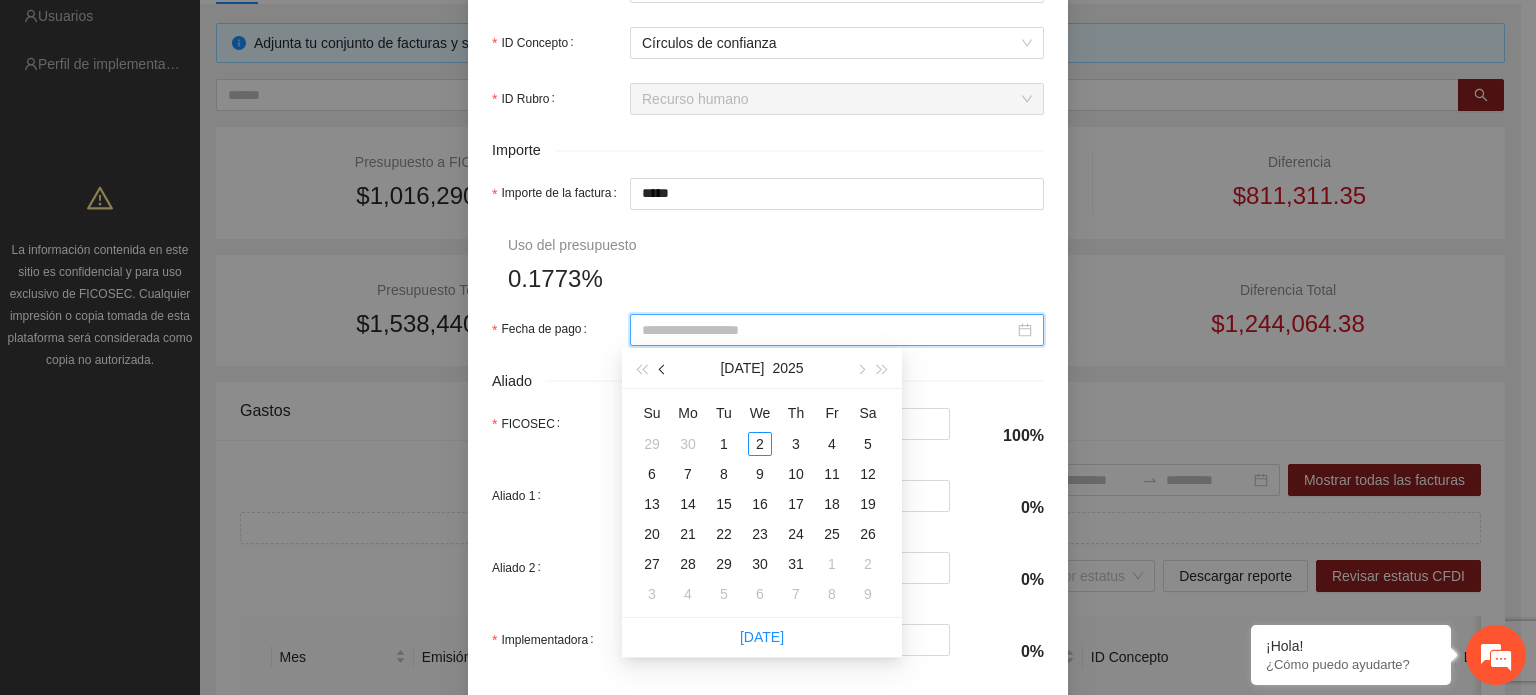 click at bounding box center (664, 370) 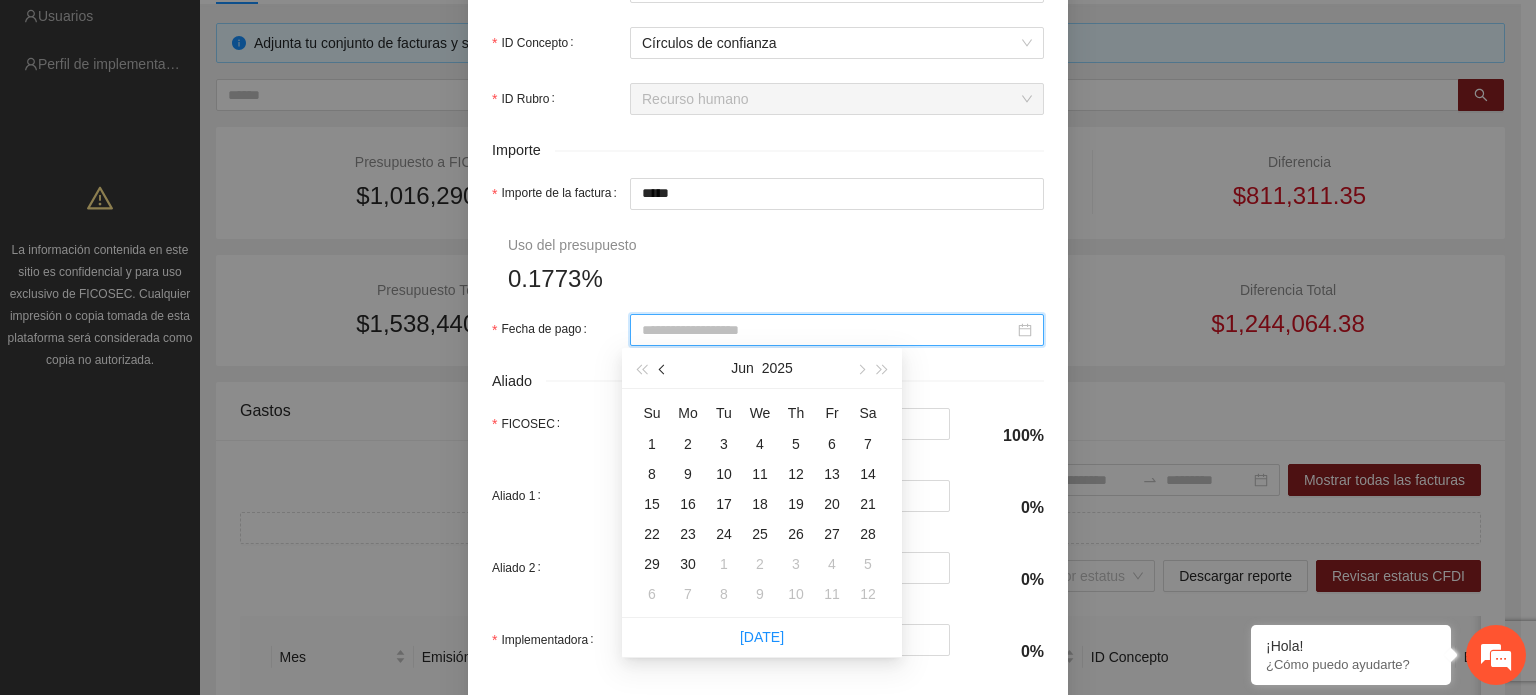 click at bounding box center [664, 370] 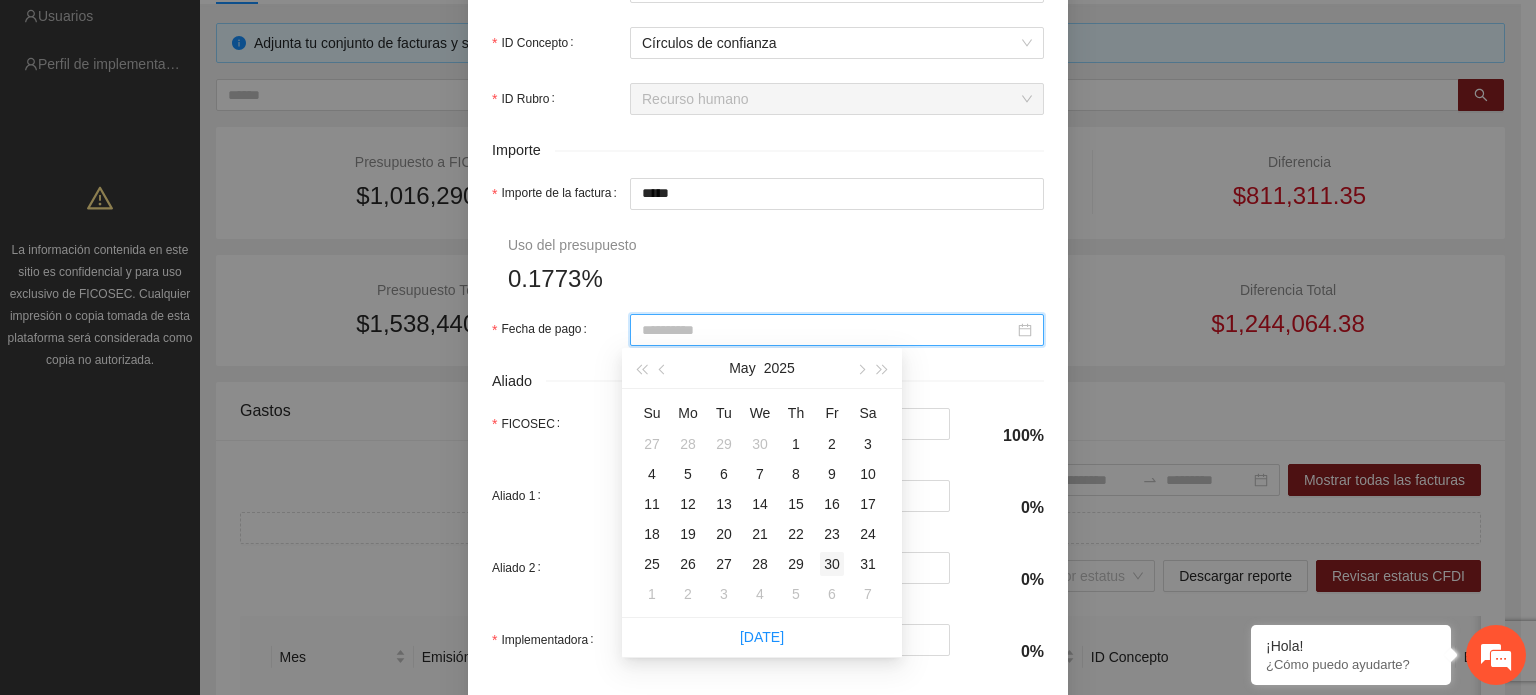 type on "**********" 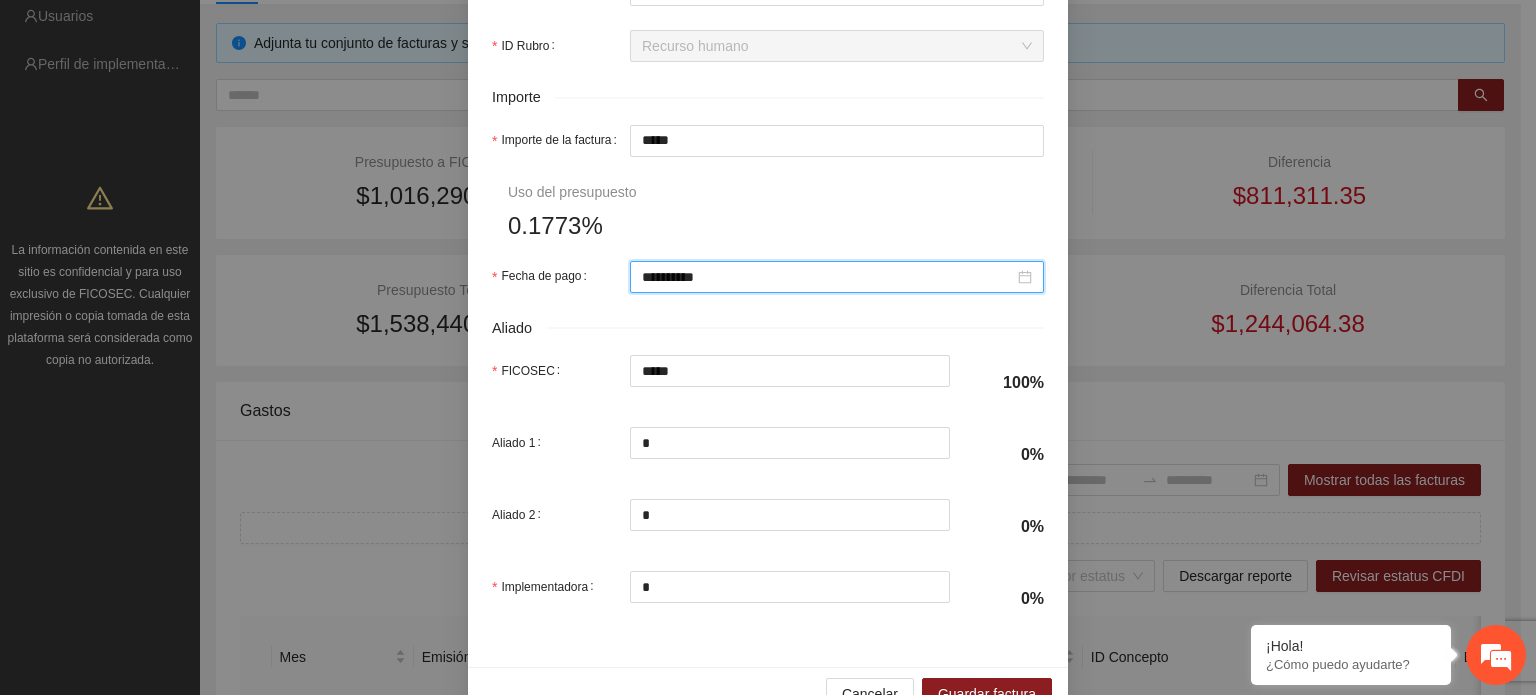 scroll, scrollTop: 1001, scrollLeft: 0, axis: vertical 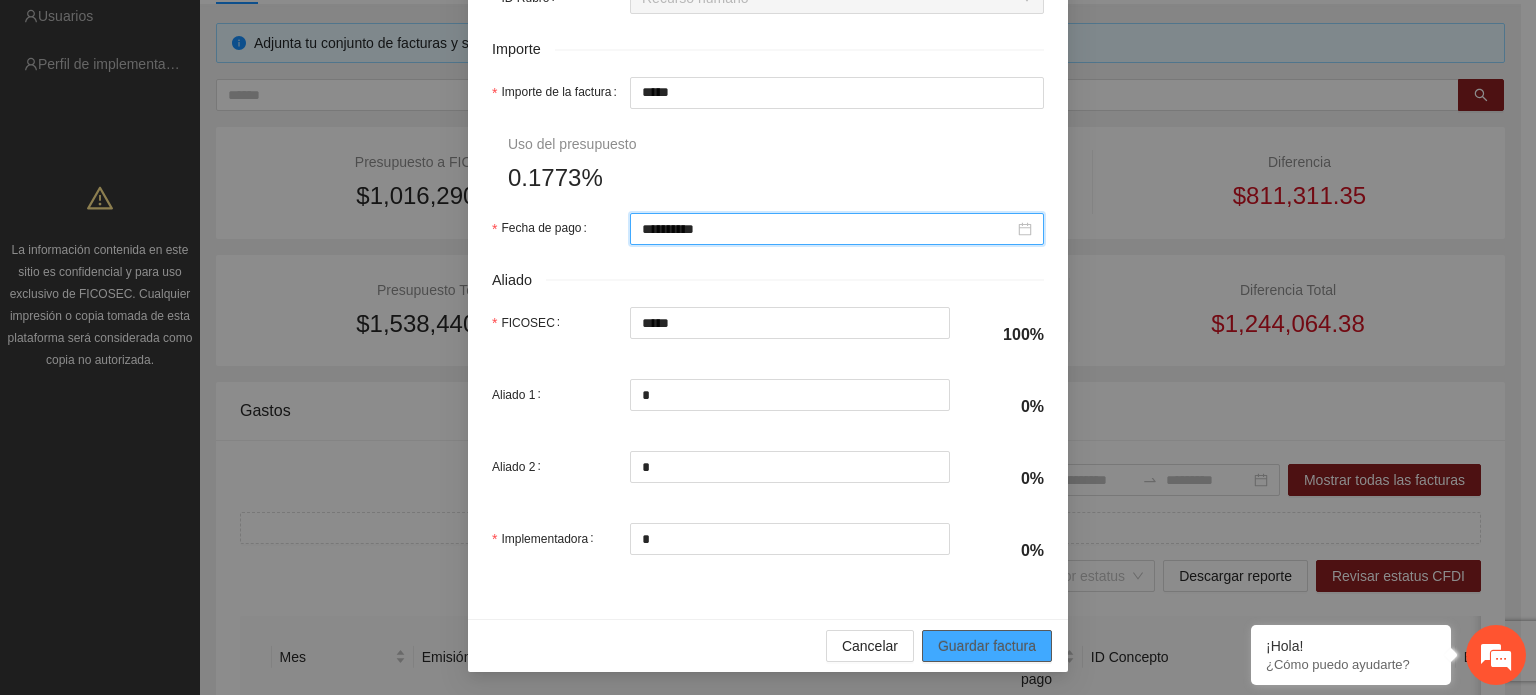 click on "Guardar factura" at bounding box center [987, 646] 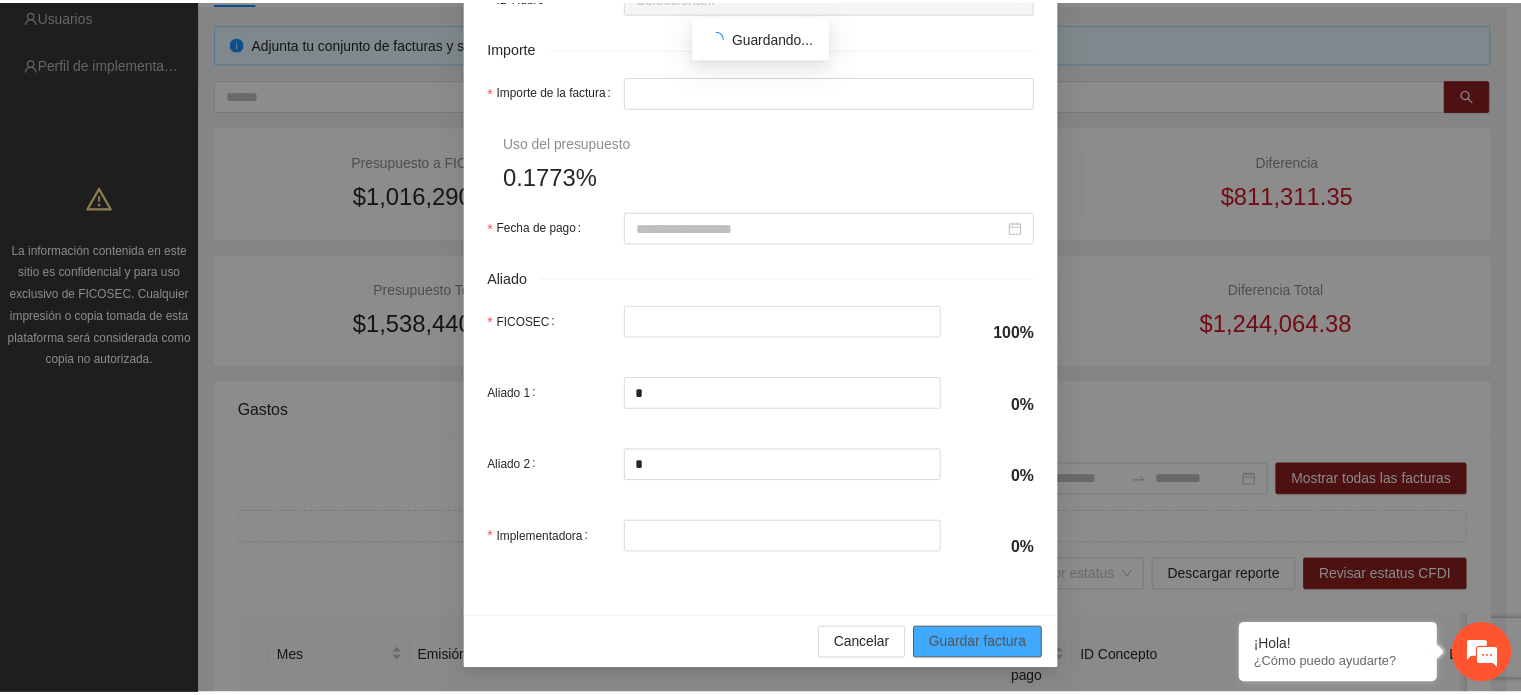 scroll, scrollTop: 841, scrollLeft: 0, axis: vertical 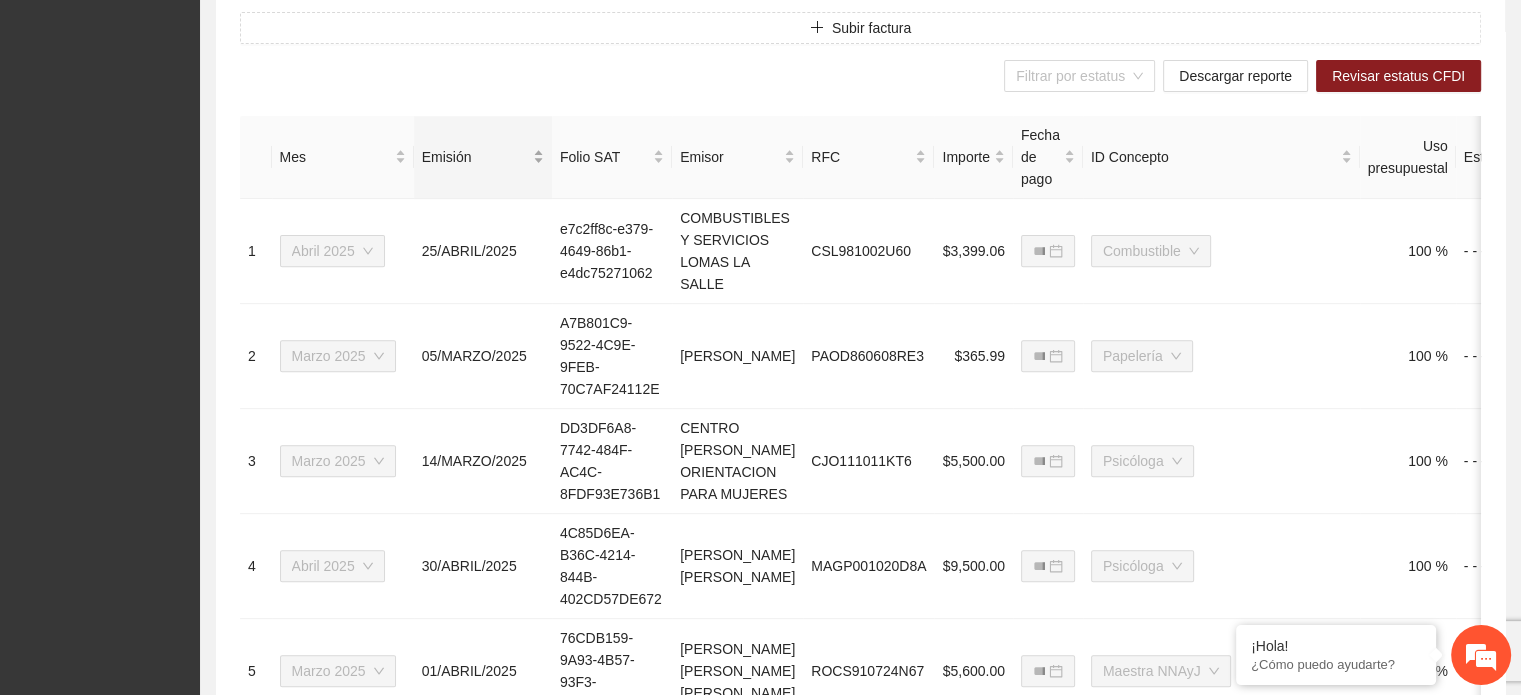 click on "Emisión" at bounding box center [475, 157] 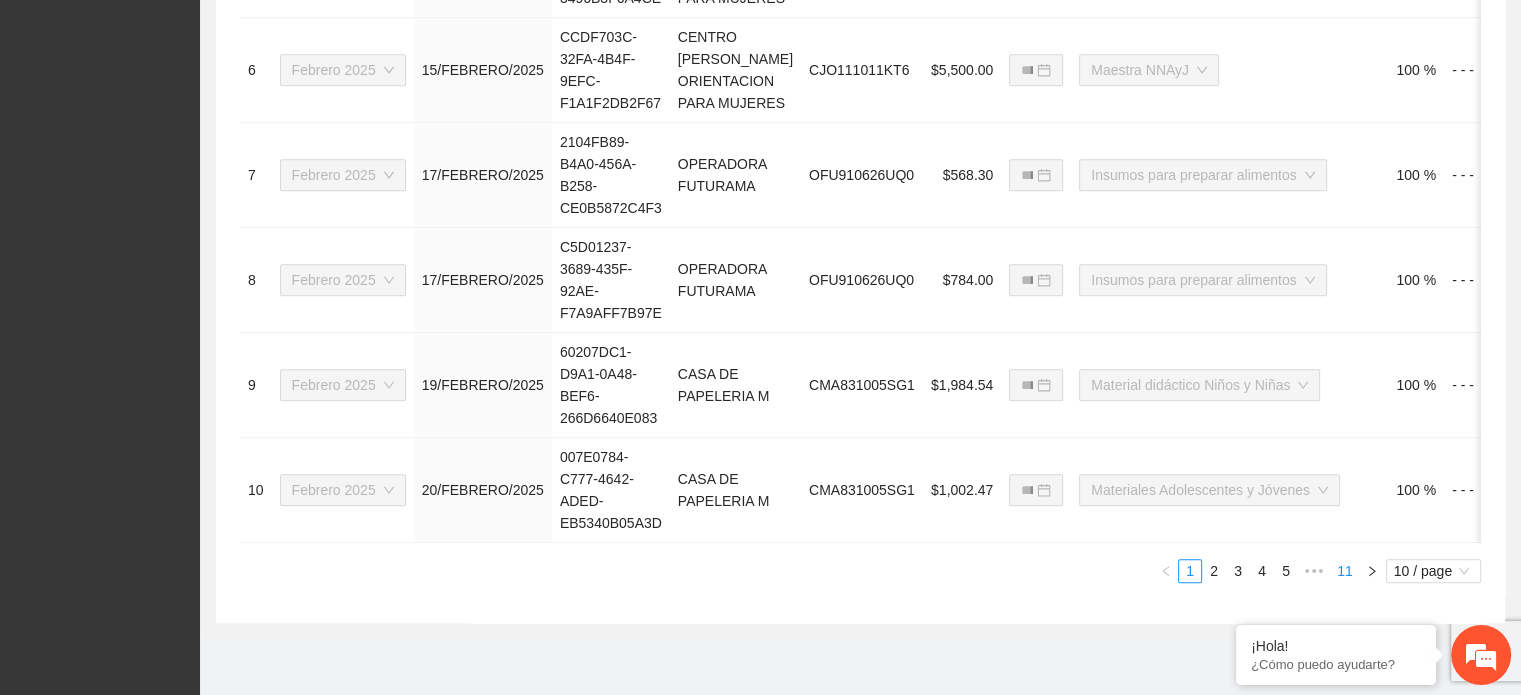 click on "11" at bounding box center [1345, 571] 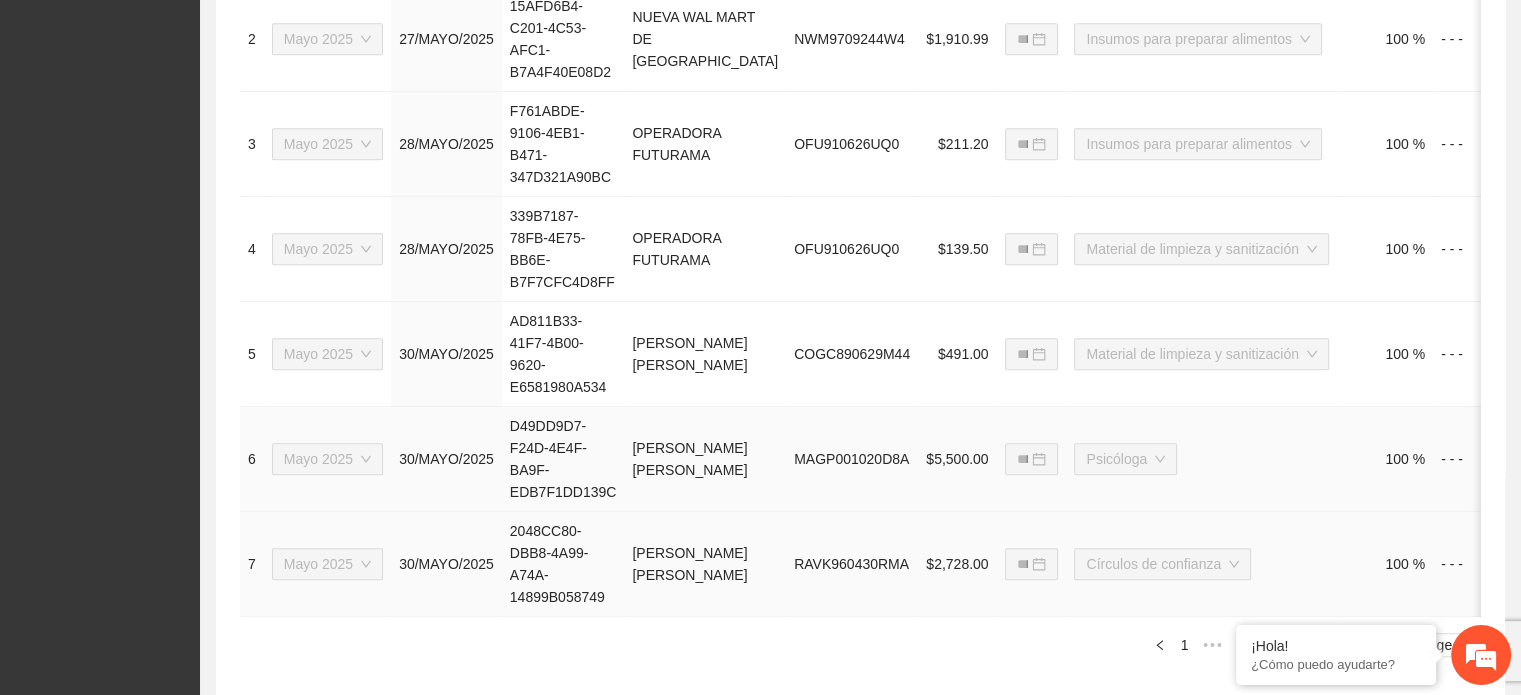 scroll, scrollTop: 1102, scrollLeft: 0, axis: vertical 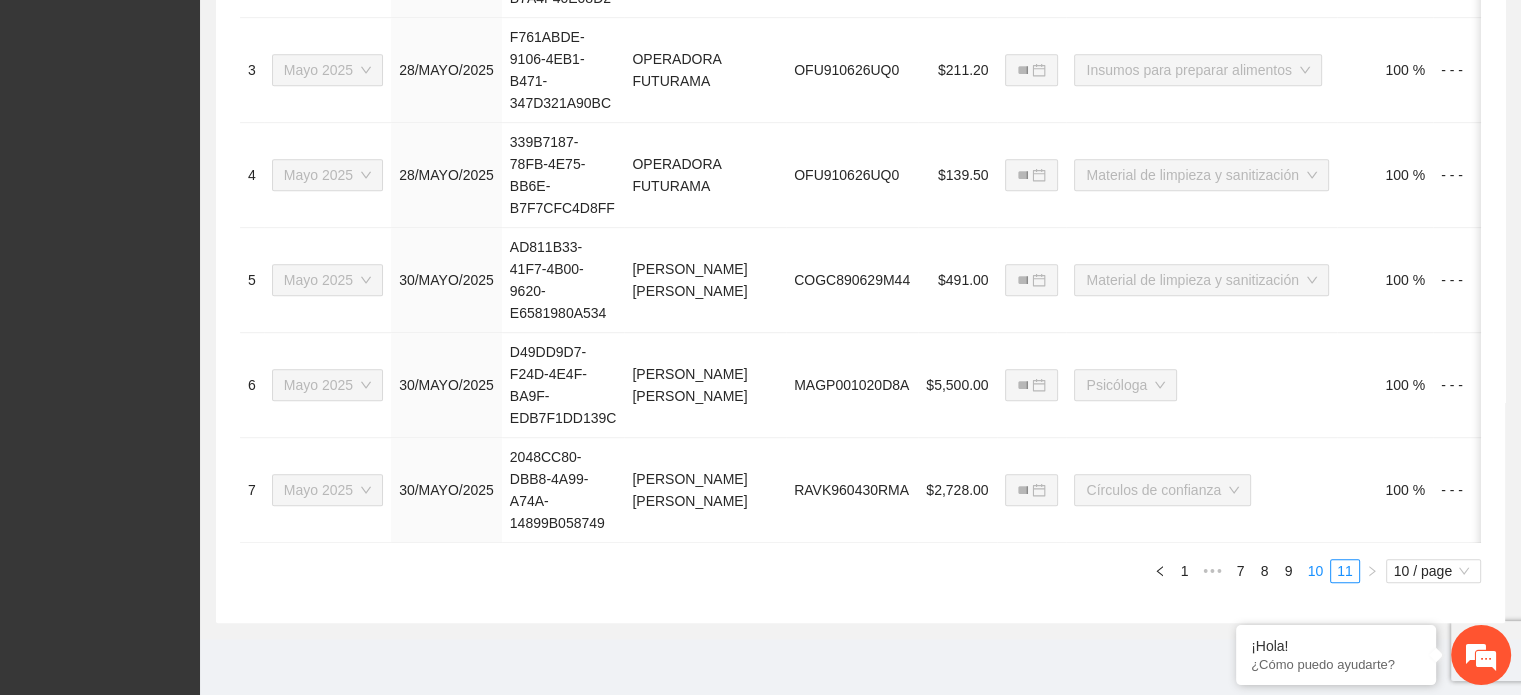 click on "10" at bounding box center [1315, 571] 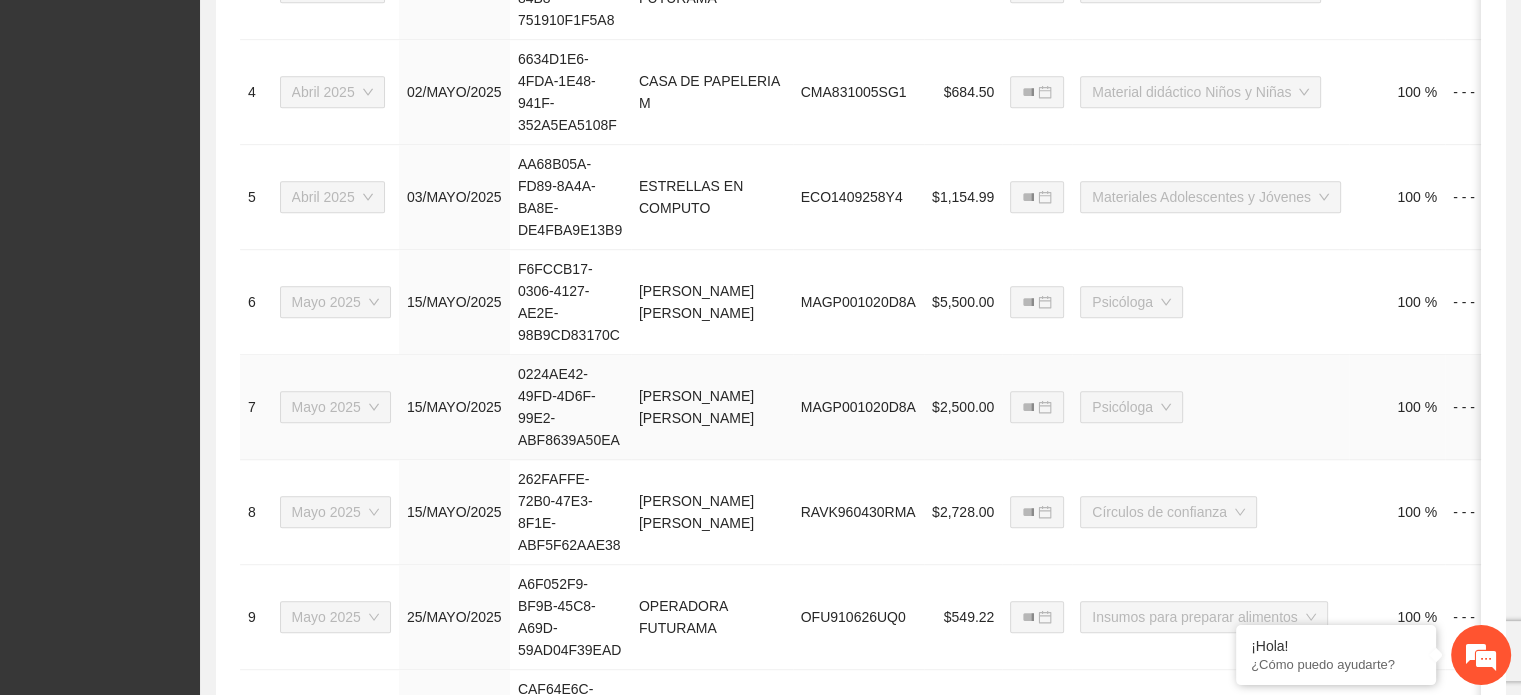 scroll, scrollTop: 1302, scrollLeft: 0, axis: vertical 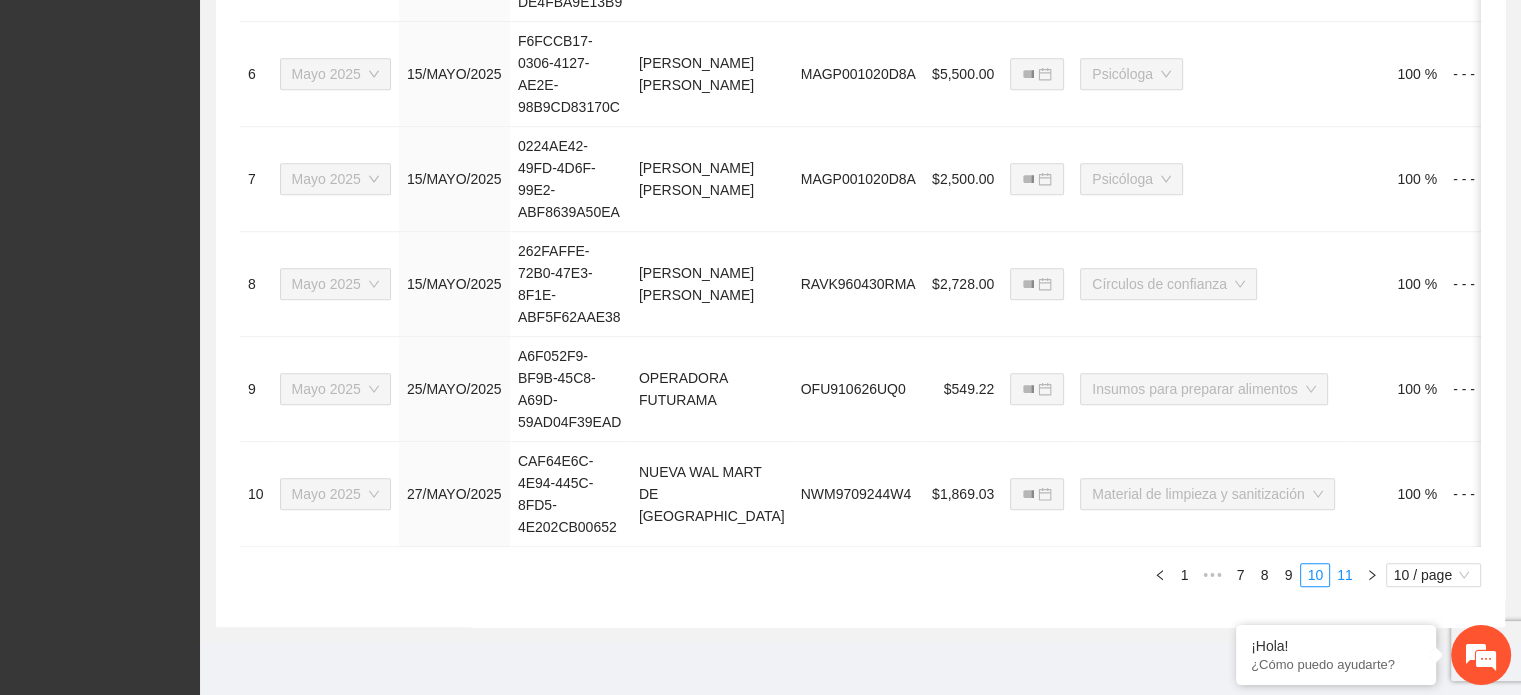 click on "11" at bounding box center [1345, 575] 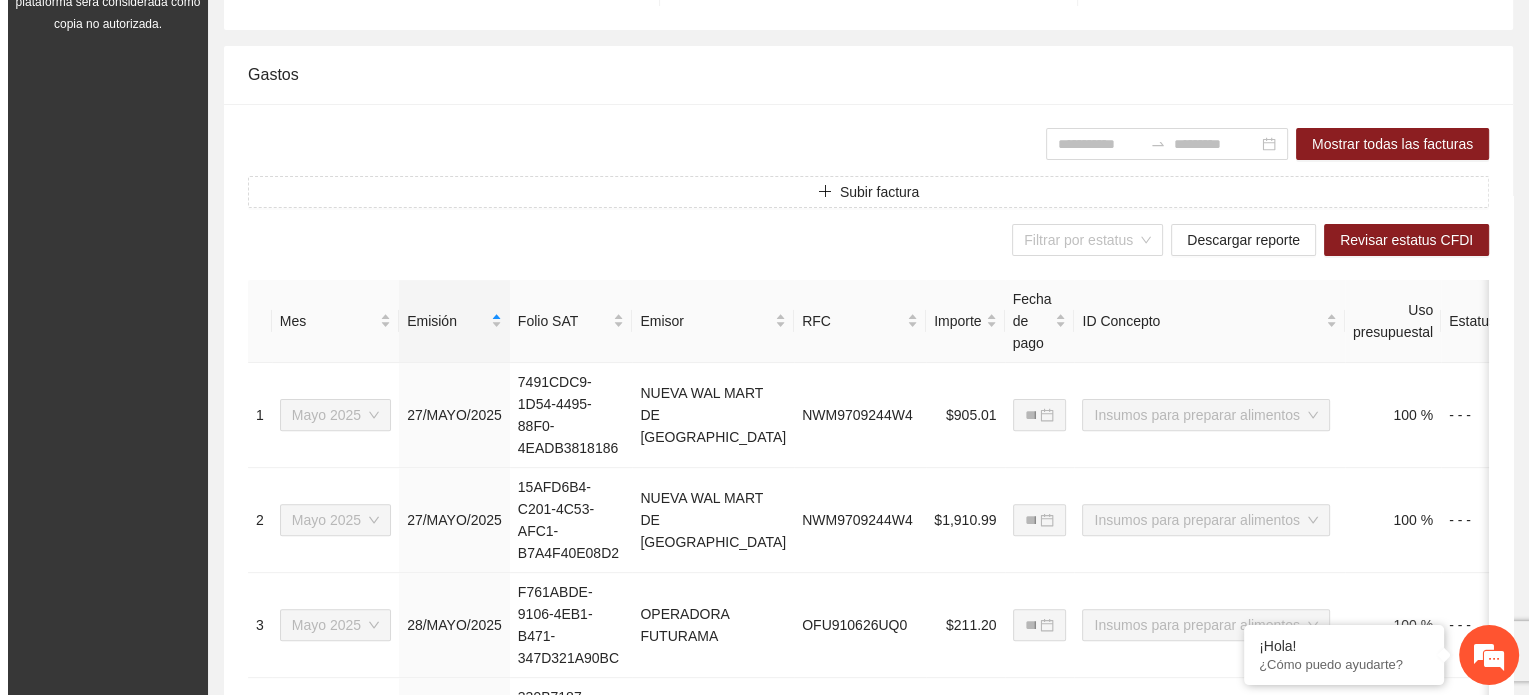 scroll, scrollTop: 502, scrollLeft: 0, axis: vertical 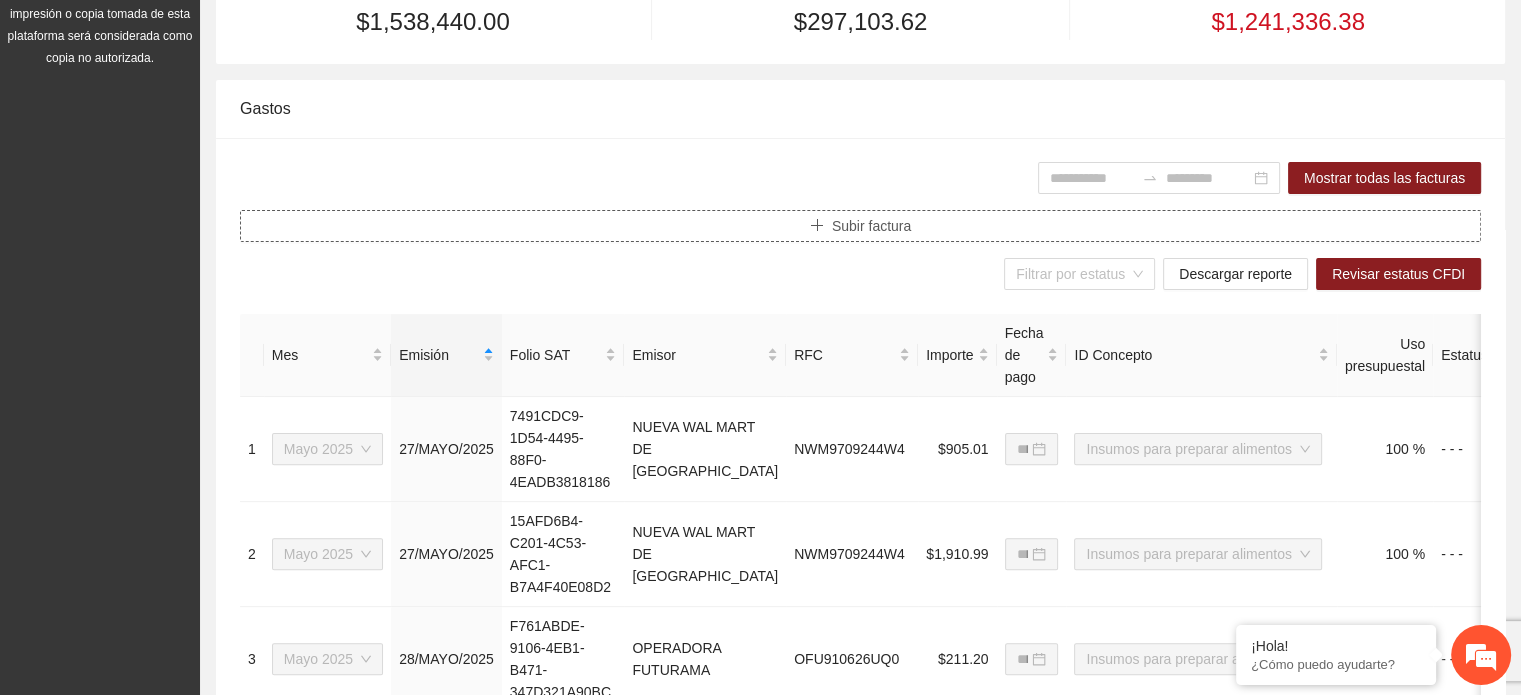 click on "Subir factura" at bounding box center [871, 226] 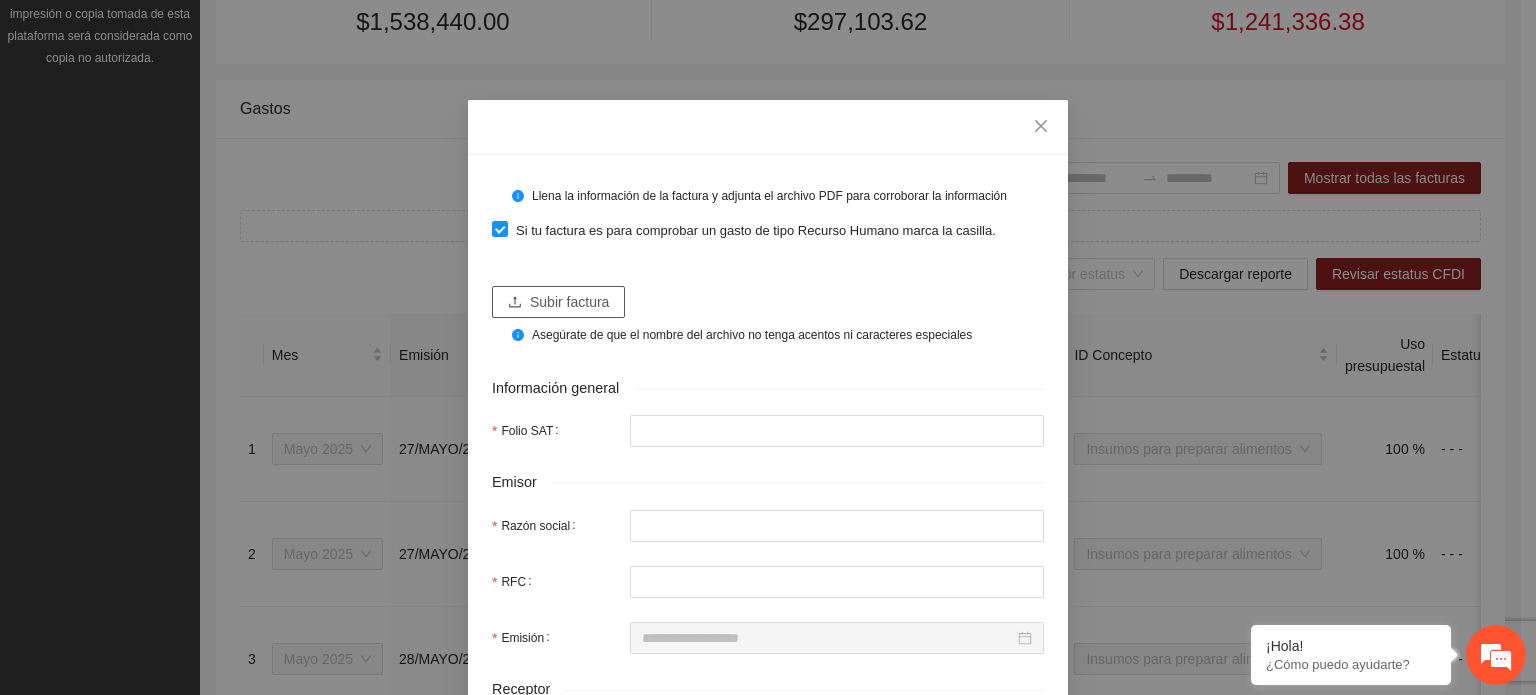 click on "Subir factura" at bounding box center [569, 302] 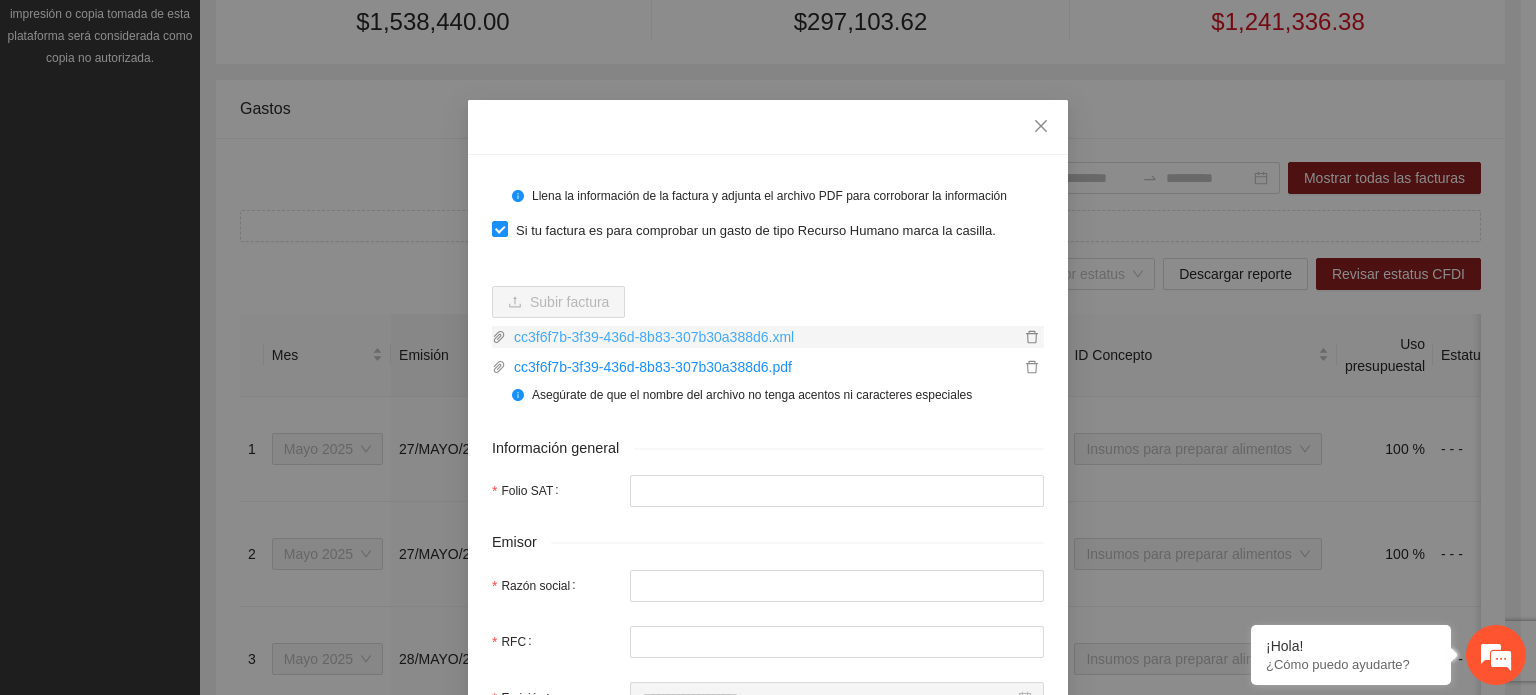 type on "**********" 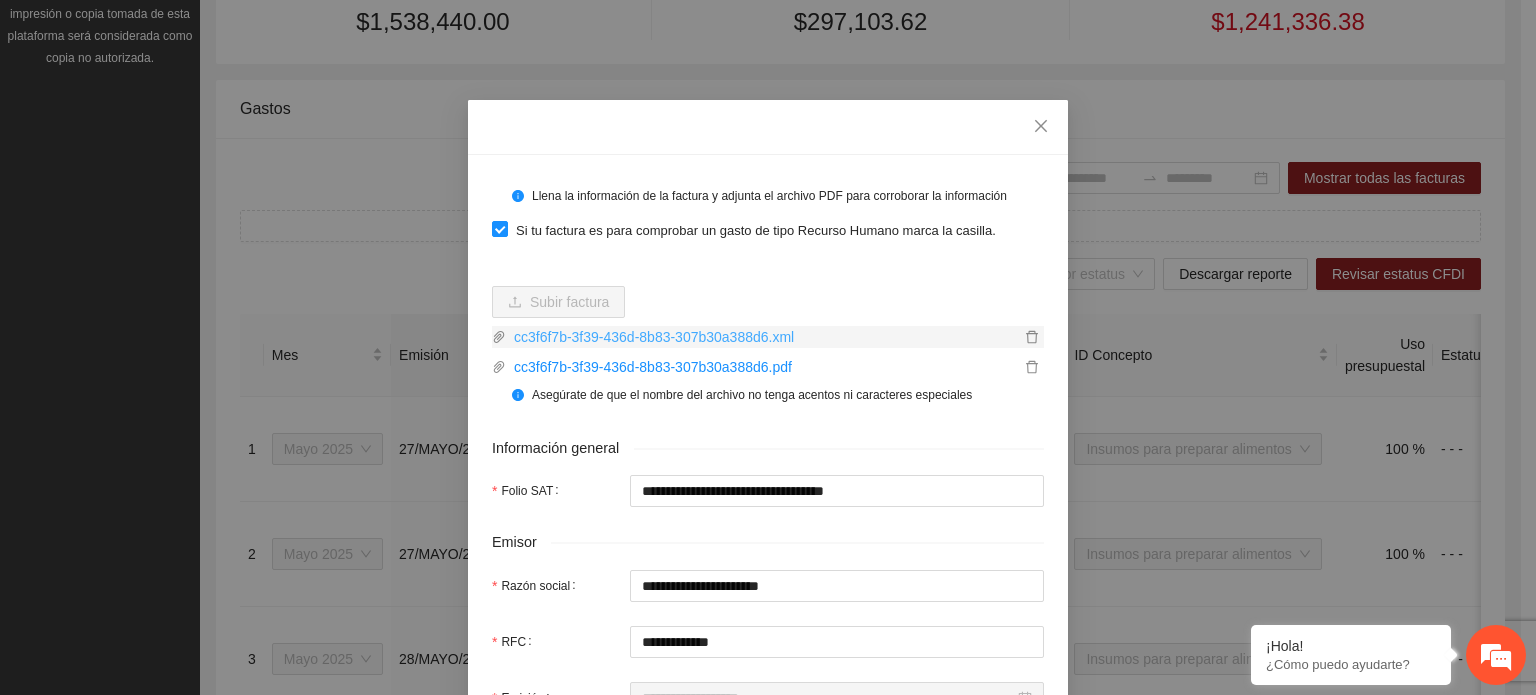 type on "**********" 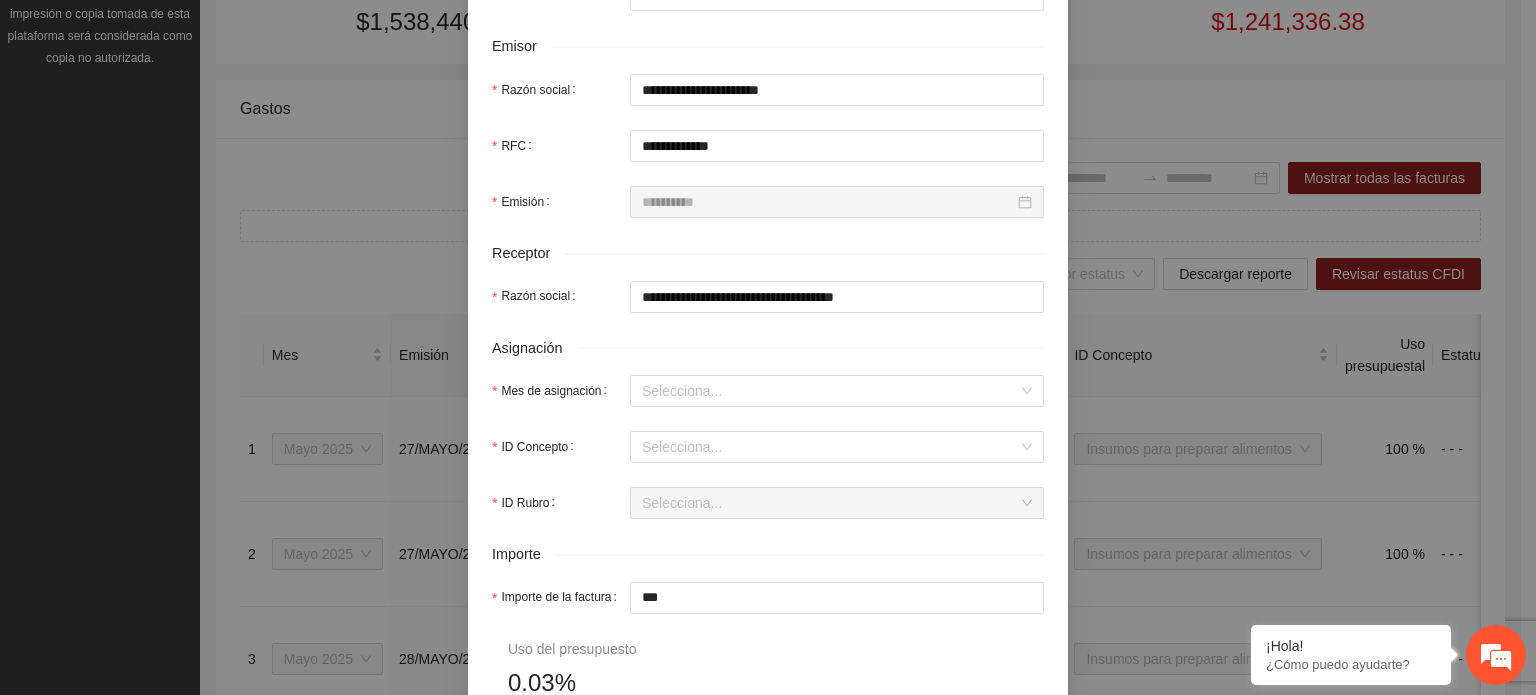 scroll, scrollTop: 500, scrollLeft: 0, axis: vertical 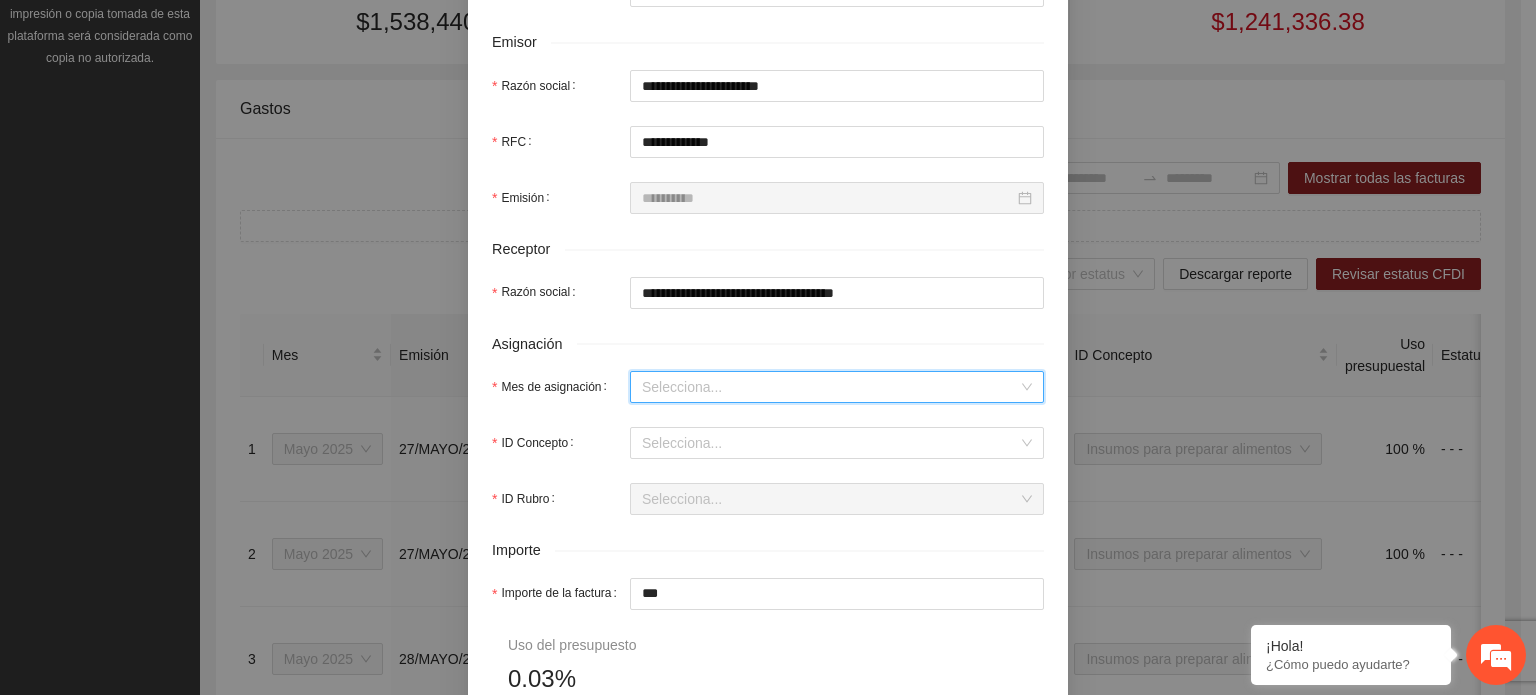 click on "Mes de asignación" at bounding box center (830, 387) 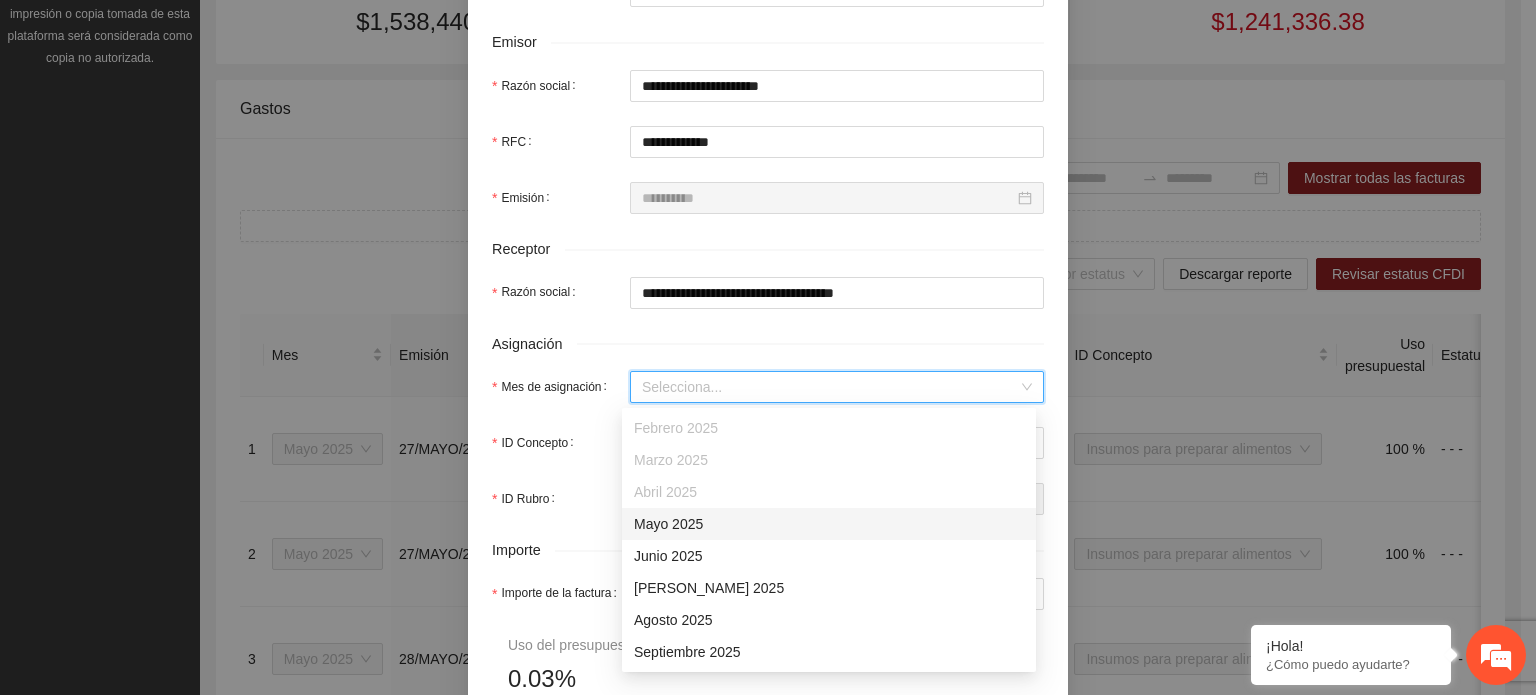 click on "Mayo 2025" at bounding box center (829, 524) 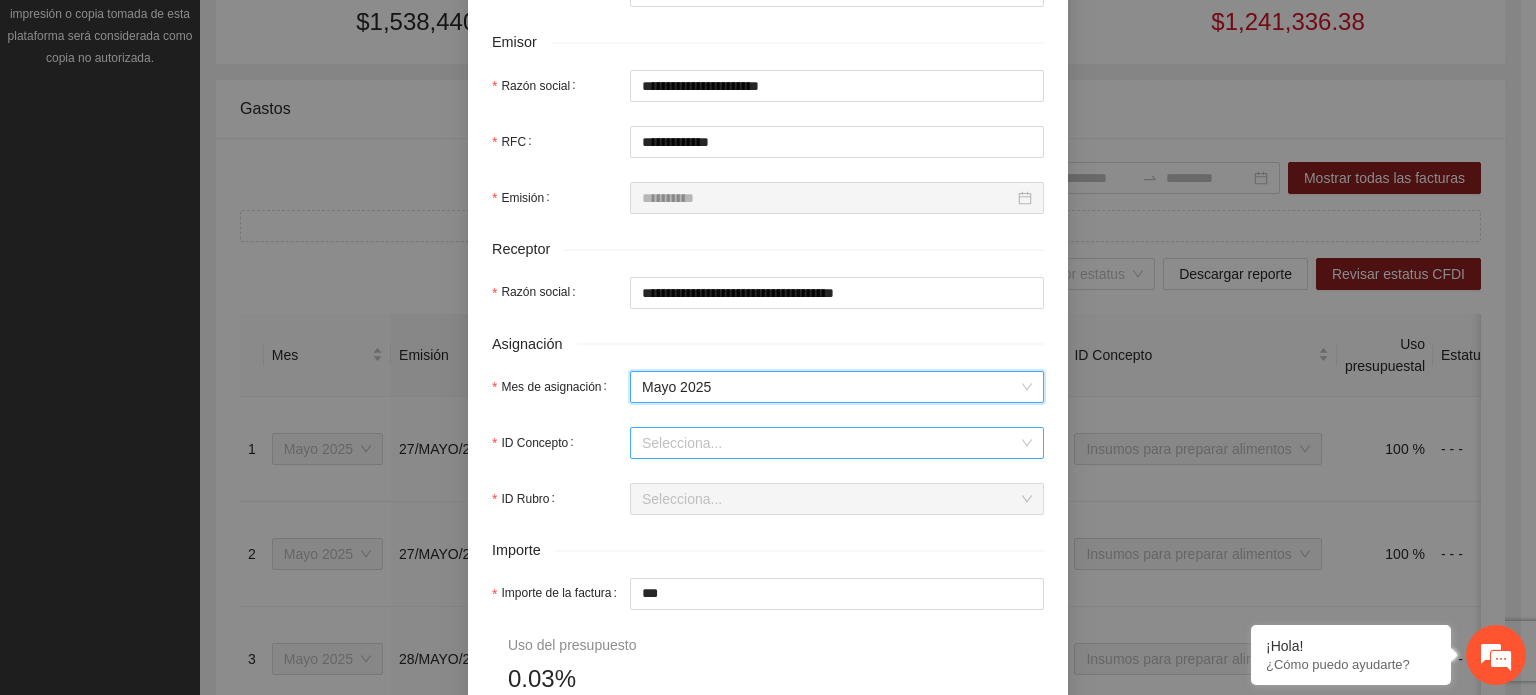 click on "ID Concepto" at bounding box center (830, 443) 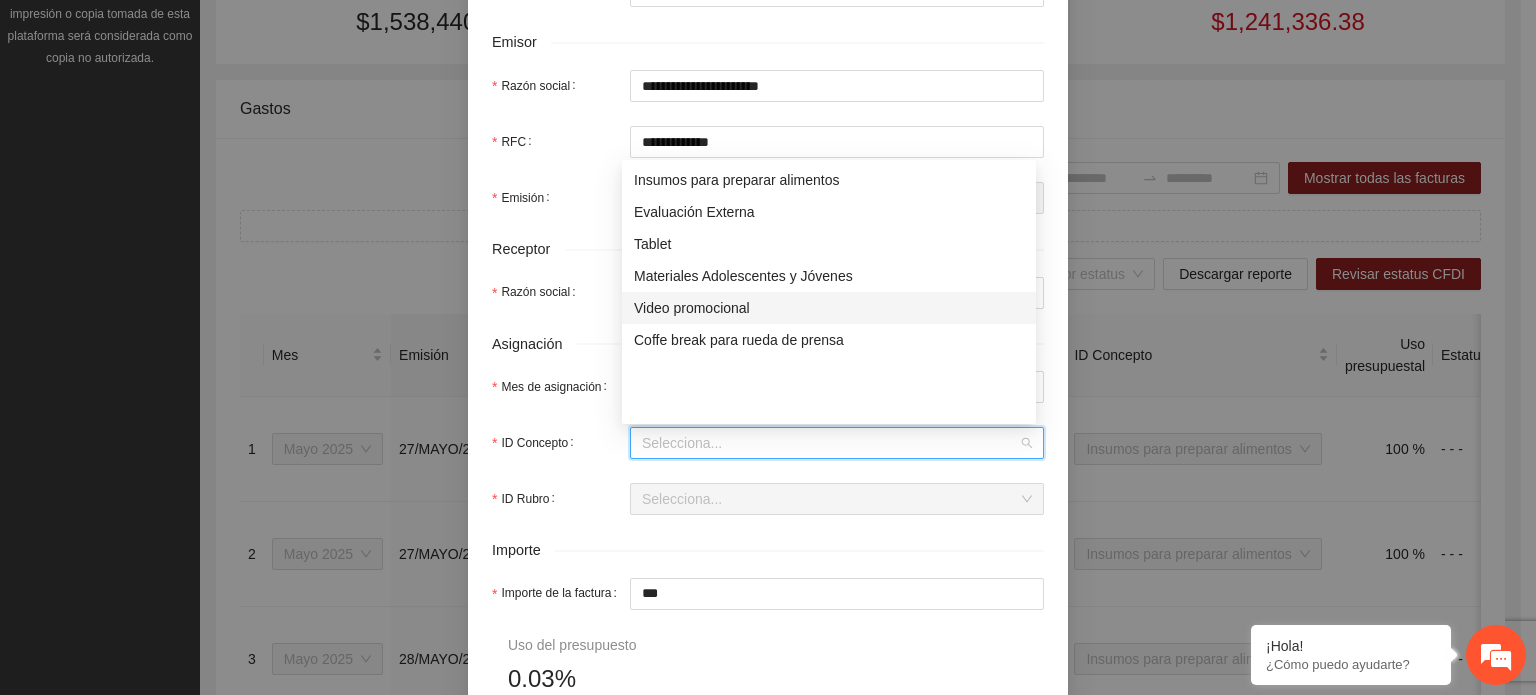 scroll, scrollTop: 220, scrollLeft: 0, axis: vertical 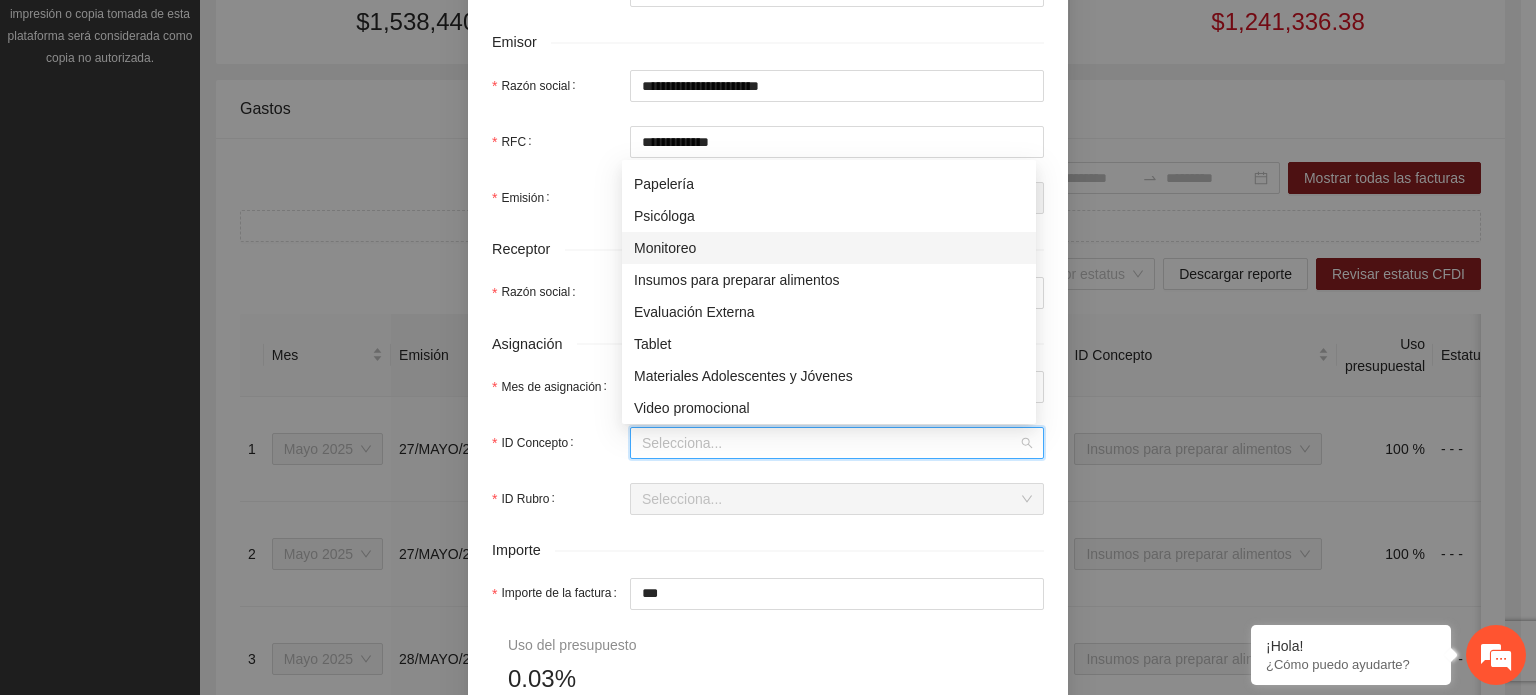 click on "Monitoreo" at bounding box center (829, 248) 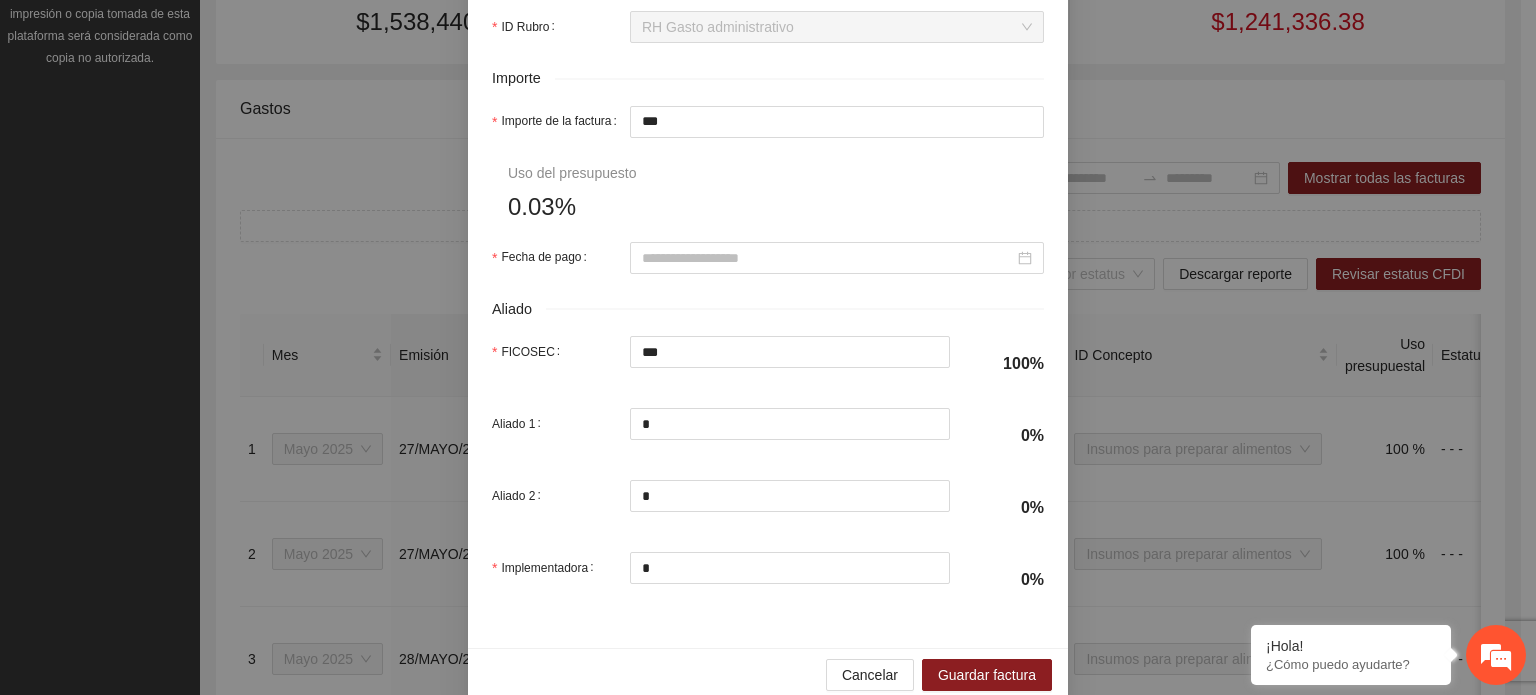 scroll, scrollTop: 1000, scrollLeft: 0, axis: vertical 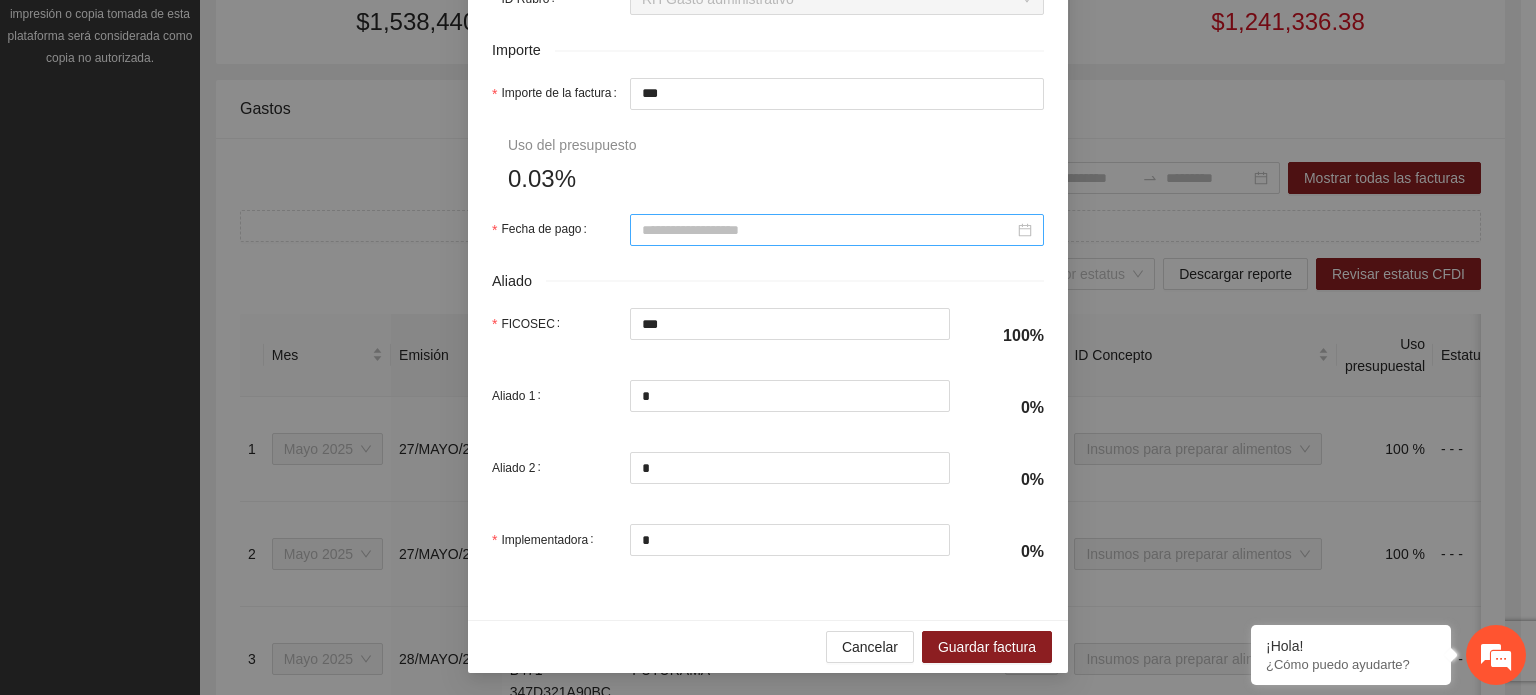 click on "Fecha de pago" at bounding box center (828, 230) 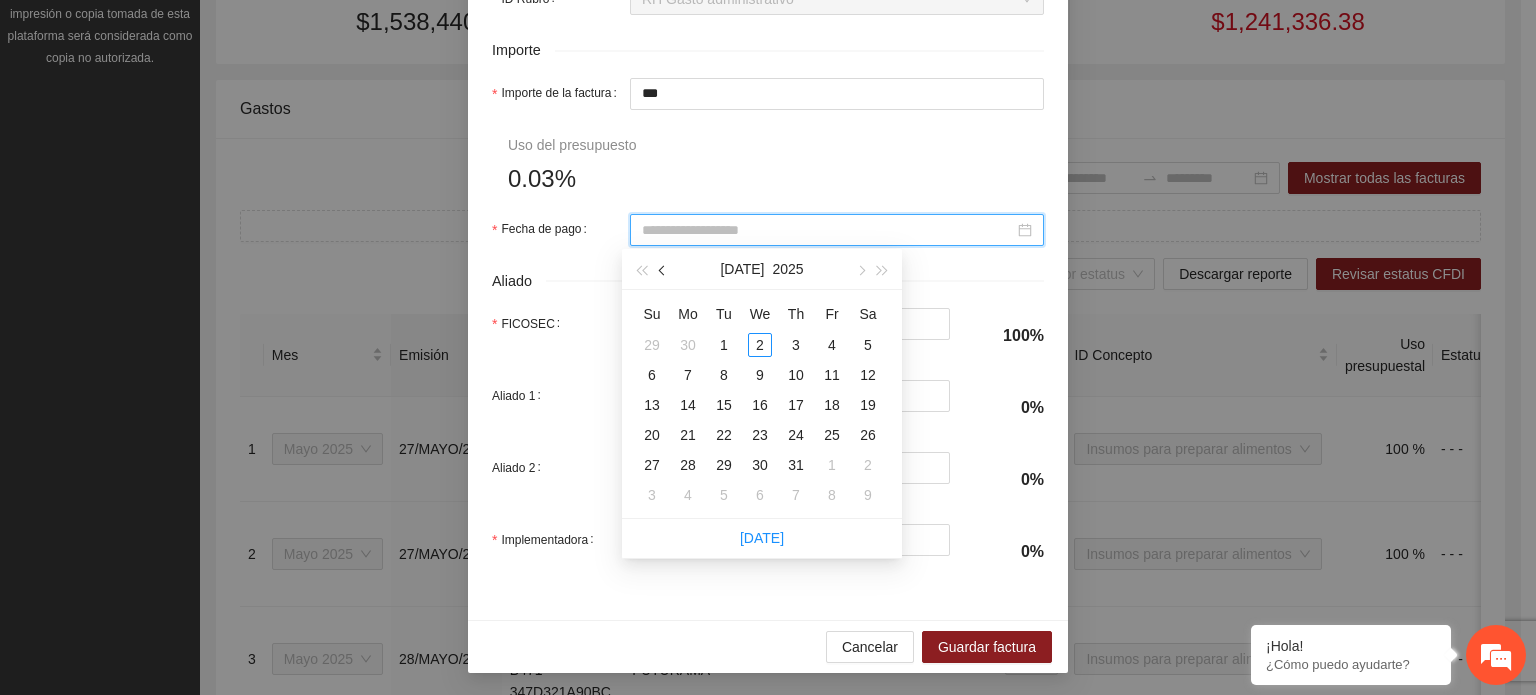 click at bounding box center (664, 270) 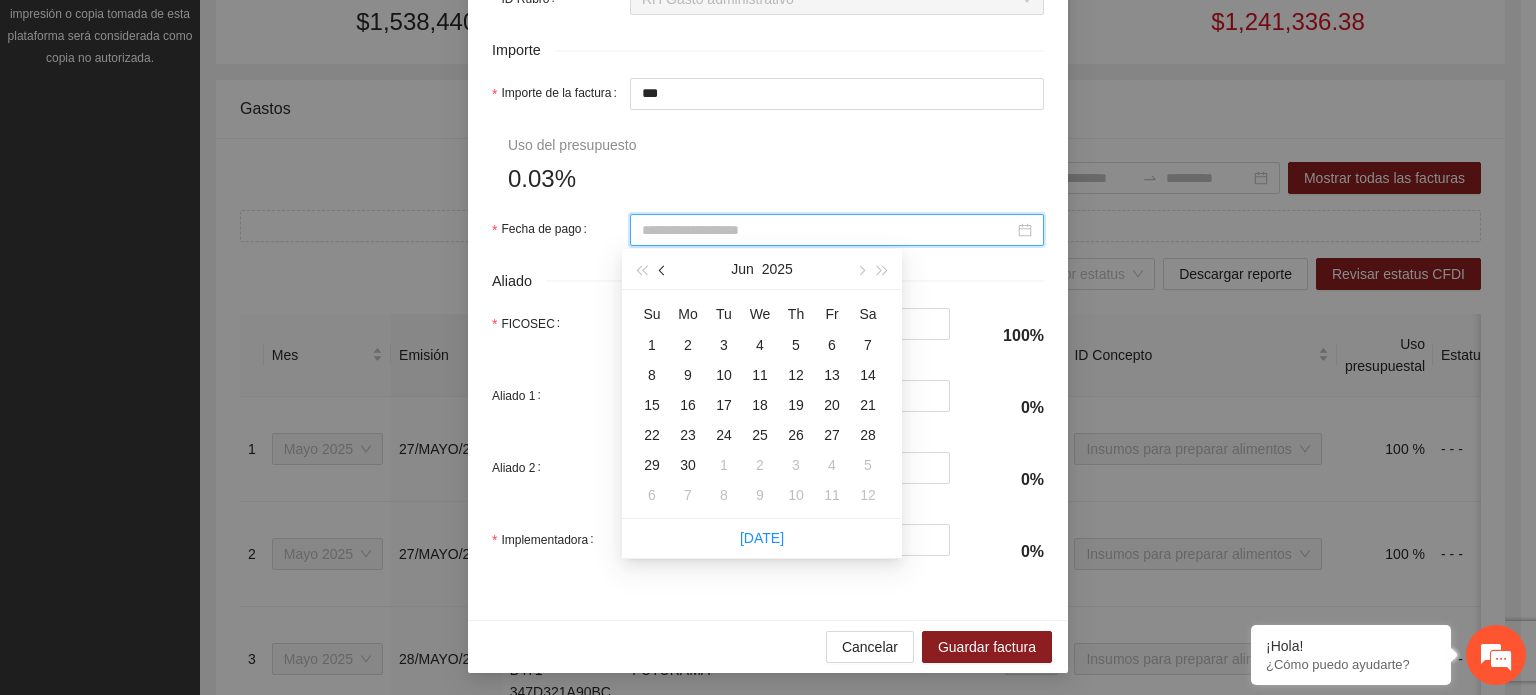 click at bounding box center (664, 270) 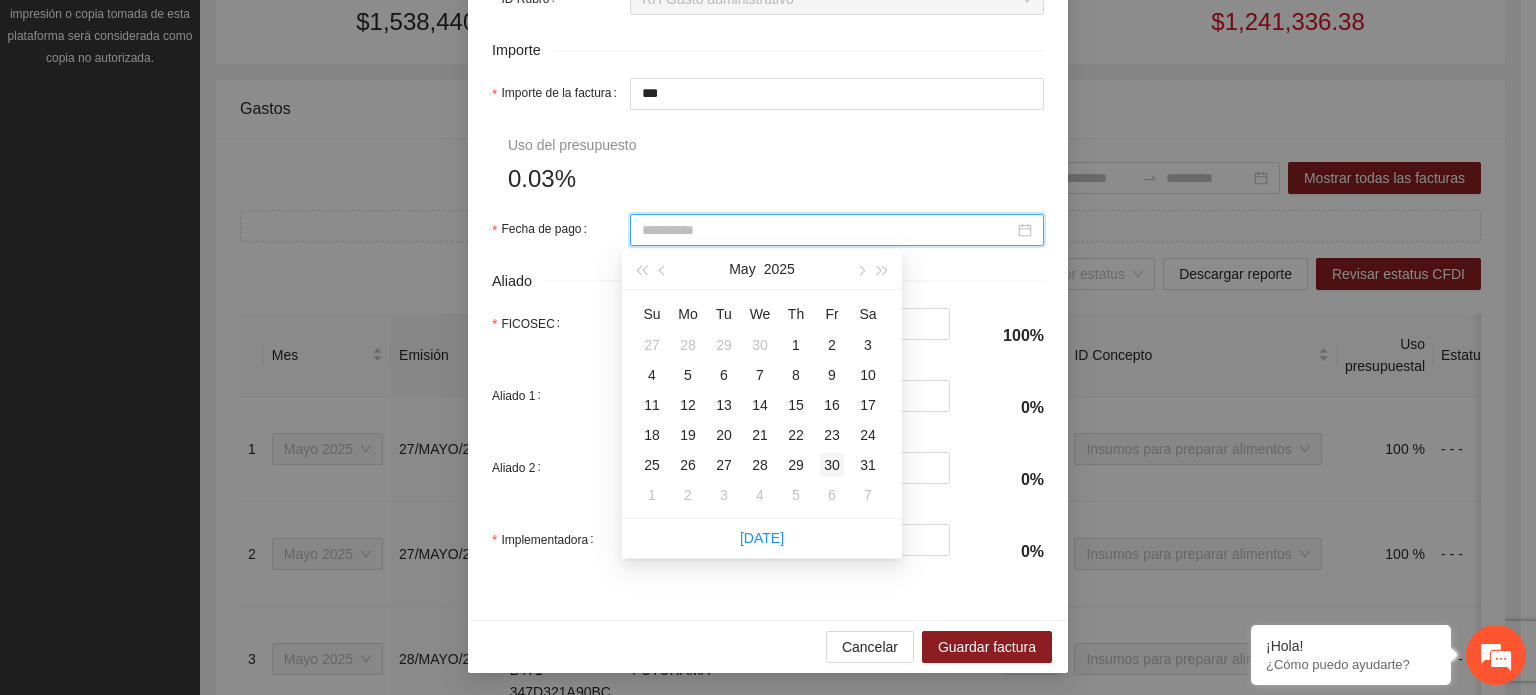 type on "**********" 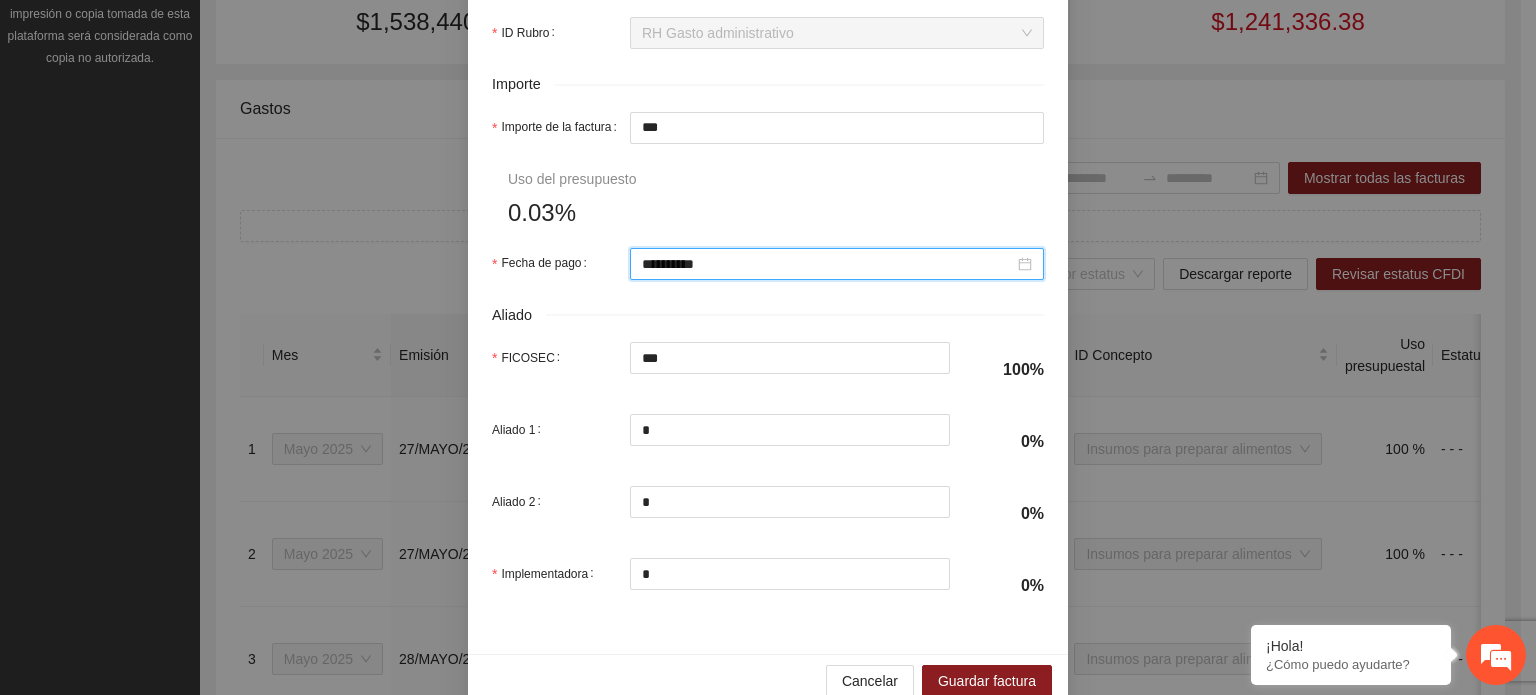 scroll, scrollTop: 1001, scrollLeft: 0, axis: vertical 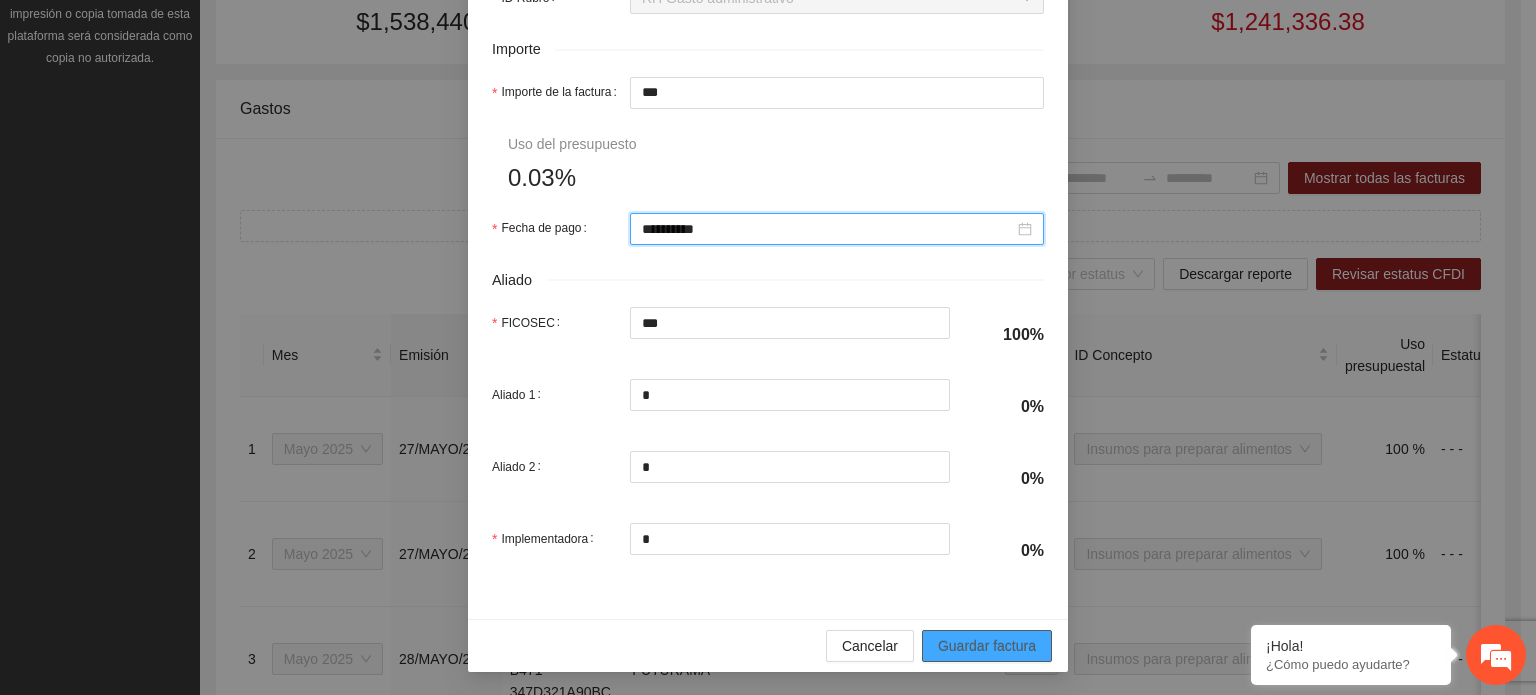 click on "Guardar factura" at bounding box center [987, 646] 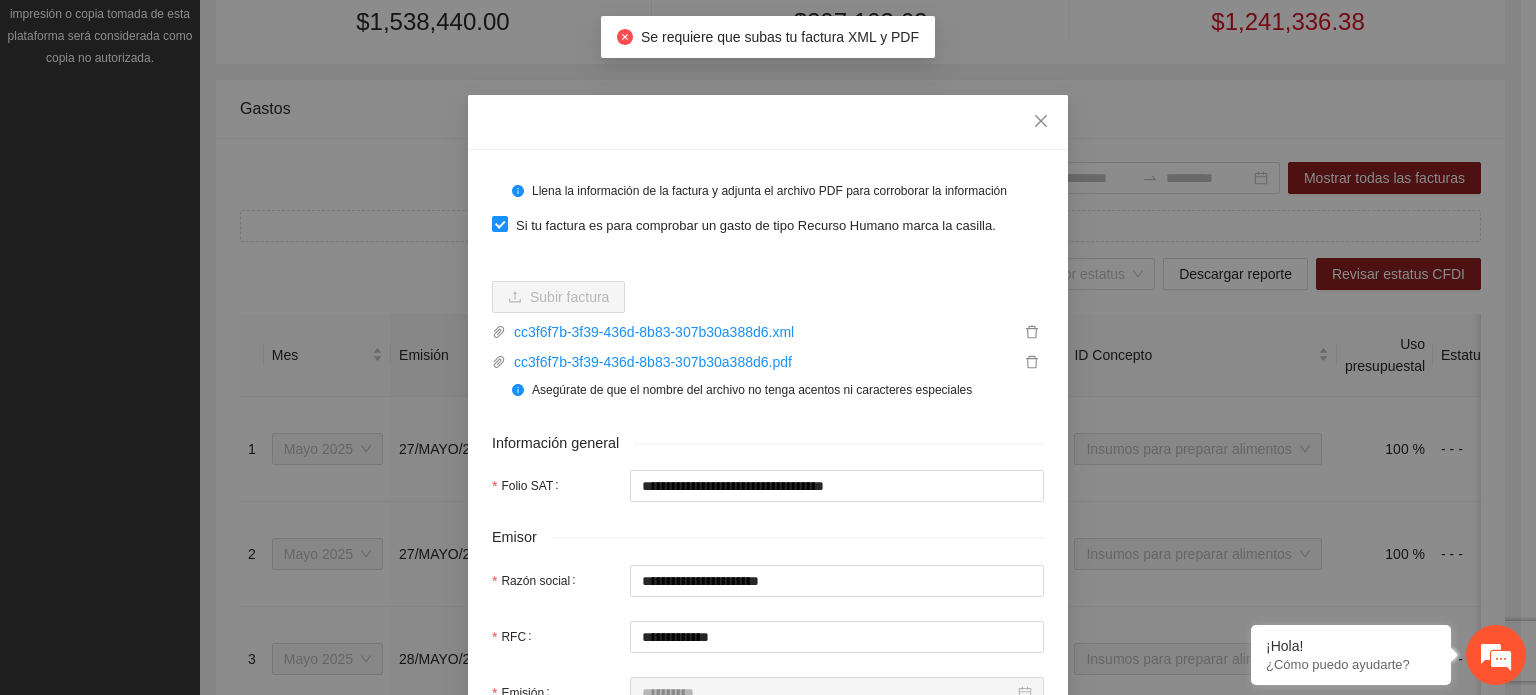 scroll, scrollTop: 0, scrollLeft: 0, axis: both 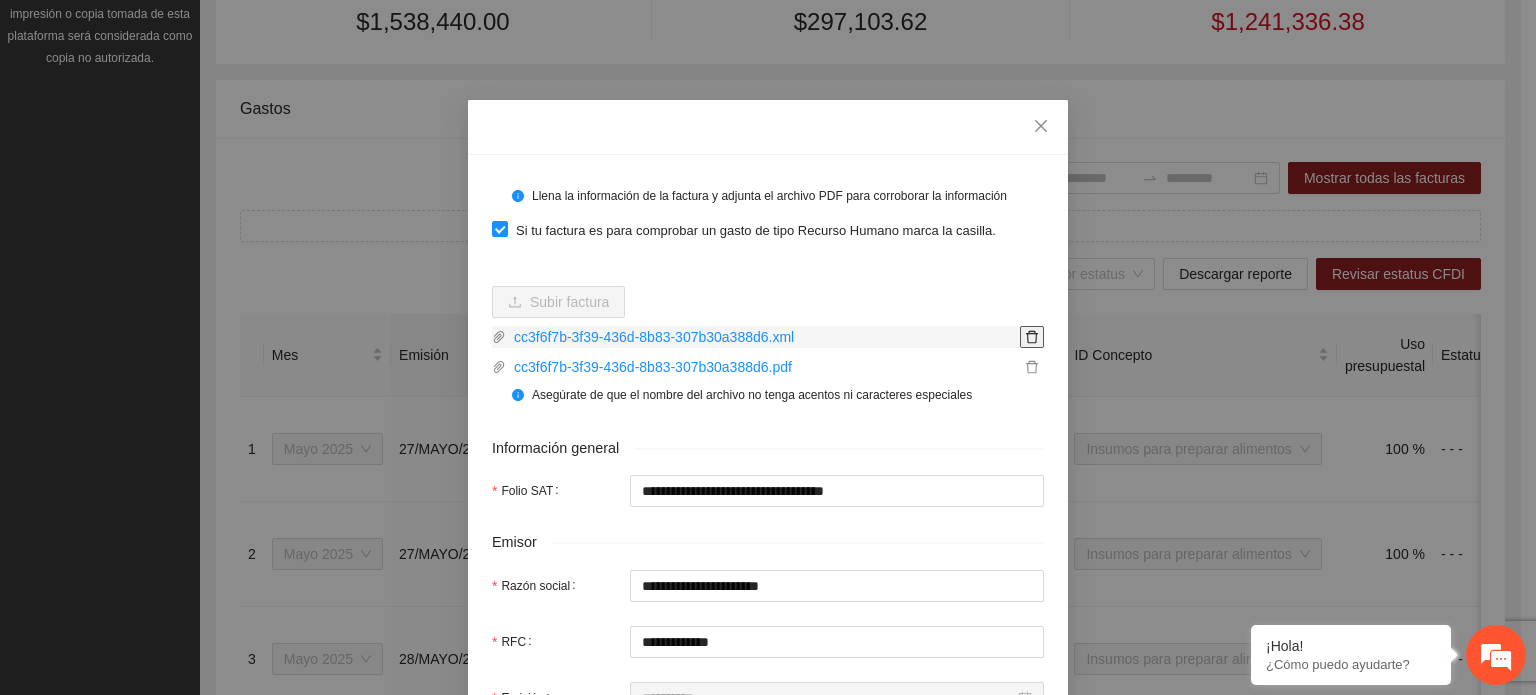 click 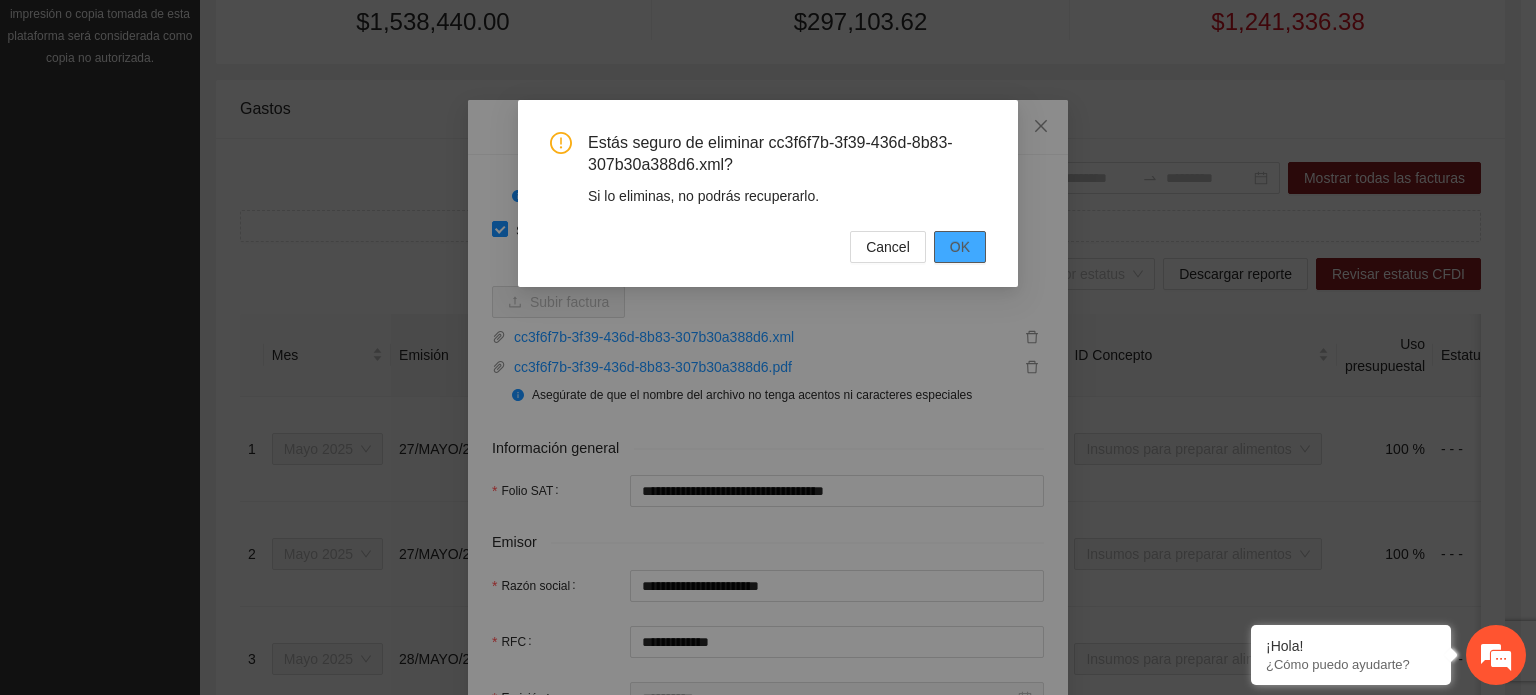 click on "OK" at bounding box center (960, 247) 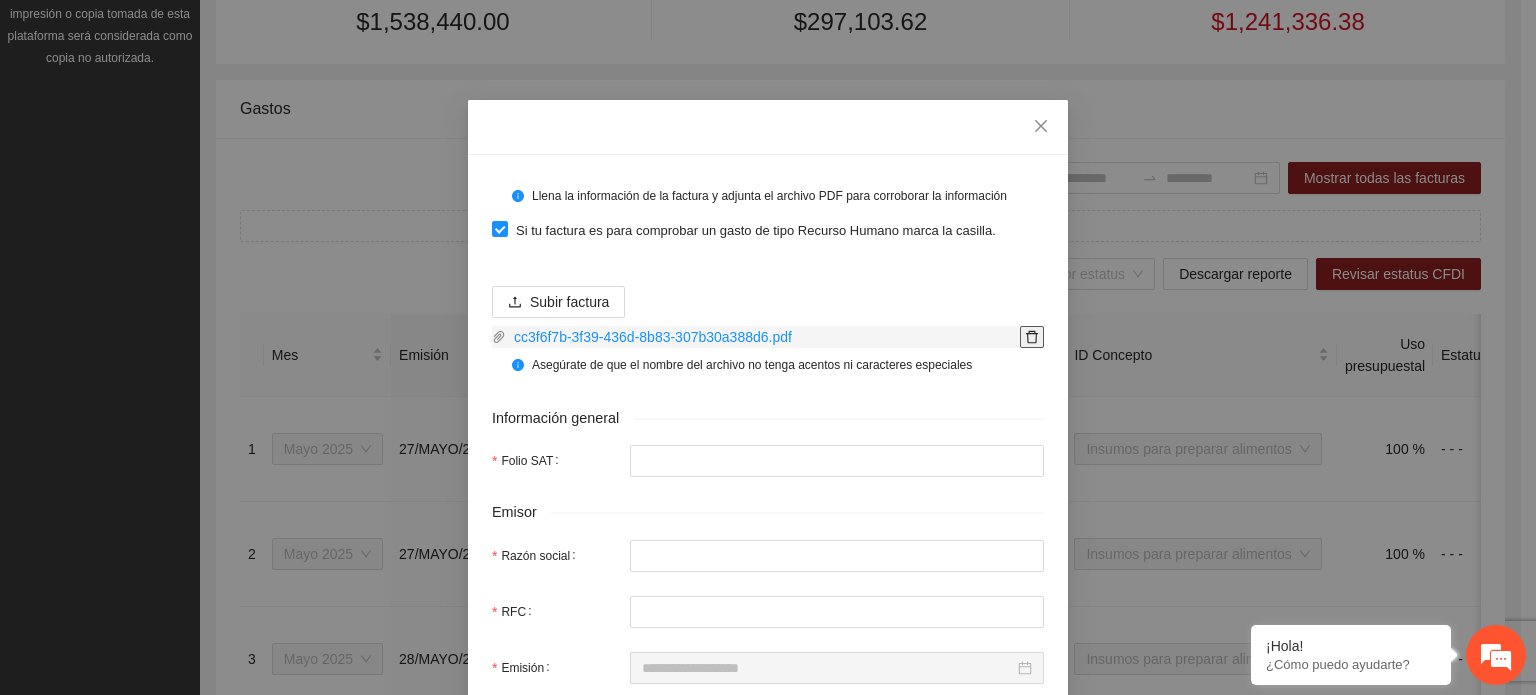 click 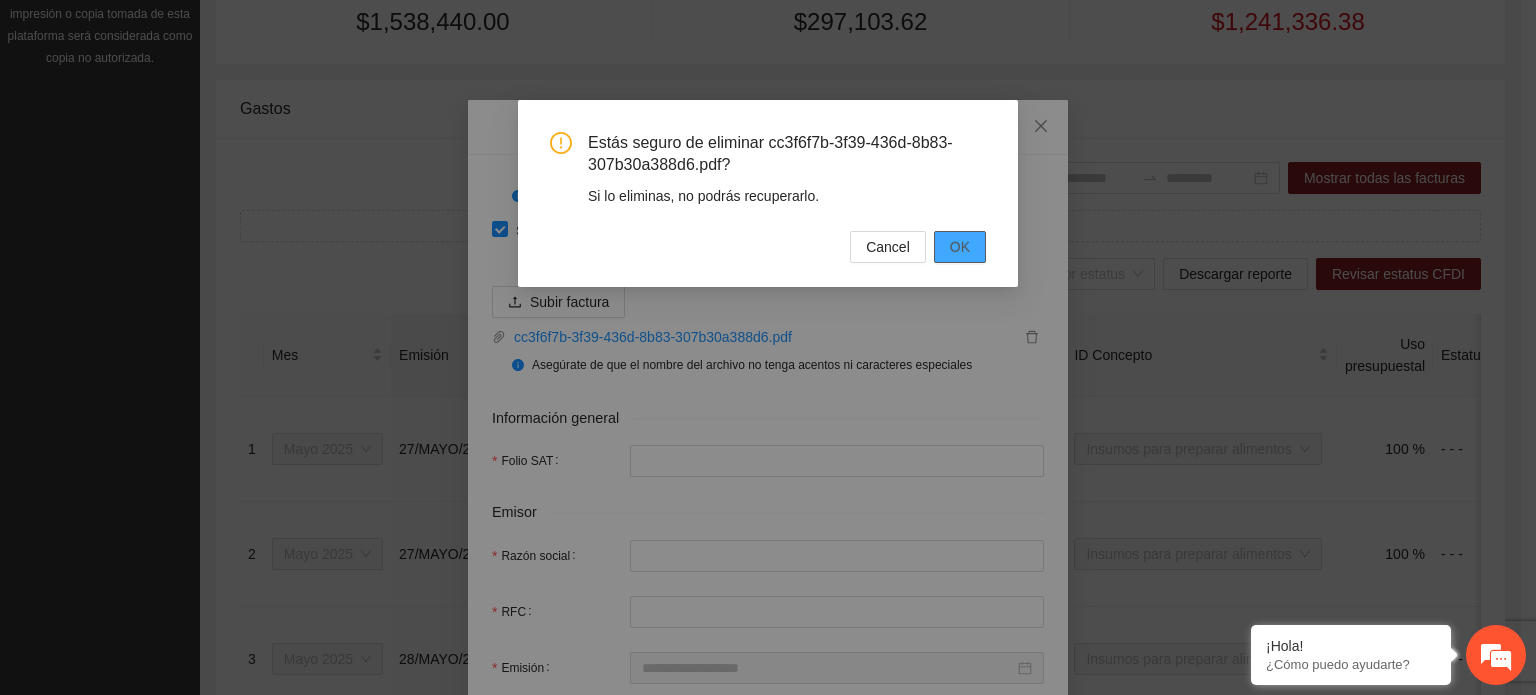 click on "OK" at bounding box center (960, 247) 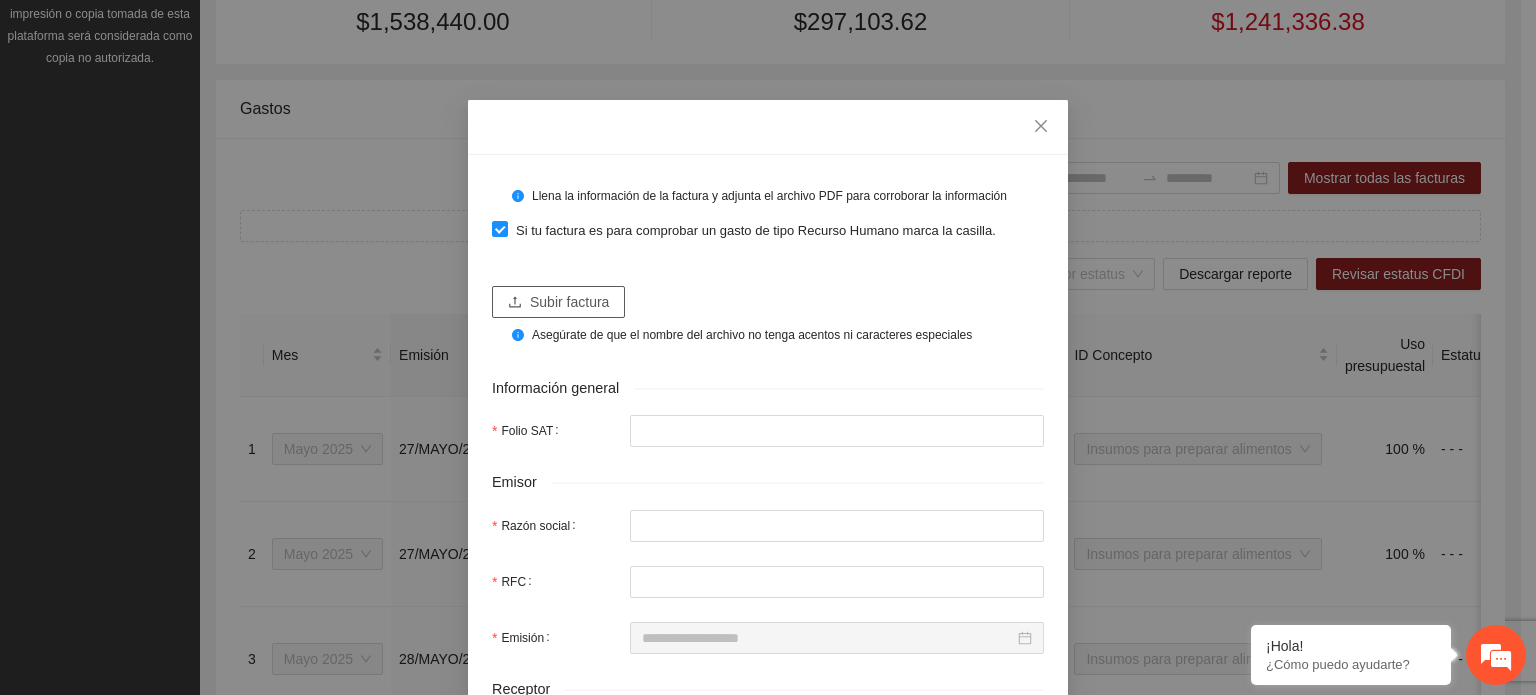 click on "Subir factura" at bounding box center (569, 302) 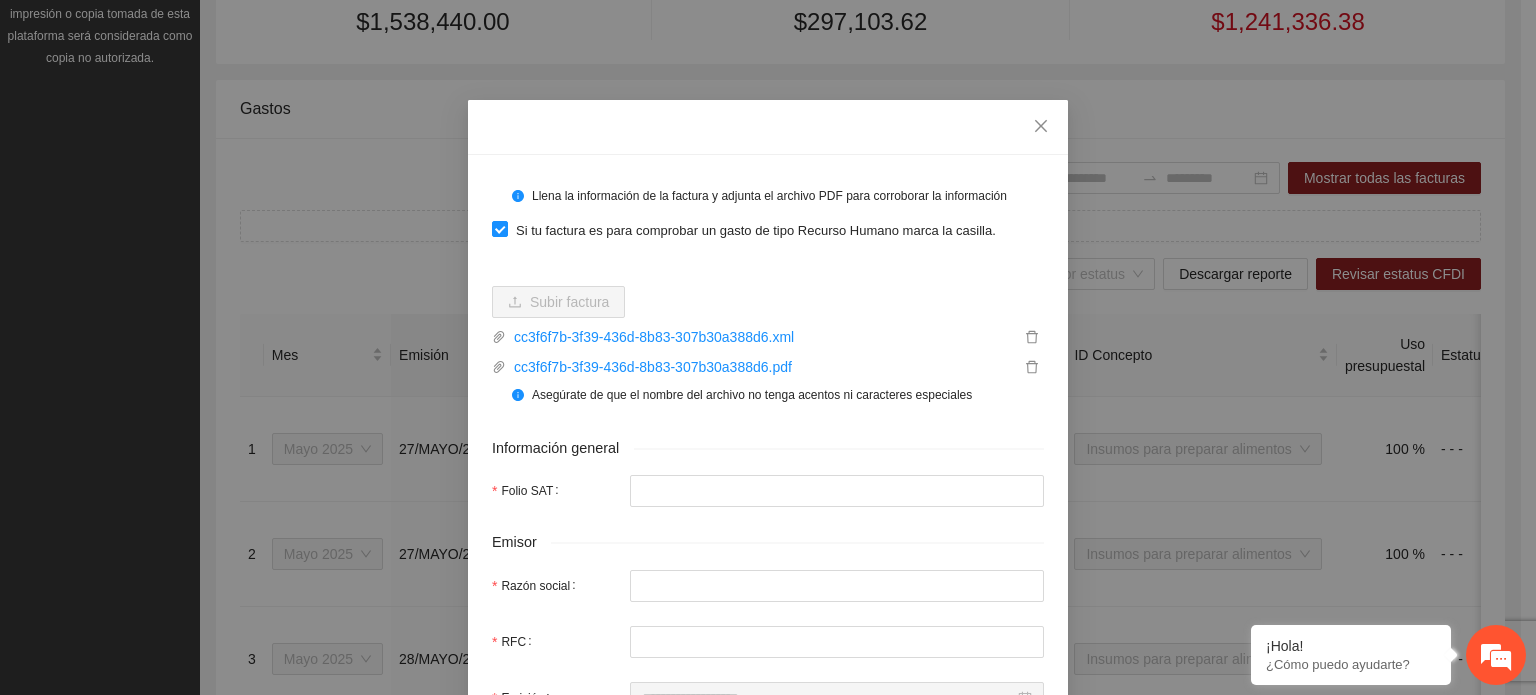 type on "**********" 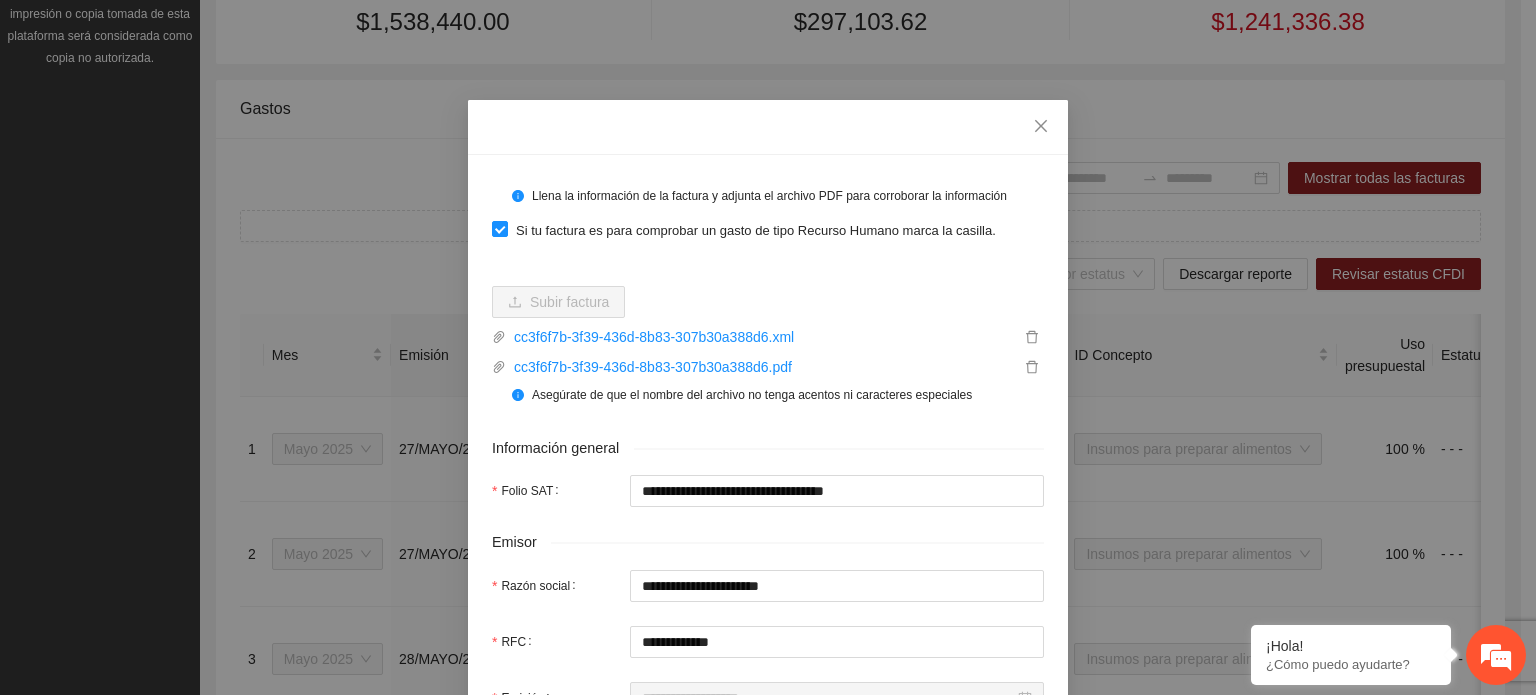 type on "**********" 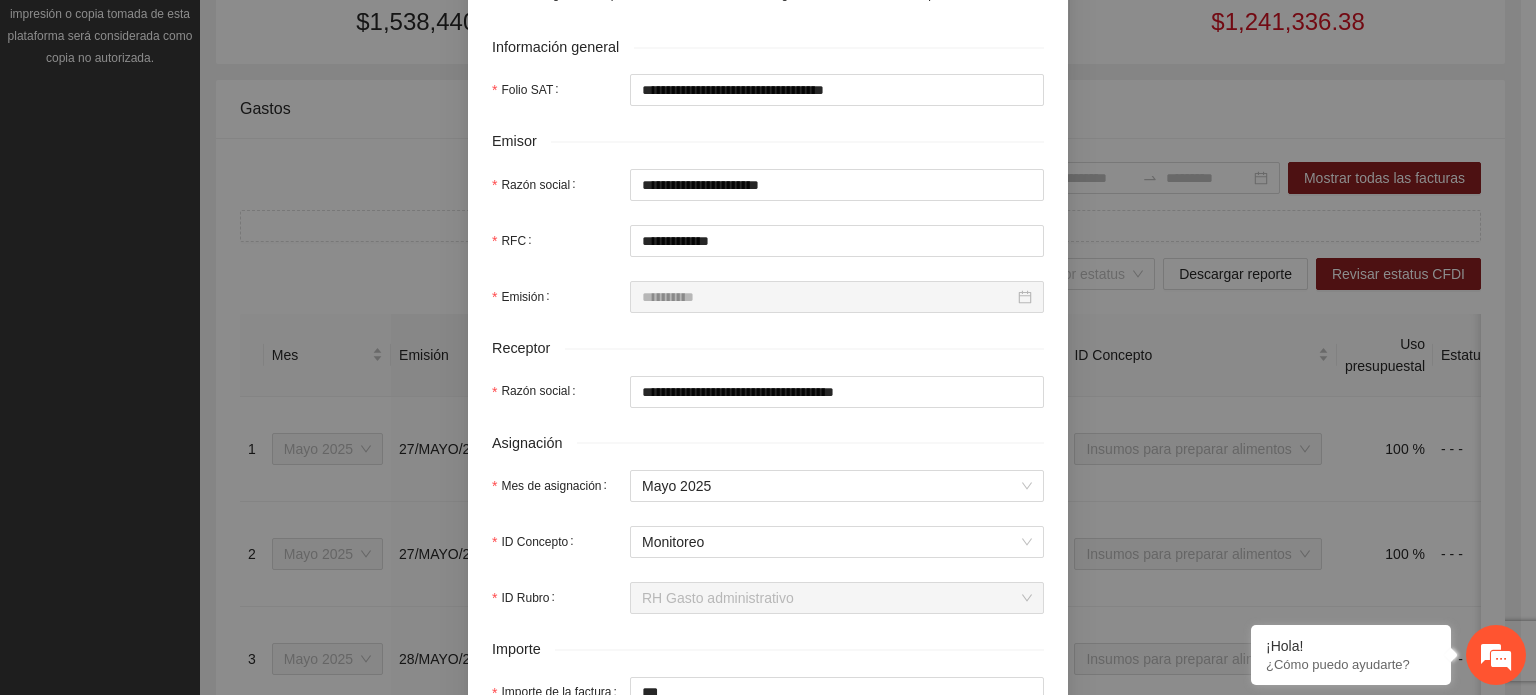 scroll, scrollTop: 400, scrollLeft: 0, axis: vertical 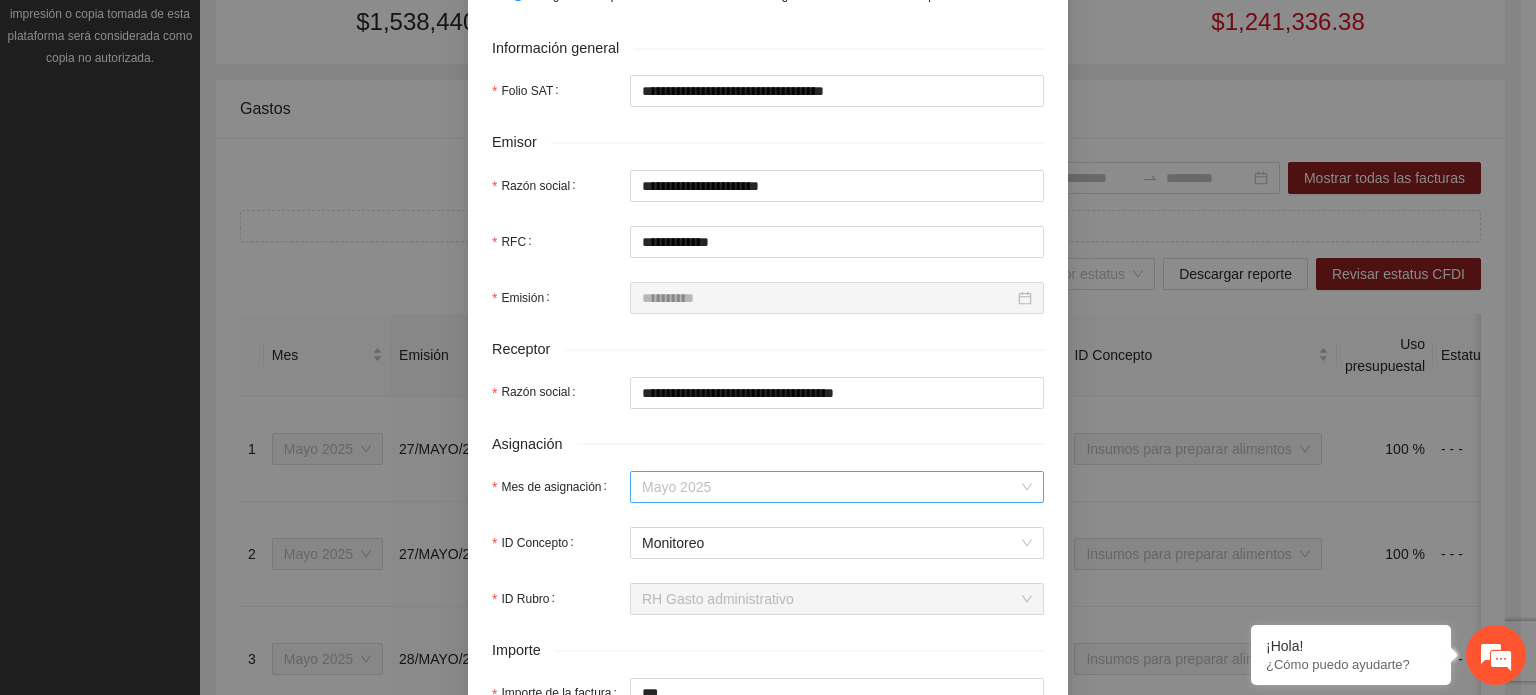click on "Mayo 2025" at bounding box center (837, 487) 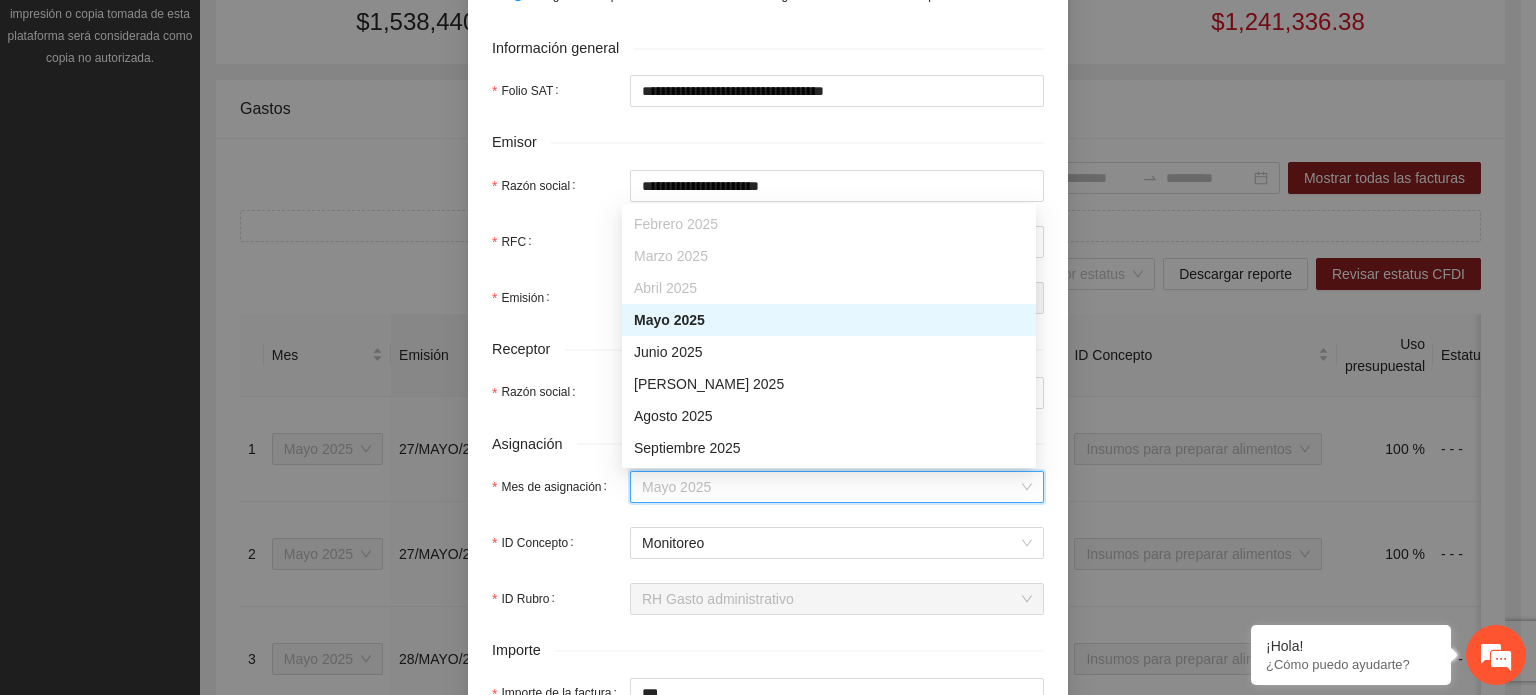 click on "Mayo 2025" at bounding box center [829, 320] 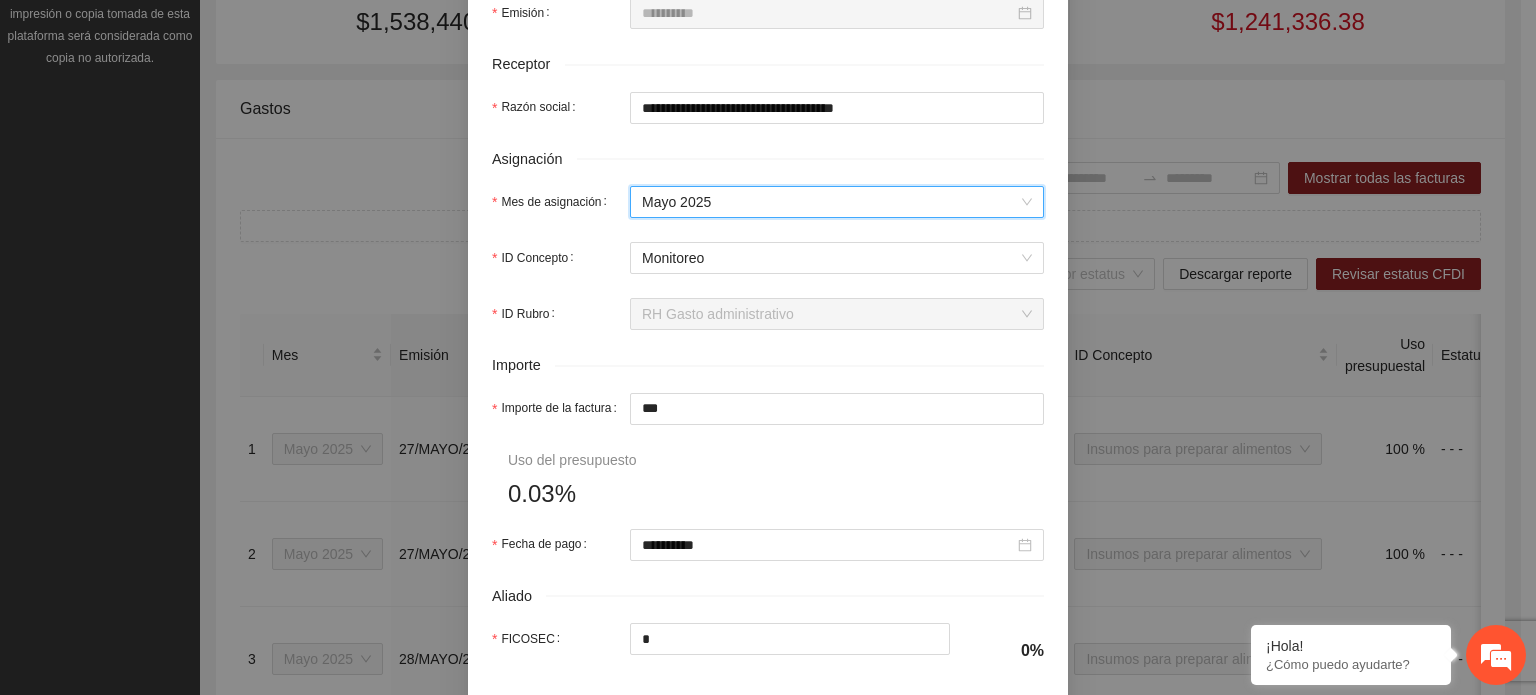 scroll, scrollTop: 700, scrollLeft: 0, axis: vertical 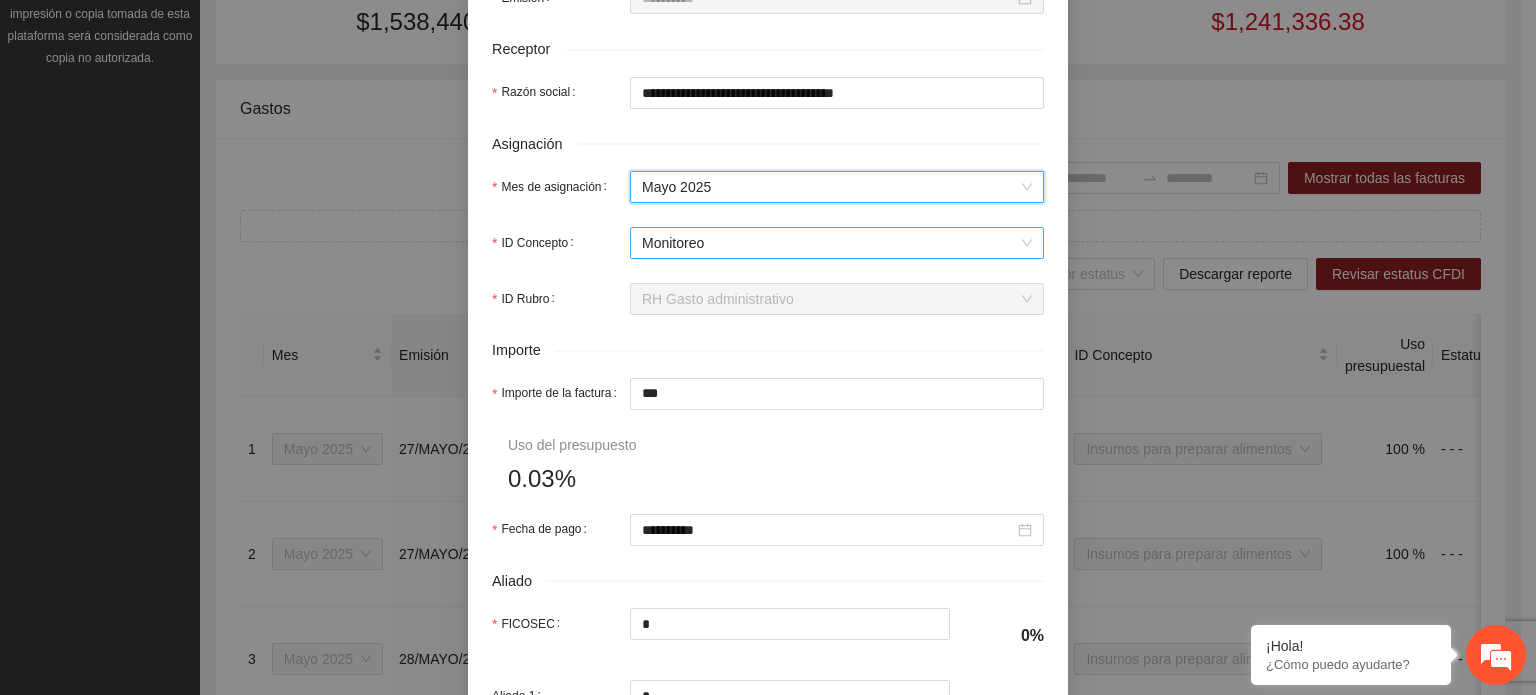 click on "Monitoreo" at bounding box center (837, 243) 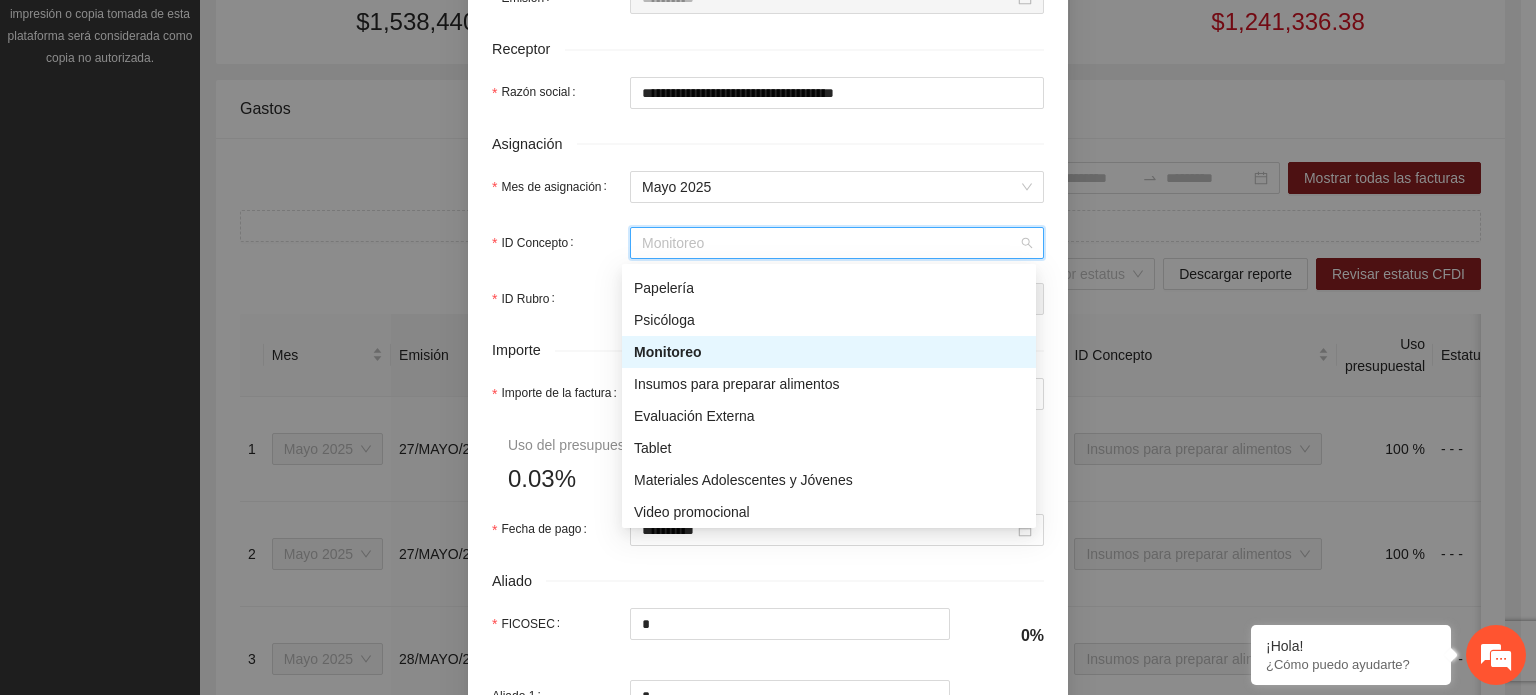 click on "Monitoreo" at bounding box center [829, 352] 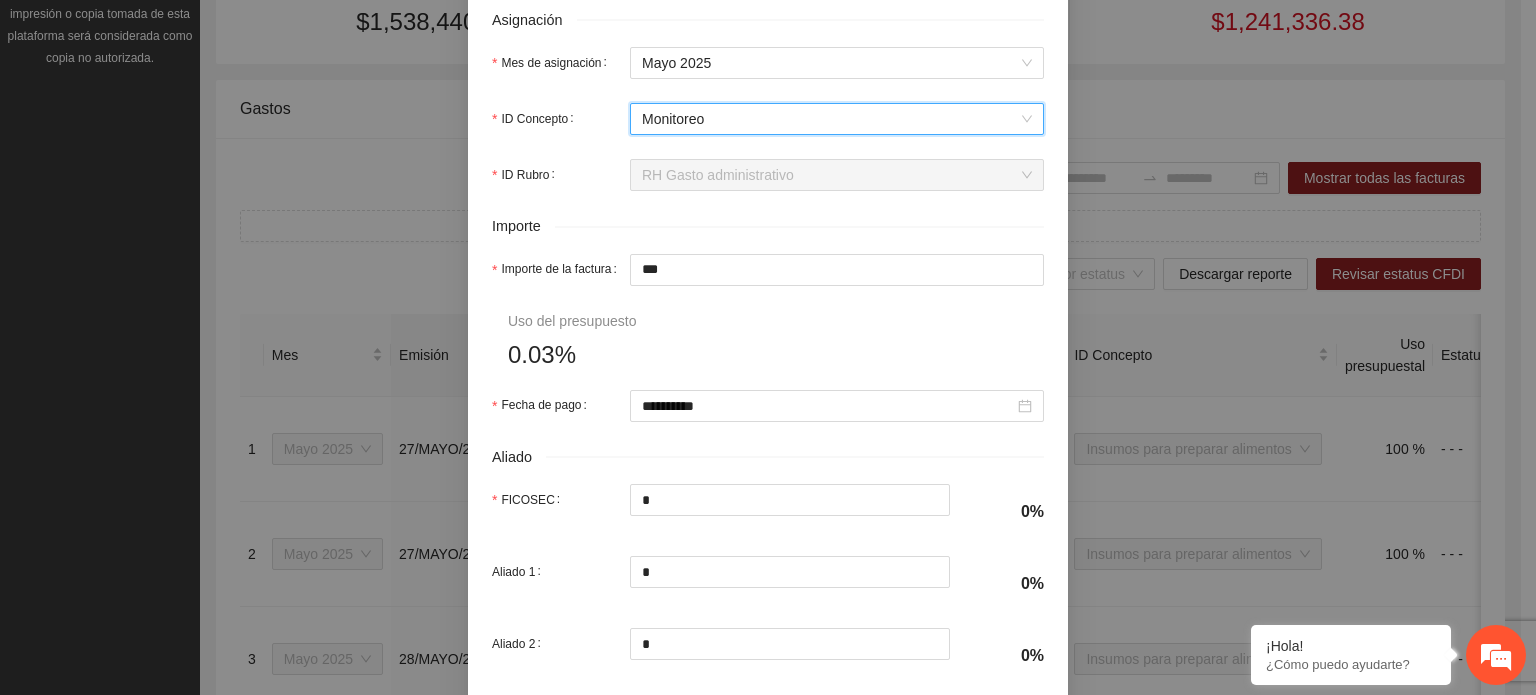 scroll, scrollTop: 900, scrollLeft: 0, axis: vertical 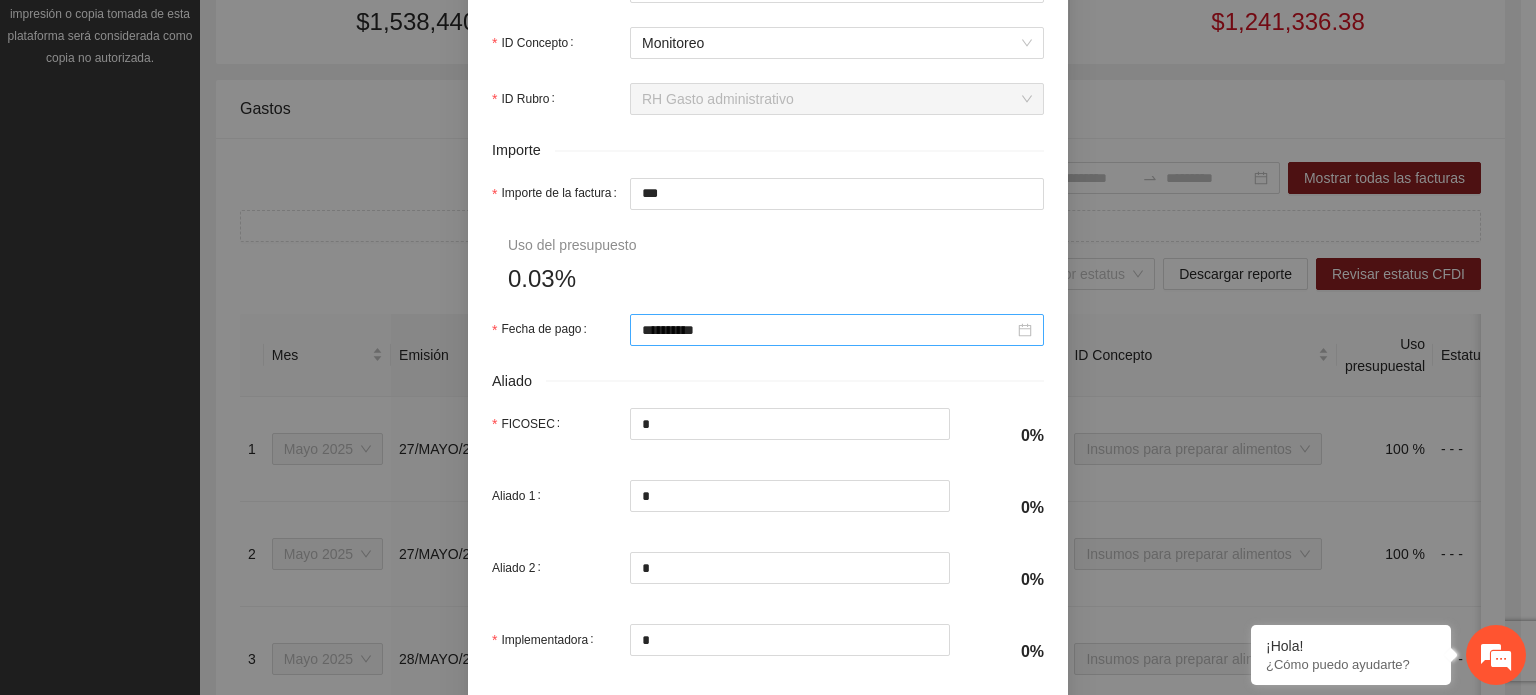 click on "**********" at bounding box center (837, 330) 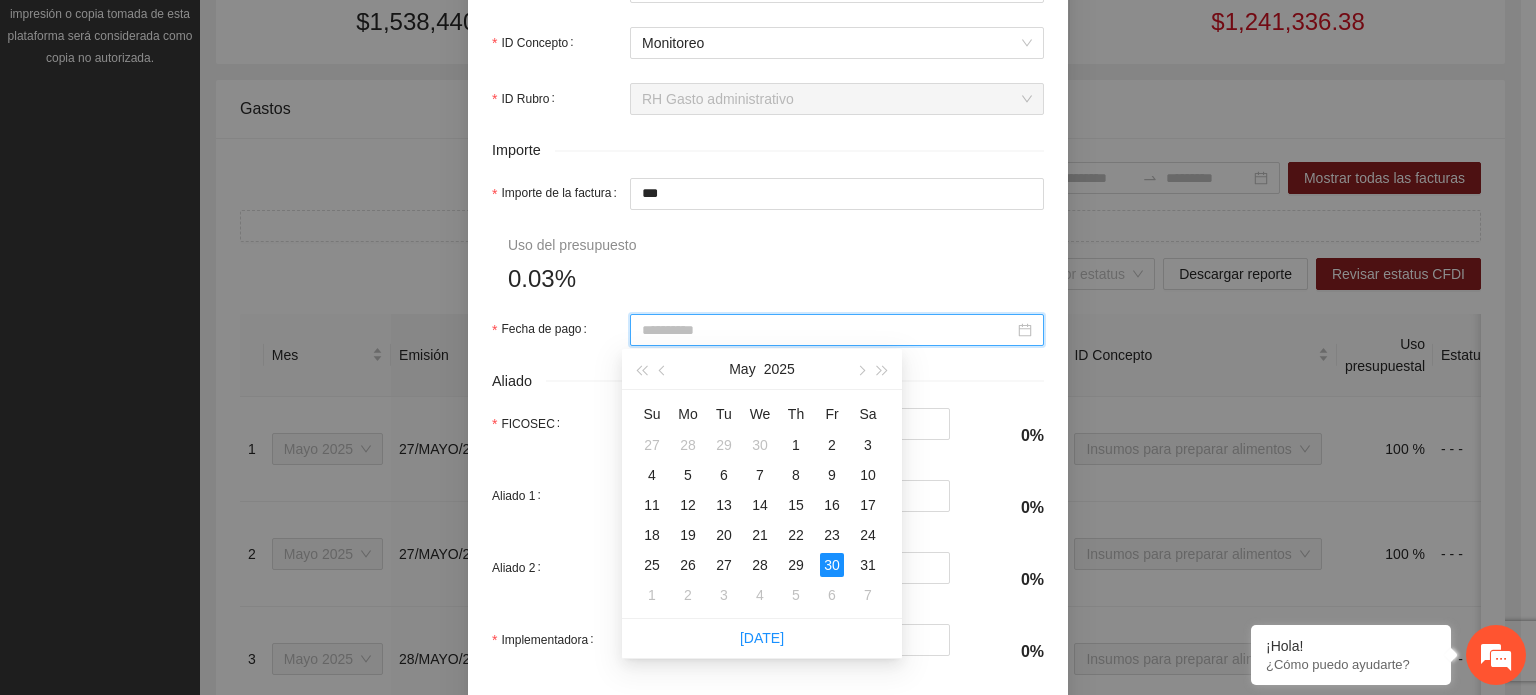 type on "**********" 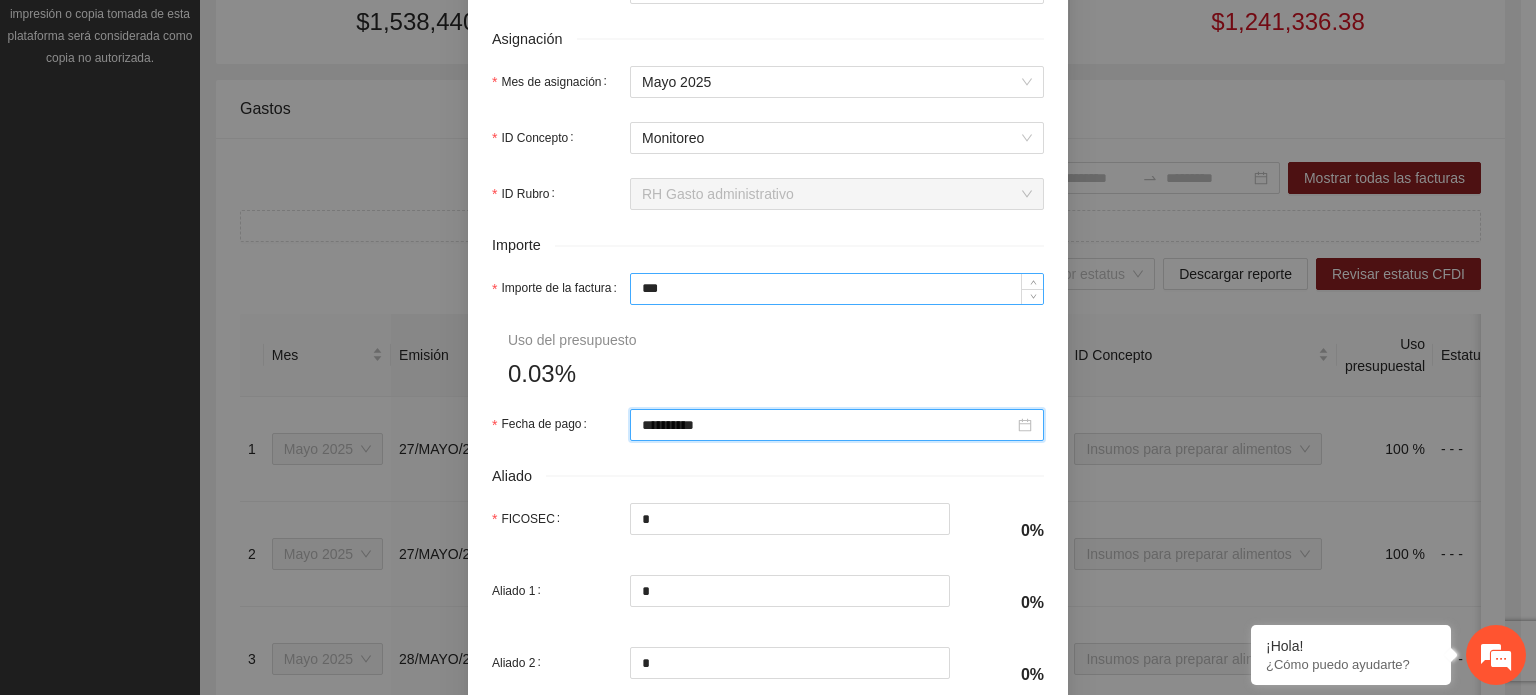 scroll, scrollTop: 801, scrollLeft: 0, axis: vertical 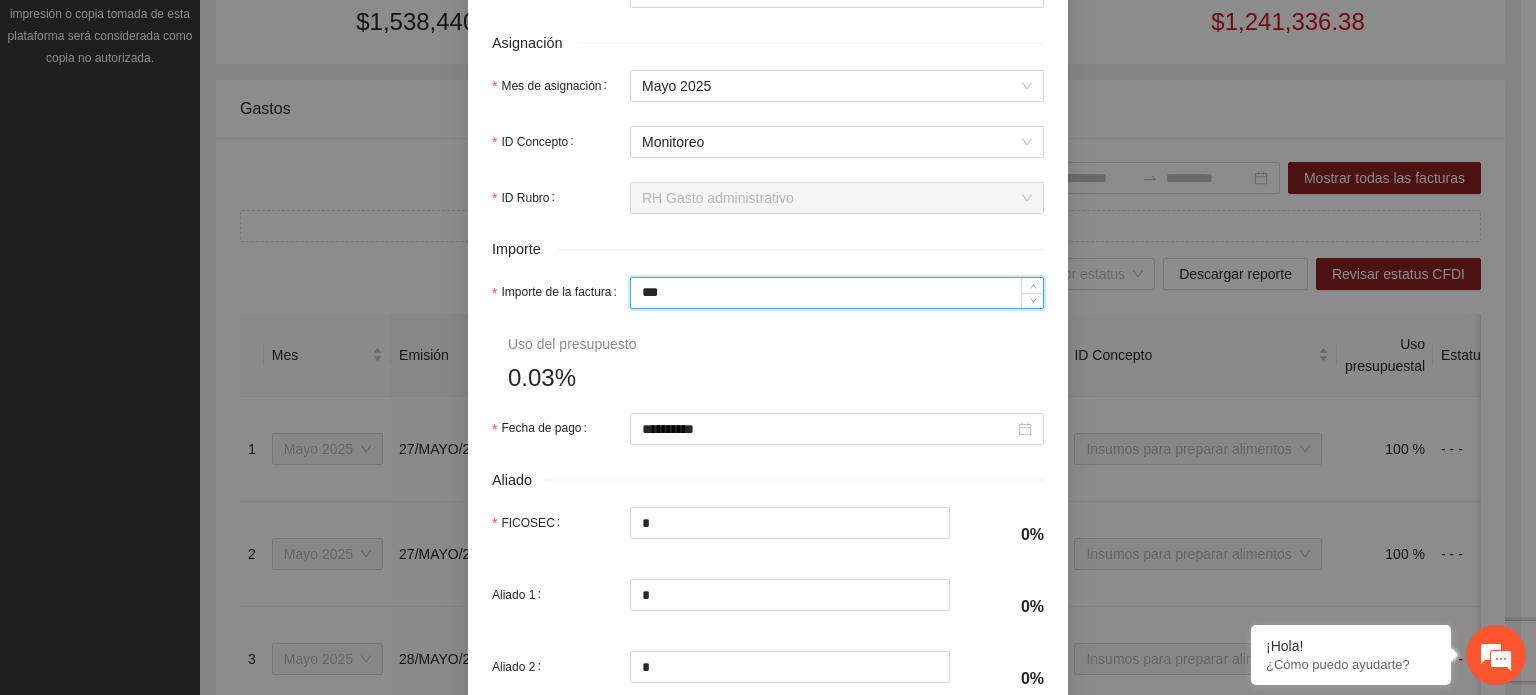 click on "***" at bounding box center (837, 293) 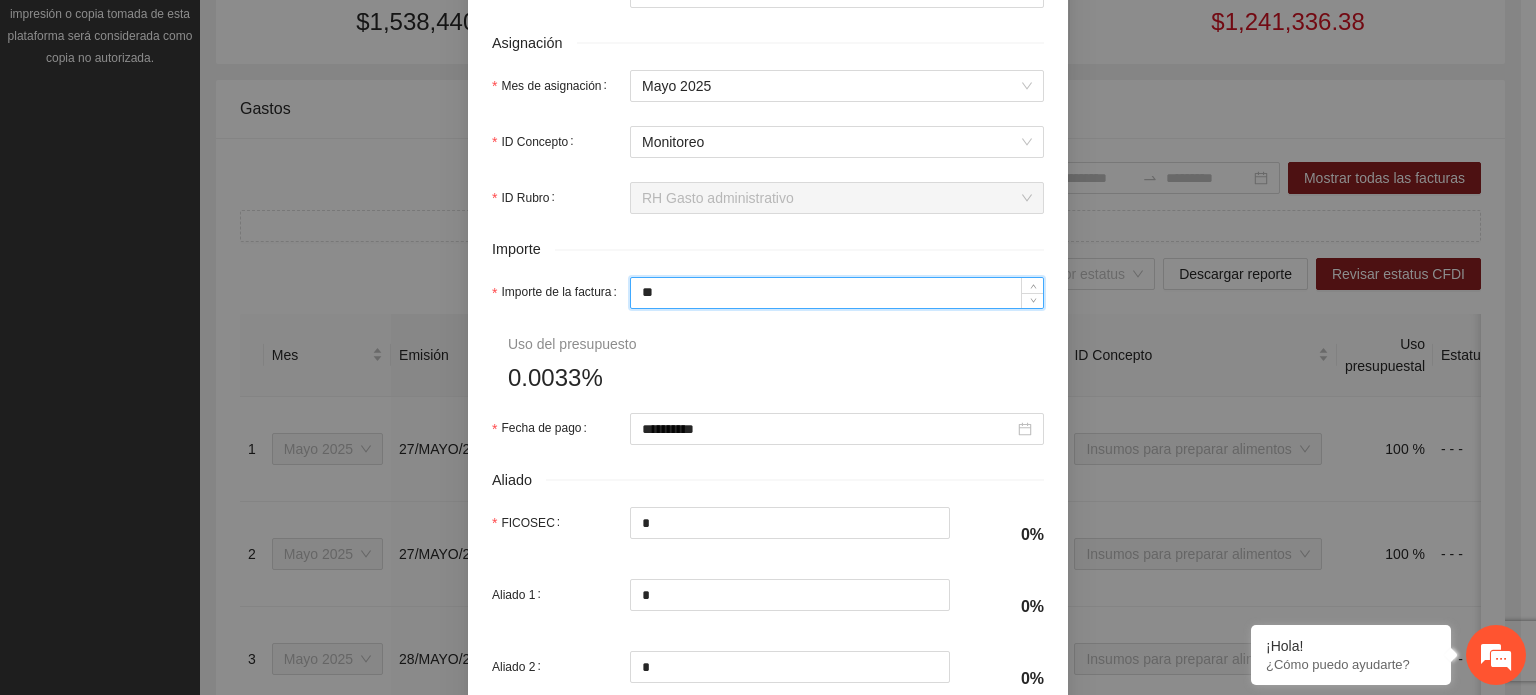 type on "*" 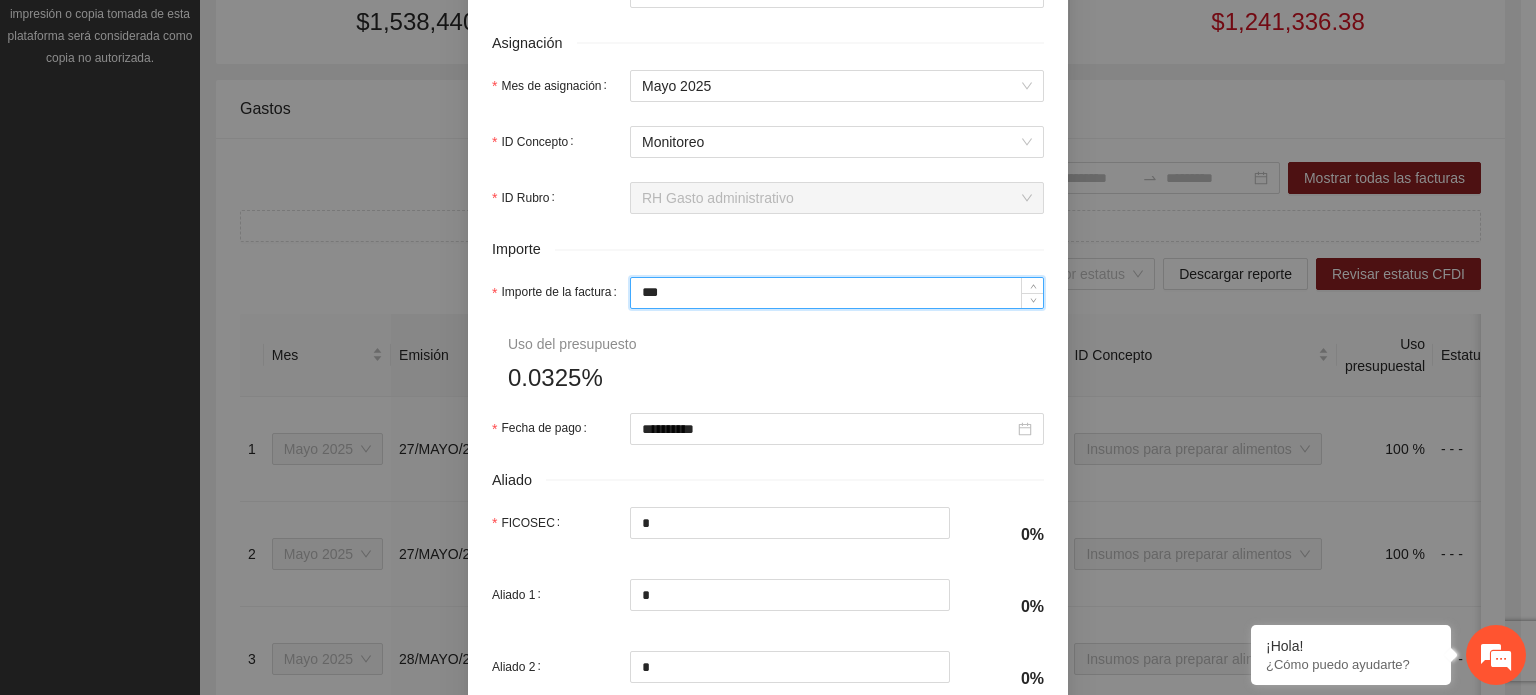 click on "**********" at bounding box center (768, 78) 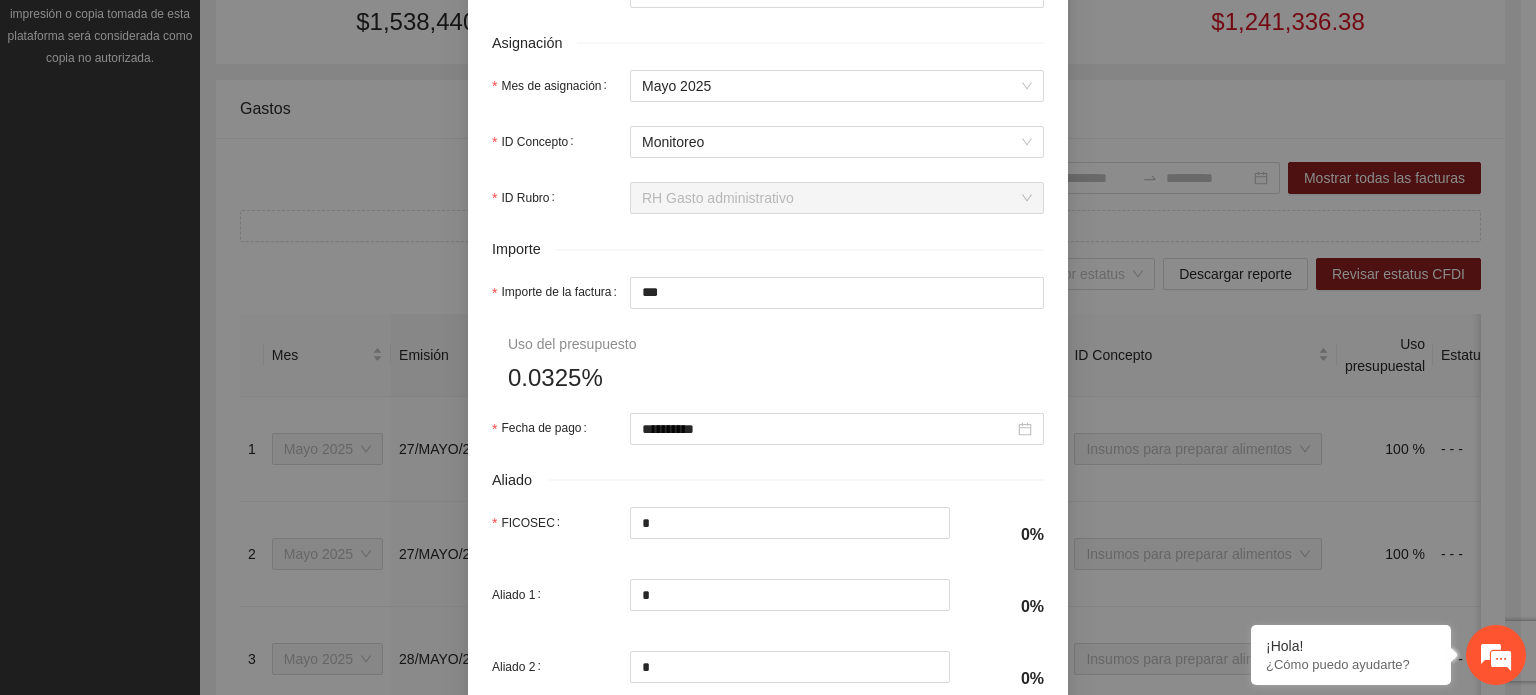 click on "**********" at bounding box center (768, 78) 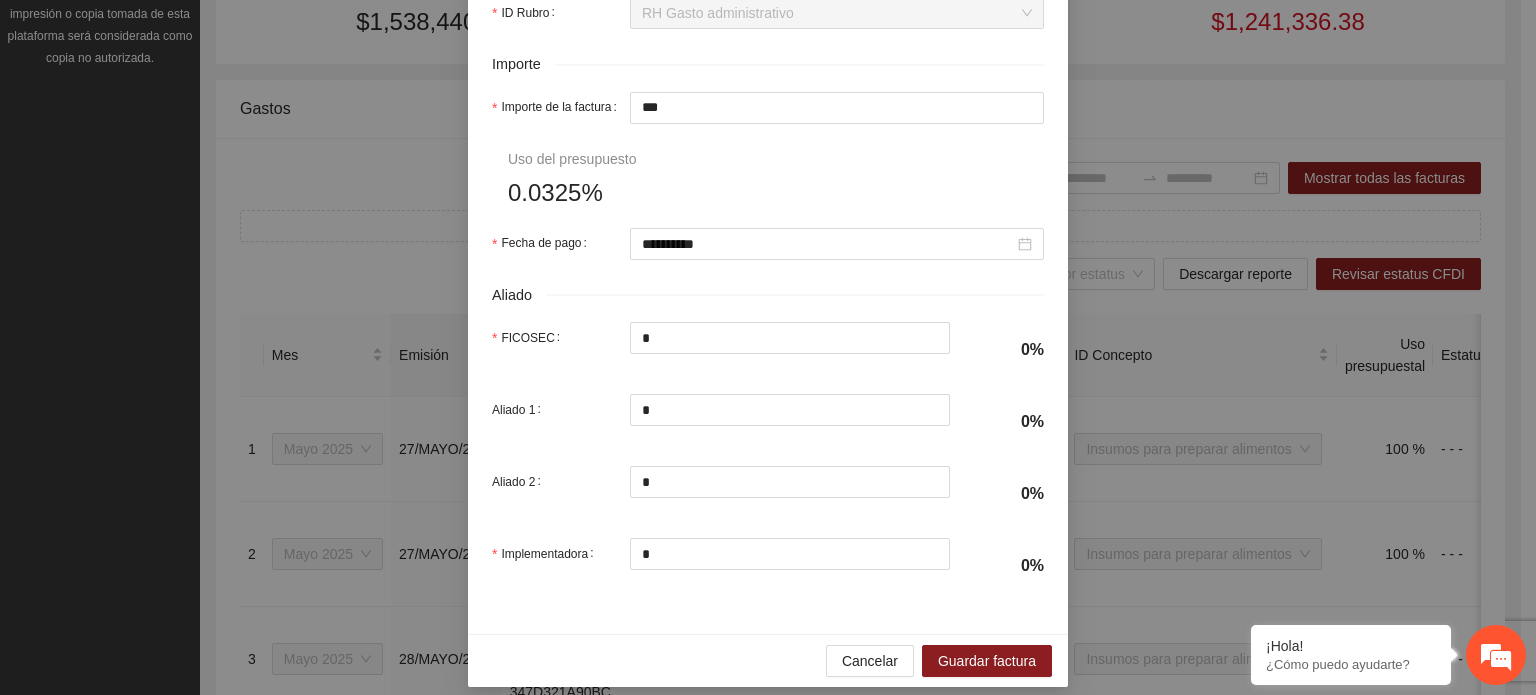 scroll, scrollTop: 1001, scrollLeft: 0, axis: vertical 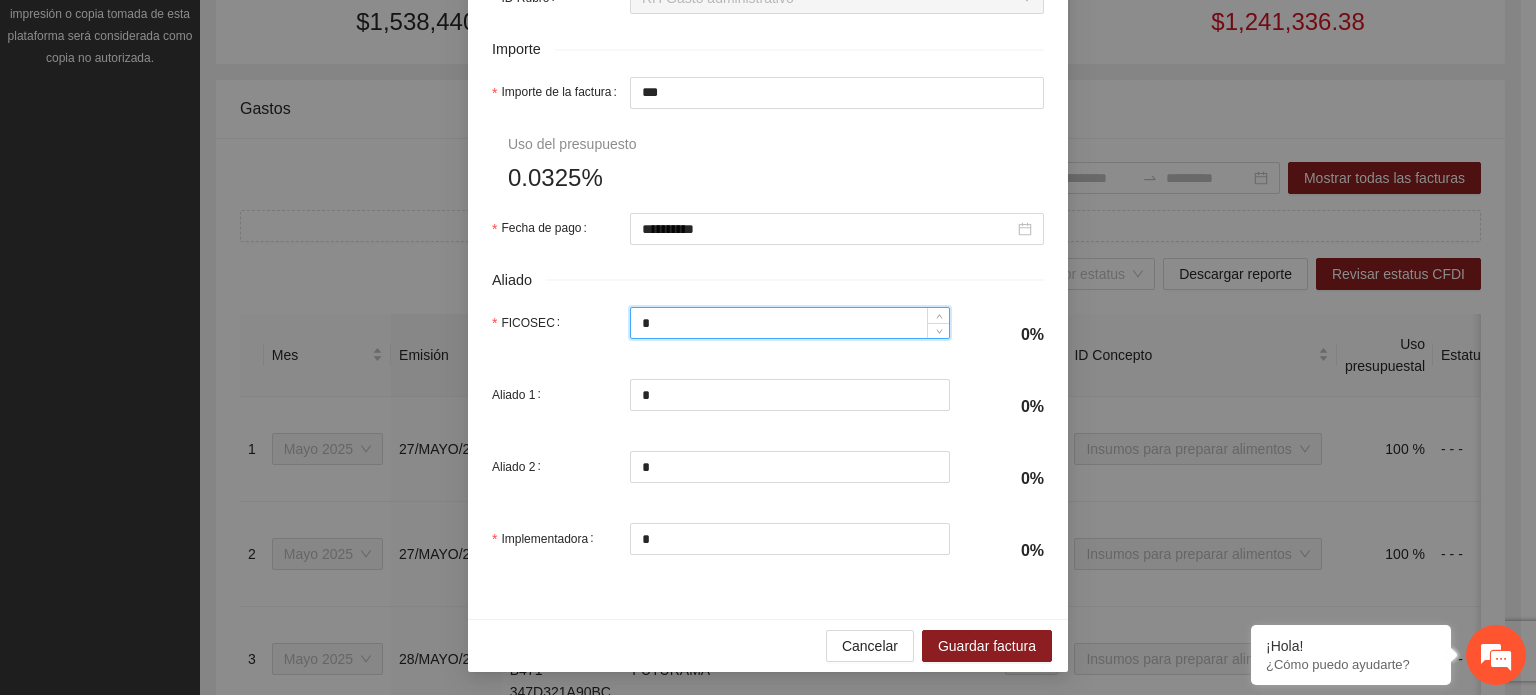 click on "*" at bounding box center (790, 323) 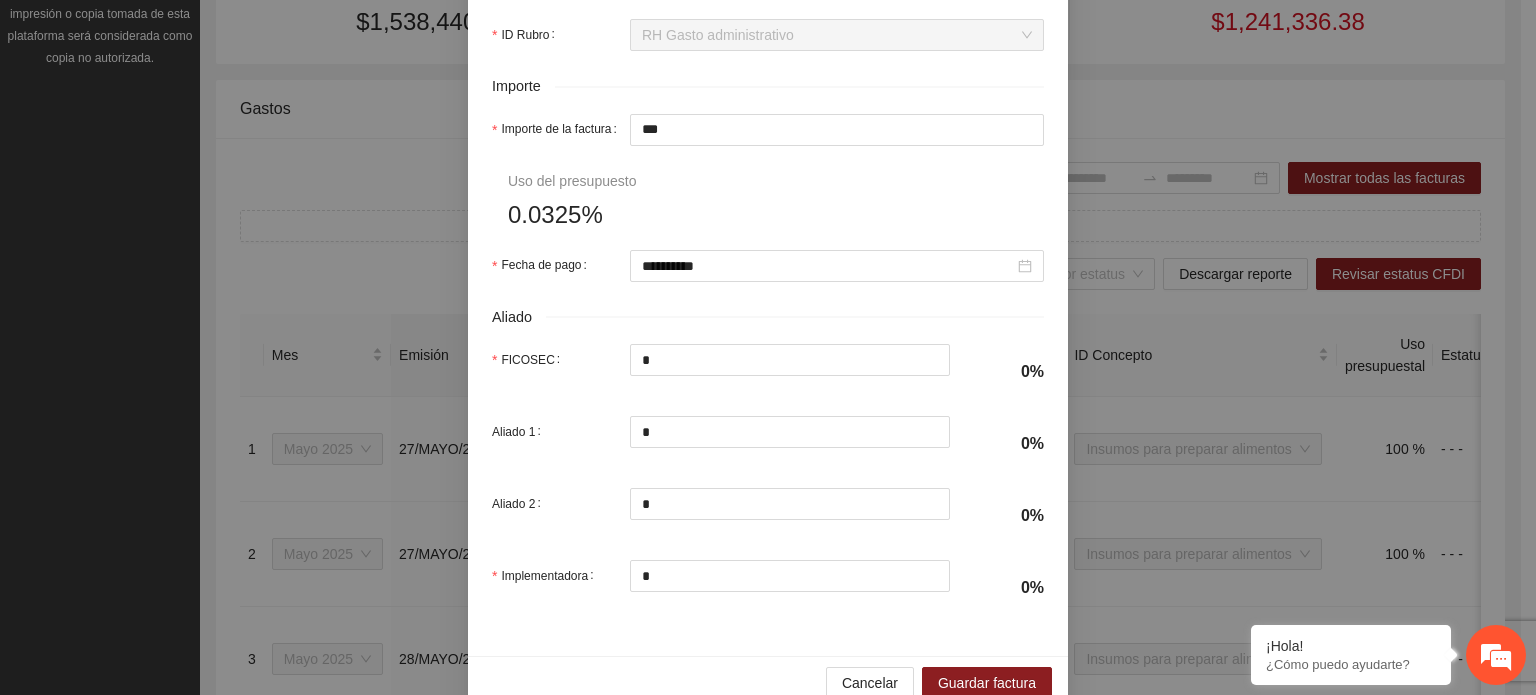 scroll, scrollTop: 1000, scrollLeft: 0, axis: vertical 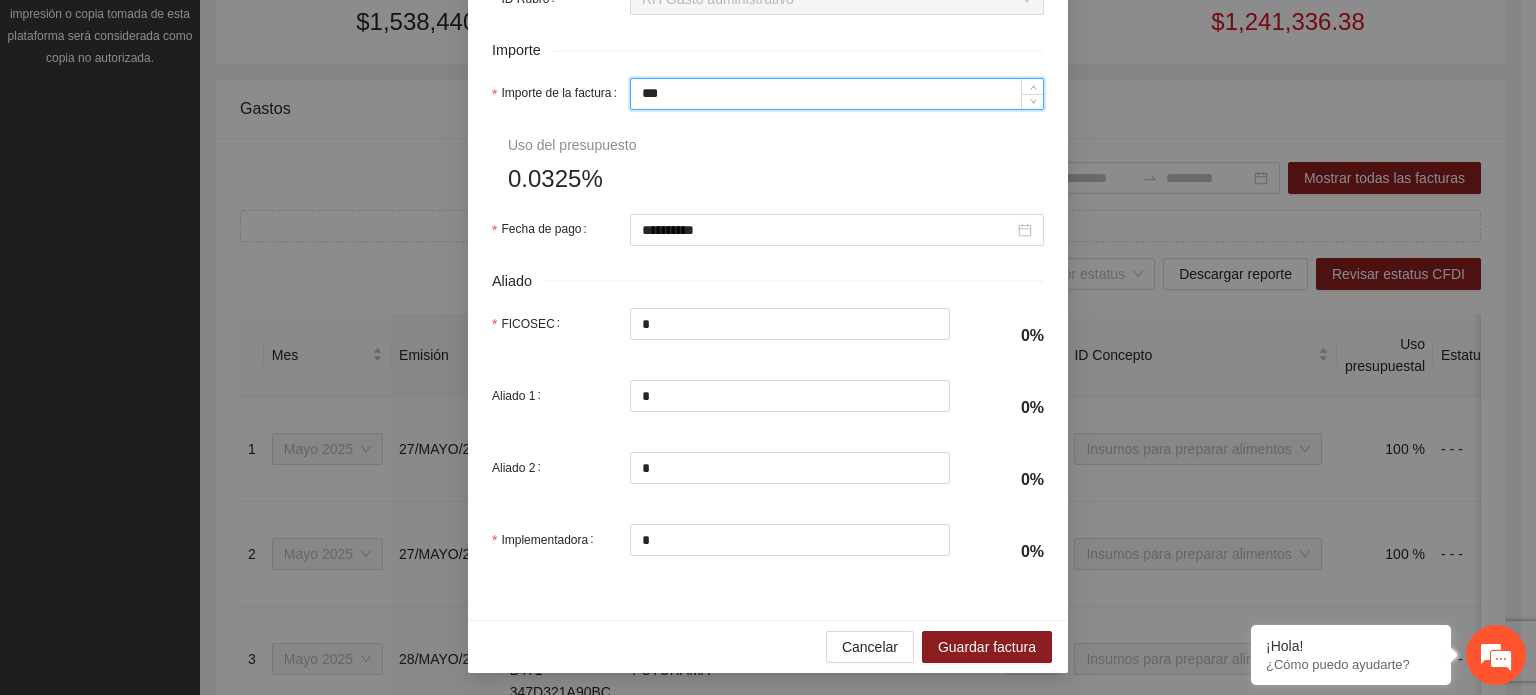 click on "***" at bounding box center [837, 94] 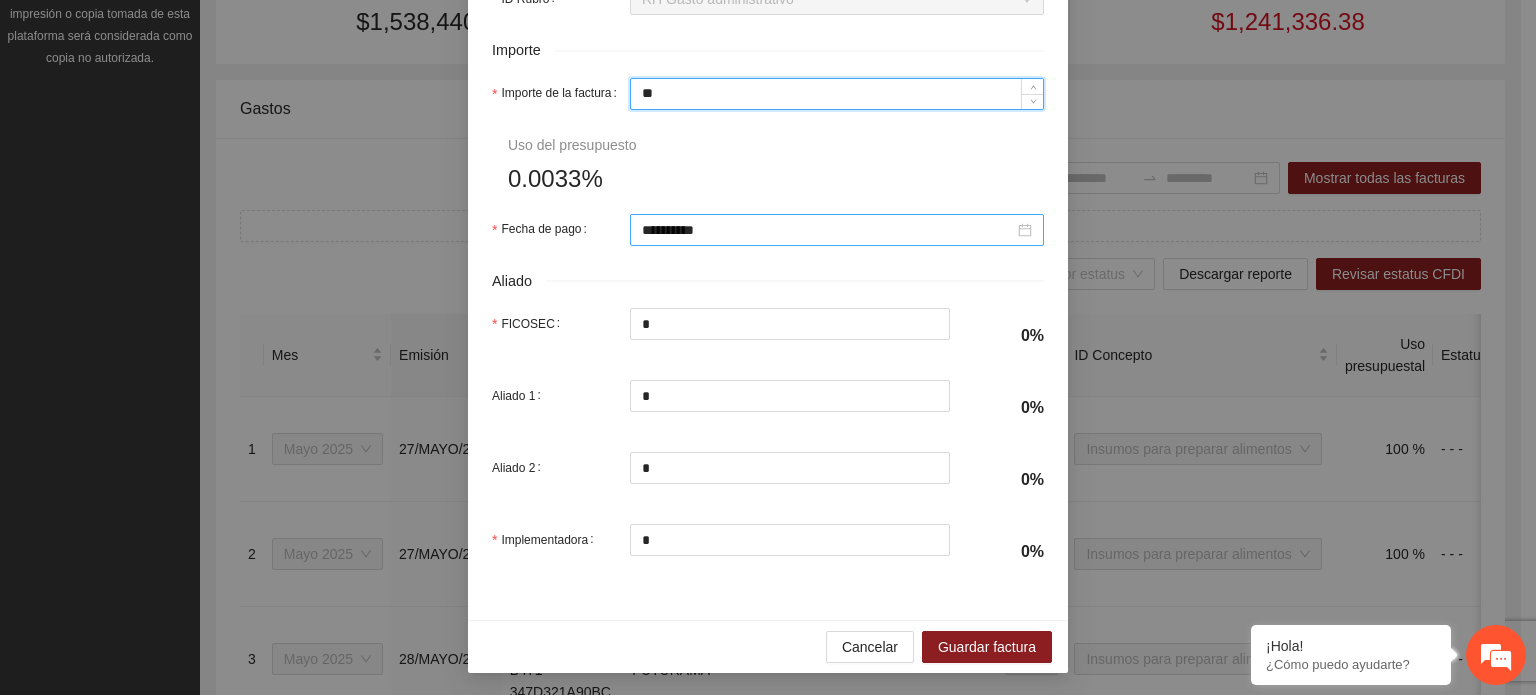 type on "*" 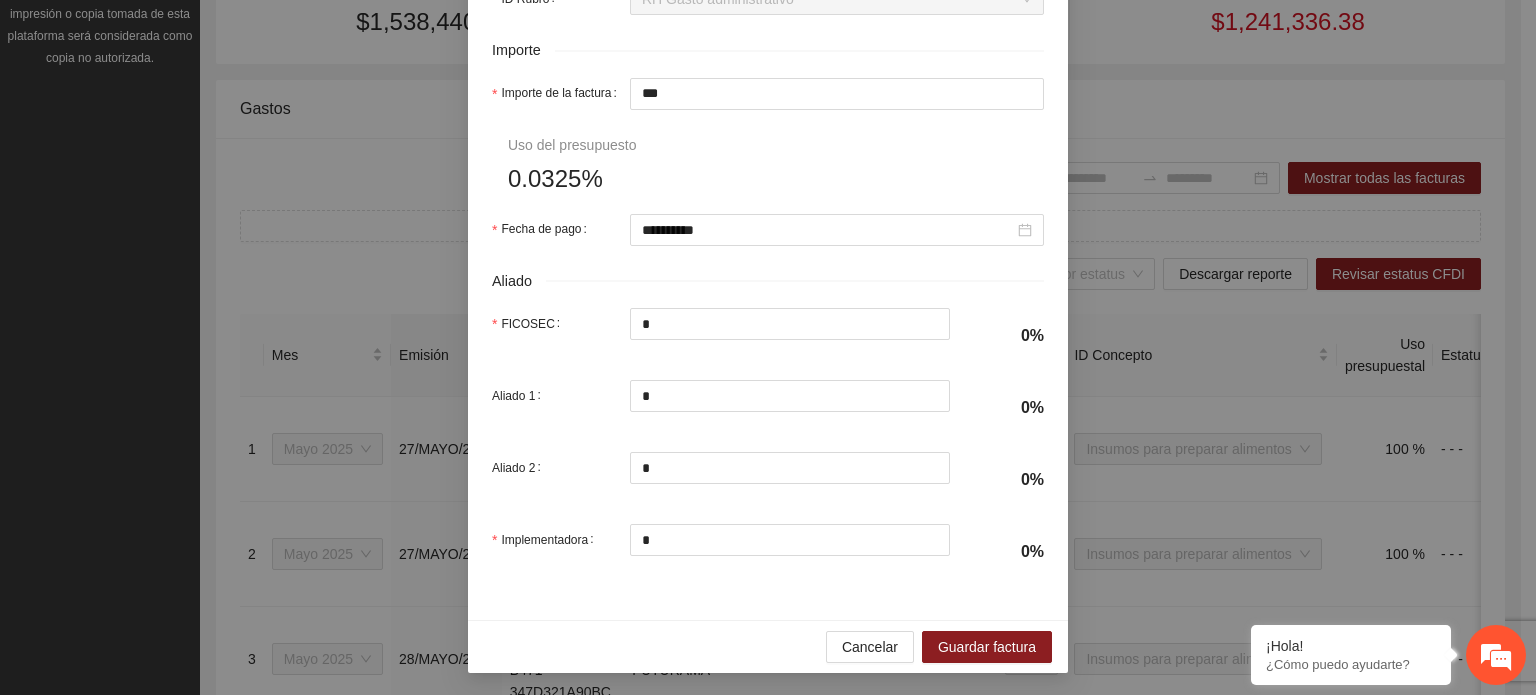 click on "**********" at bounding box center [768, -121] 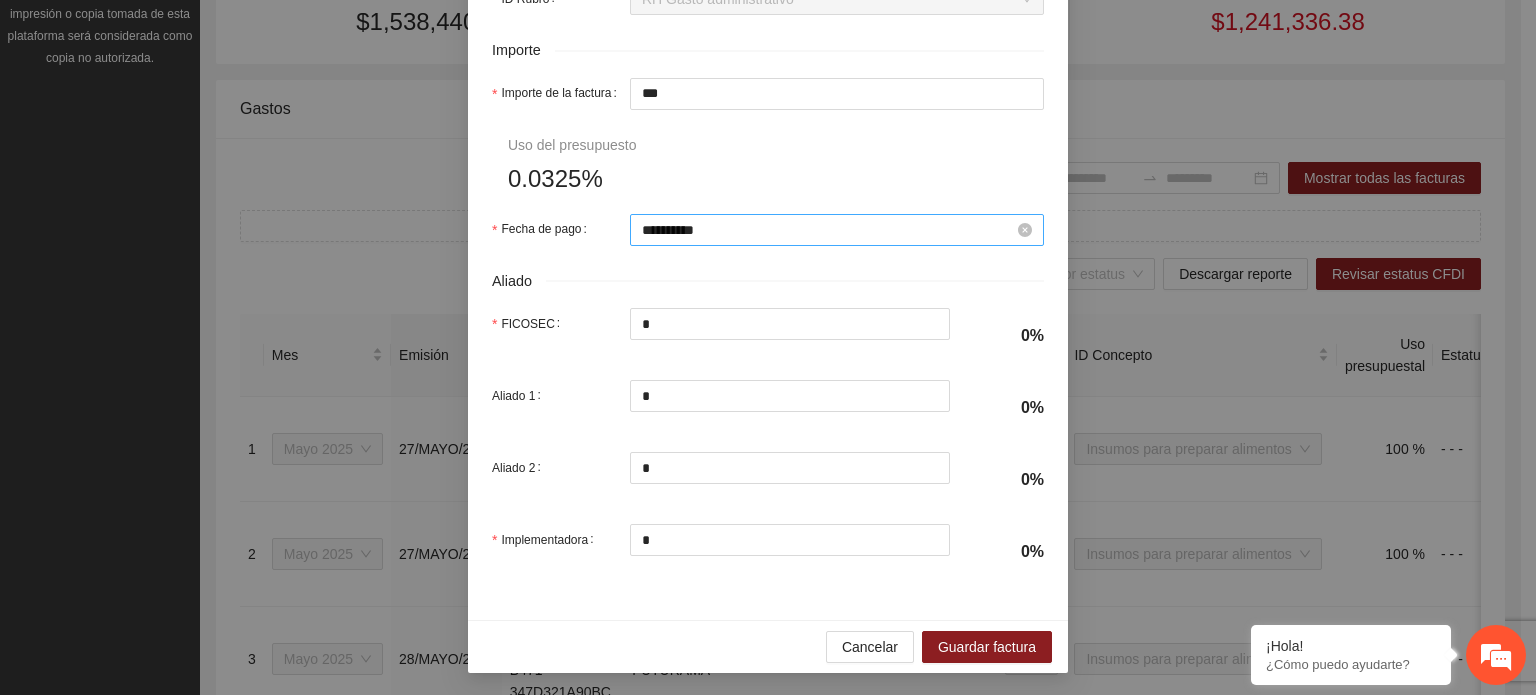 click on "**********" at bounding box center [828, 230] 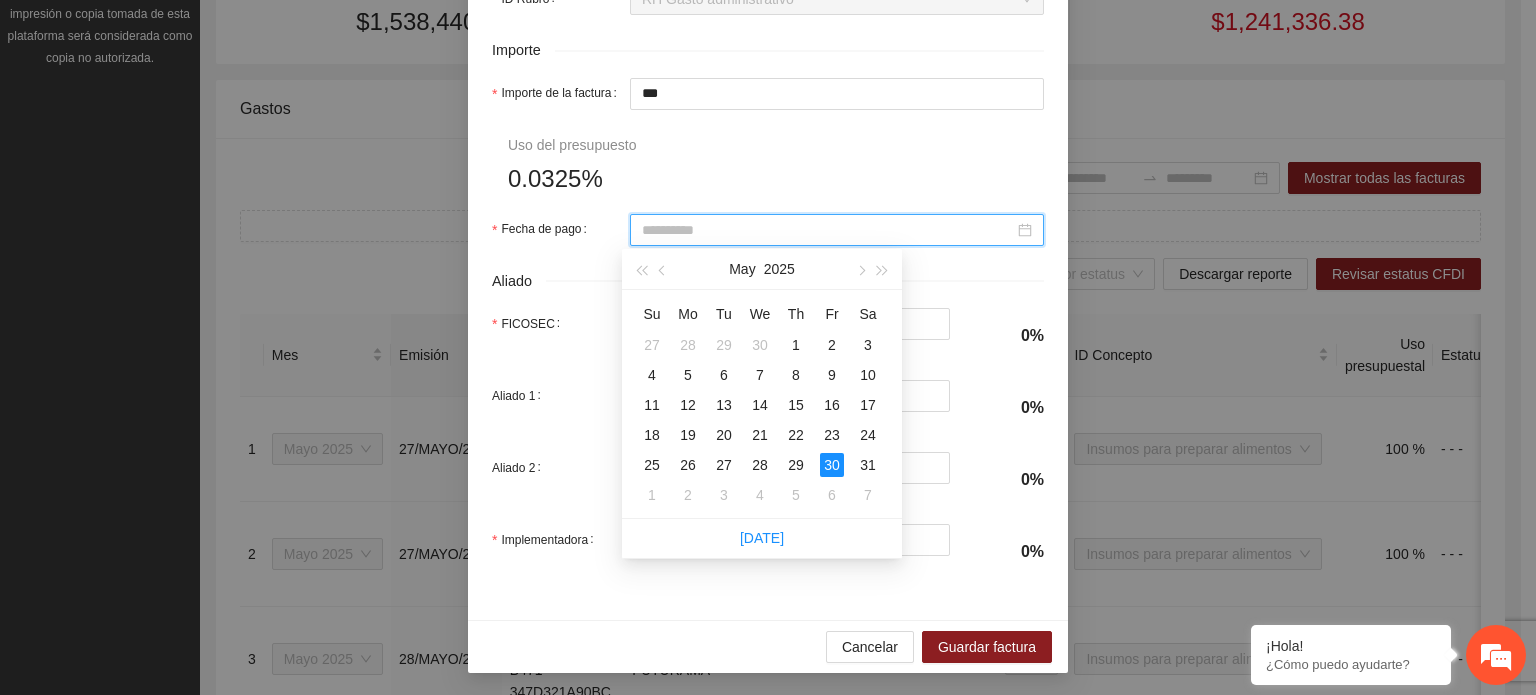 type on "**********" 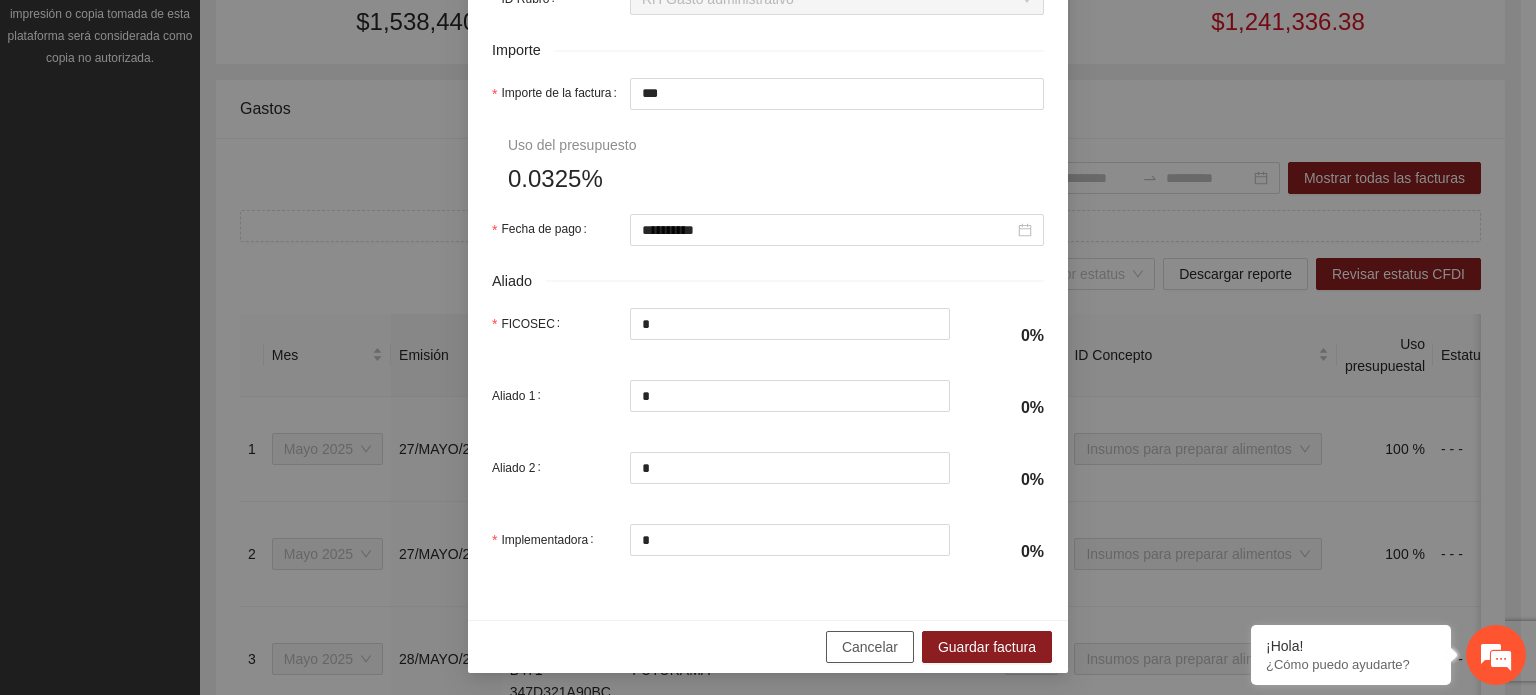 click on "Cancelar" at bounding box center (870, 647) 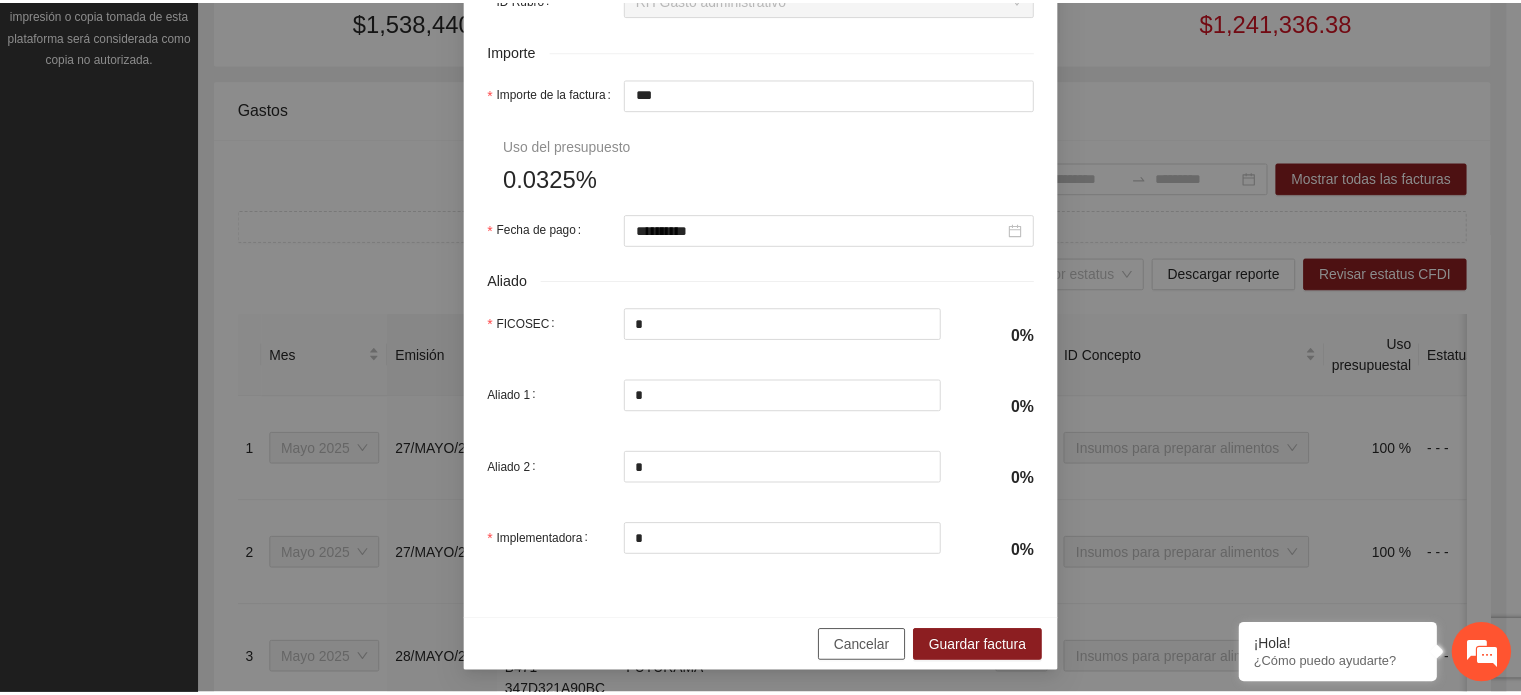 scroll, scrollTop: 841, scrollLeft: 0, axis: vertical 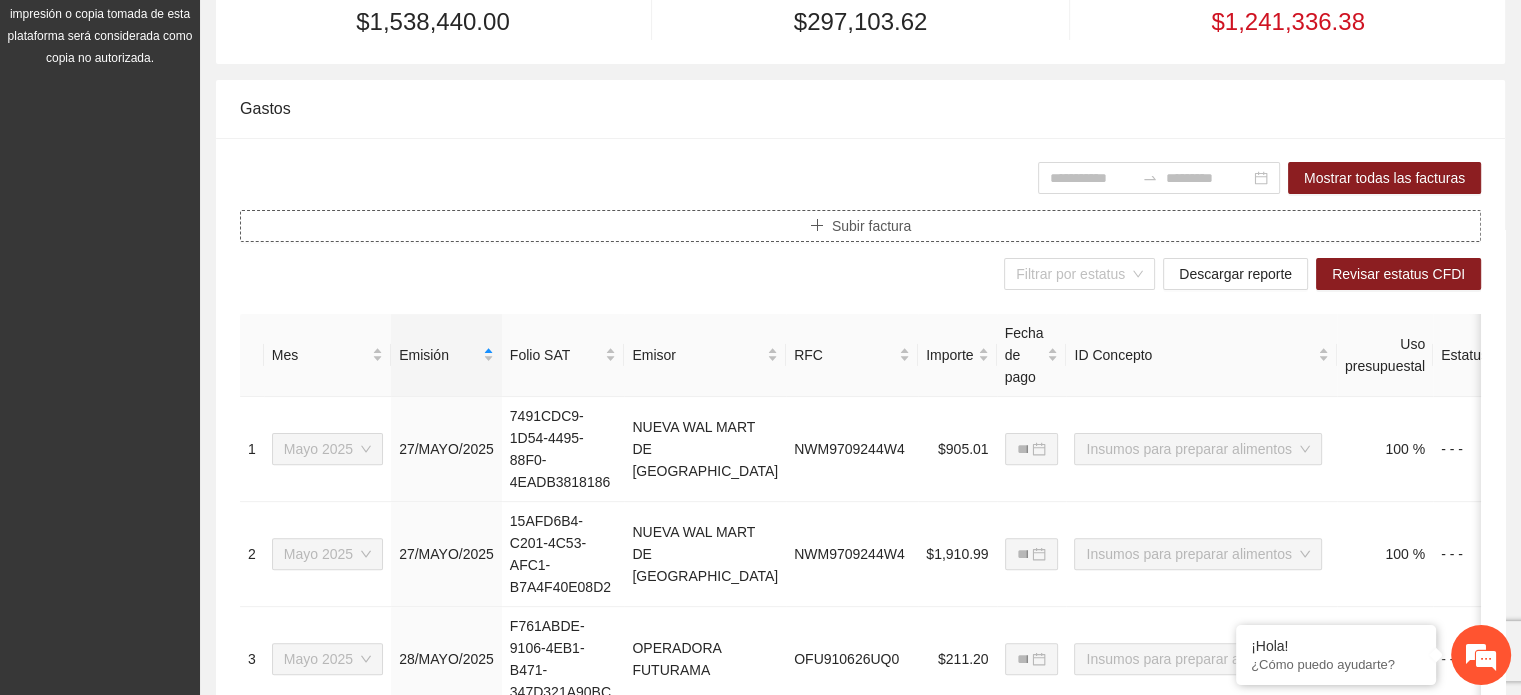 click on "Subir factura" at bounding box center [871, 226] 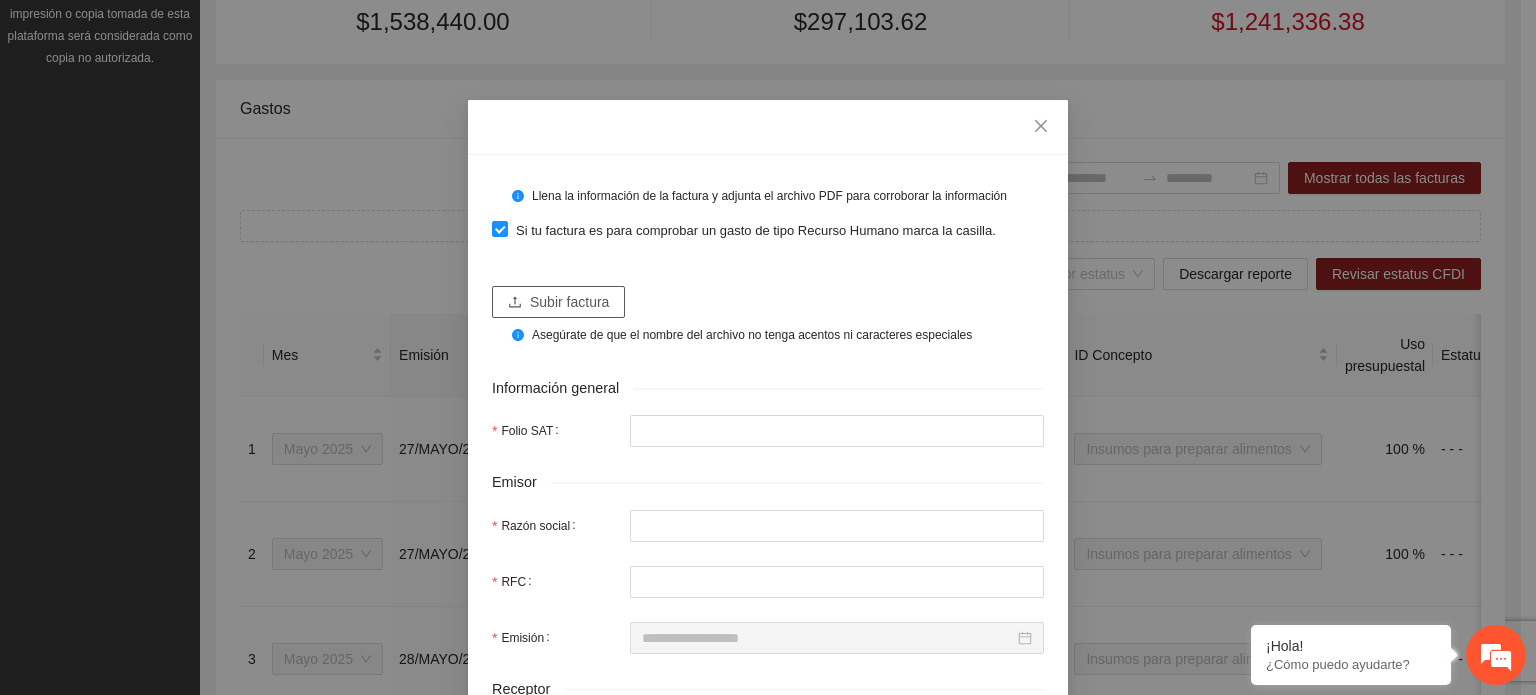 click on "Subir factura" at bounding box center (569, 302) 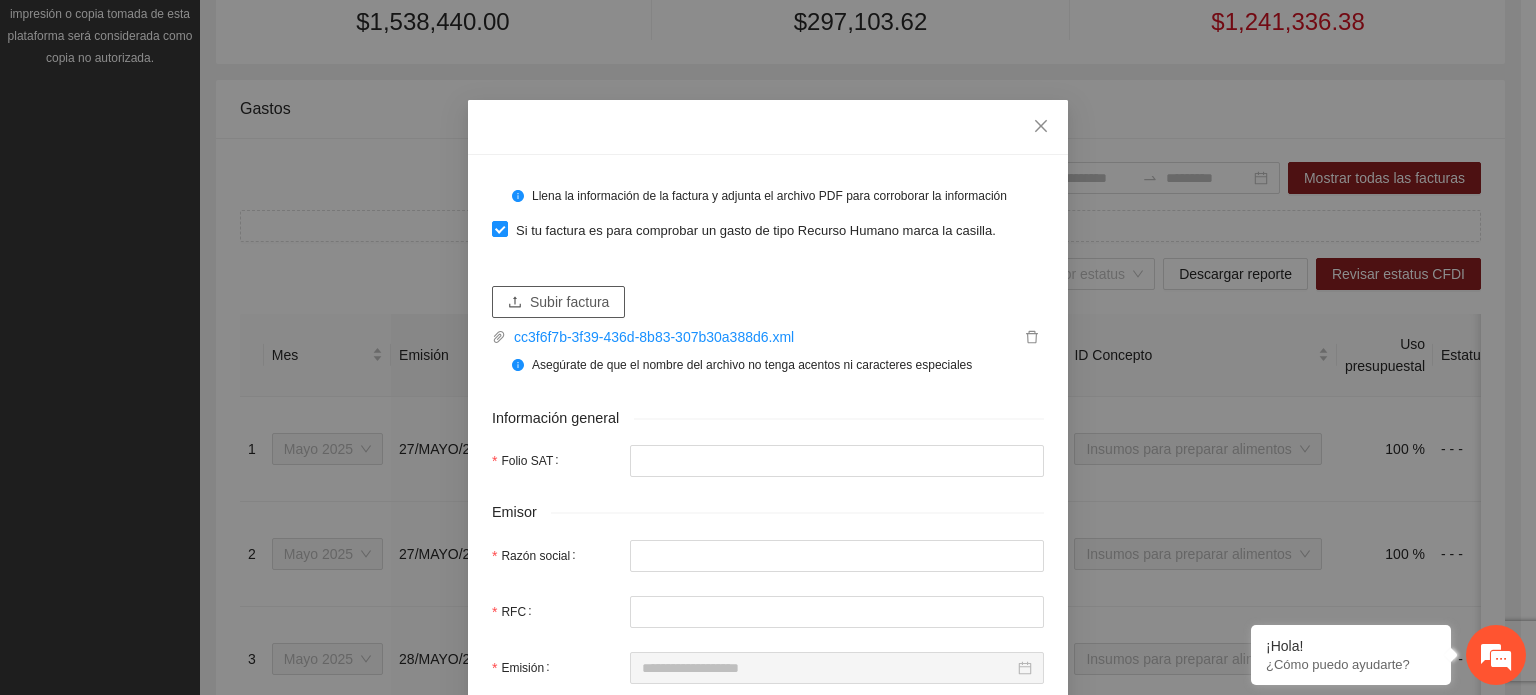 type on "**********" 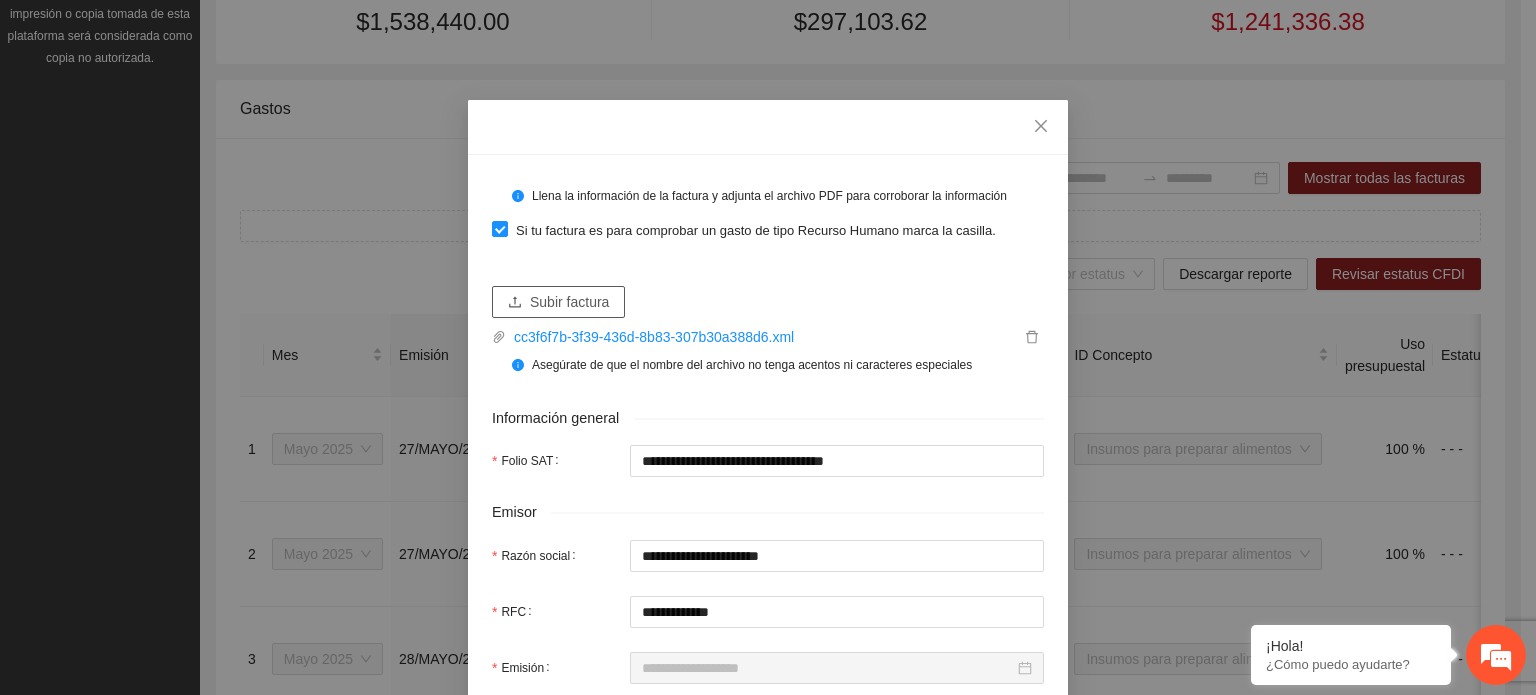 type on "**********" 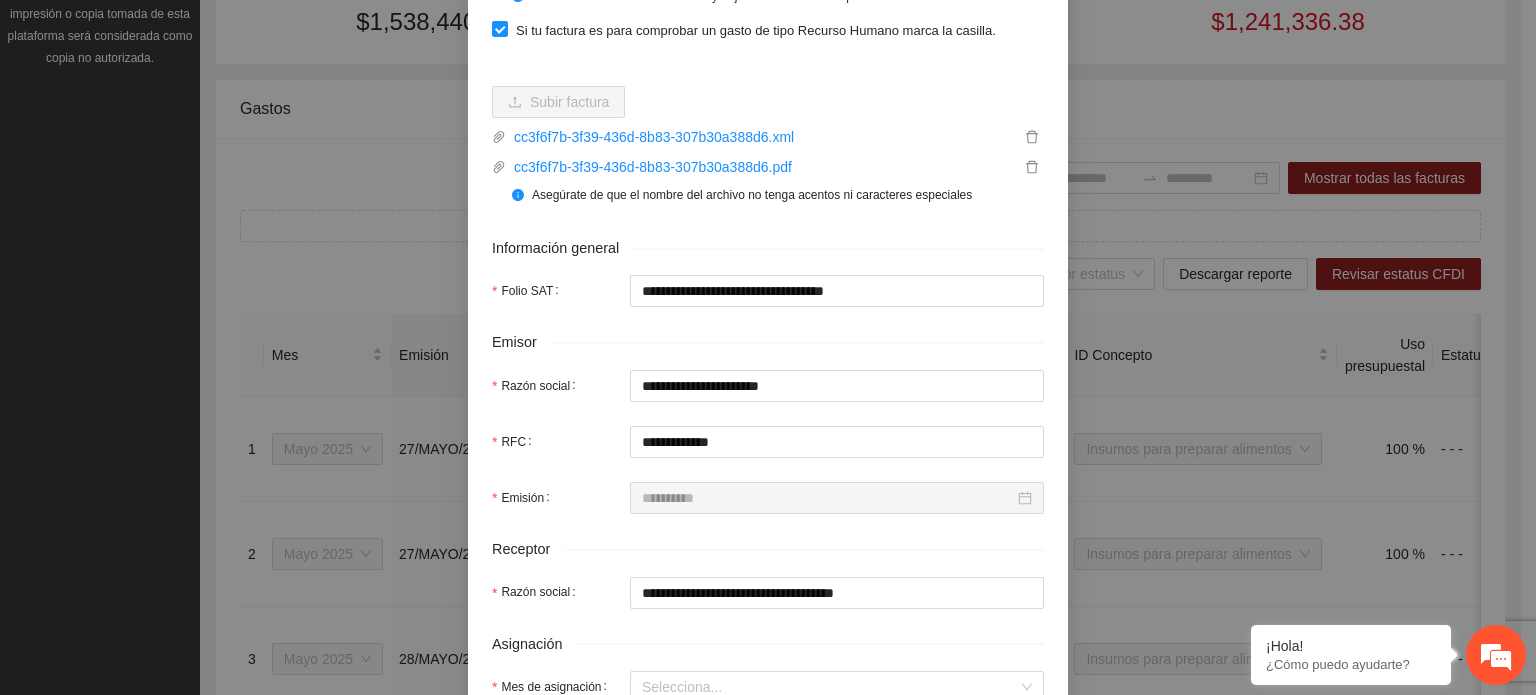 scroll, scrollTop: 500, scrollLeft: 0, axis: vertical 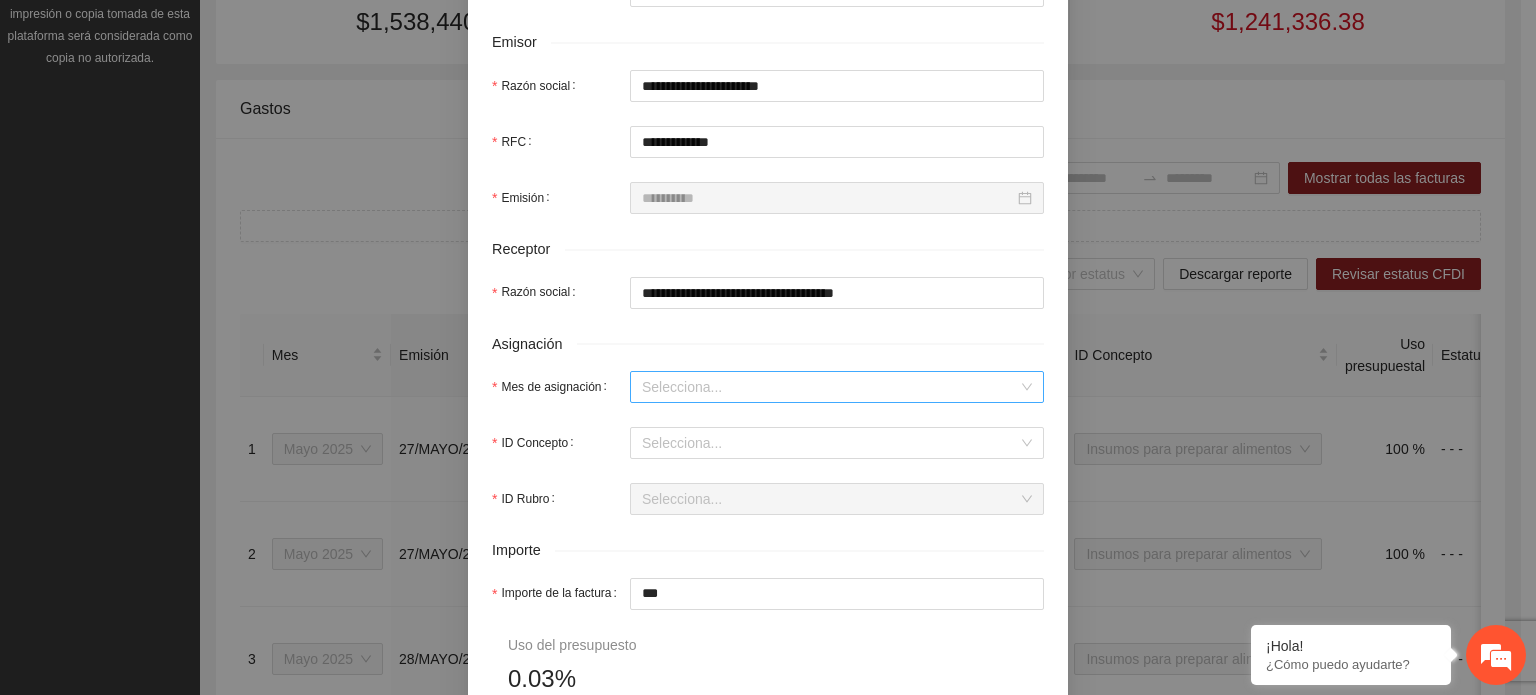 click on "Mes de asignación" at bounding box center [830, 387] 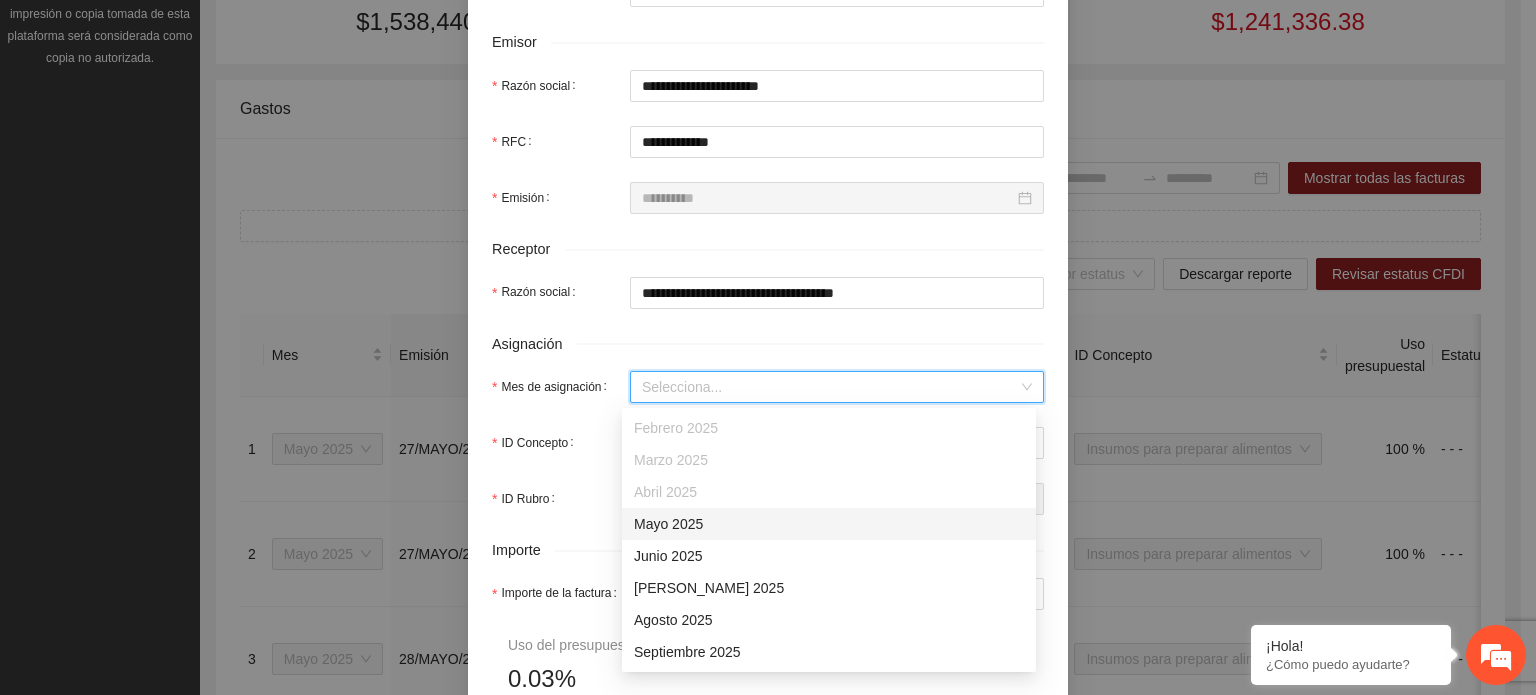 click on "Mayo 2025" at bounding box center (829, 524) 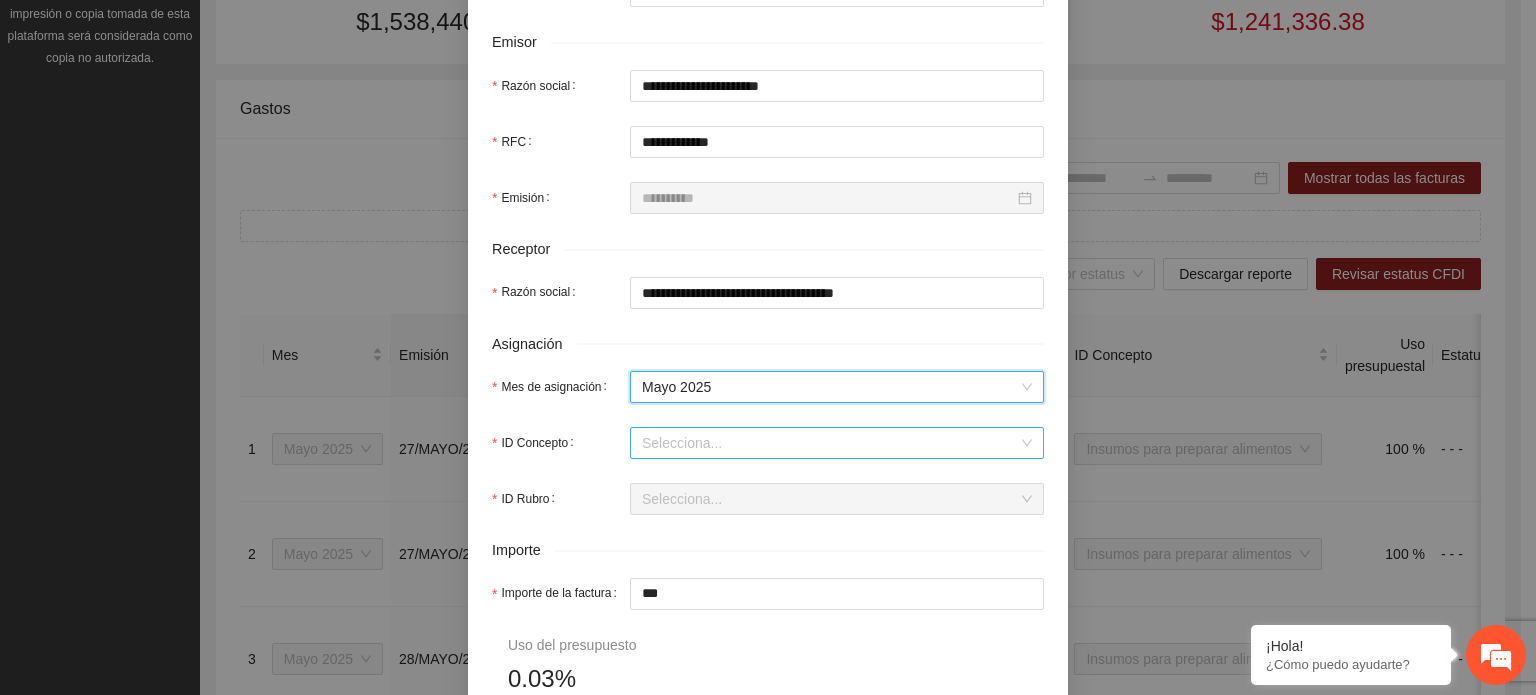 click on "ID Concepto" at bounding box center (830, 443) 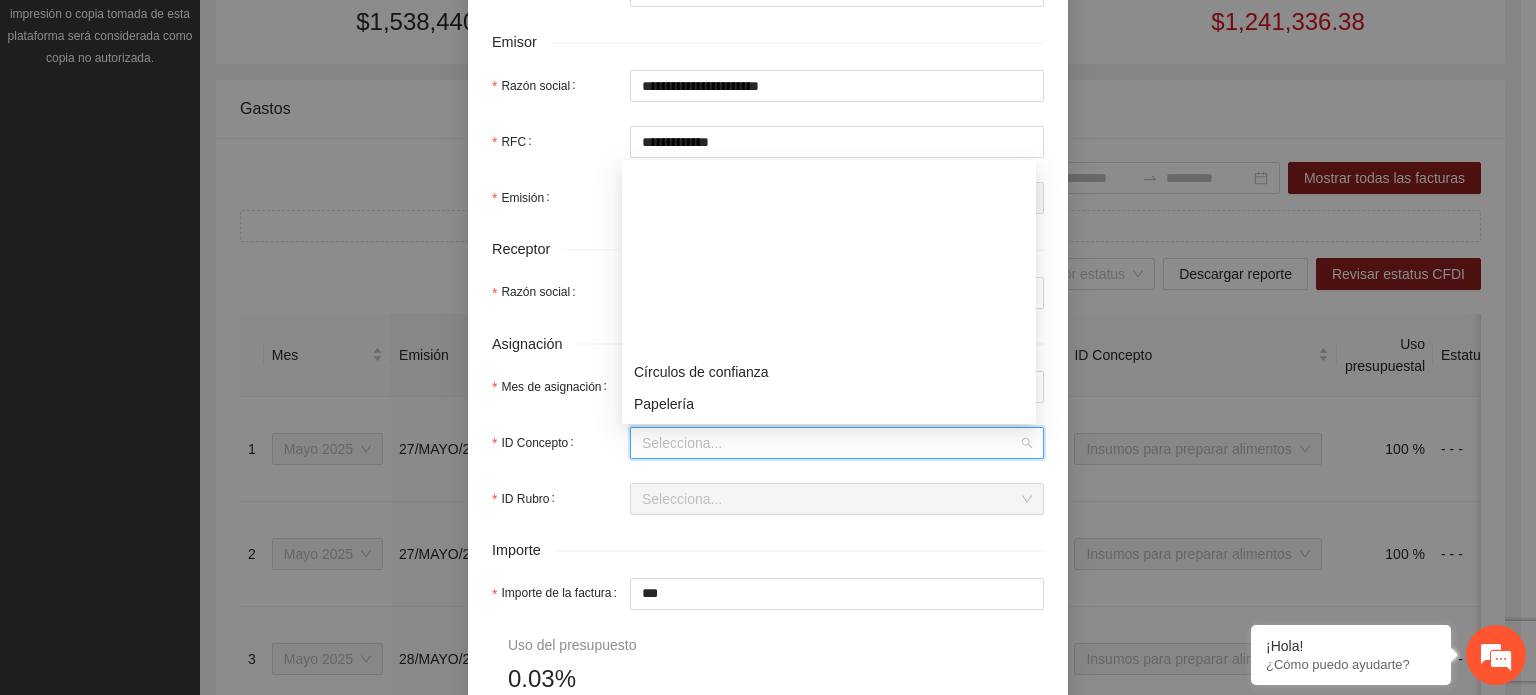 scroll, scrollTop: 200, scrollLeft: 0, axis: vertical 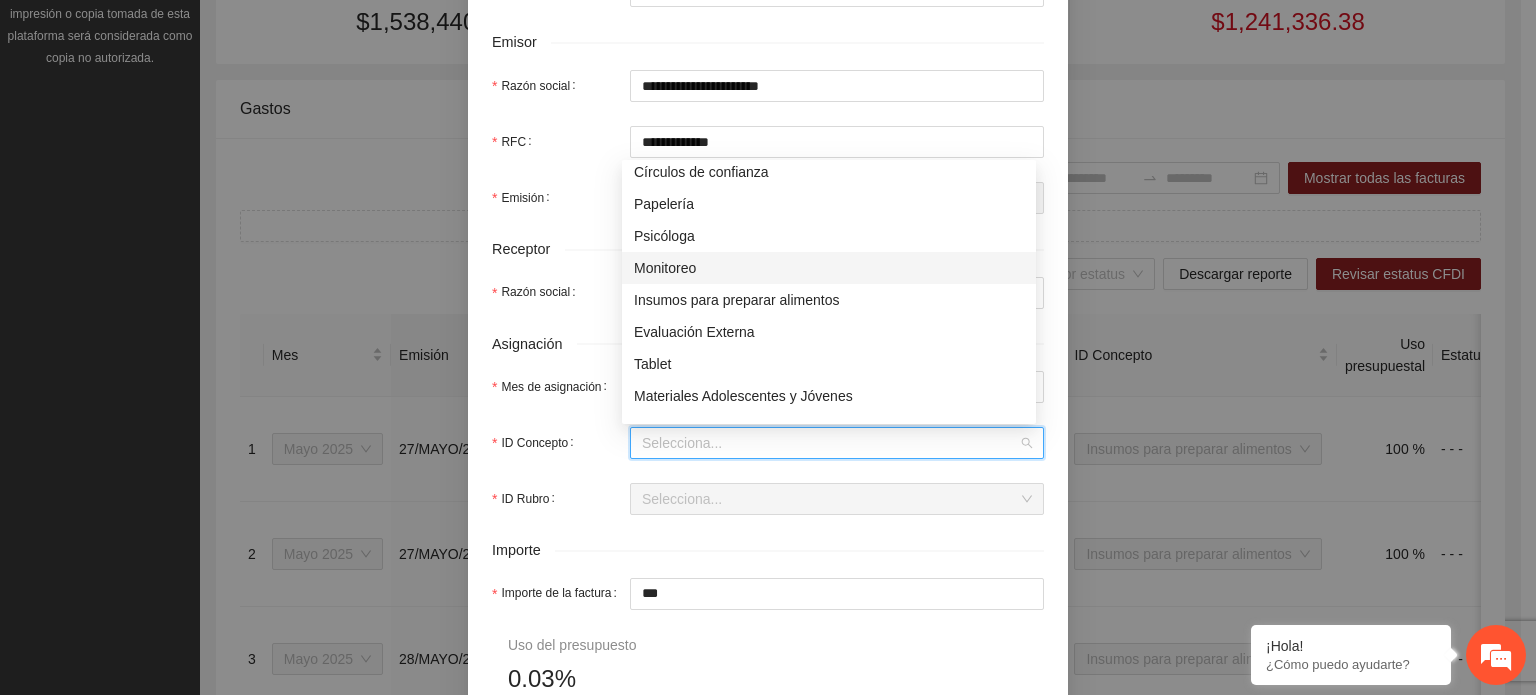click on "Monitoreo" at bounding box center (829, 268) 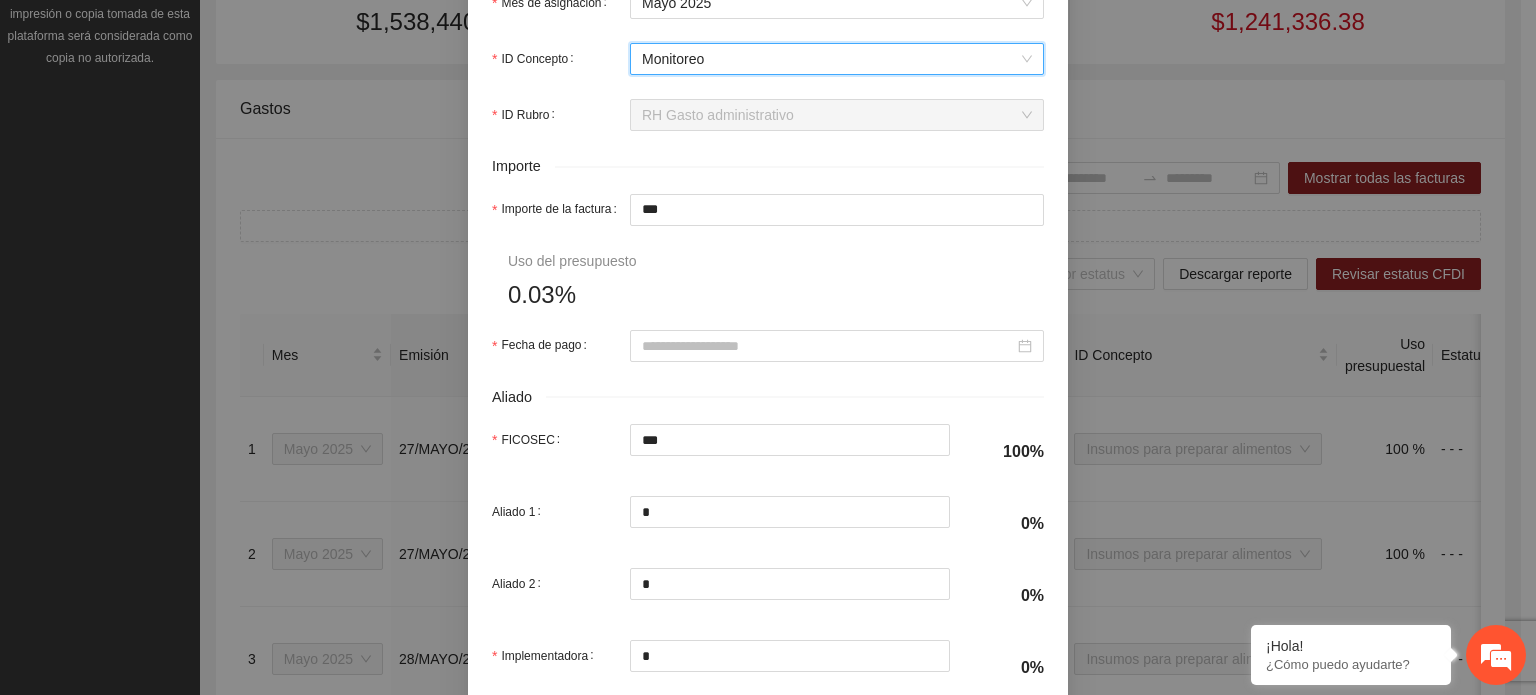 scroll, scrollTop: 900, scrollLeft: 0, axis: vertical 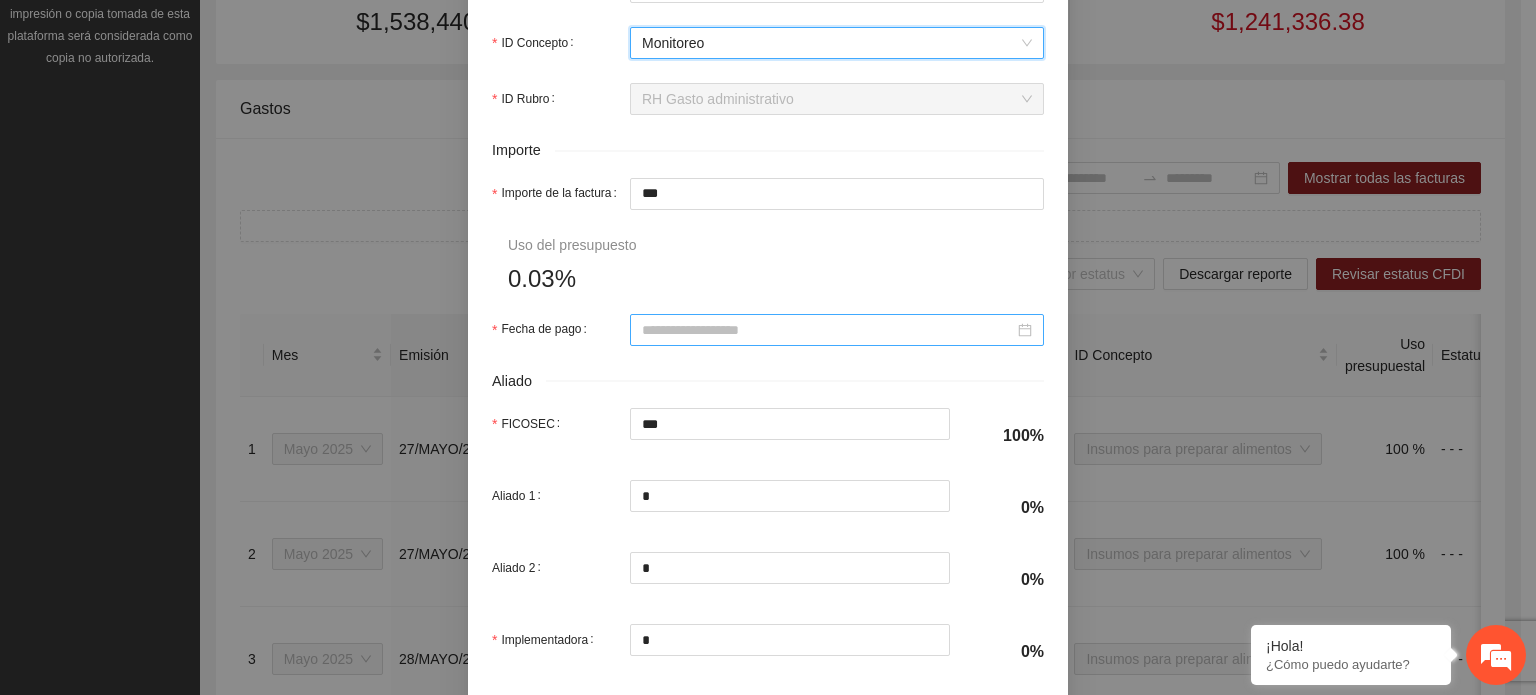 click on "Fecha de pago" at bounding box center (828, 330) 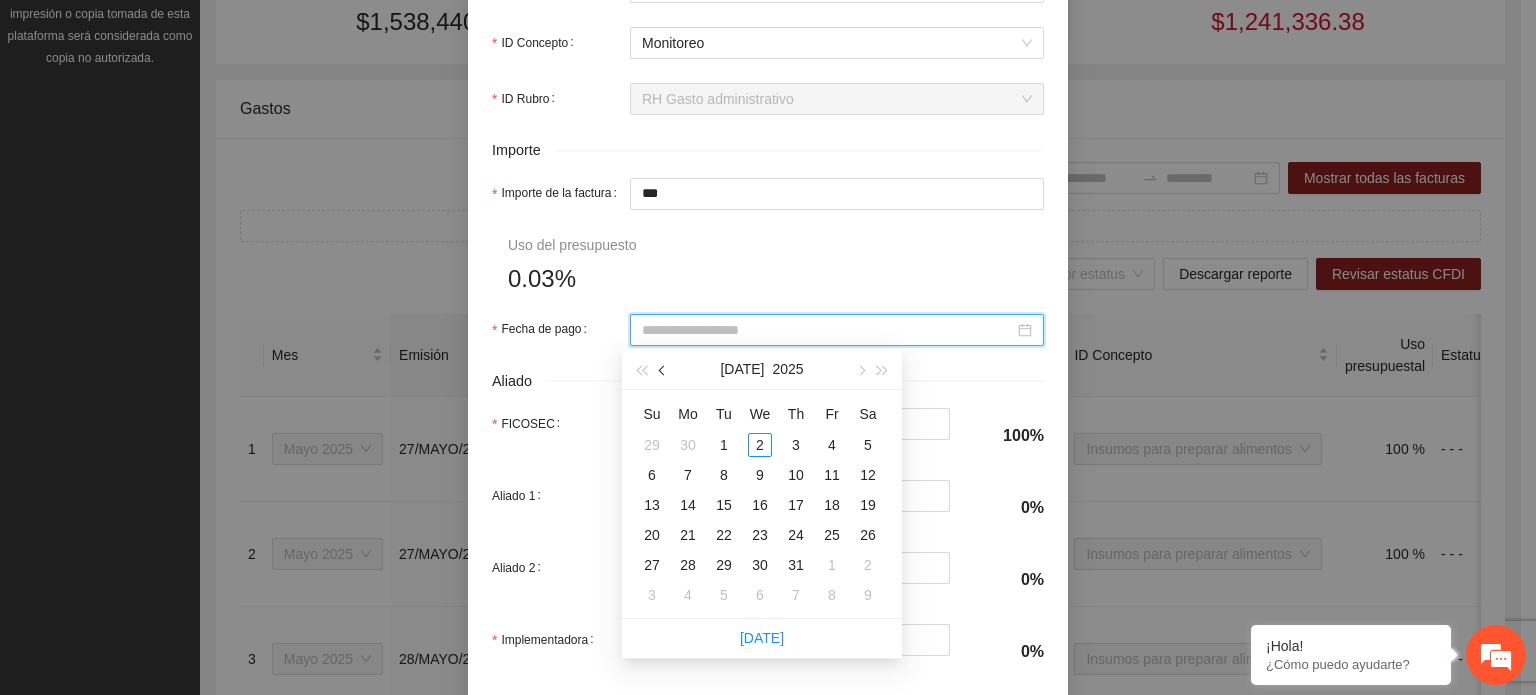 click at bounding box center [664, 370] 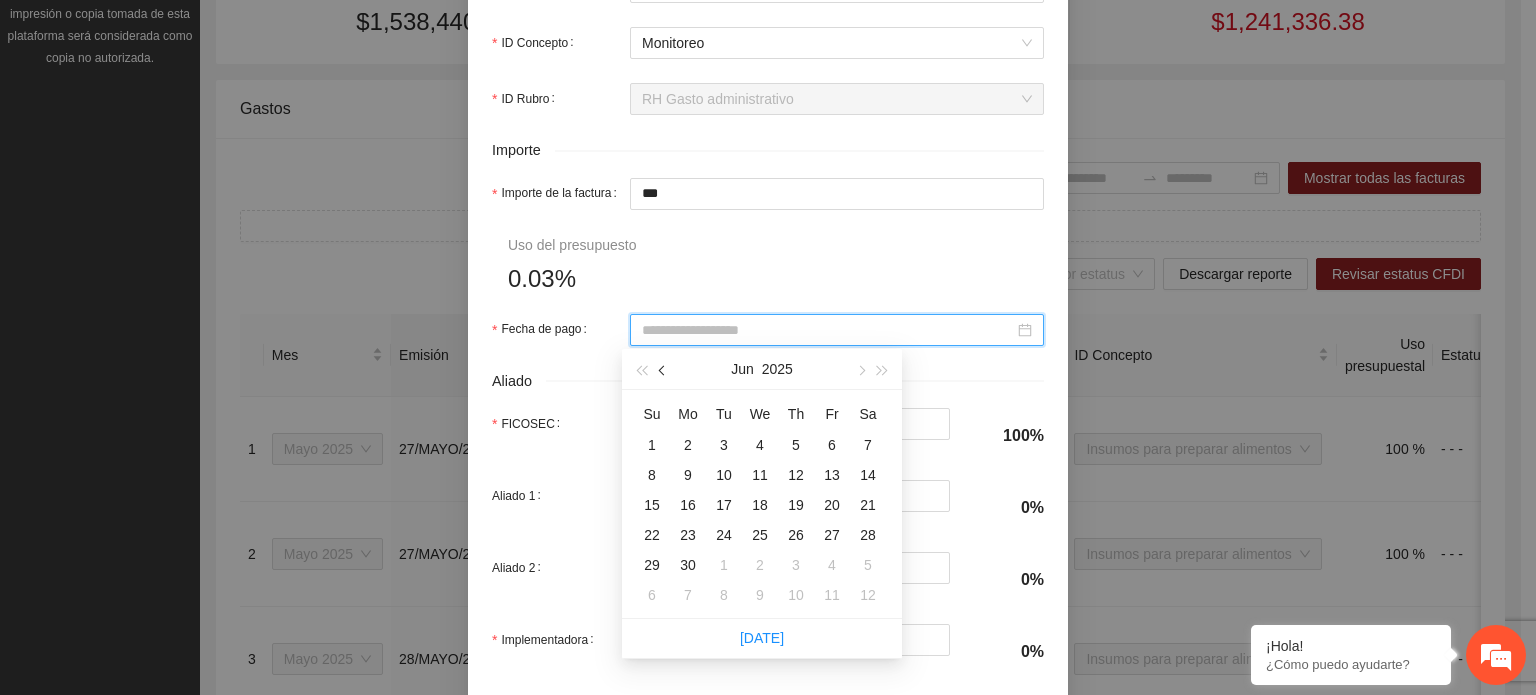 click at bounding box center [664, 370] 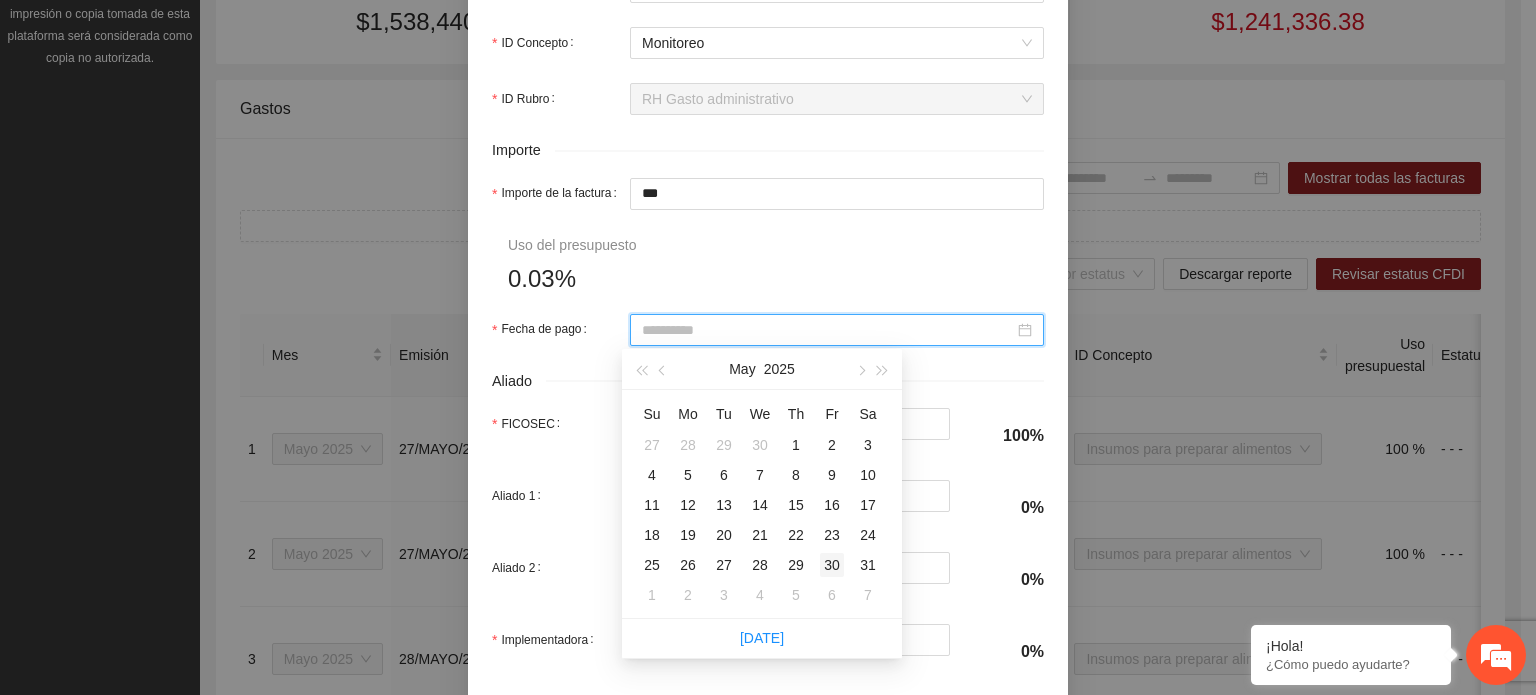 type on "**********" 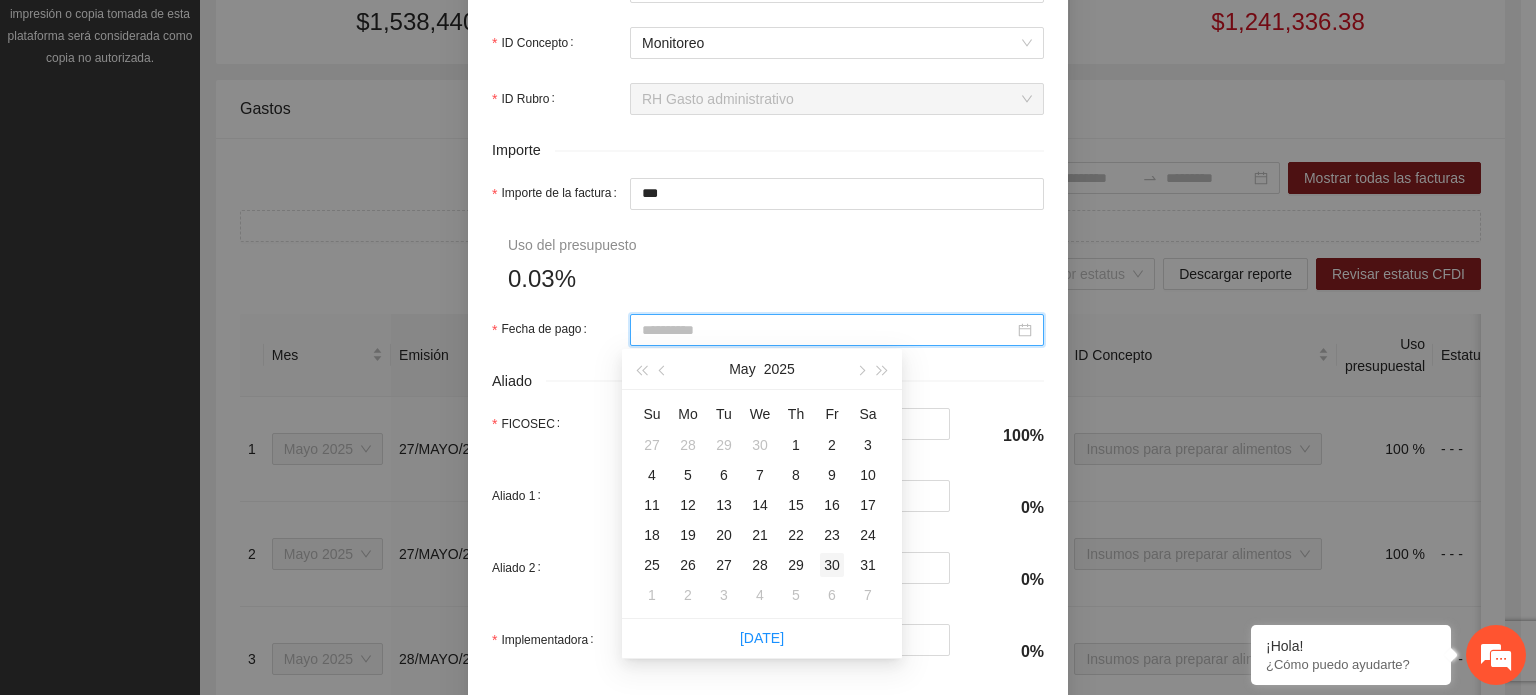 click on "30" at bounding box center [832, 565] 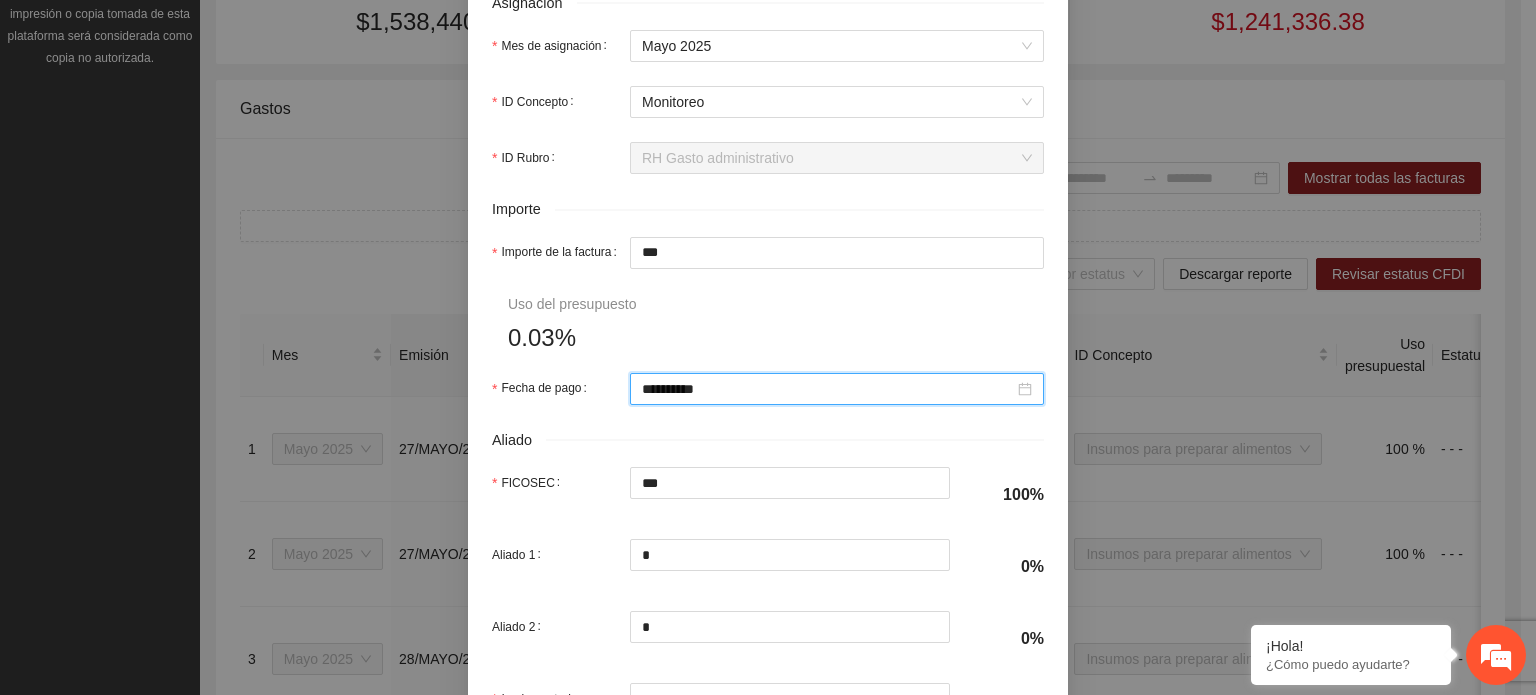 scroll, scrollTop: 1001, scrollLeft: 0, axis: vertical 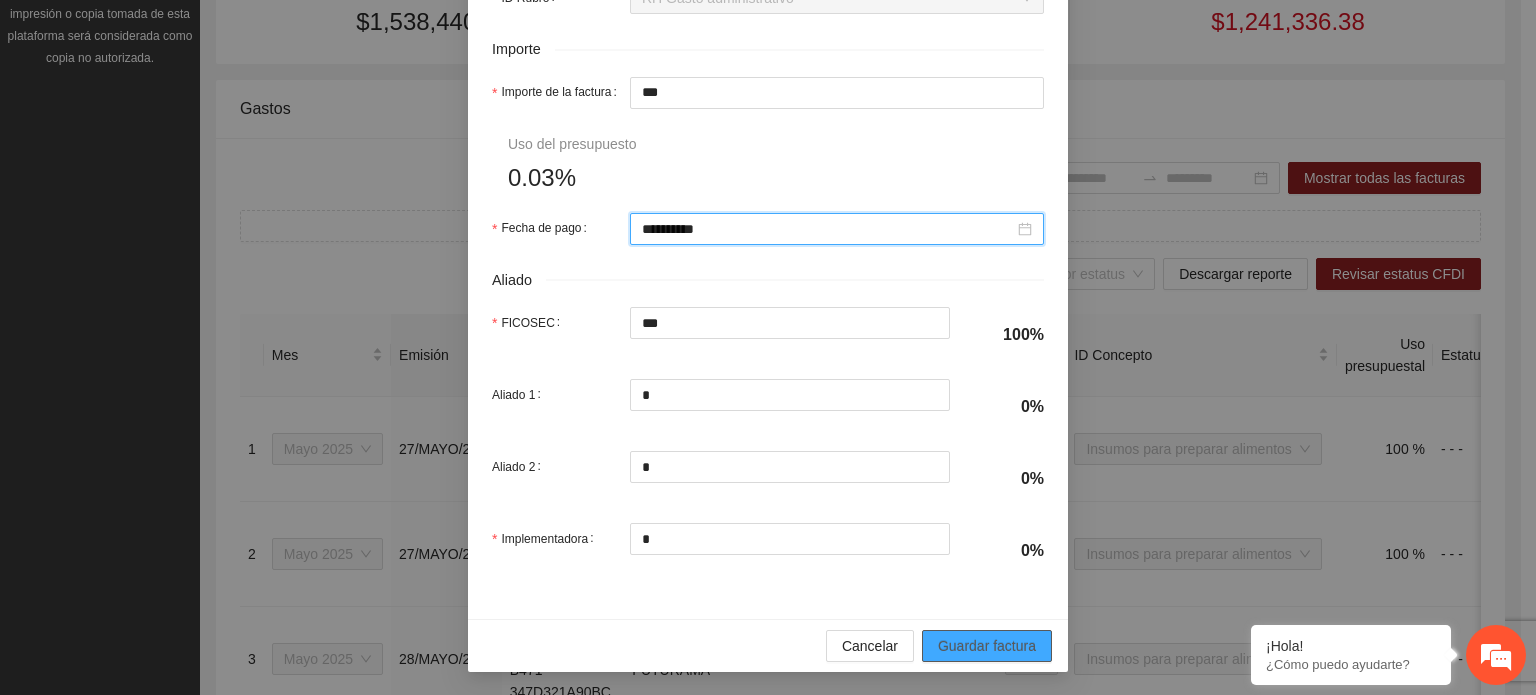 click on "Guardar factura" at bounding box center [987, 646] 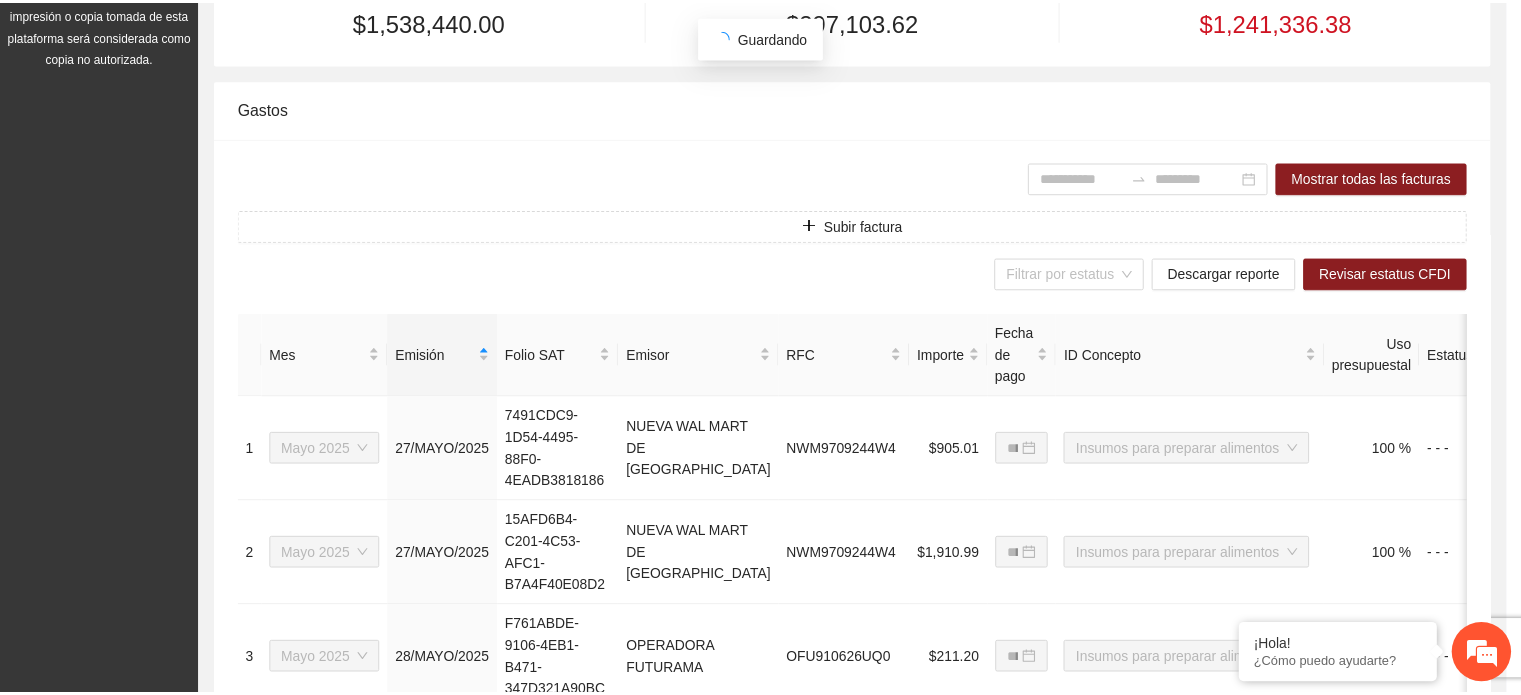 scroll, scrollTop: 841, scrollLeft: 0, axis: vertical 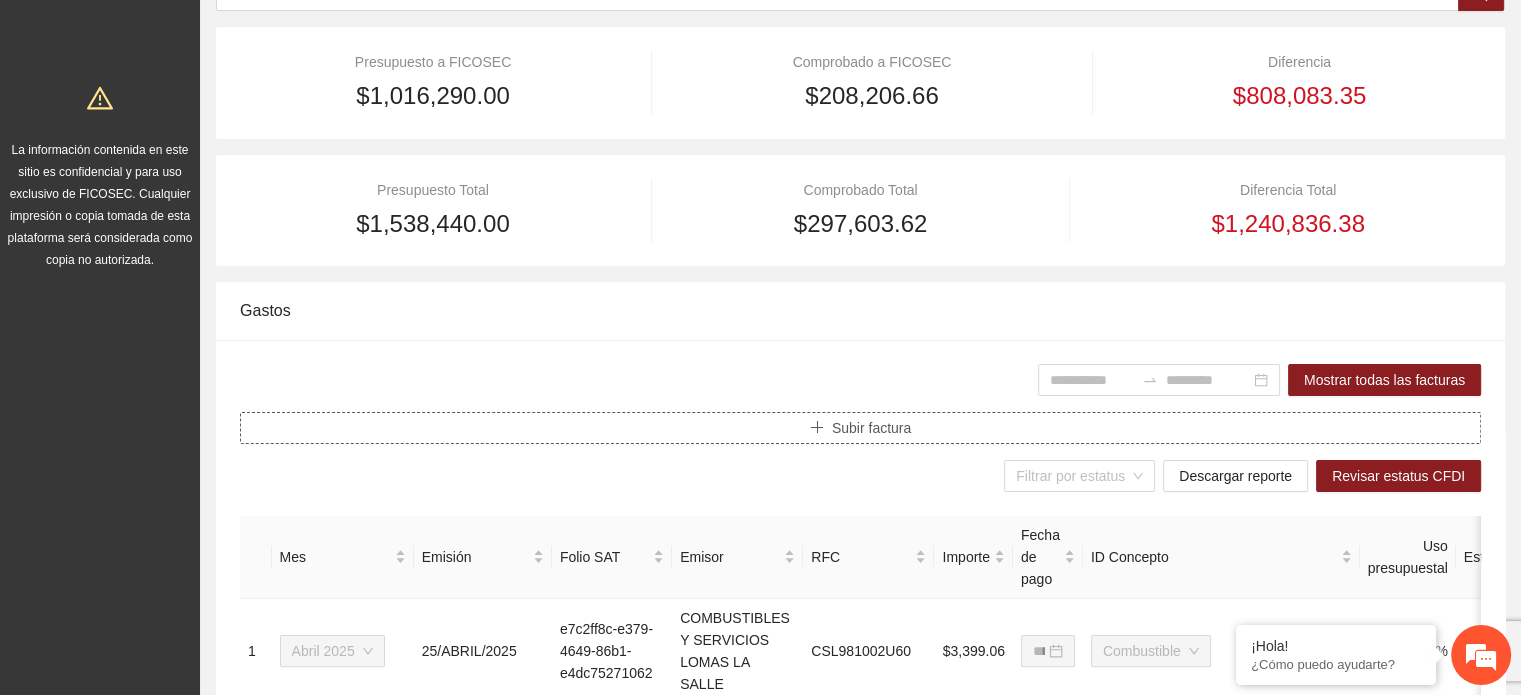 click on "Subir factura" at bounding box center (871, 428) 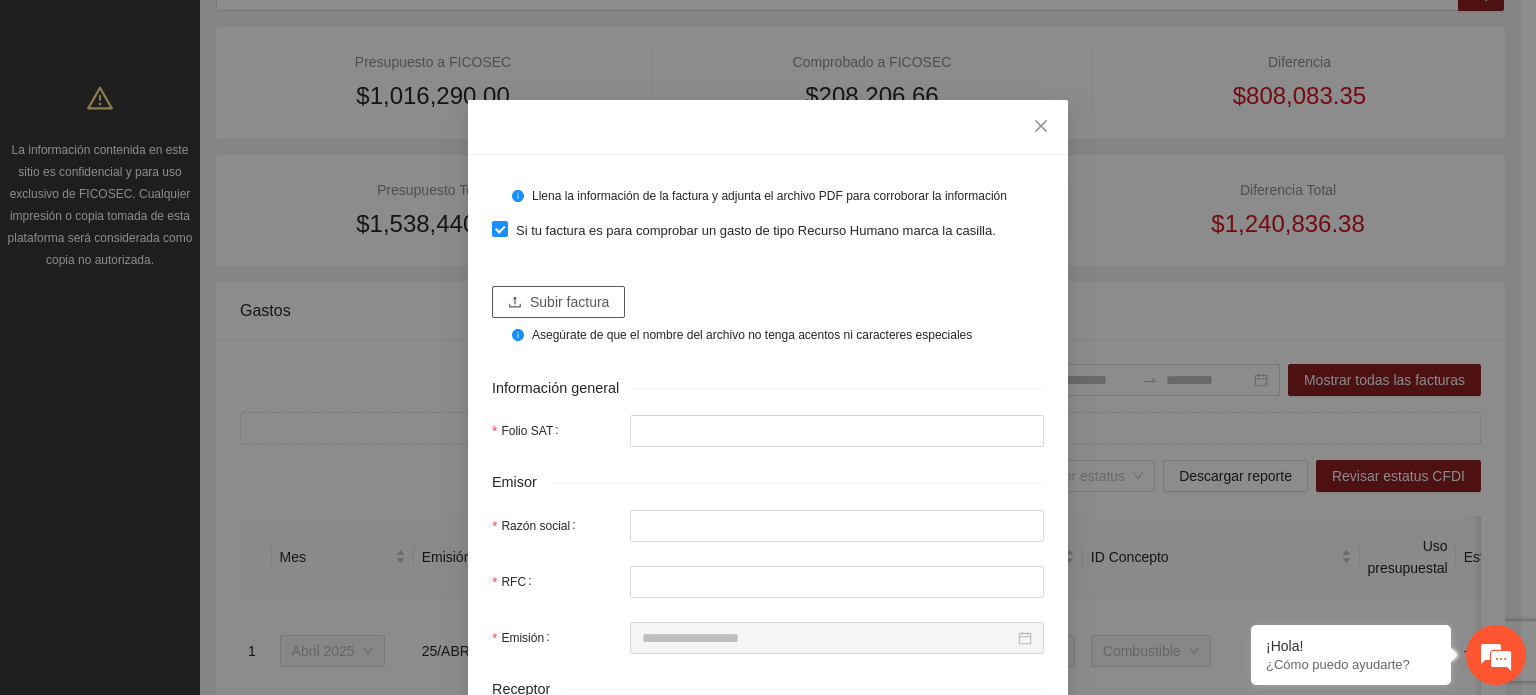 click on "Subir factura" at bounding box center [569, 302] 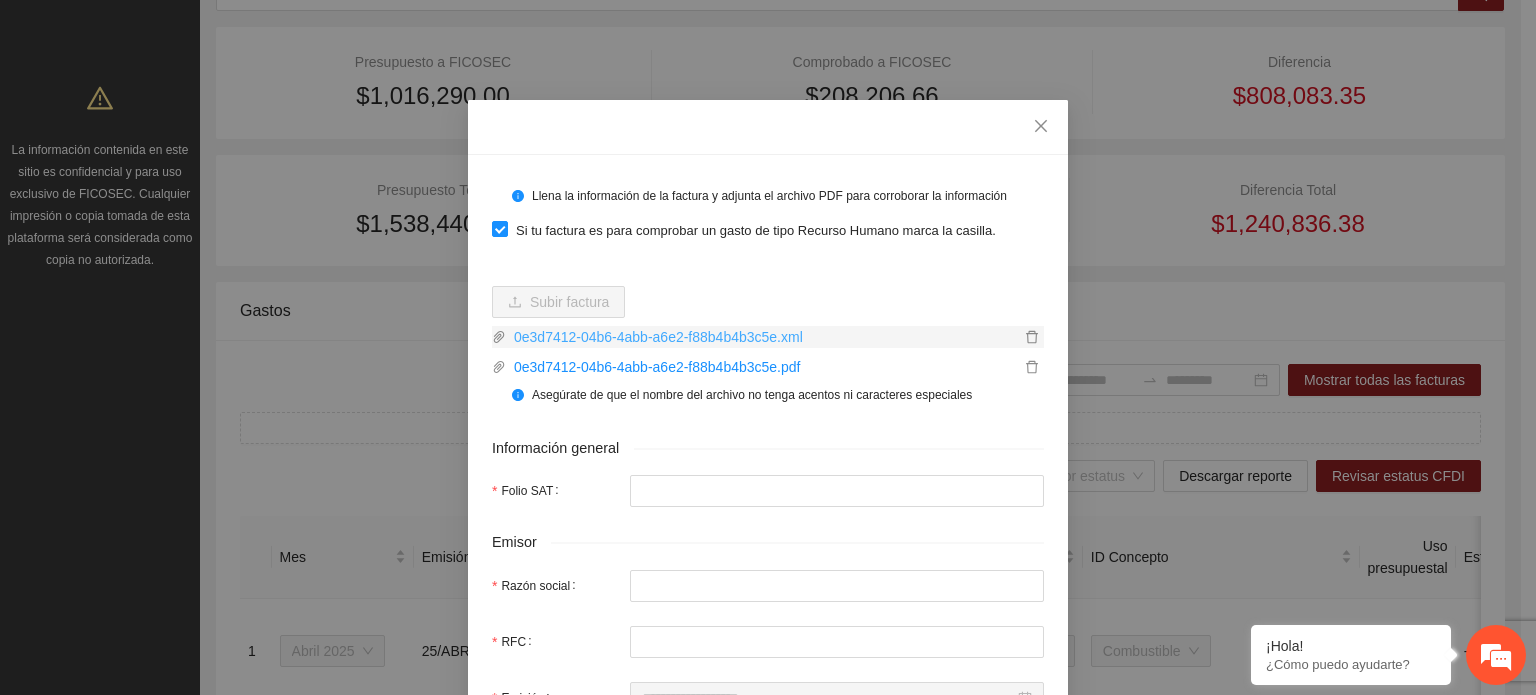type on "**********" 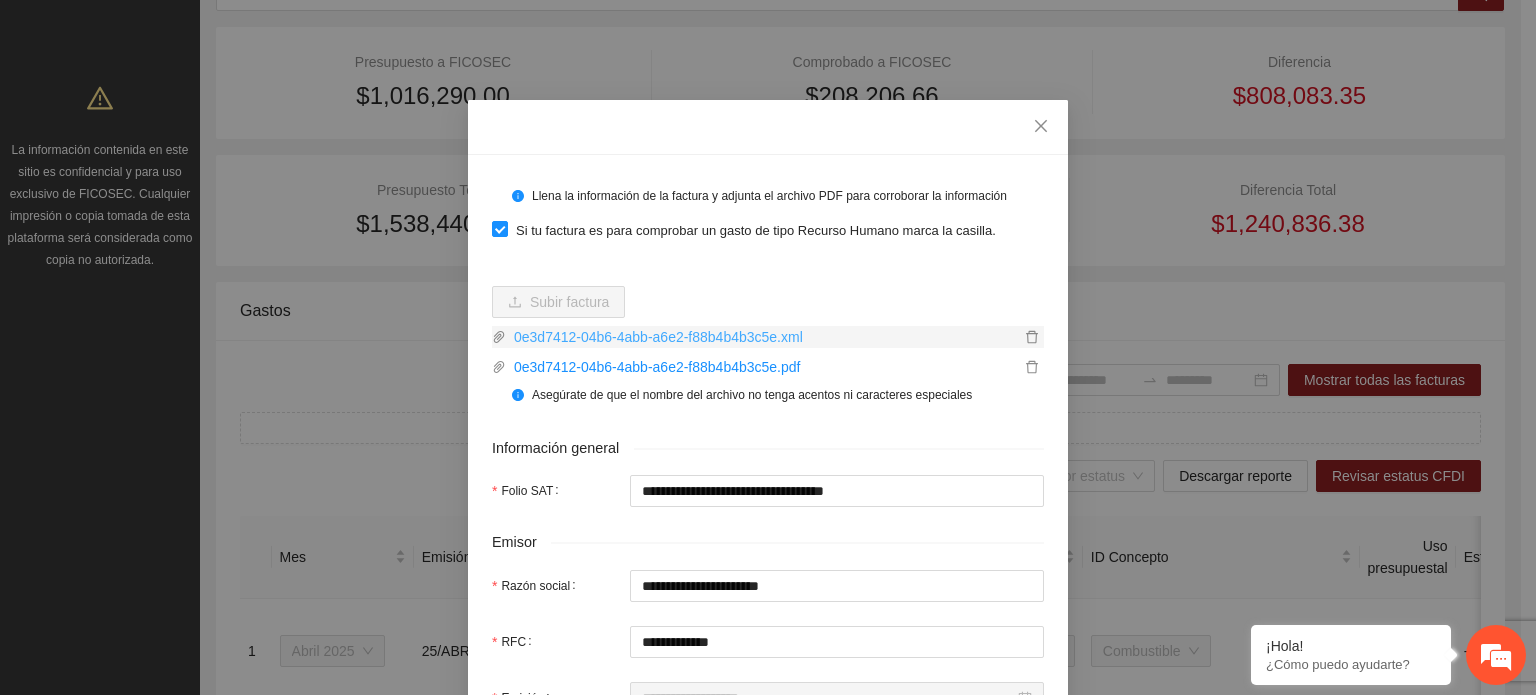 type on "**********" 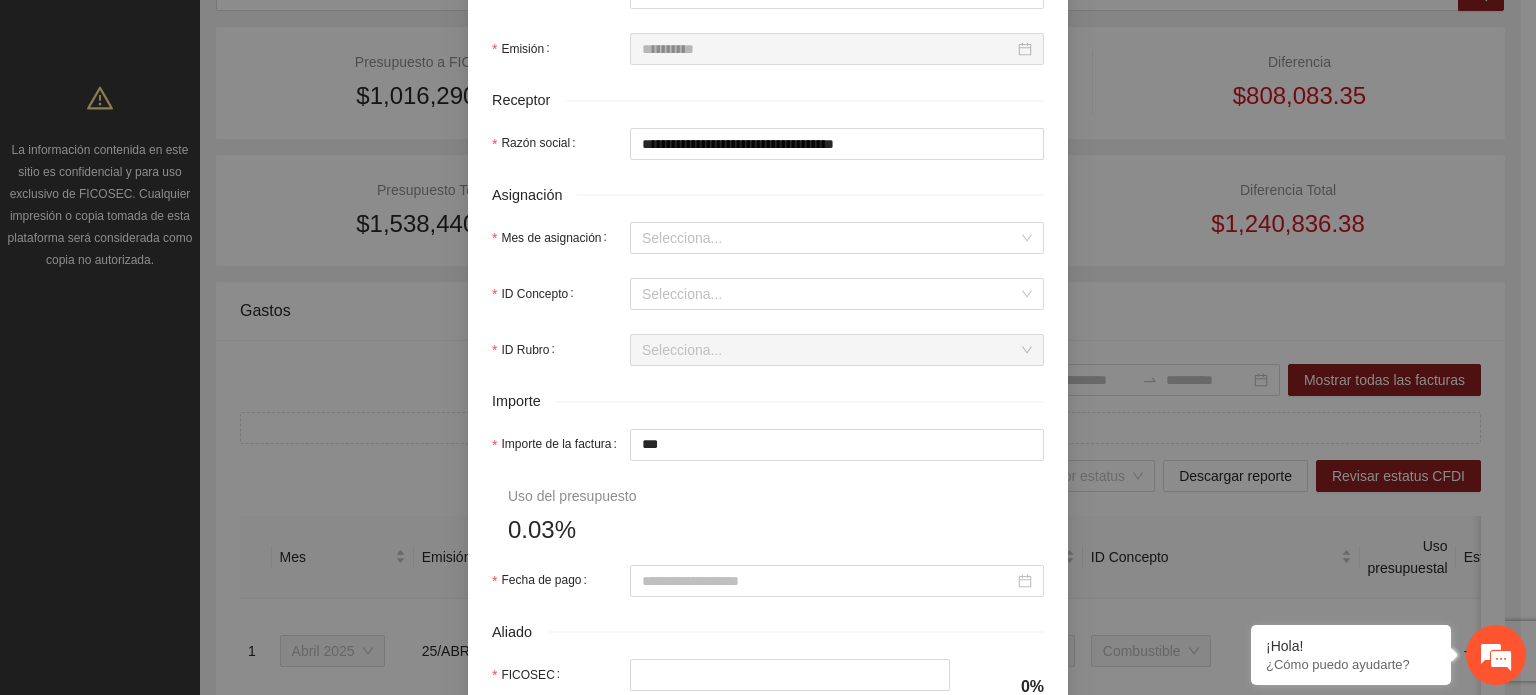 scroll, scrollTop: 800, scrollLeft: 0, axis: vertical 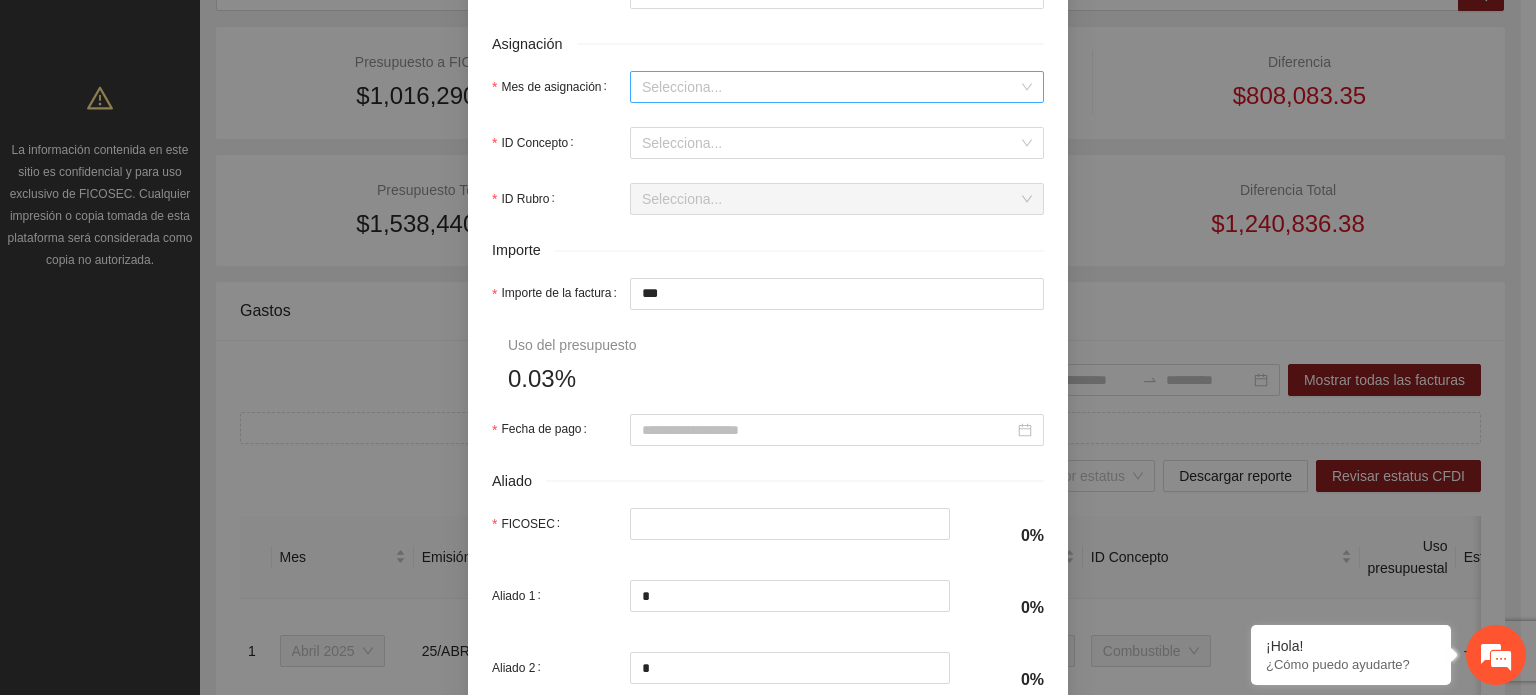 click on "Mes de asignación" at bounding box center [830, 87] 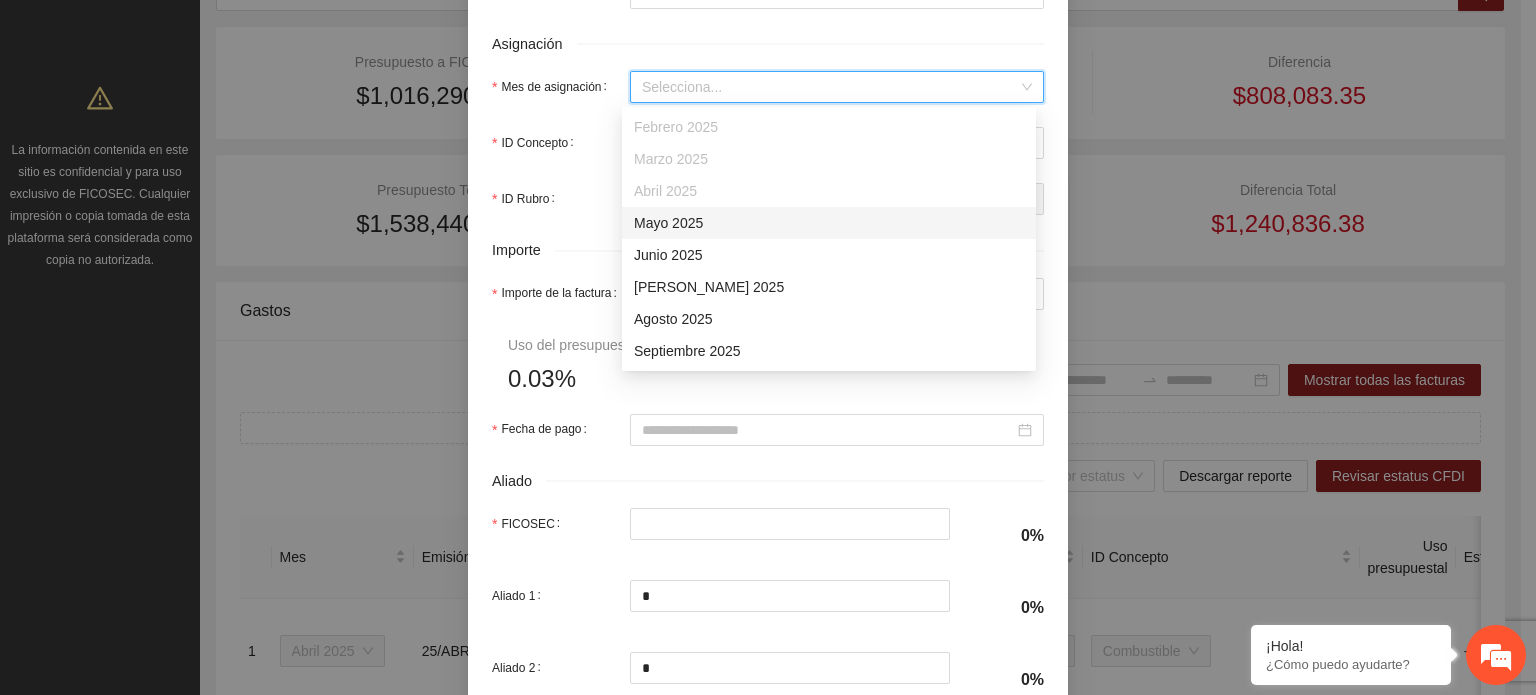 click on "Mayo 2025" at bounding box center (829, 223) 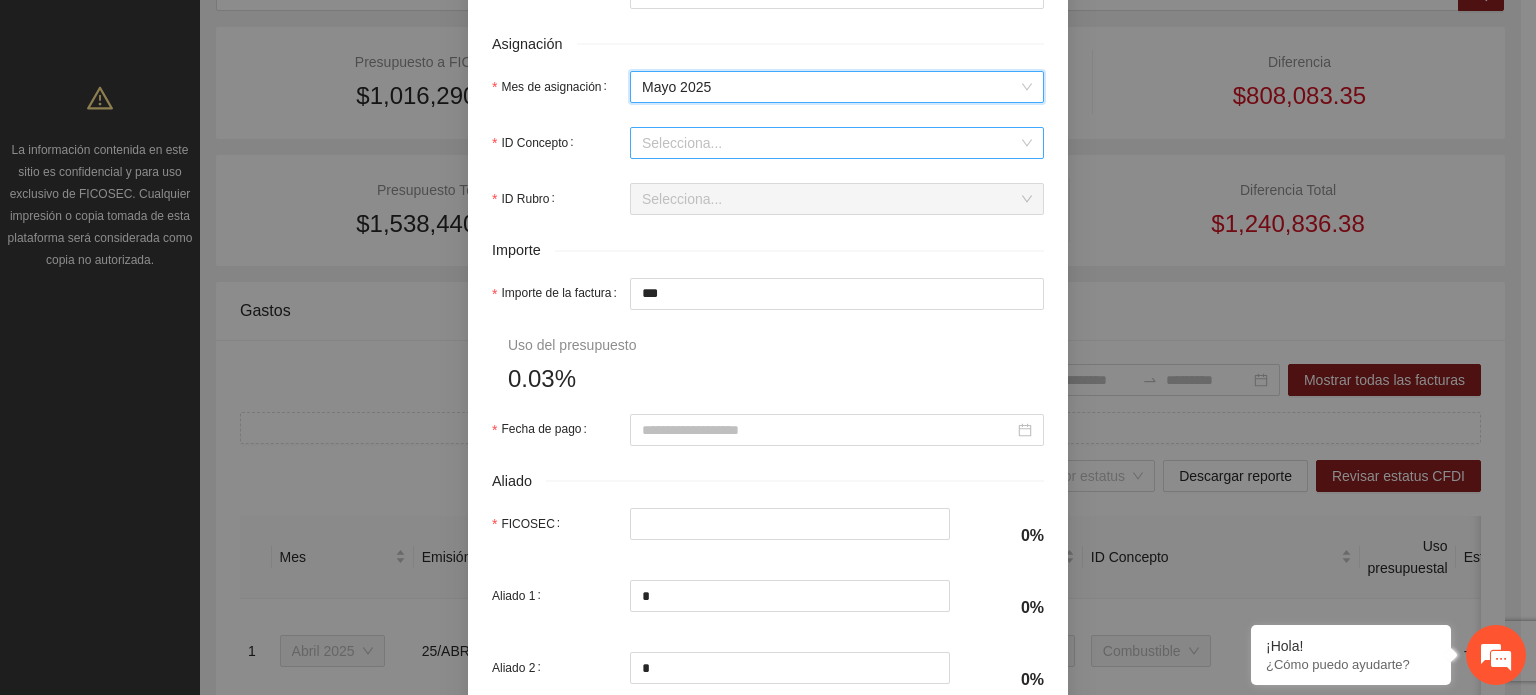 click on "ID Concepto" at bounding box center [830, 143] 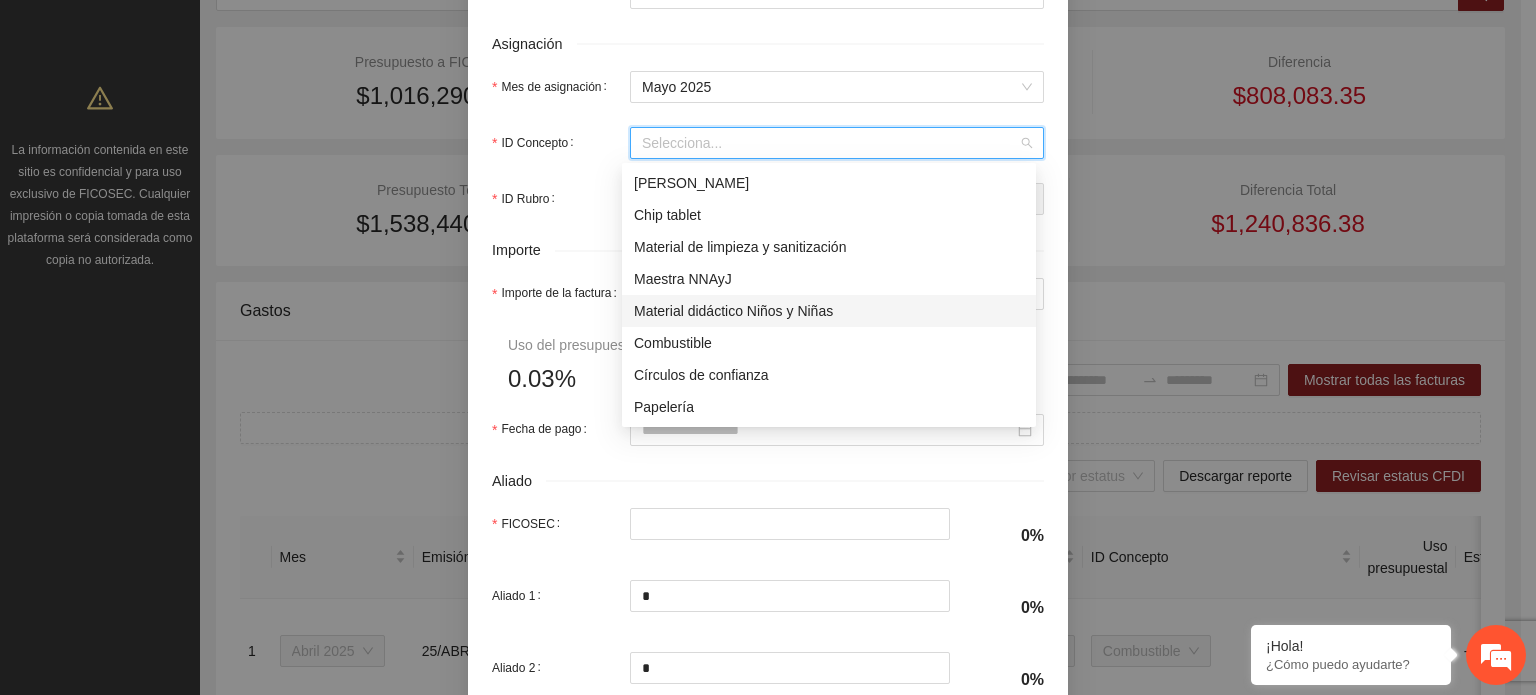 scroll, scrollTop: 200, scrollLeft: 0, axis: vertical 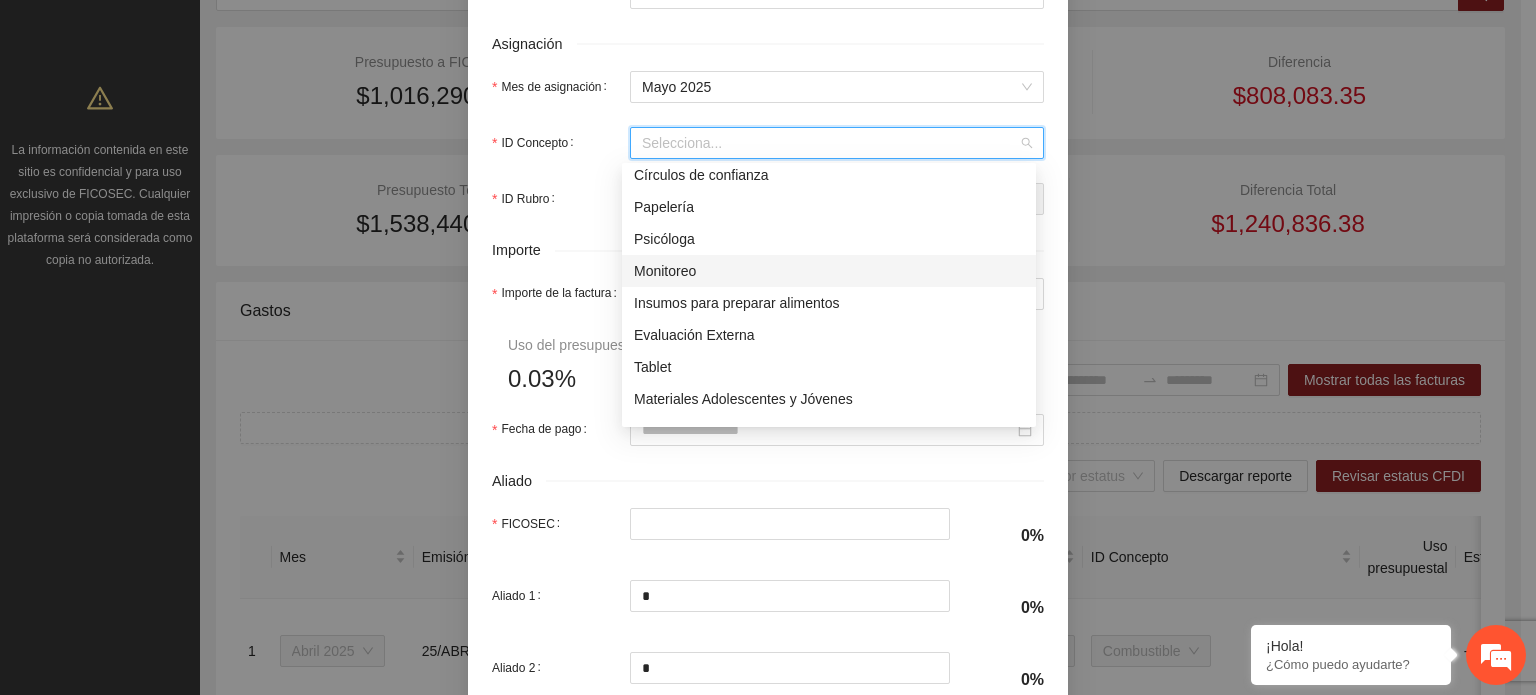 click on "Monitoreo" at bounding box center [829, 271] 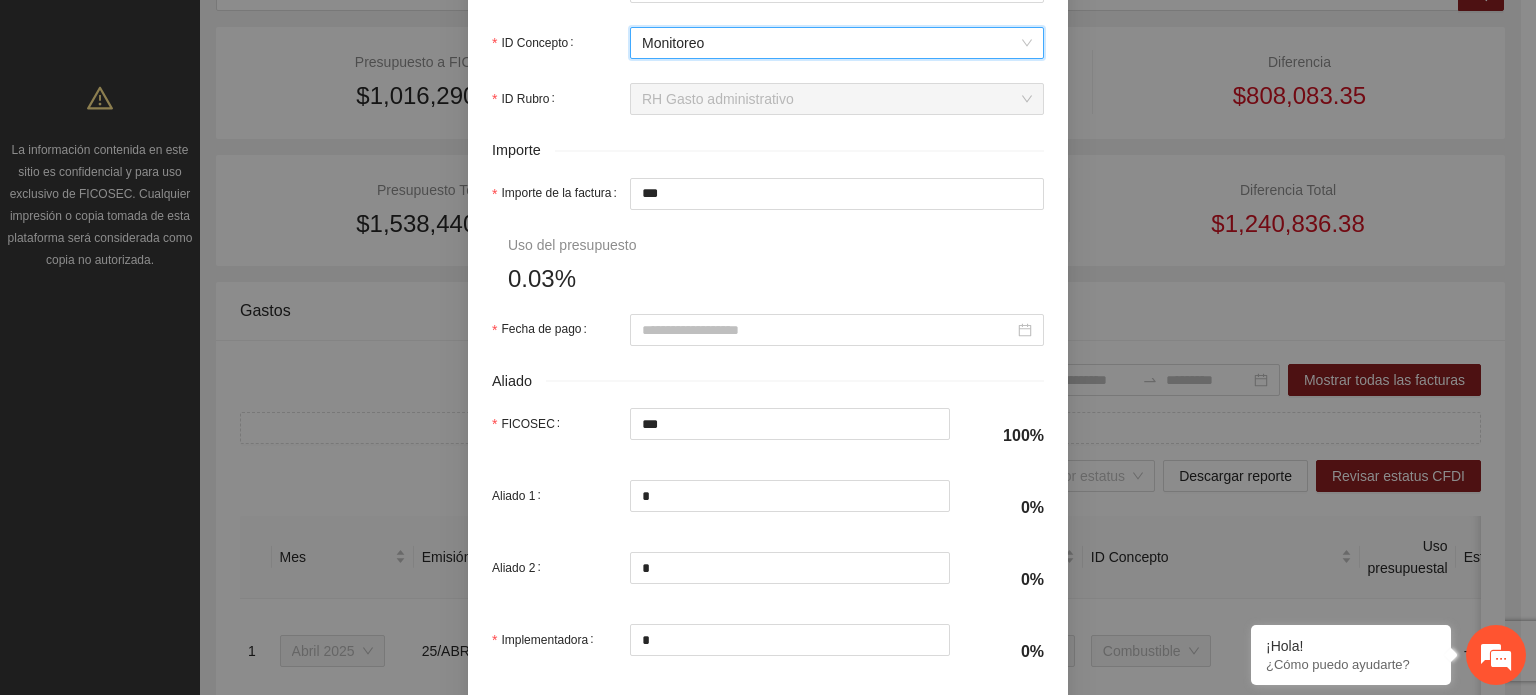 scroll, scrollTop: 1000, scrollLeft: 0, axis: vertical 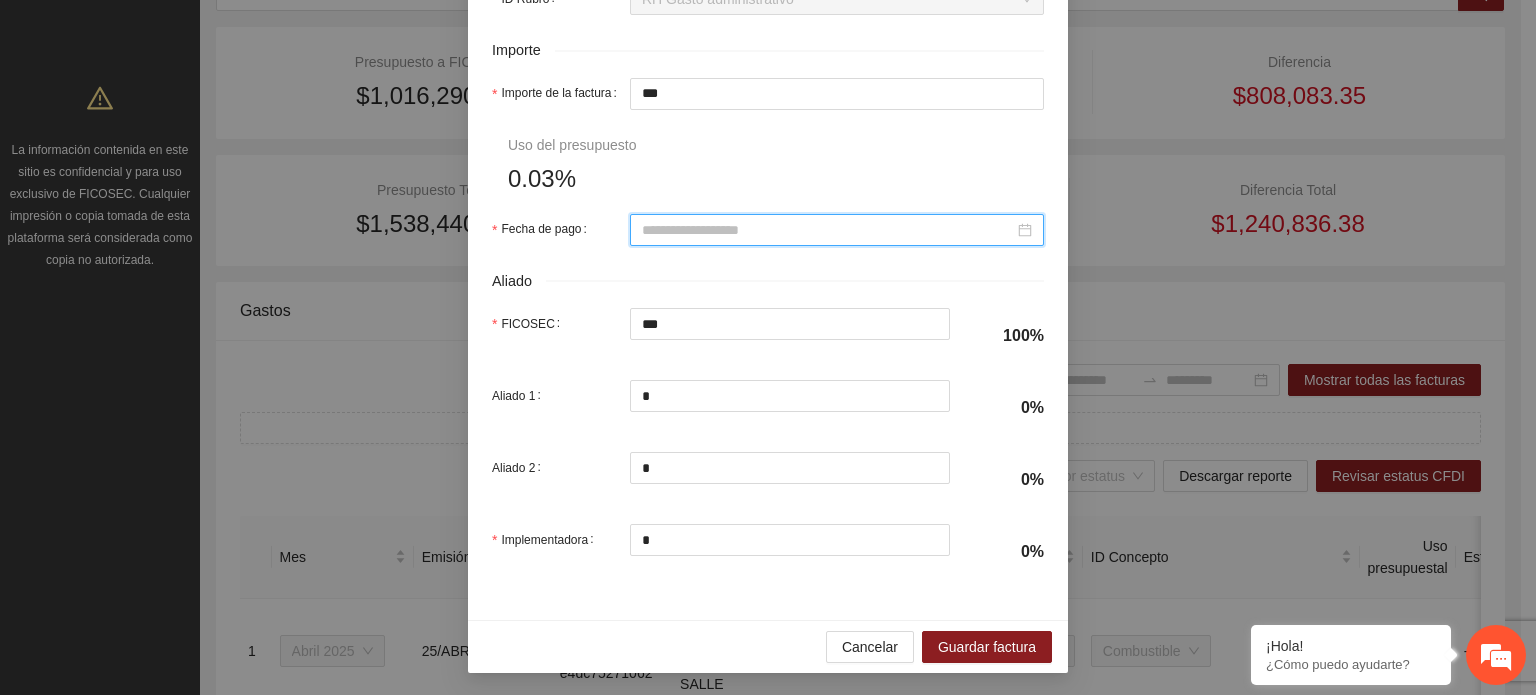click on "Fecha de pago" at bounding box center (828, 230) 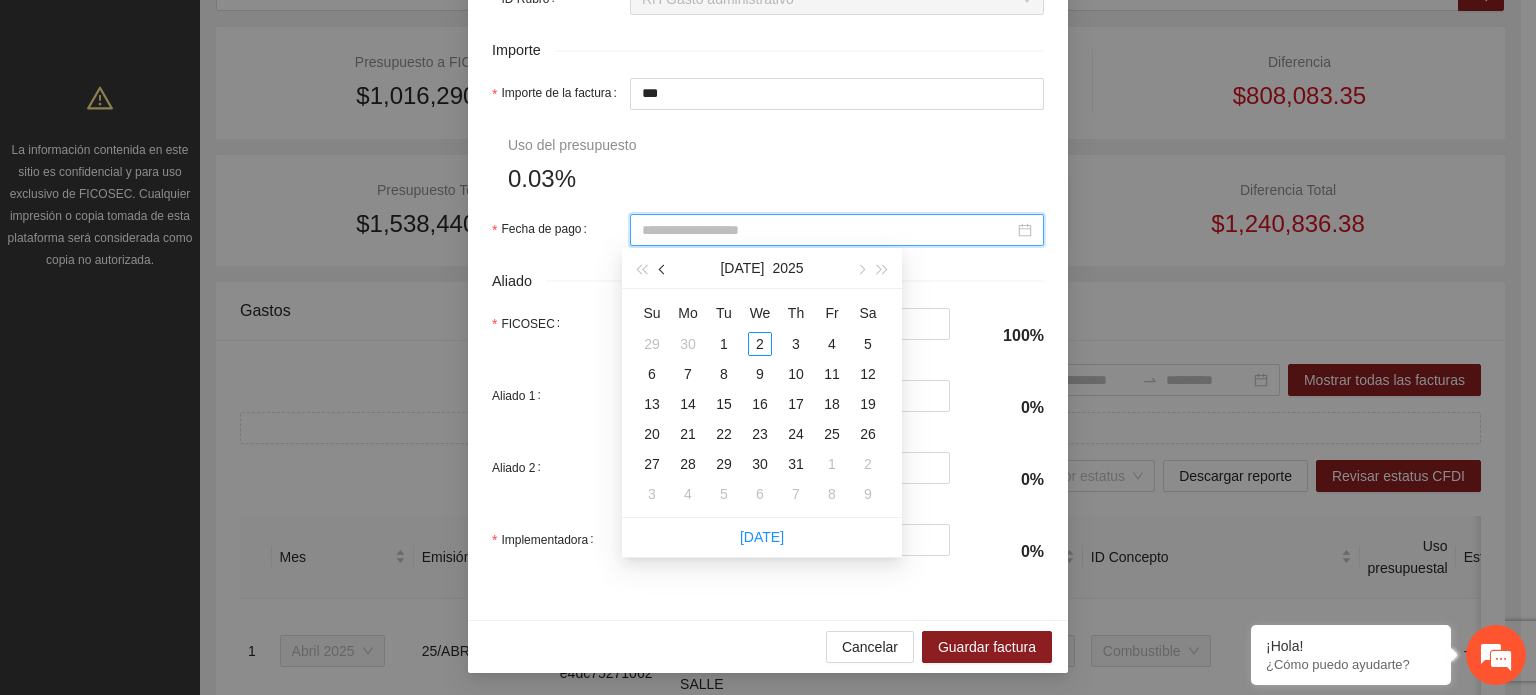 click at bounding box center [664, 270] 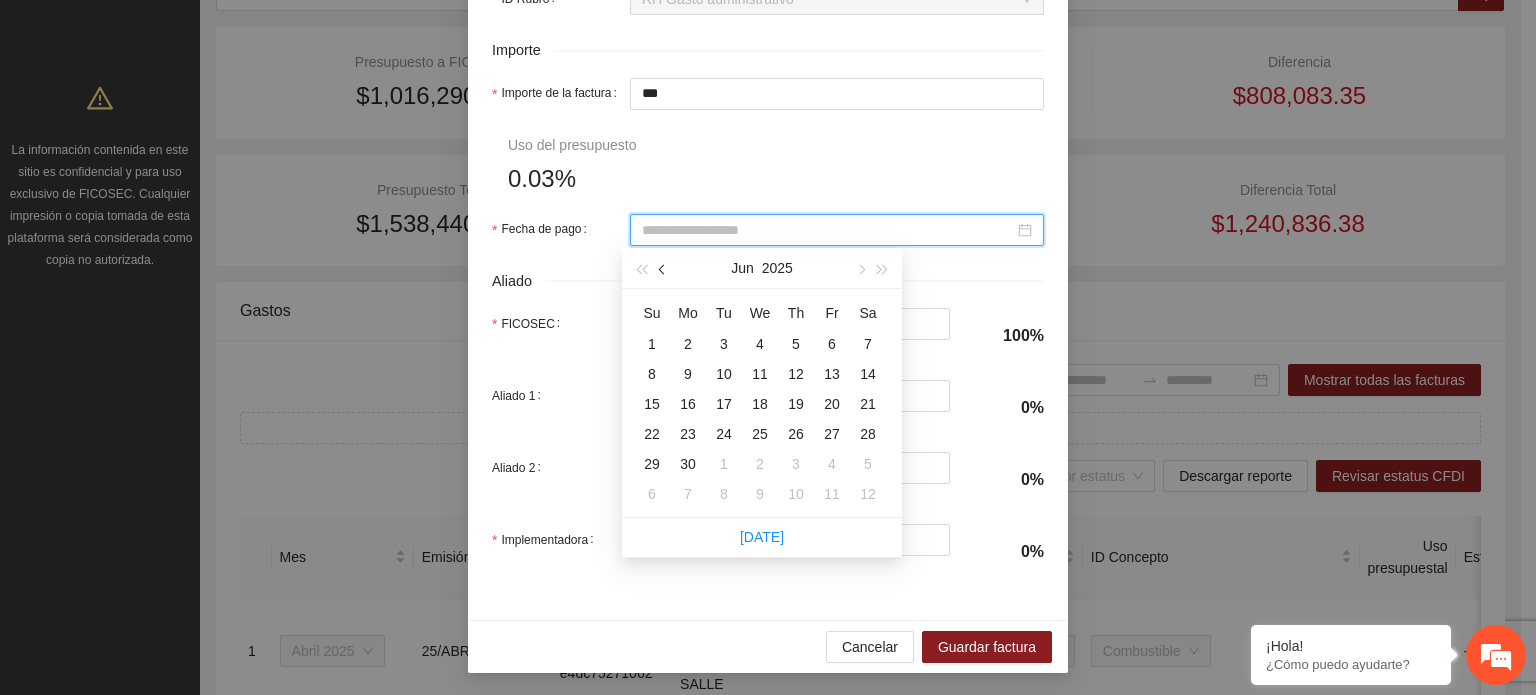 click at bounding box center [664, 270] 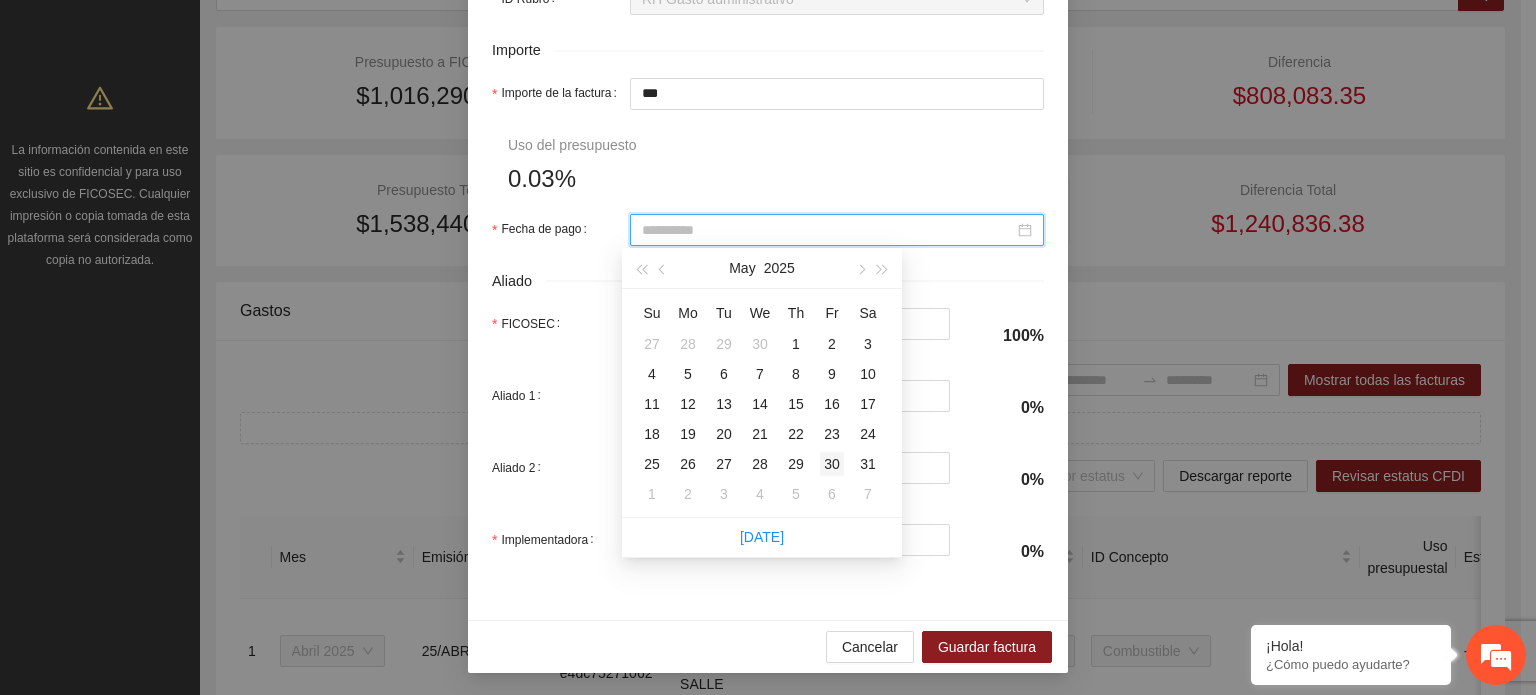 type on "**********" 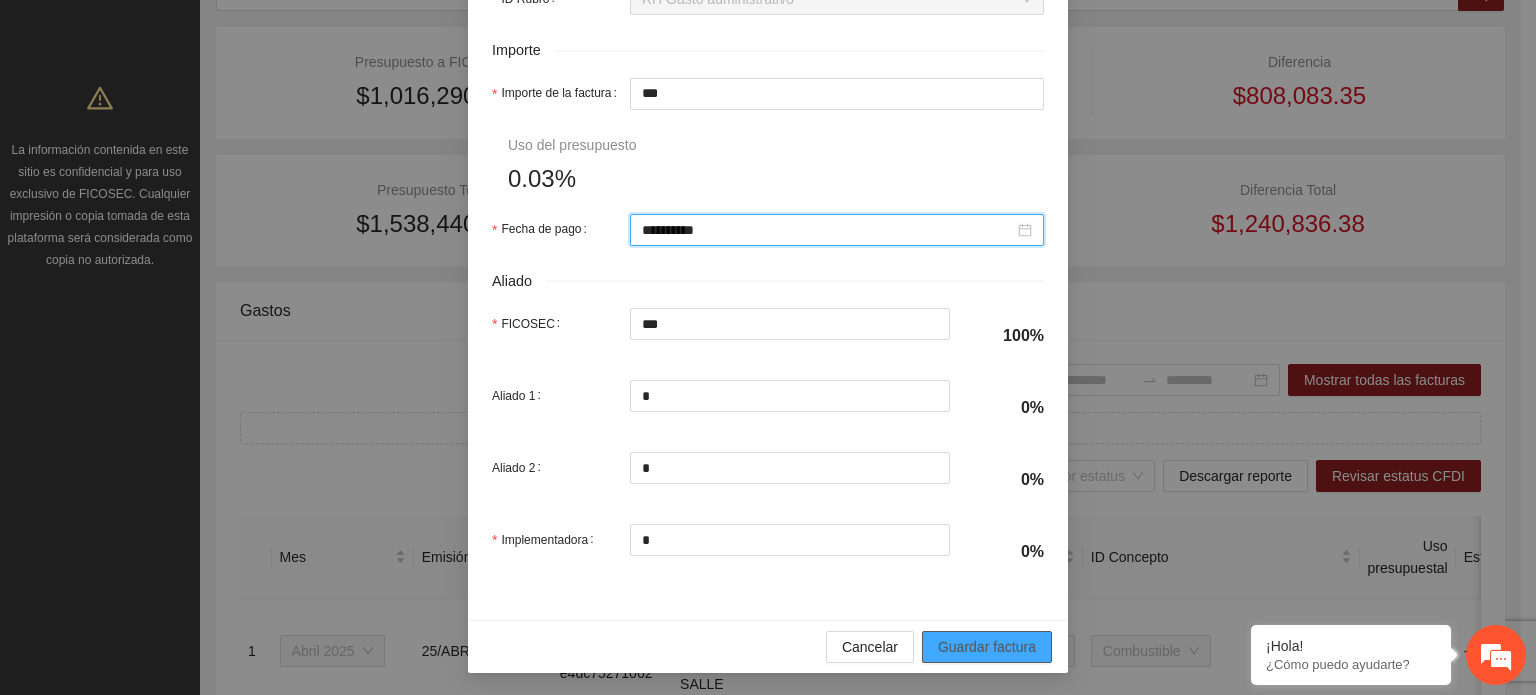 click on "Guardar factura" at bounding box center [987, 647] 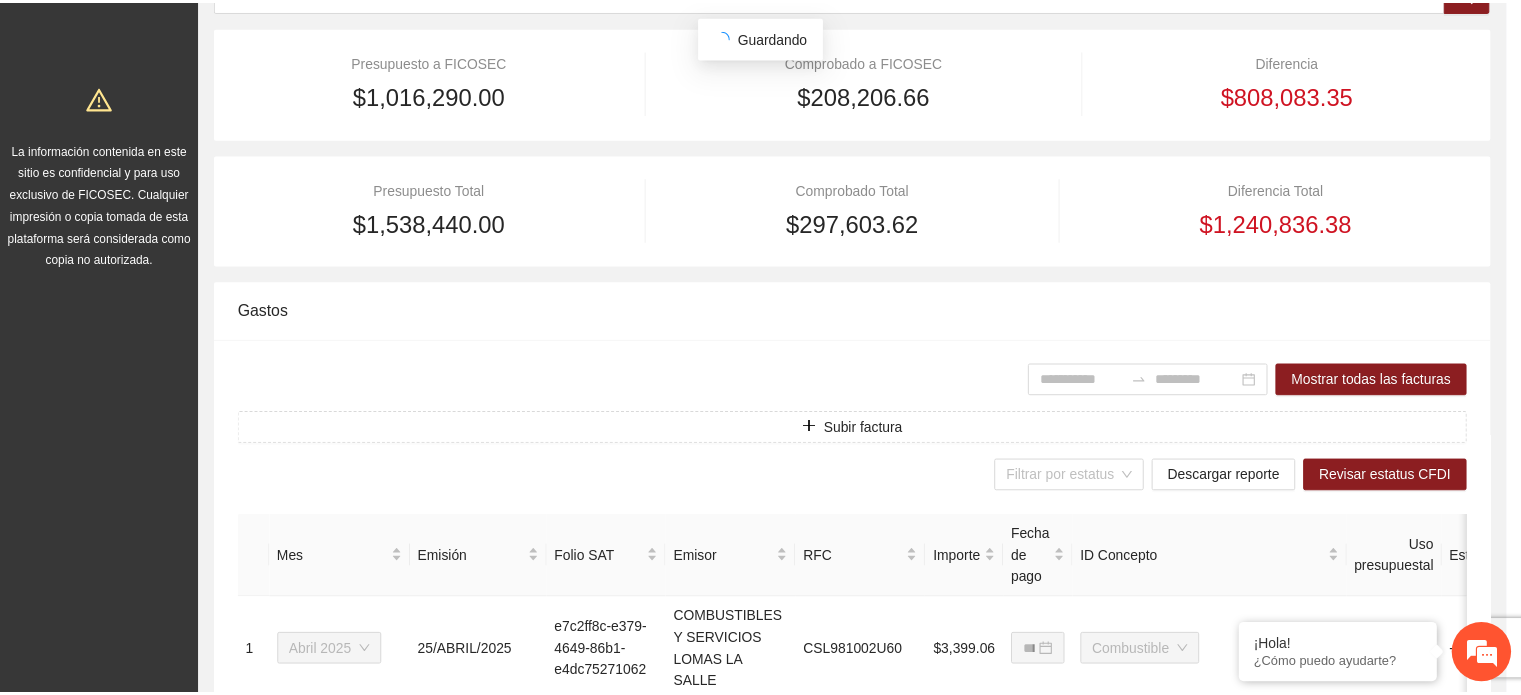 scroll, scrollTop: 841, scrollLeft: 0, axis: vertical 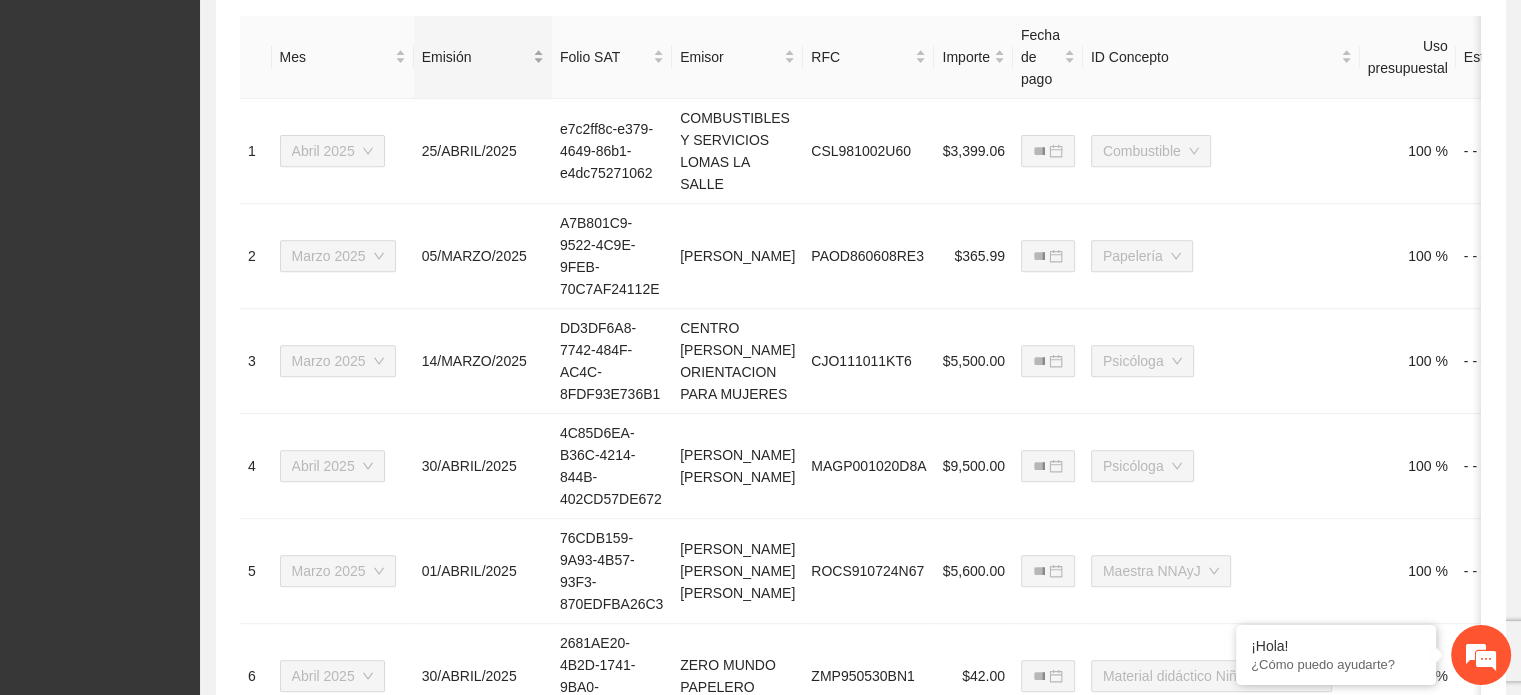 click on "Emisión" at bounding box center (483, 57) 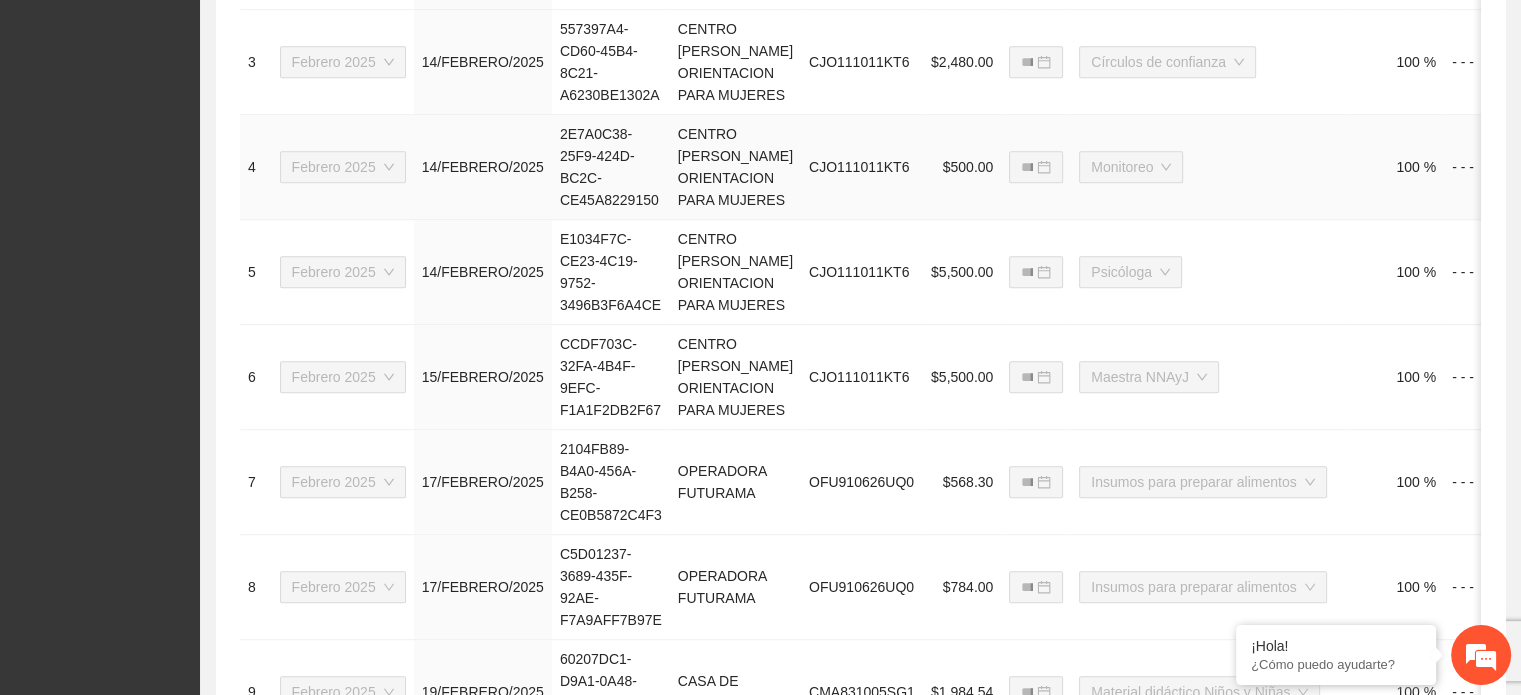 scroll, scrollTop: 1416, scrollLeft: 0, axis: vertical 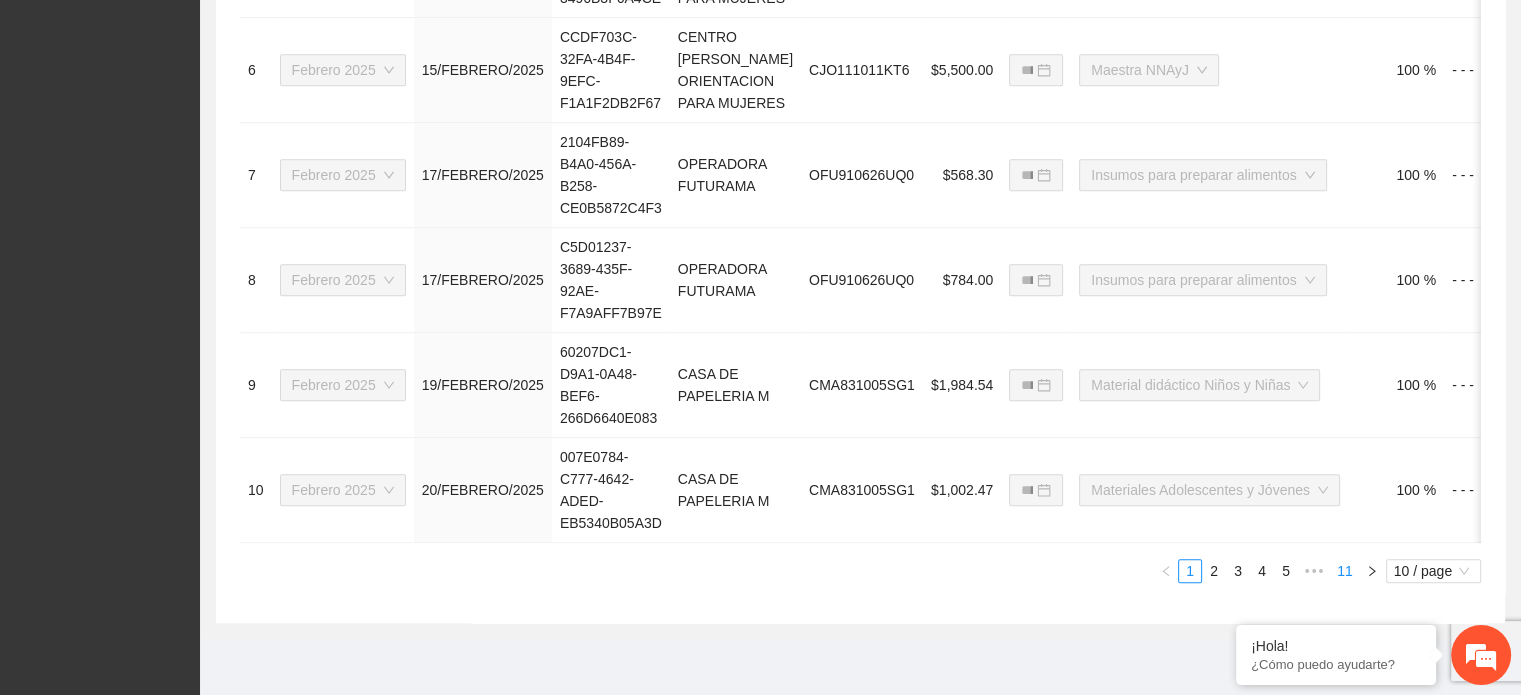 click on "11" at bounding box center [1345, 571] 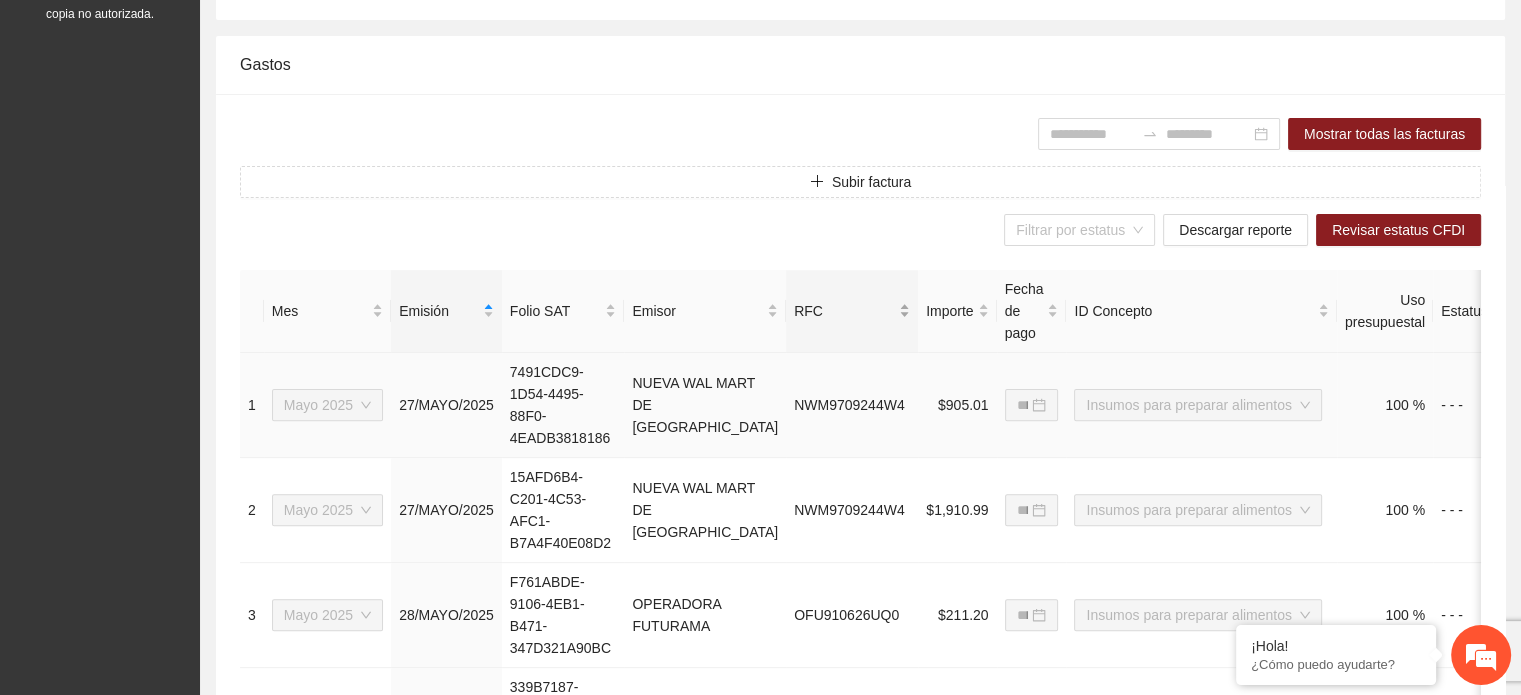 scroll, scrollTop: 512, scrollLeft: 0, axis: vertical 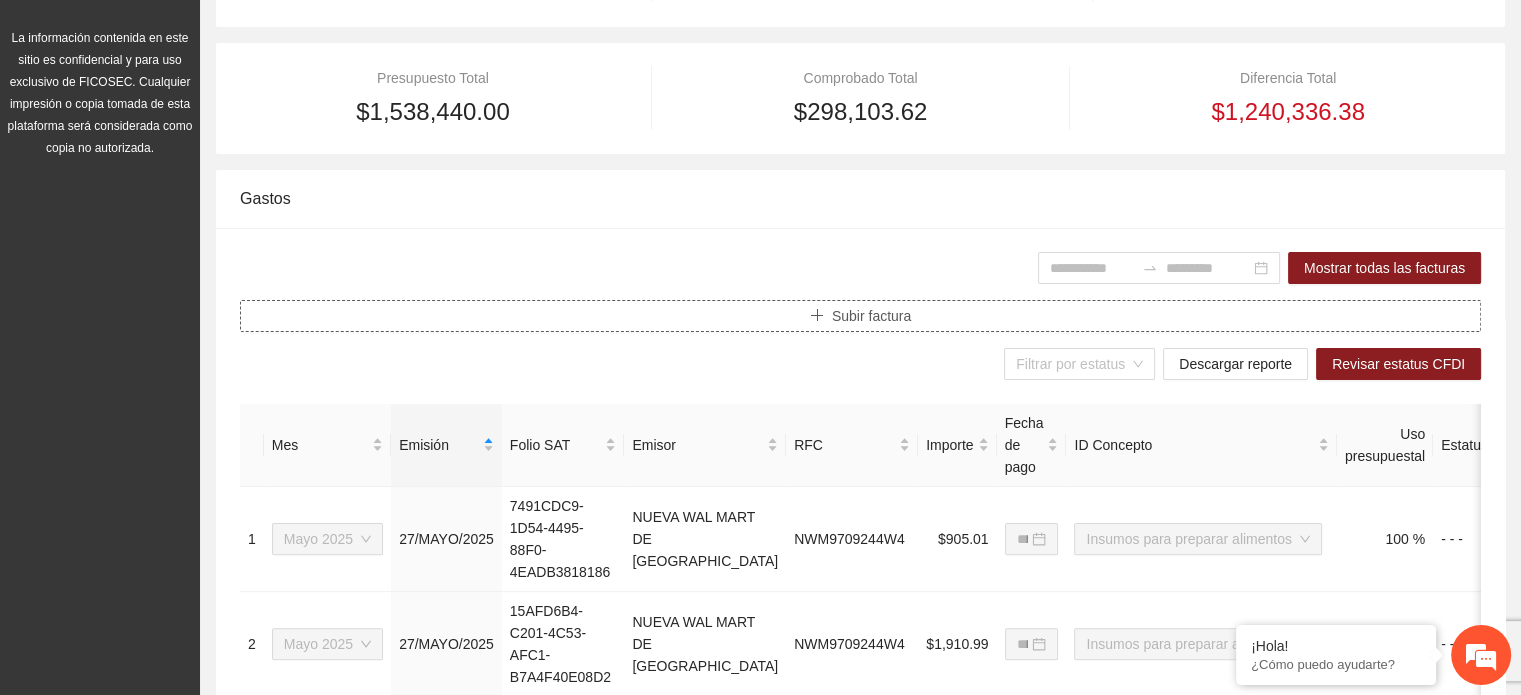 click 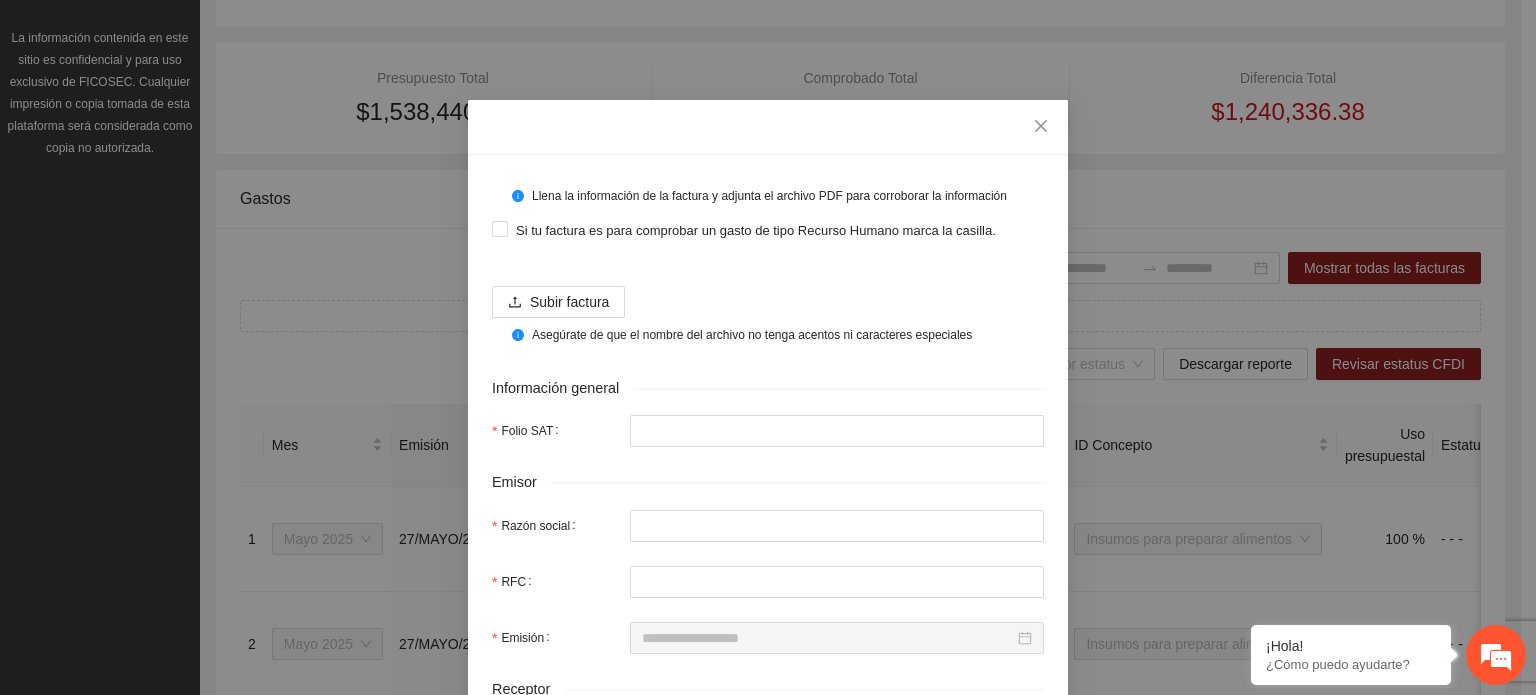 click on "Llena la información de la factura y adjunta el archivo PDF para corroborar la información Si tu factura es para comprobar un gasto de tipo Recurso Humano [PERSON_NAME].  Subir factura Asegúrate de que el nombre del archivo no tenga acentos ni caracteres especiales Información general Folio SAT Emisor Razón social RFC Emisión Receptor Razón social Asignación Mes de asignación Selecciona... ID Concepto Selecciona... ID Rubro Selecciona... Importe Importe de la factura Importe de factura $0.00 Uso del presupuesto 0% Fecha de pago Aliado FICOSEC 0% Aliado 1 * 0% Aliado 2 * 0% Implementadora 0% Uso del presupuesto" at bounding box center (768, 829) 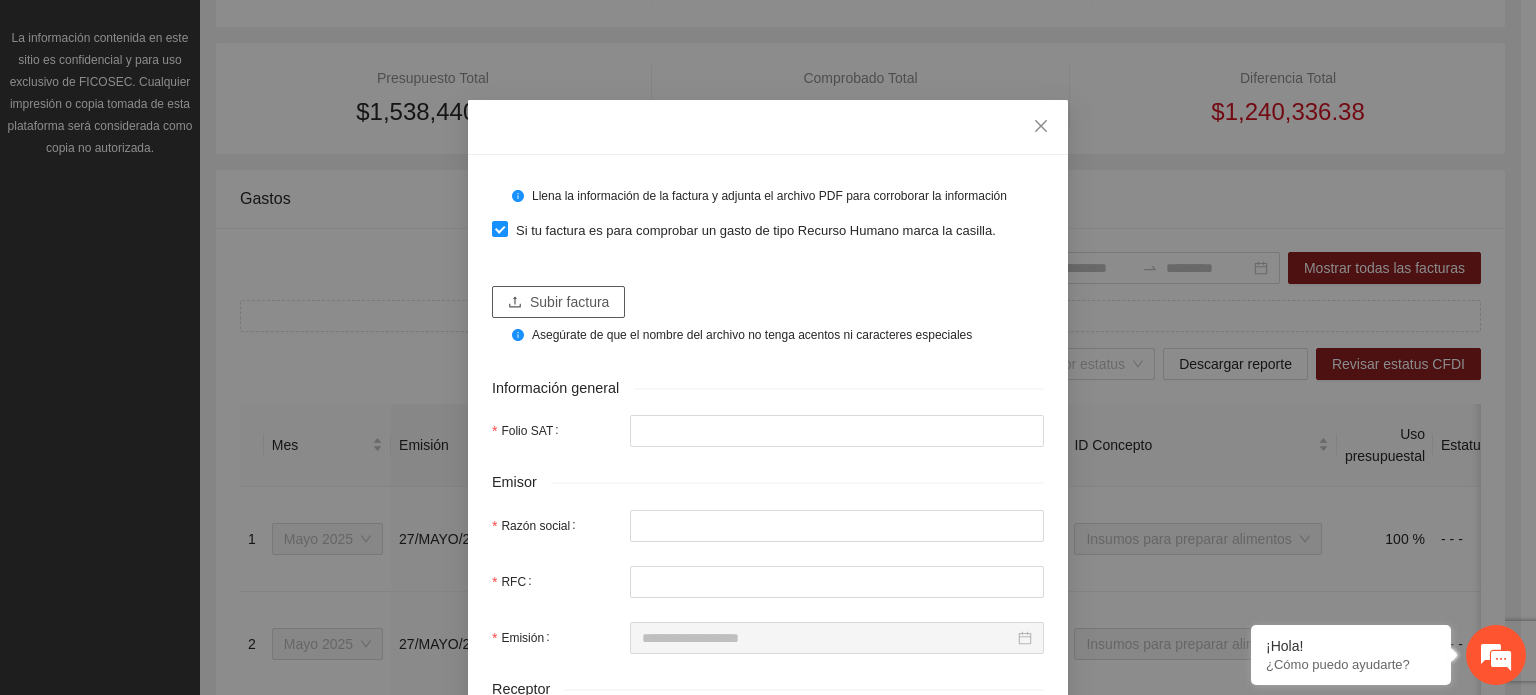 click on "Subir factura" at bounding box center (569, 302) 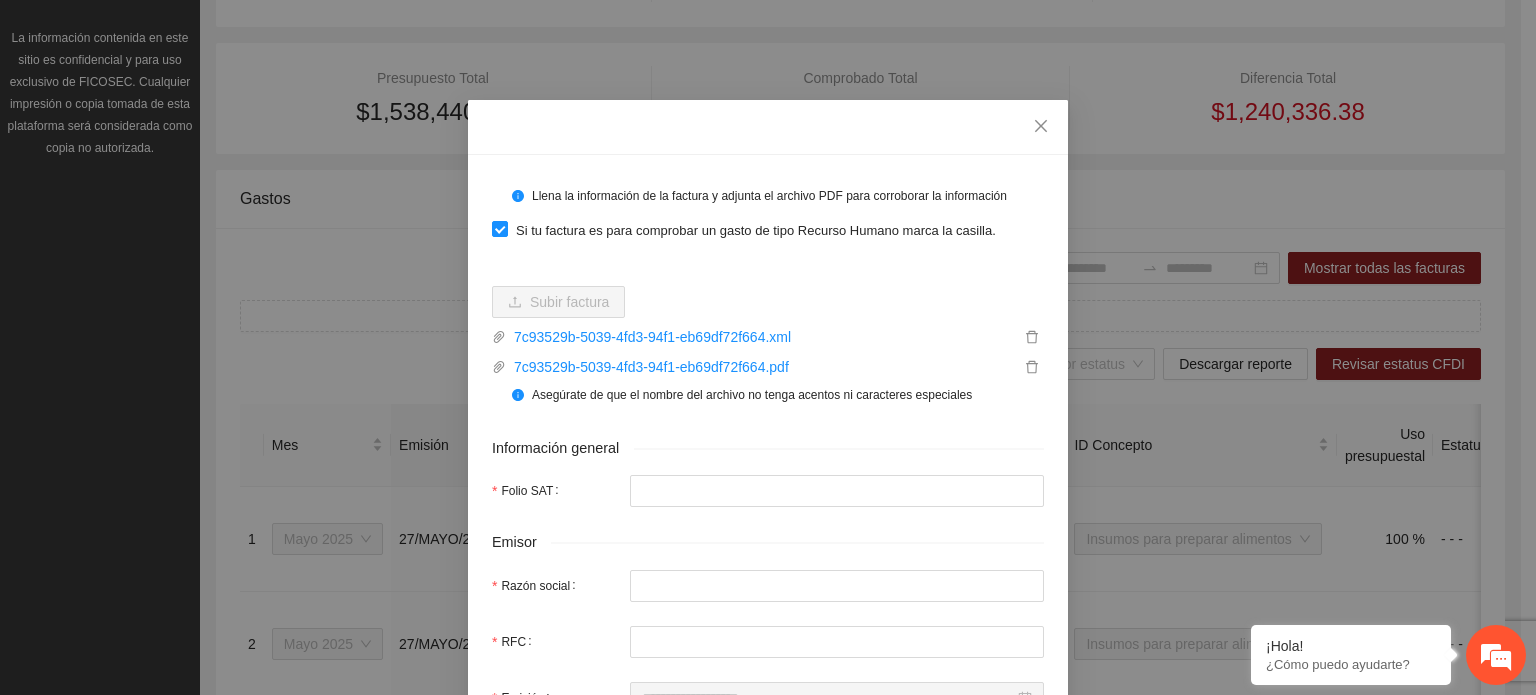 type on "**********" 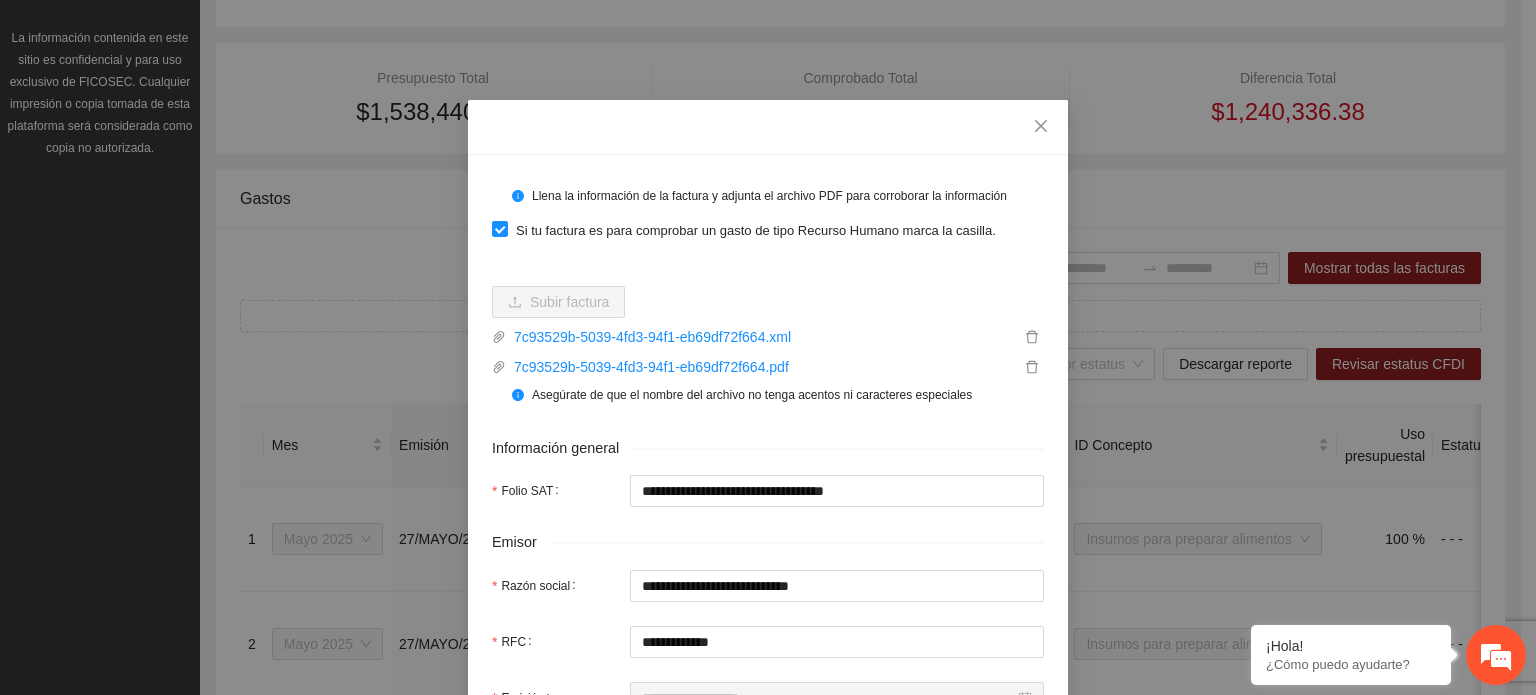 type on "**********" 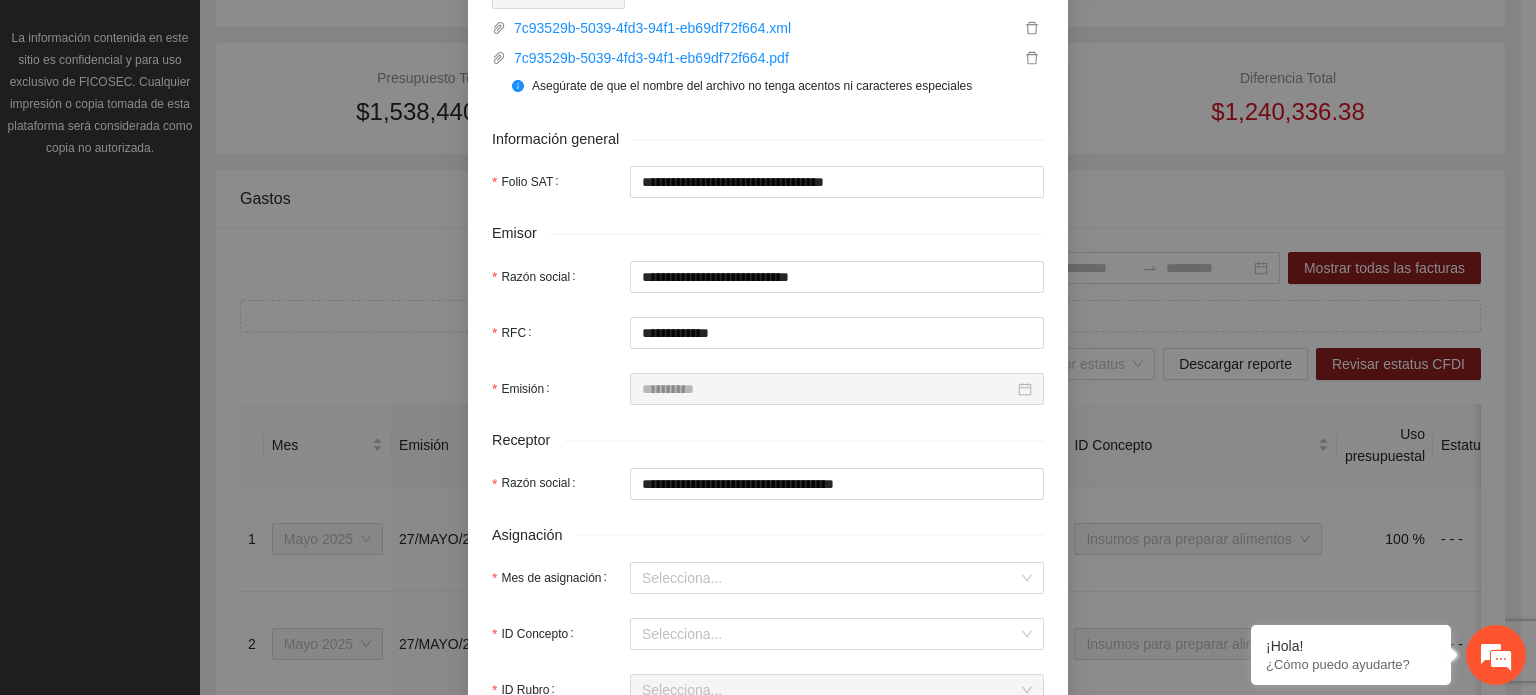 scroll, scrollTop: 400, scrollLeft: 0, axis: vertical 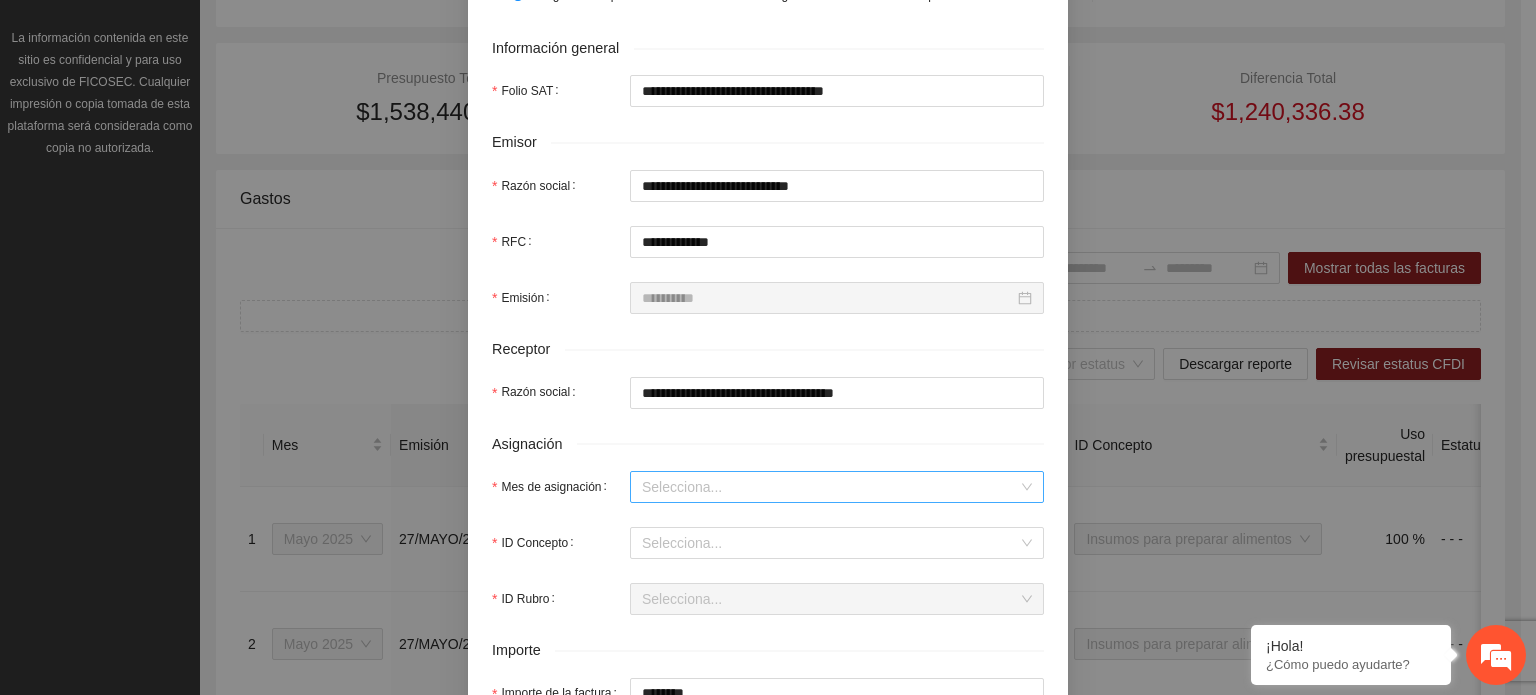 click on "Mes de asignación" at bounding box center (830, 487) 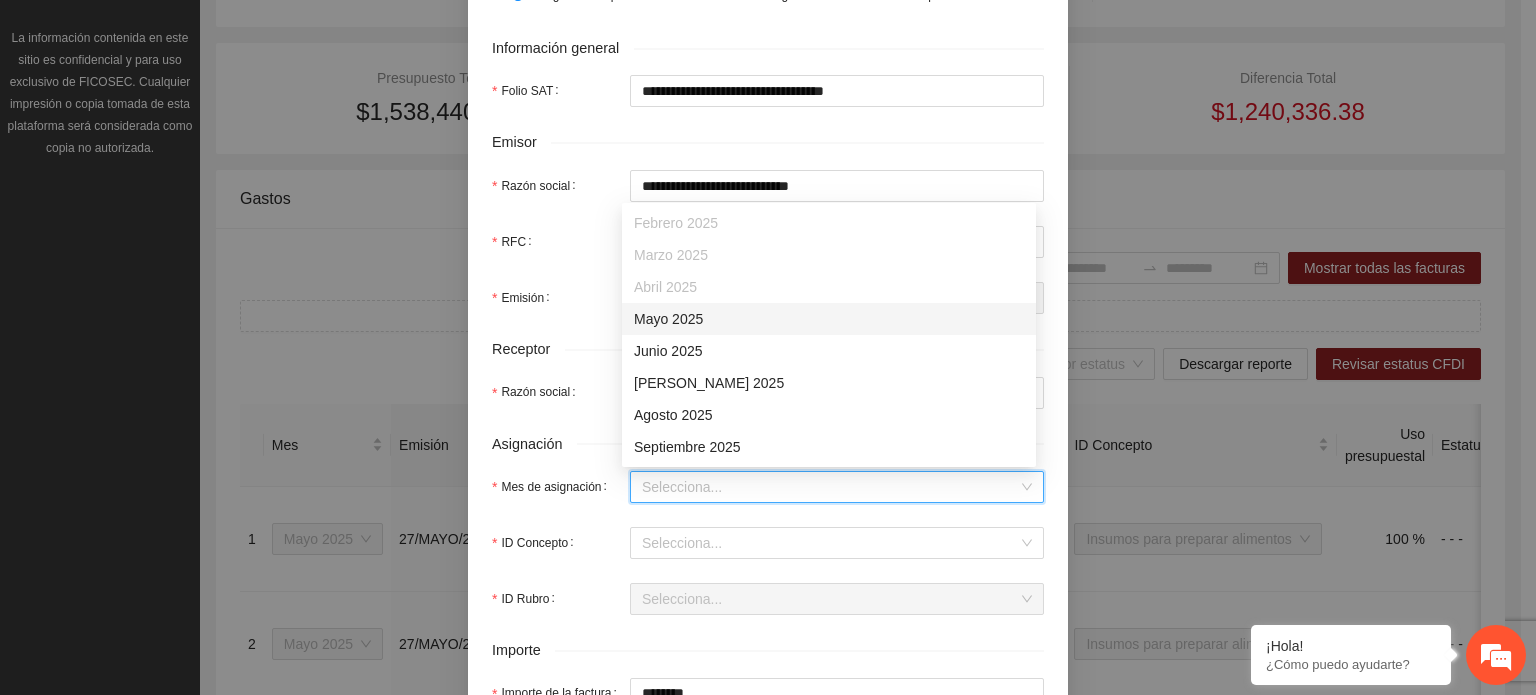 click on "Mayo 2025" at bounding box center [829, 319] 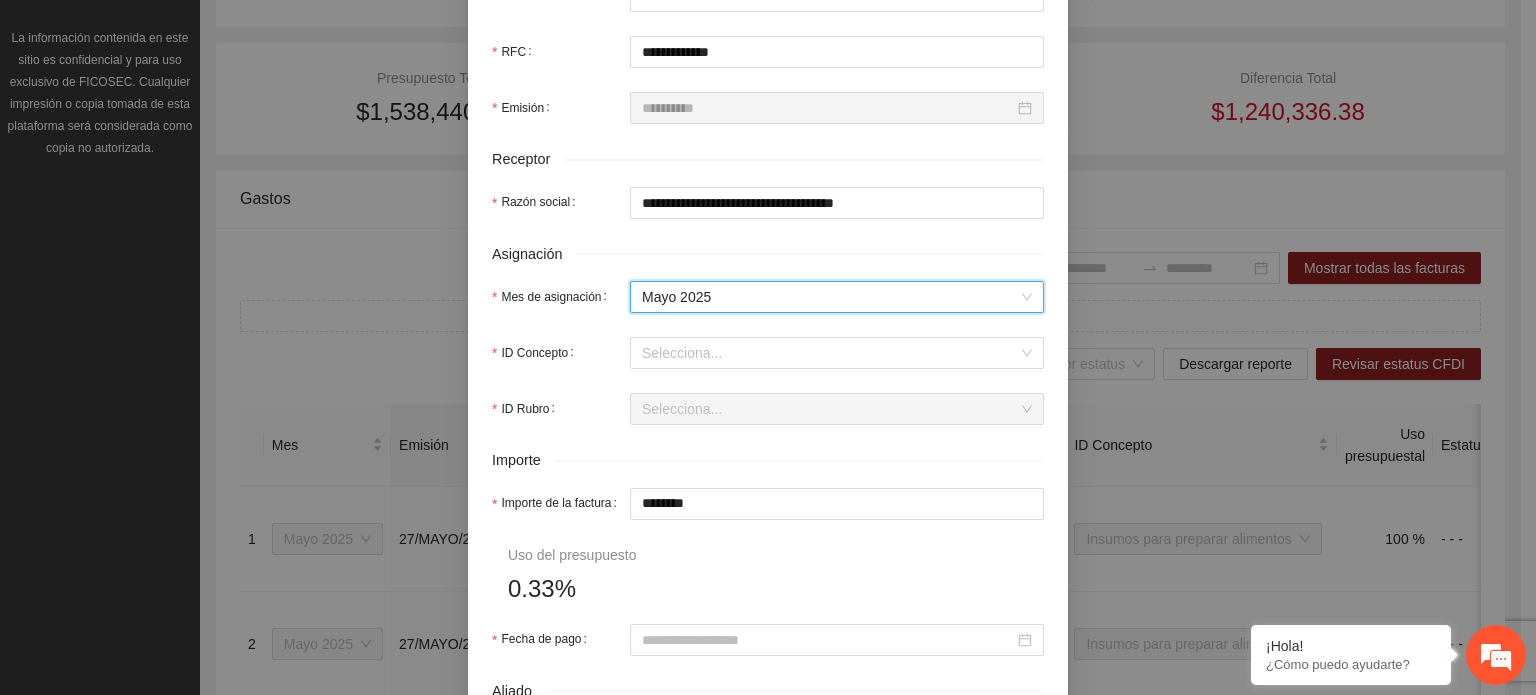scroll, scrollTop: 600, scrollLeft: 0, axis: vertical 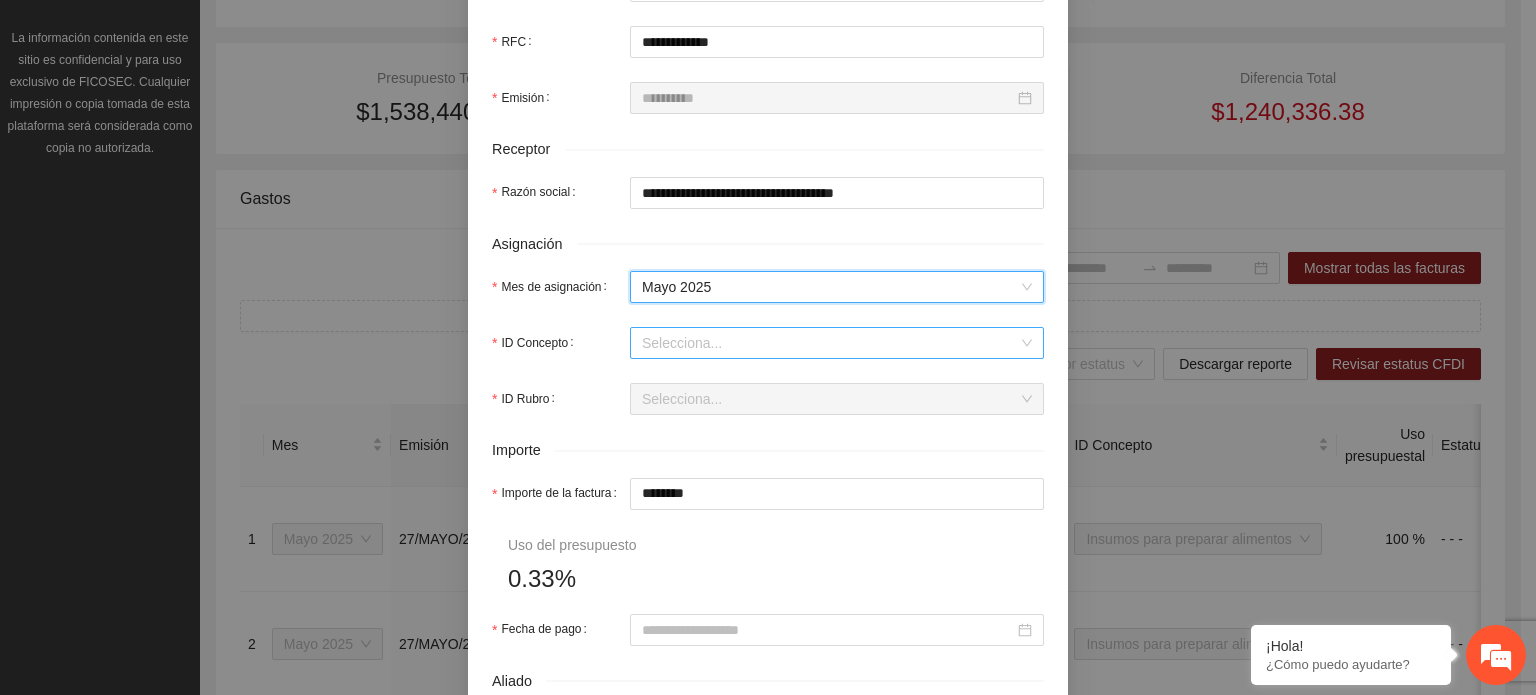click on "ID Concepto" at bounding box center [830, 343] 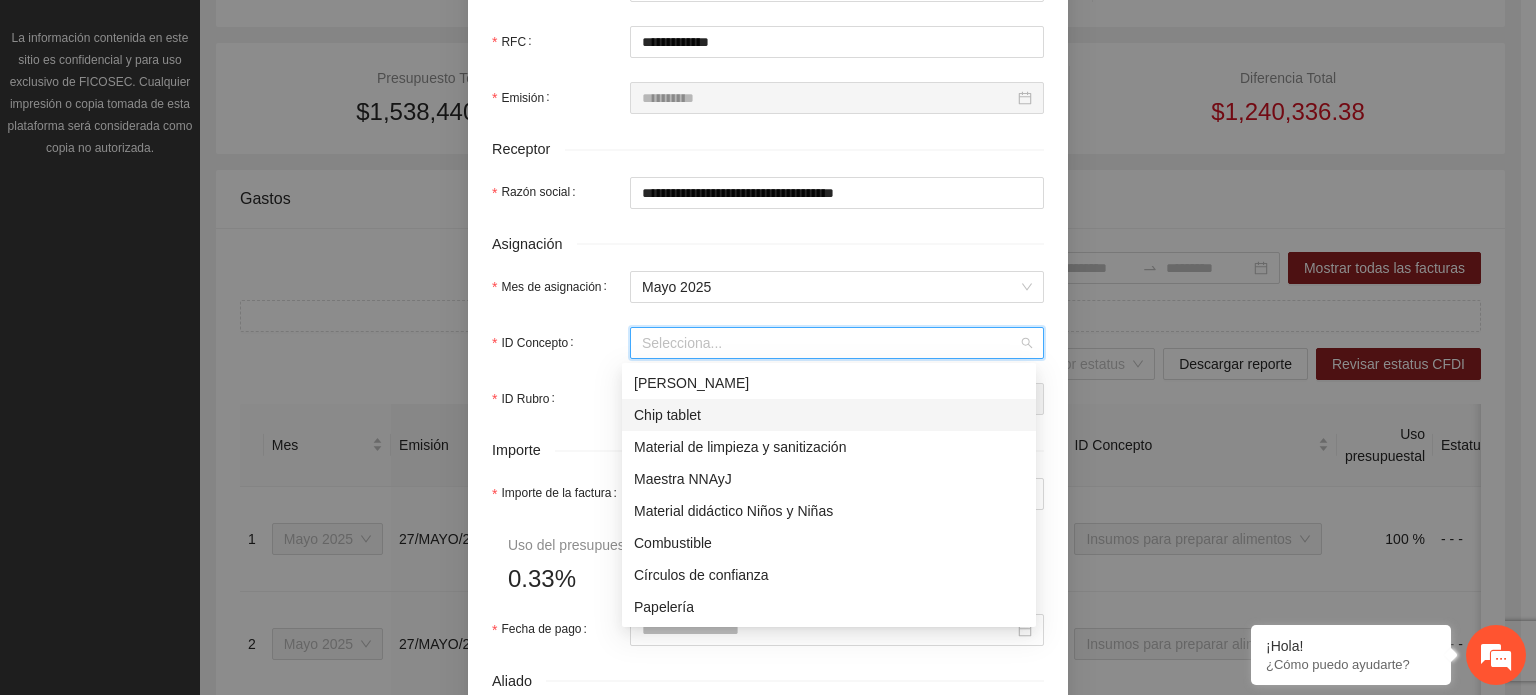 scroll, scrollTop: 100, scrollLeft: 0, axis: vertical 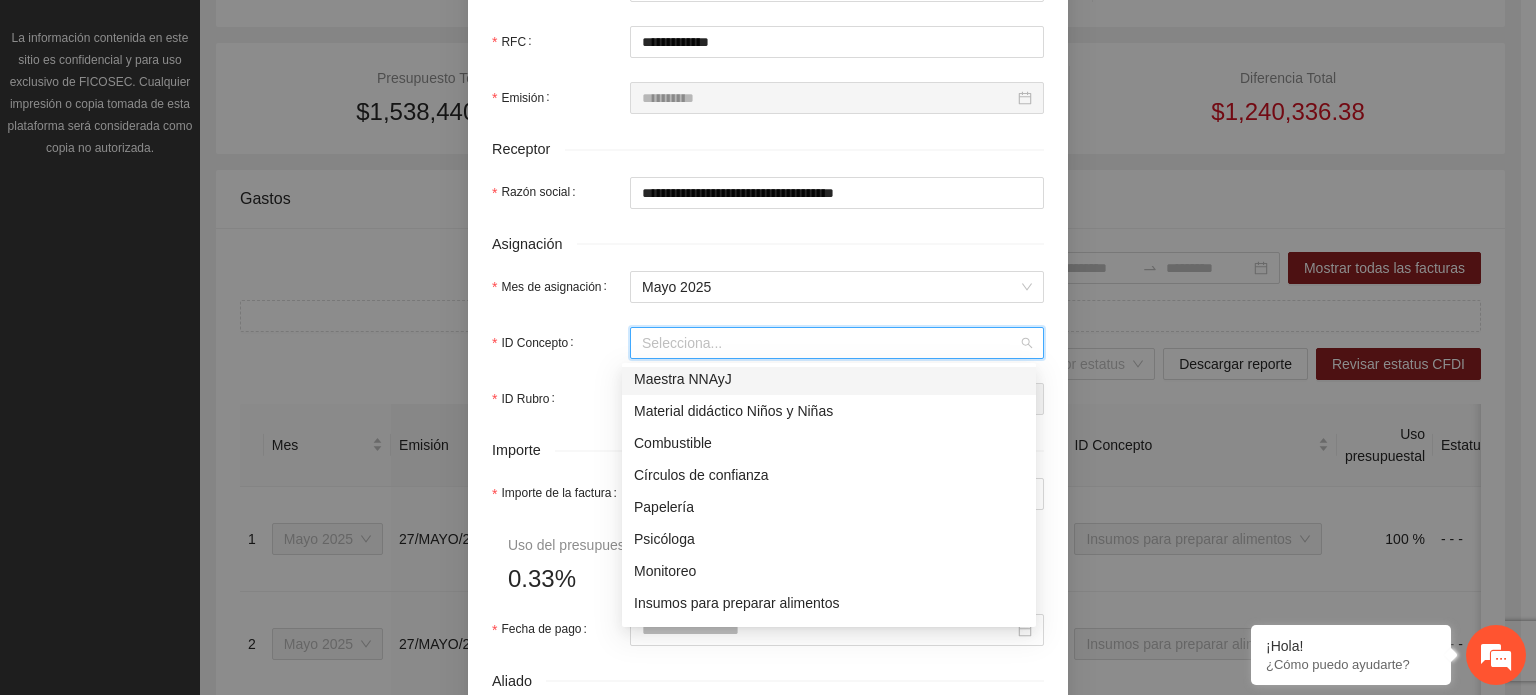 click on "Maestra NNAyJ" at bounding box center (829, 379) 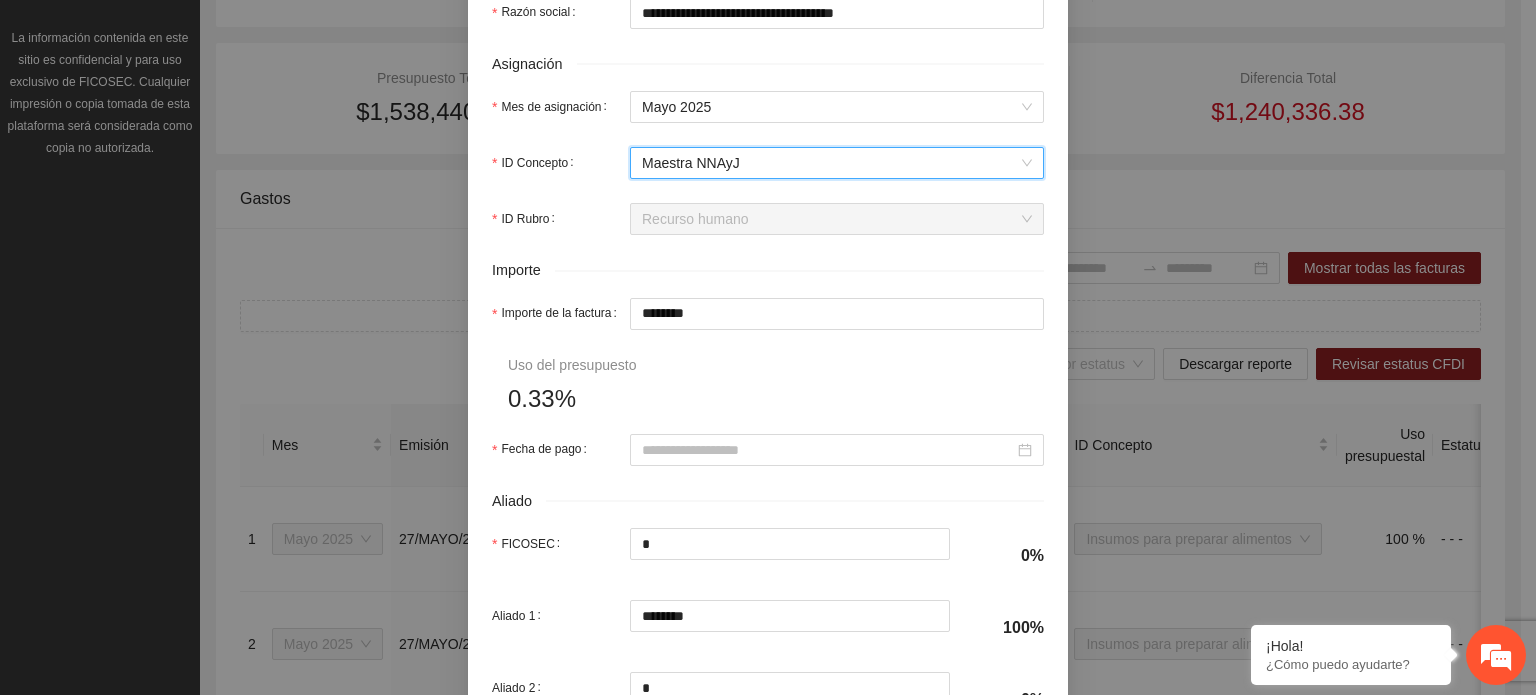 scroll, scrollTop: 800, scrollLeft: 0, axis: vertical 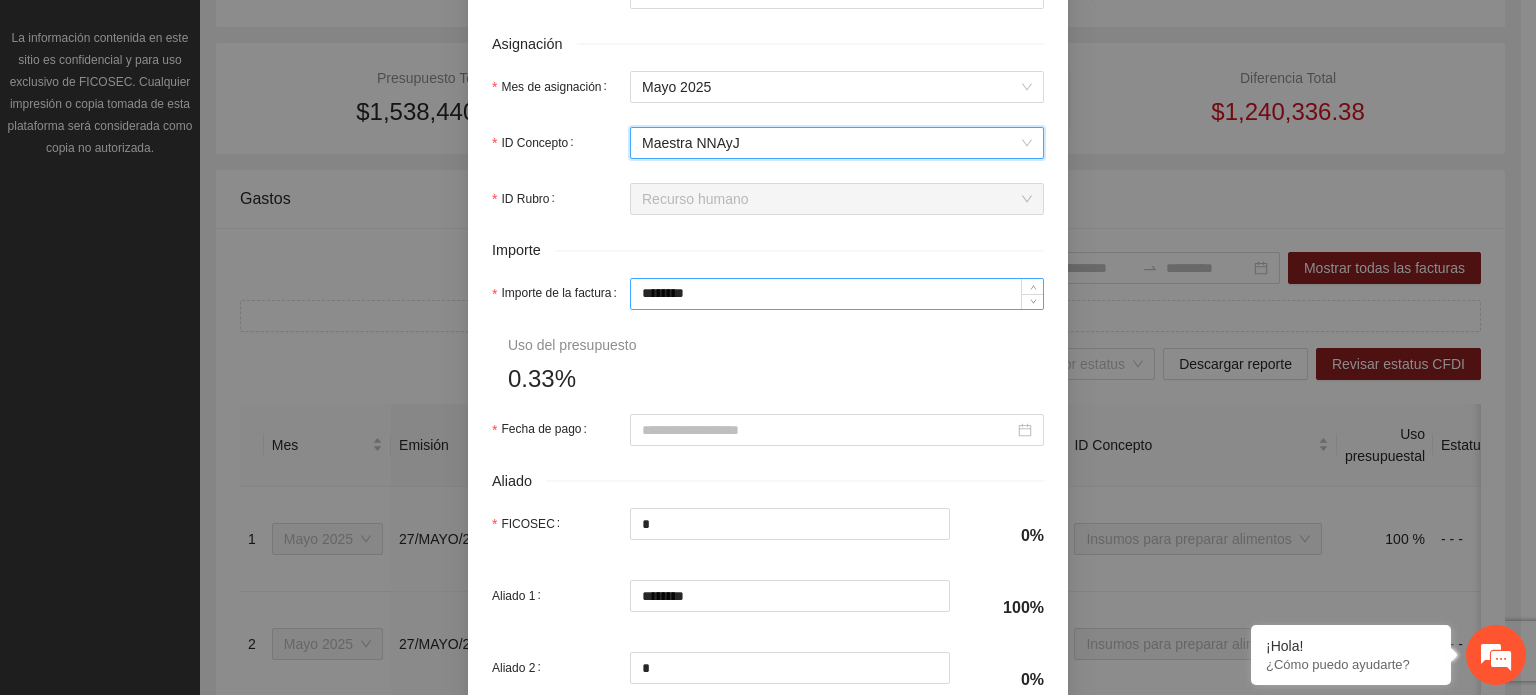 click on "********" at bounding box center [837, 294] 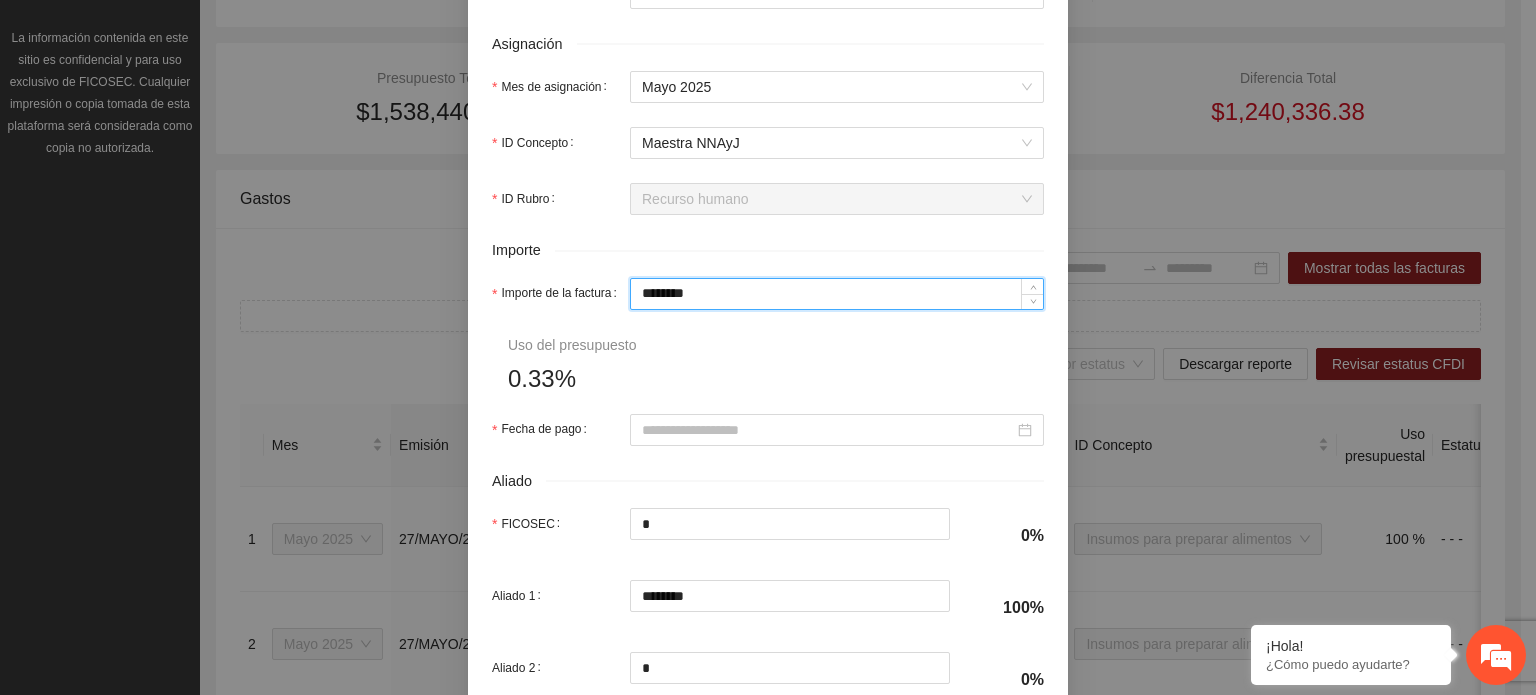 type on "*******" 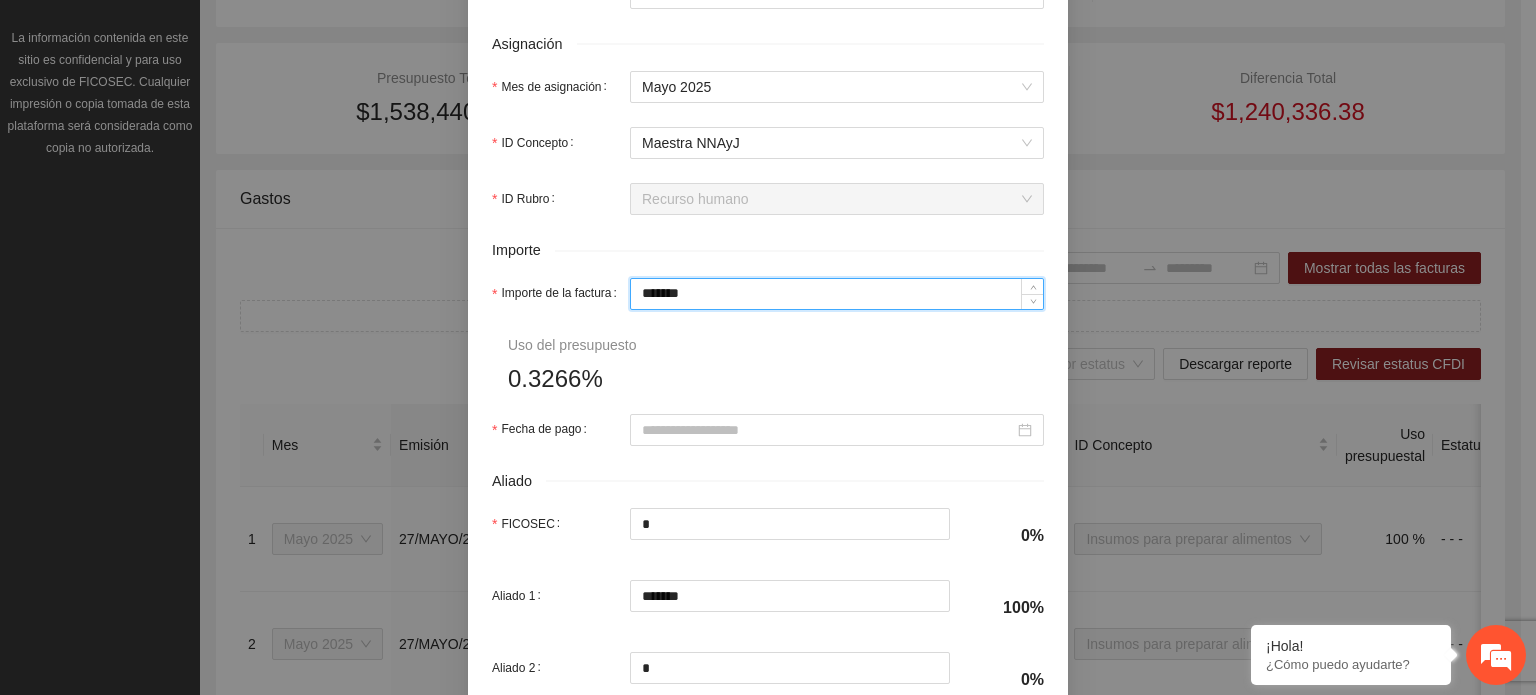 type on "*****" 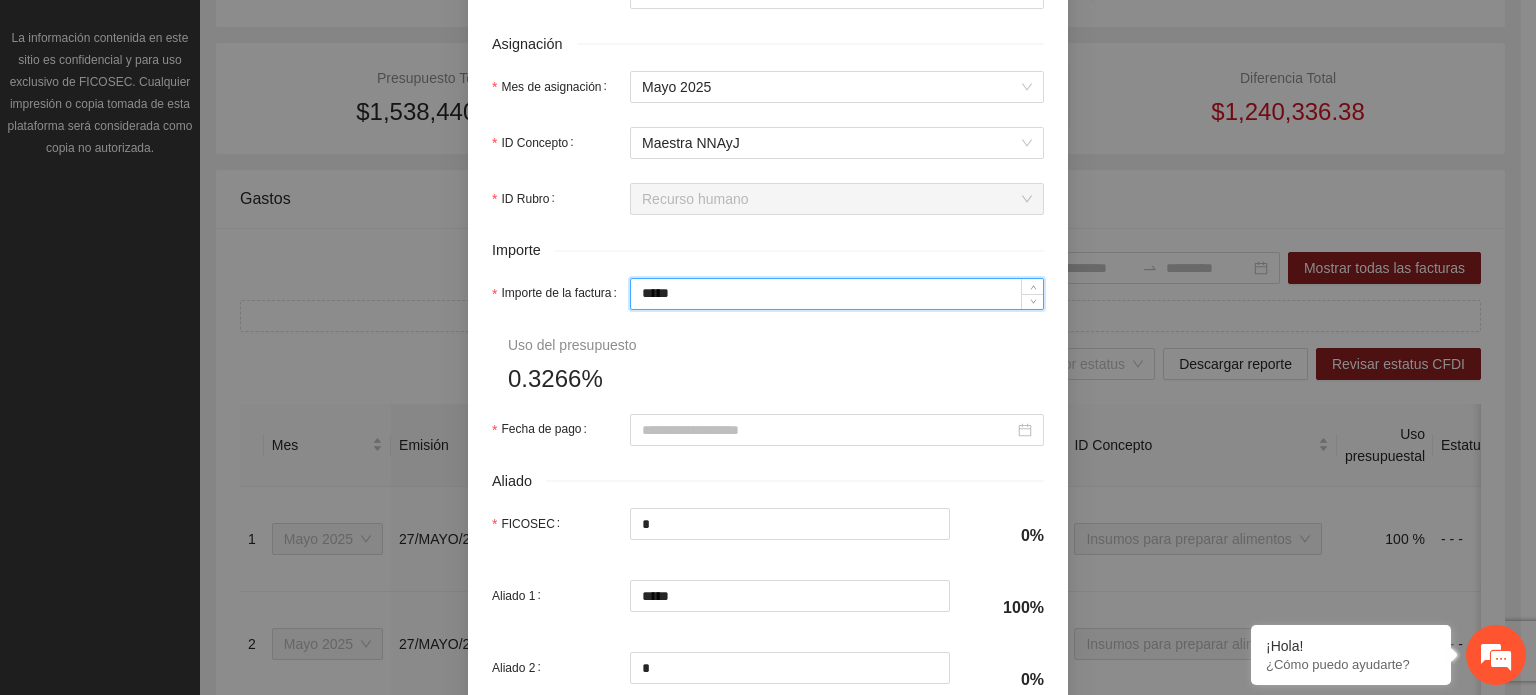 type on "***" 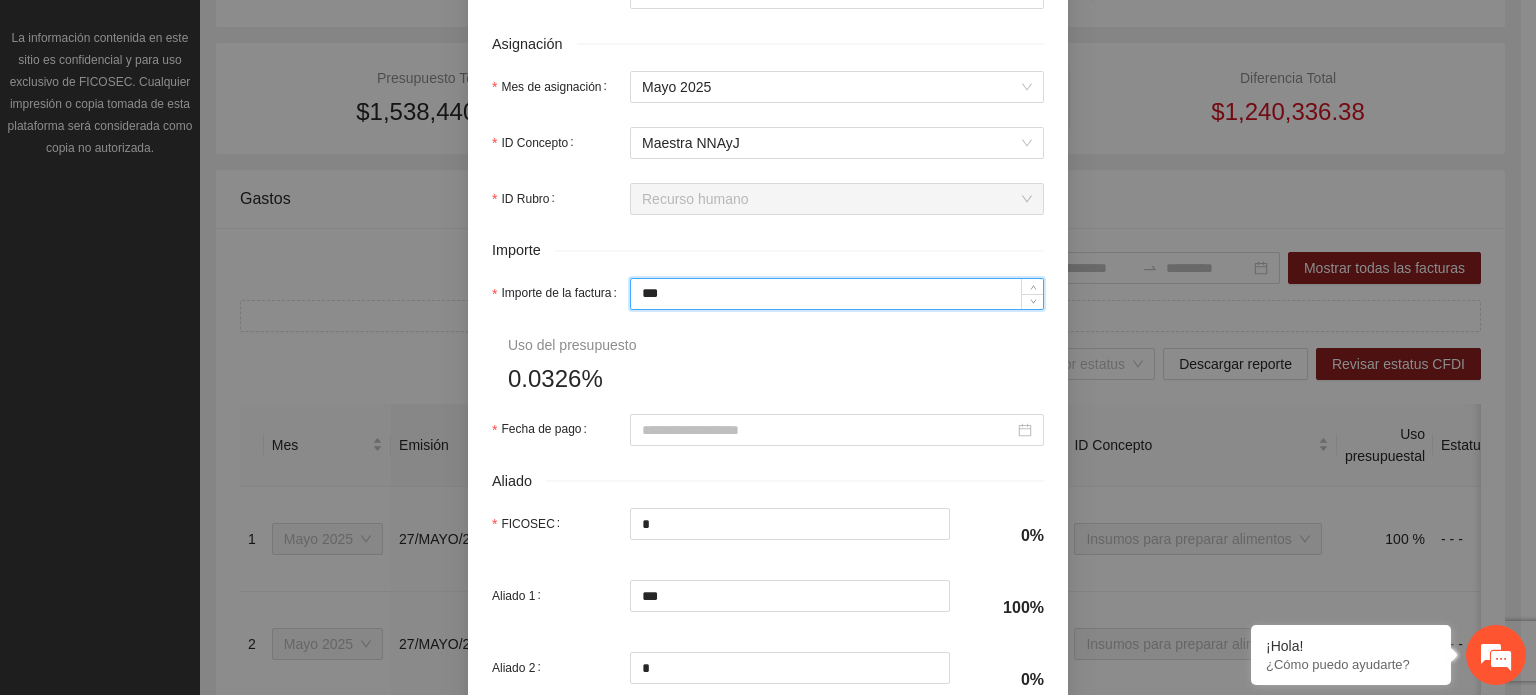 type on "**" 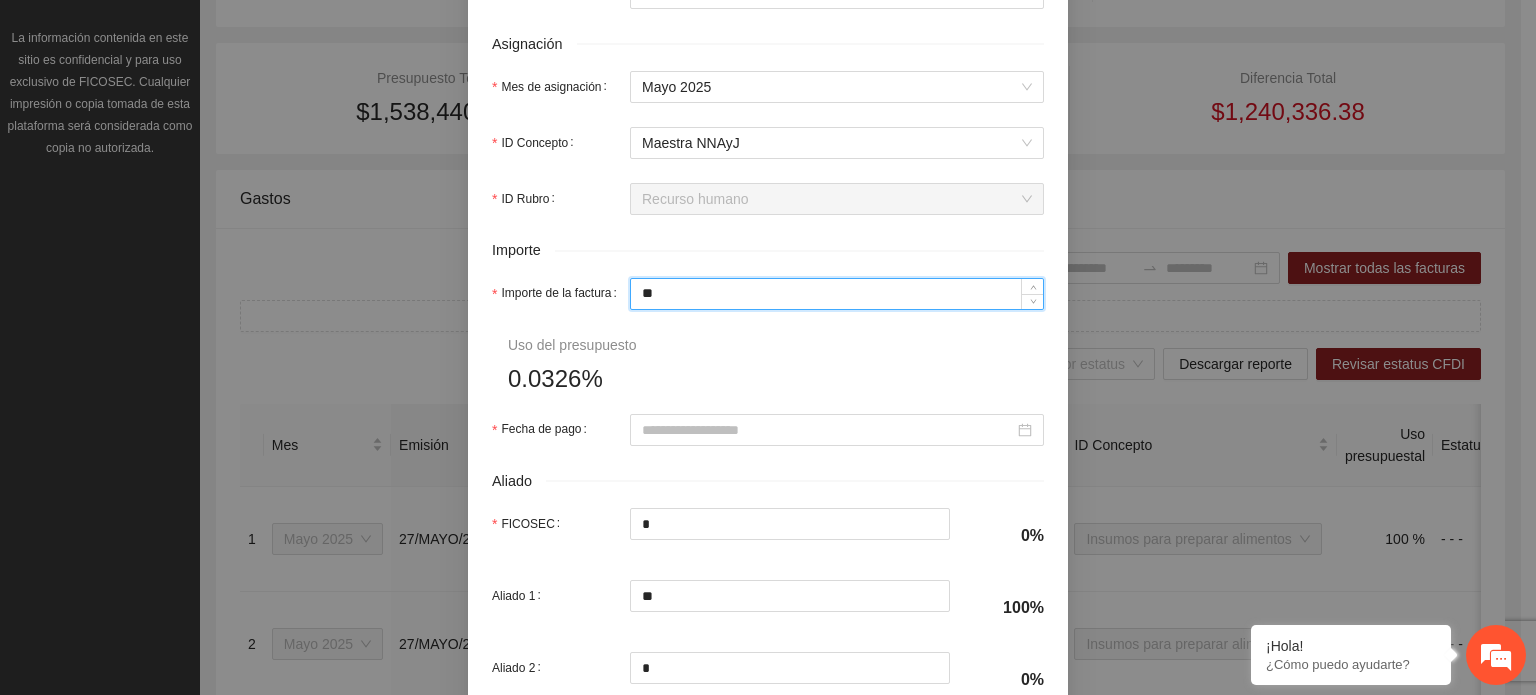 type on "*" 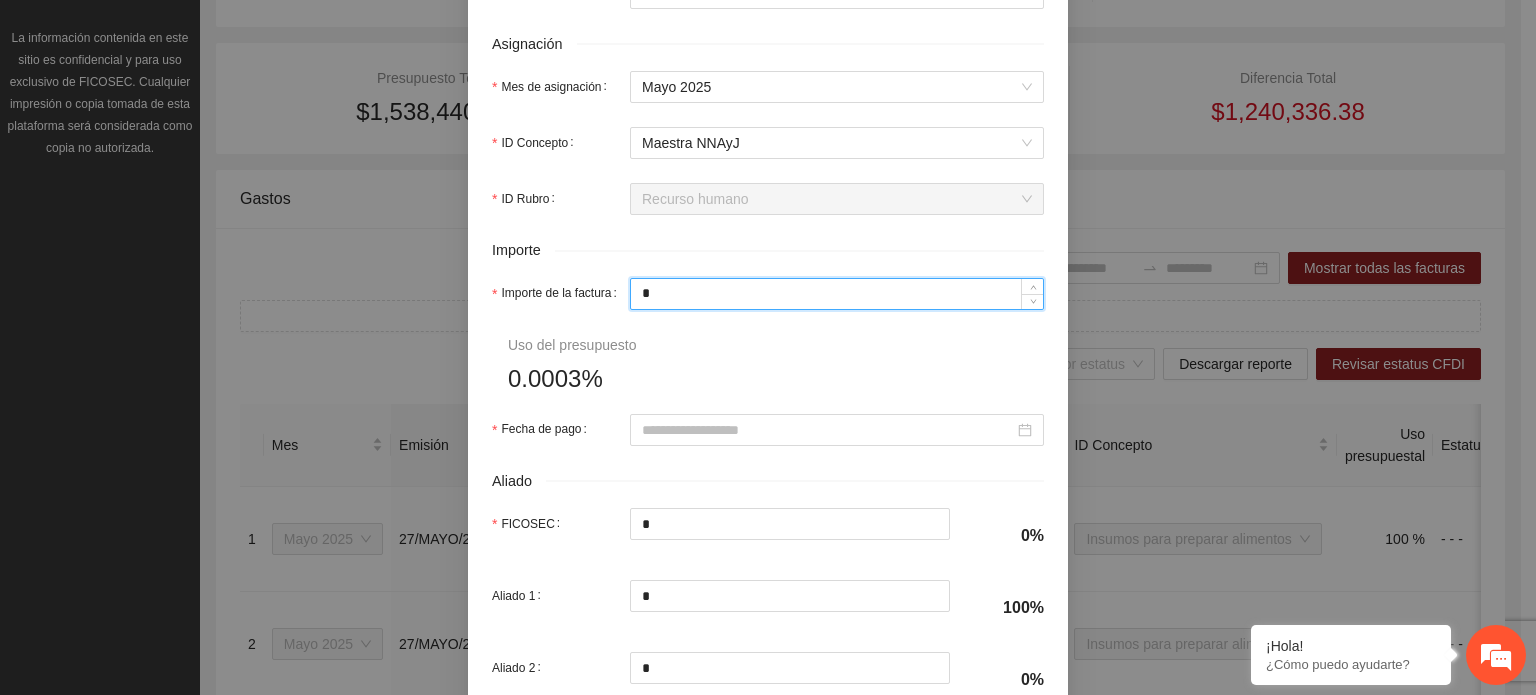 type on "**" 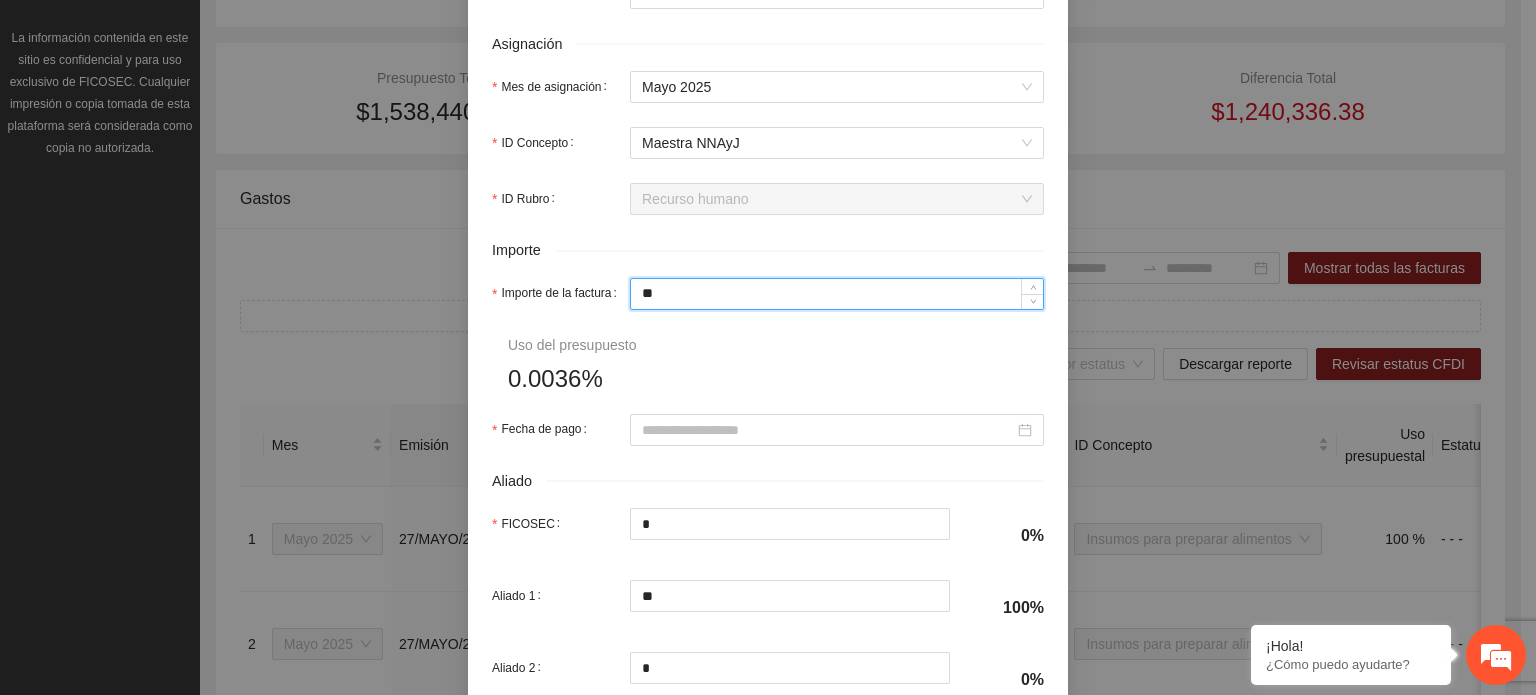 type on "***" 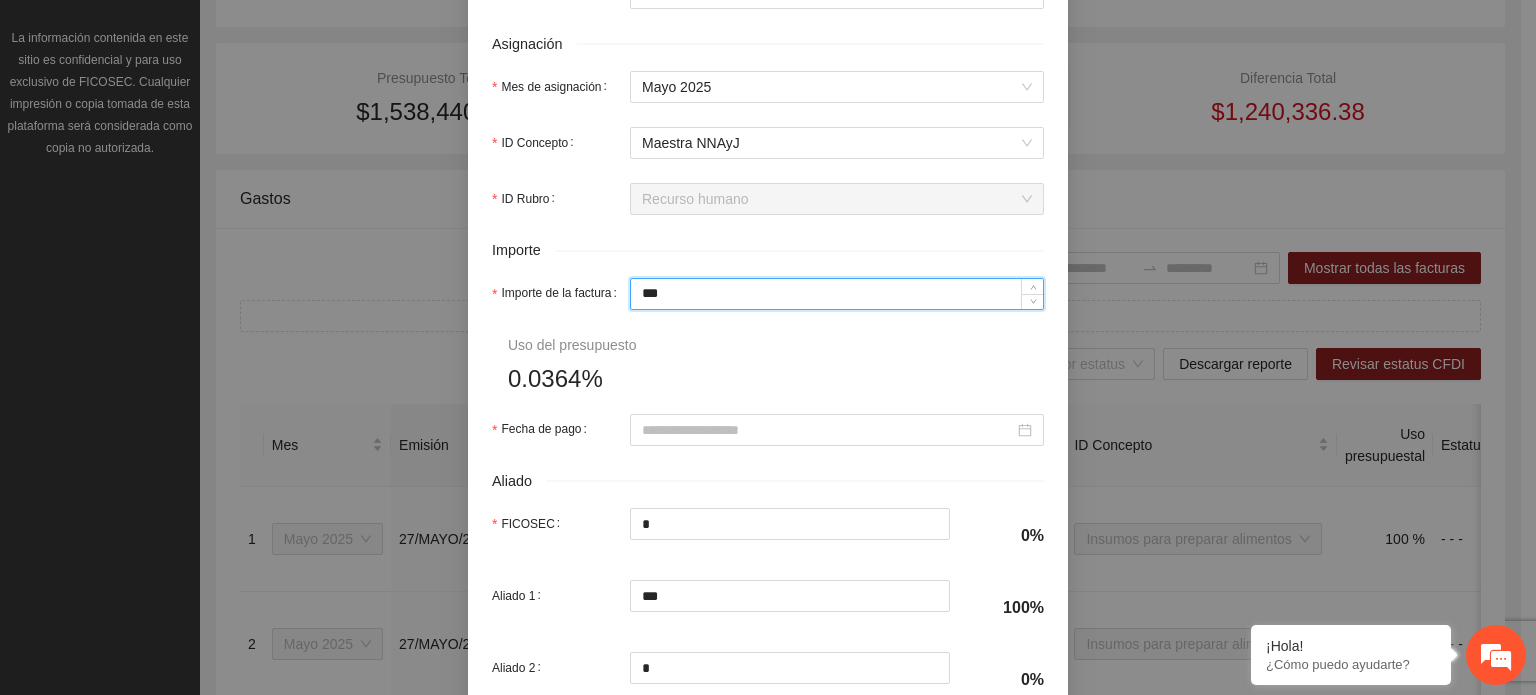 type on "*****" 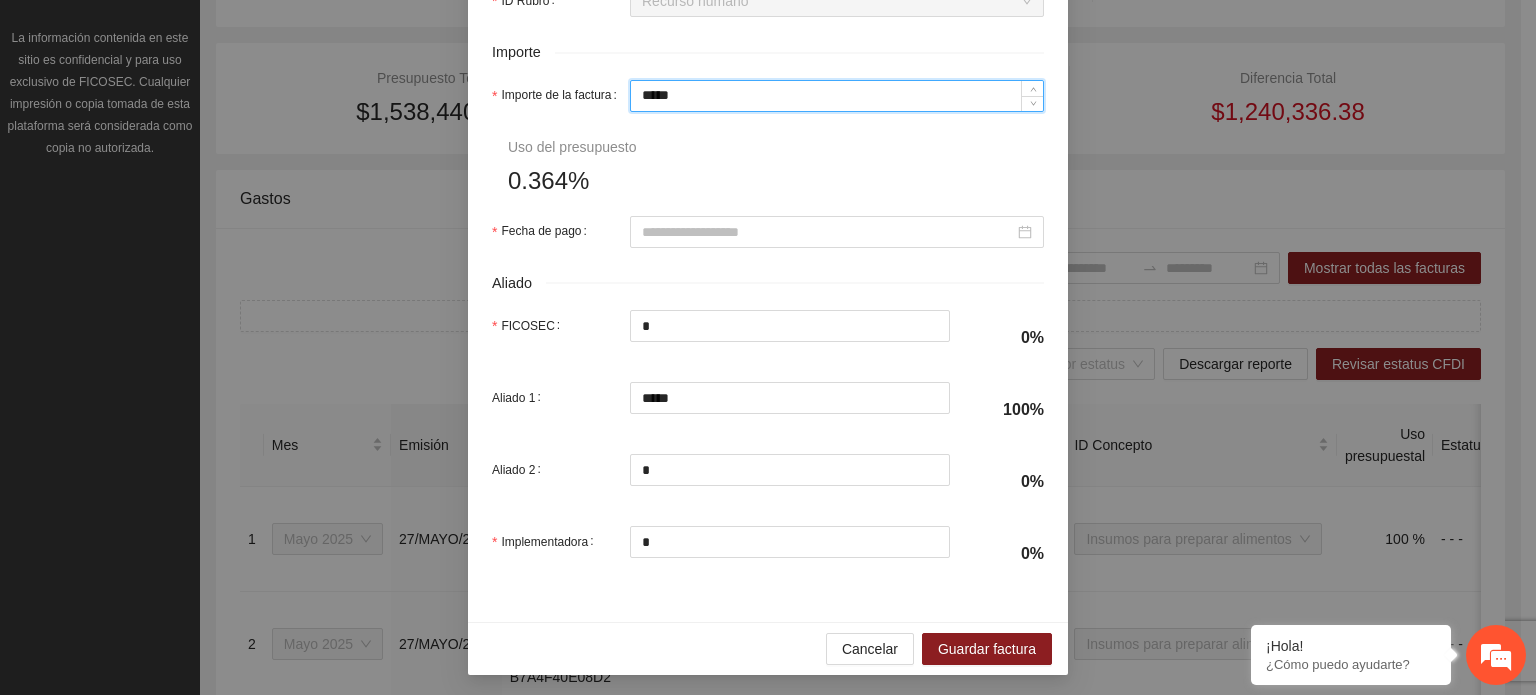 scroll, scrollTop: 1000, scrollLeft: 0, axis: vertical 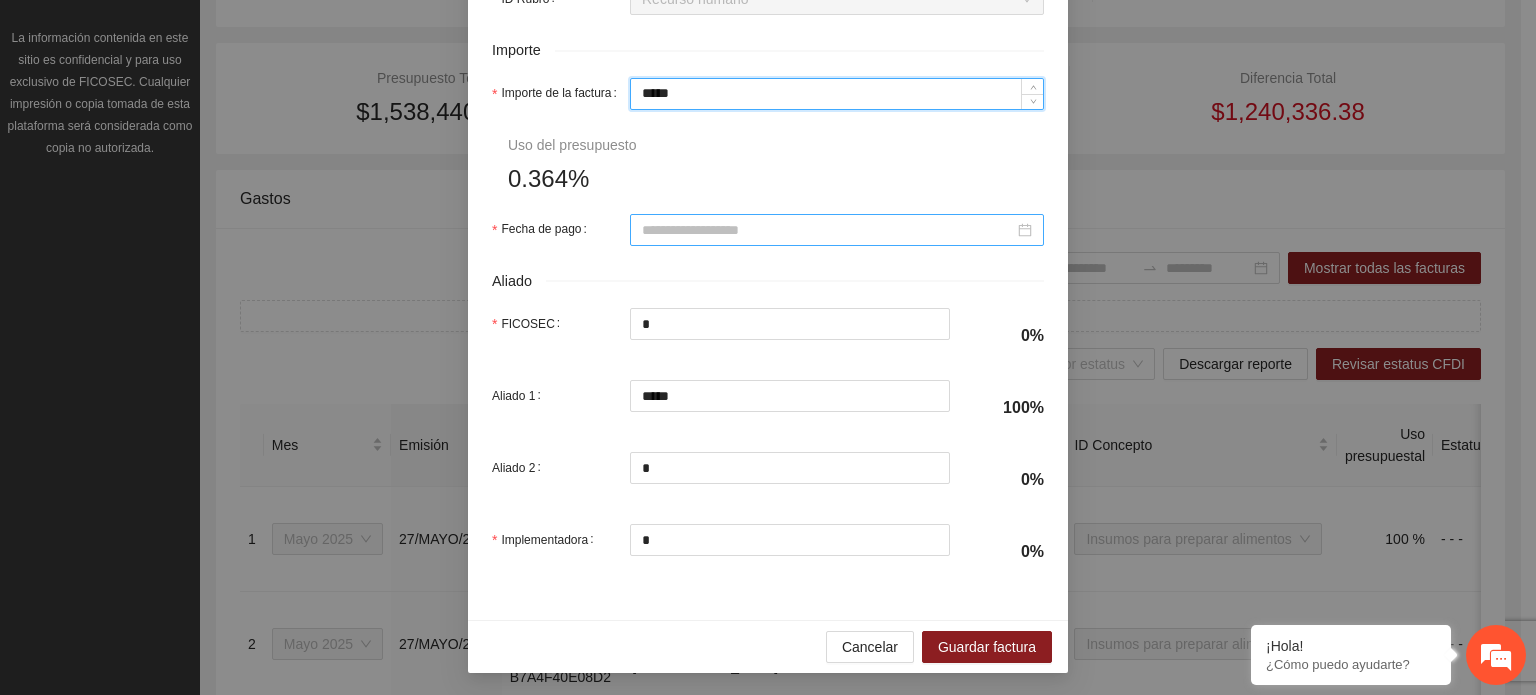 type on "*****" 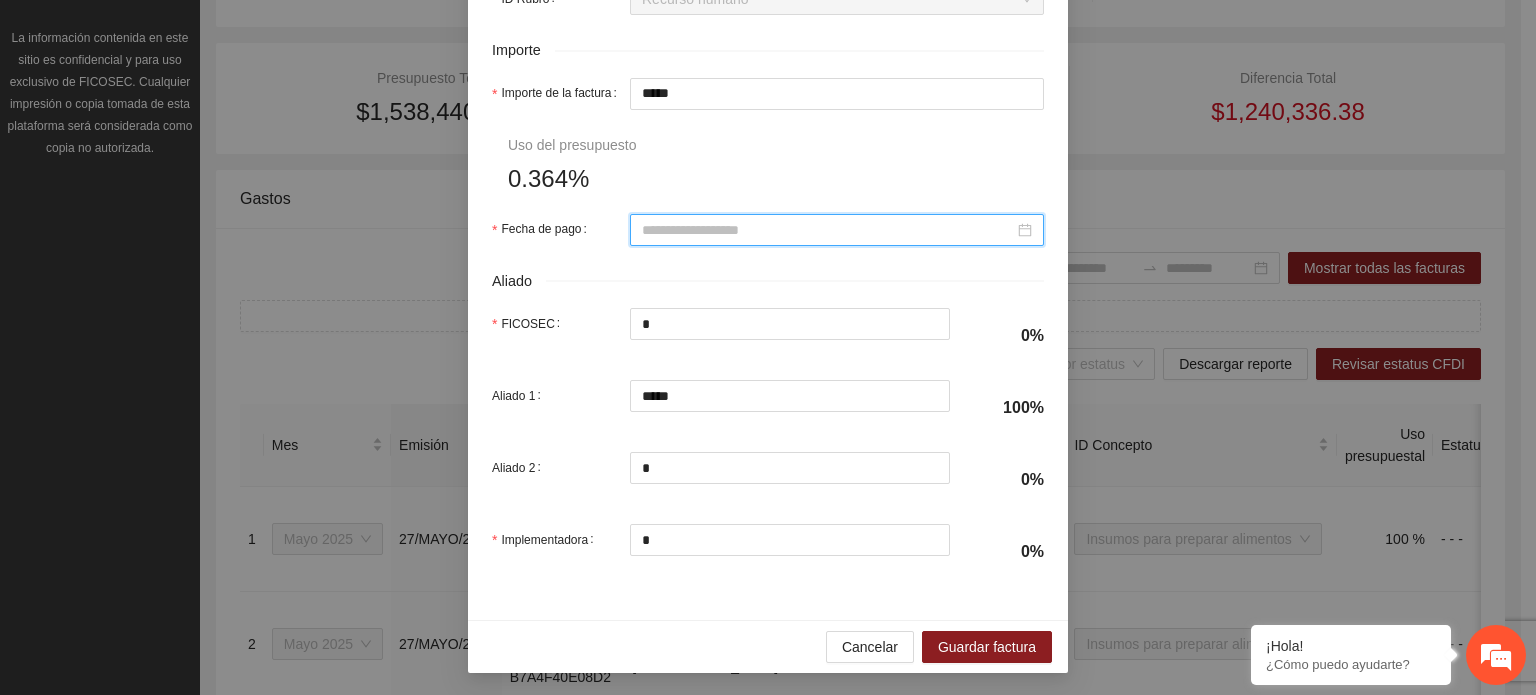 click on "Fecha de pago" at bounding box center [828, 230] 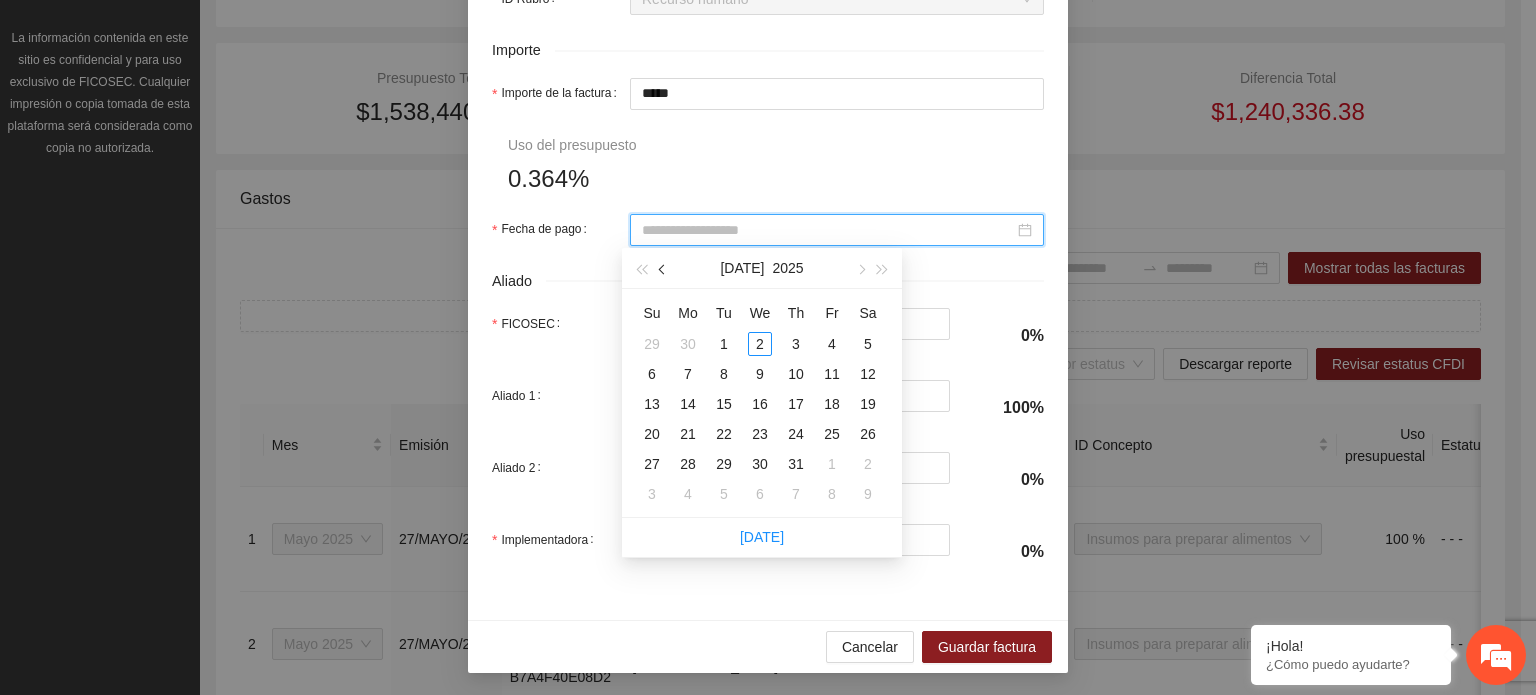 click at bounding box center [663, 268] 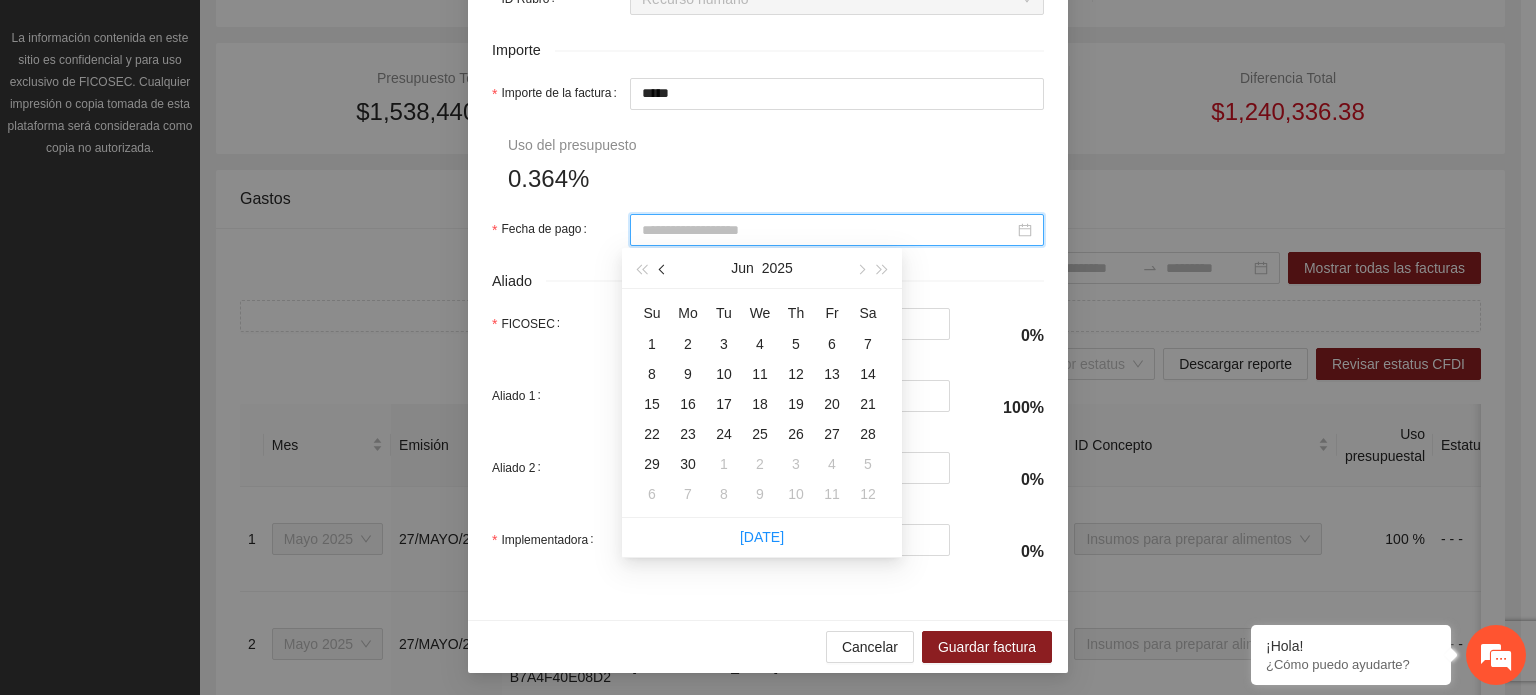 click at bounding box center (663, 268) 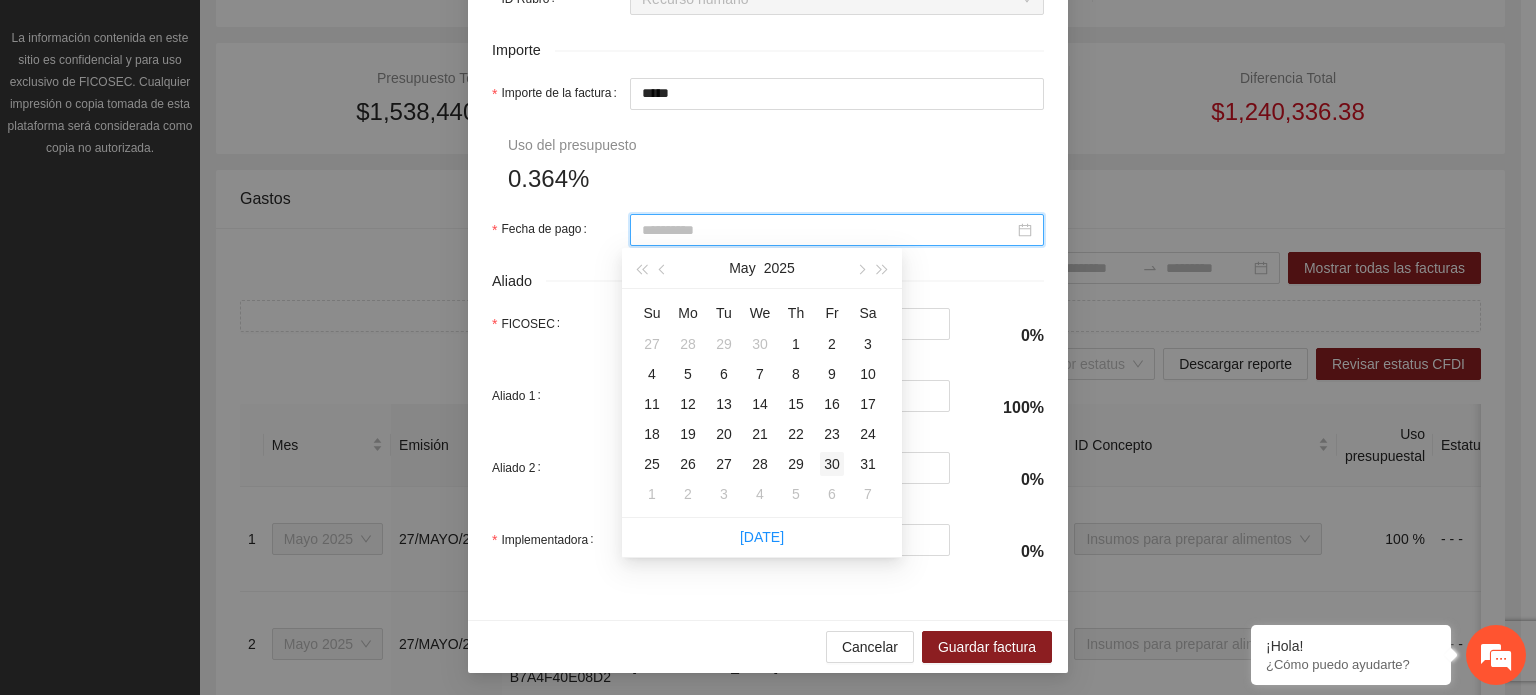 type on "**********" 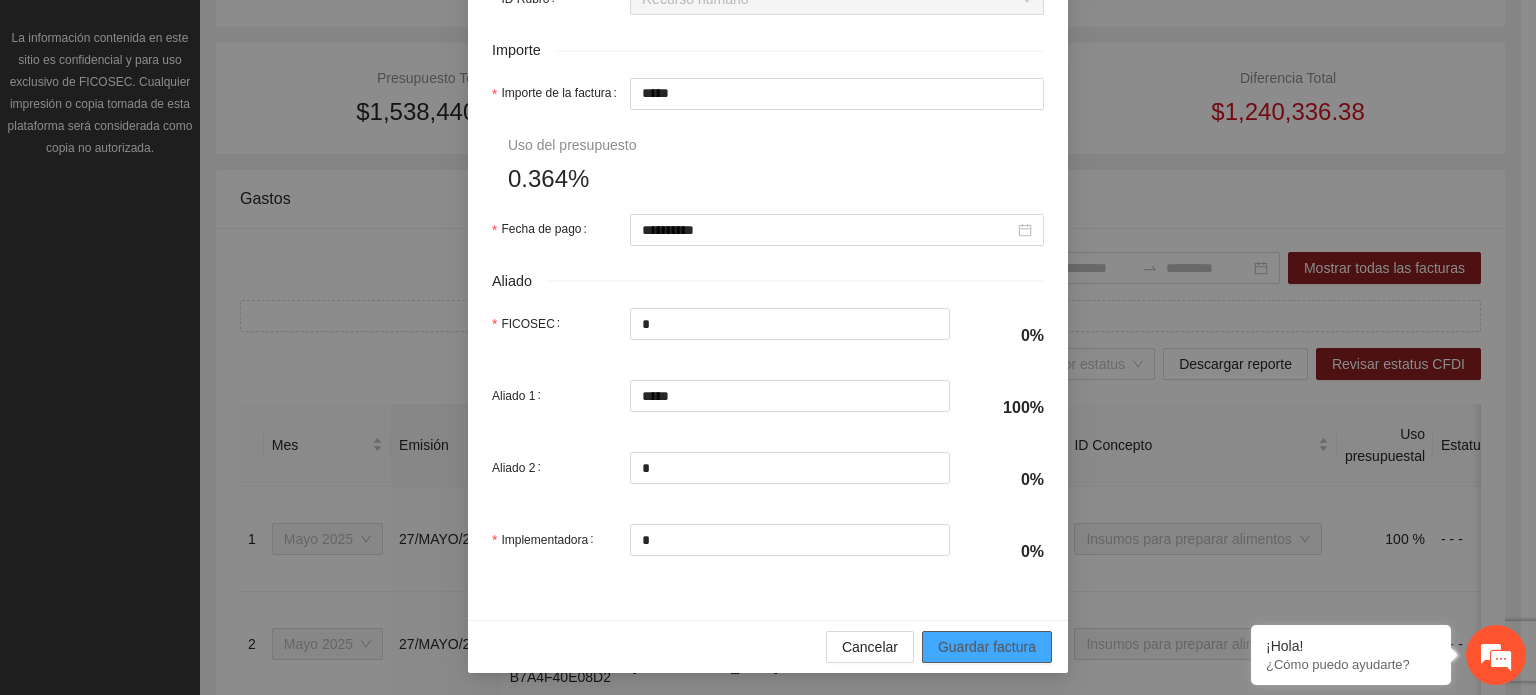 click on "Guardar factura" at bounding box center (987, 647) 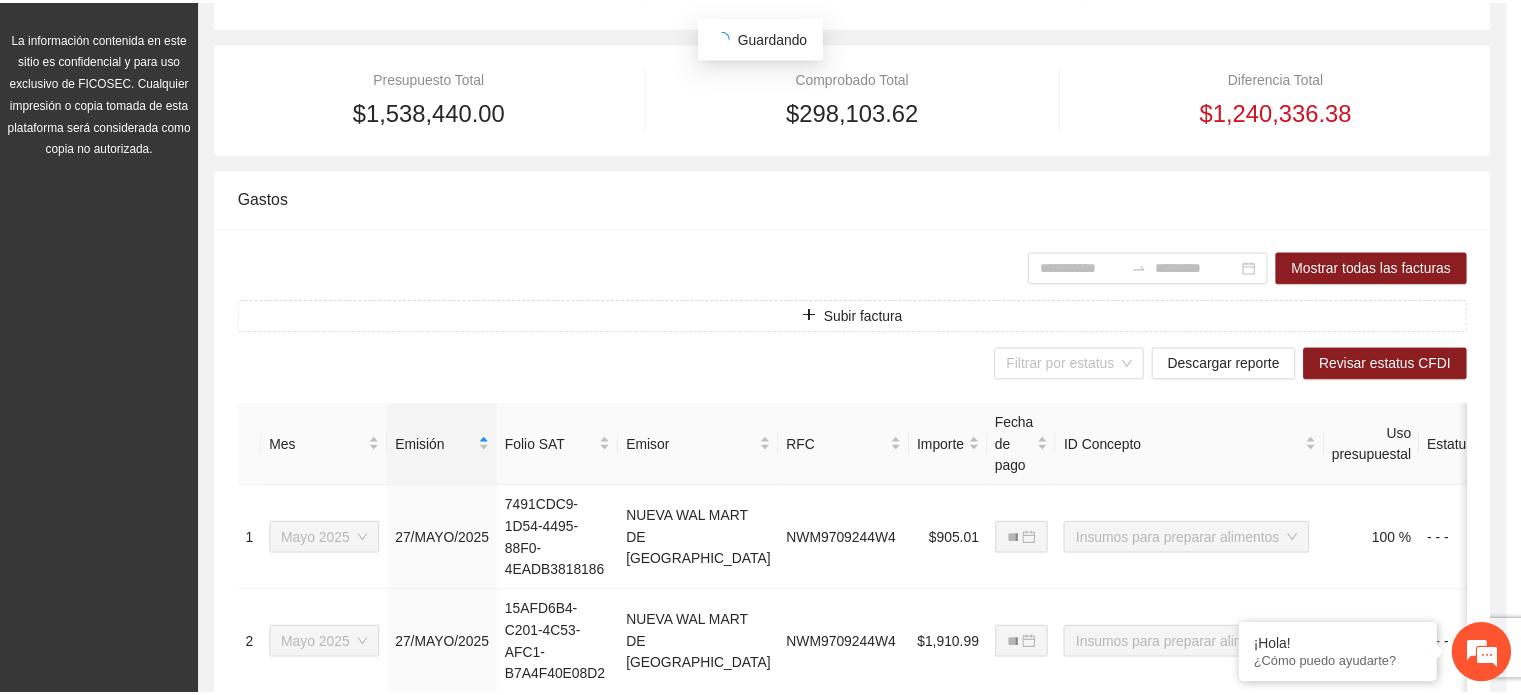 scroll, scrollTop: 841, scrollLeft: 0, axis: vertical 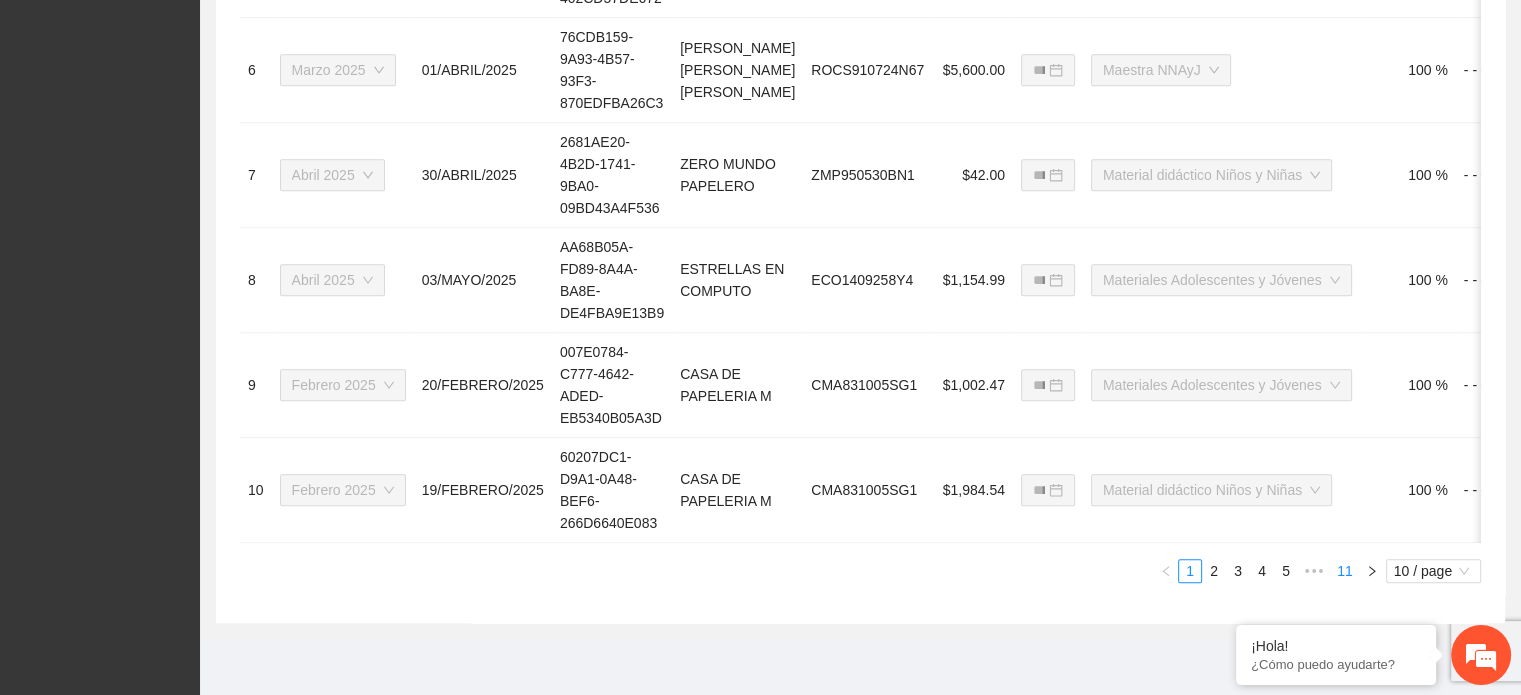 click on "11" at bounding box center [1345, 571] 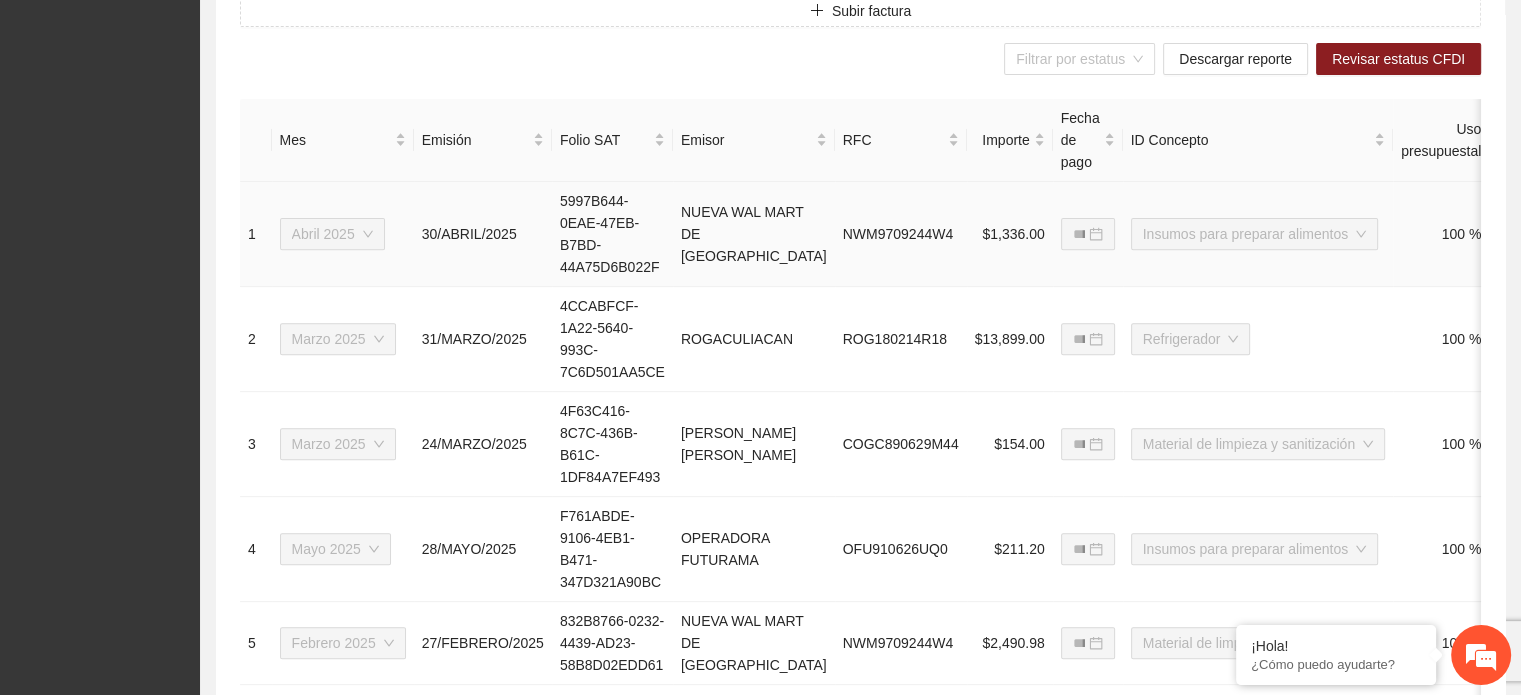 scroll, scrollTop: 716, scrollLeft: 0, axis: vertical 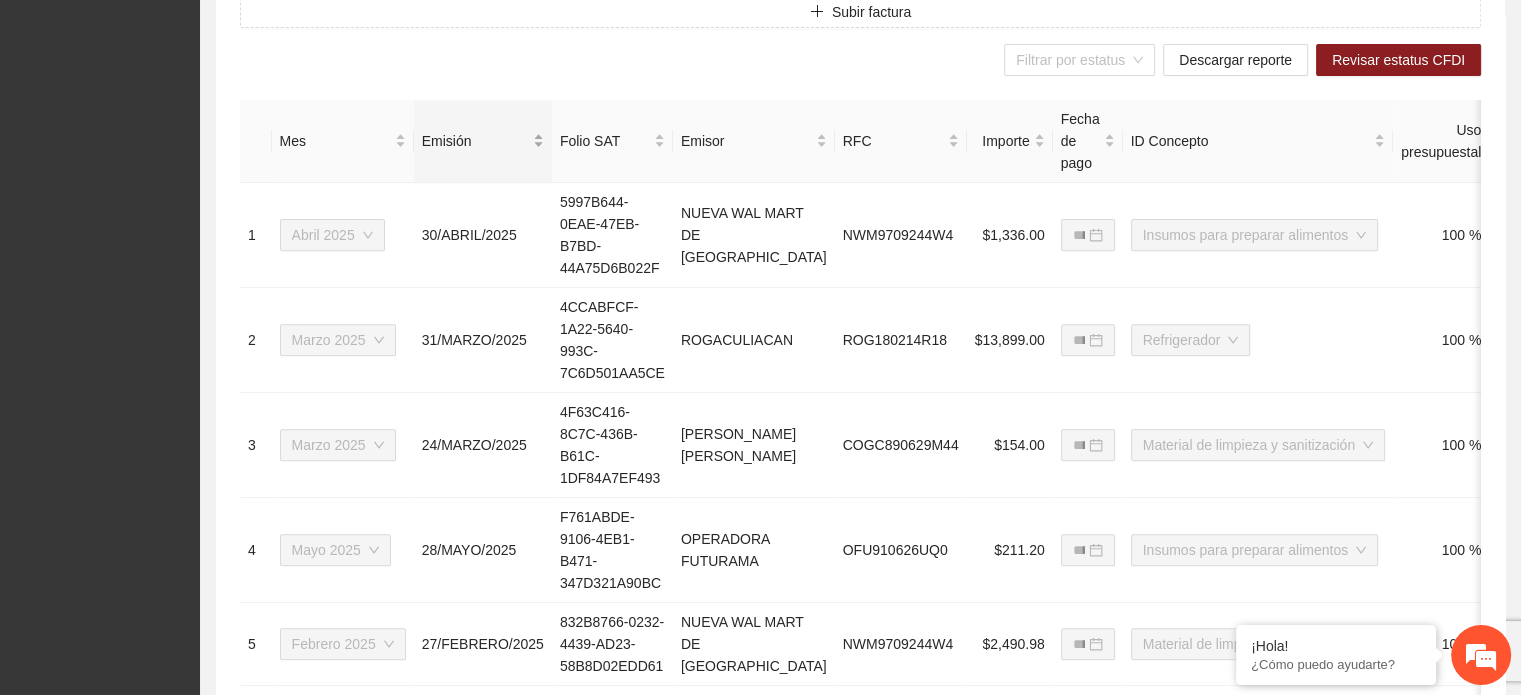 click on "Emisión" at bounding box center (475, 141) 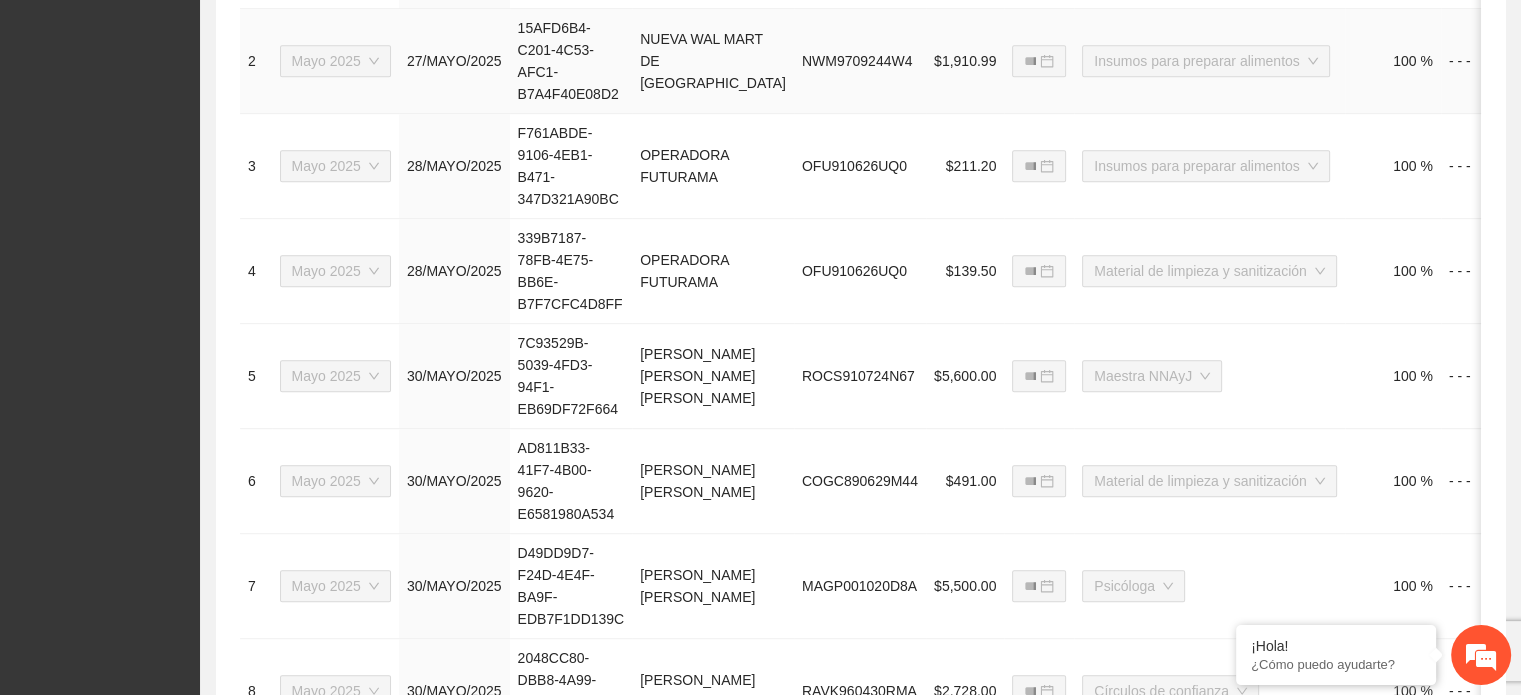 scroll, scrollTop: 1416, scrollLeft: 0, axis: vertical 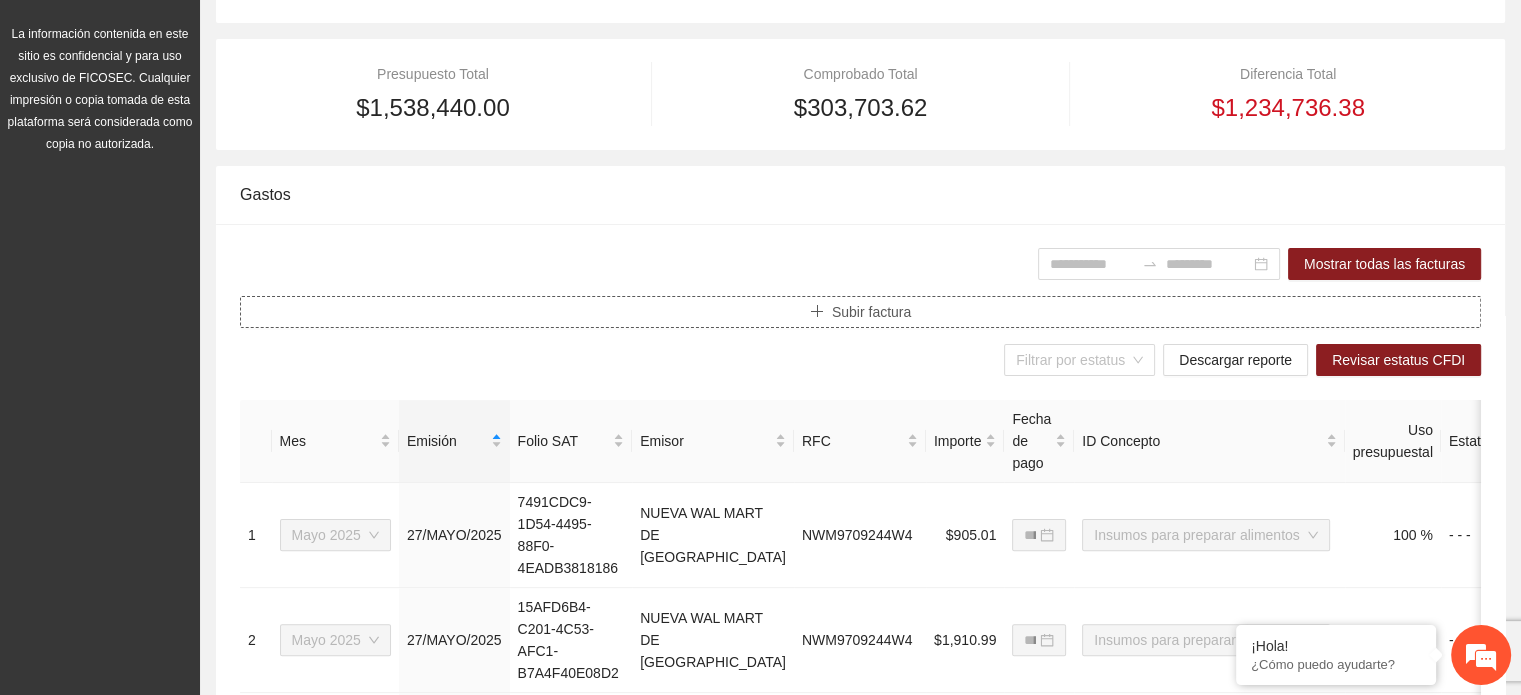 click on "Subir factura" at bounding box center (871, 312) 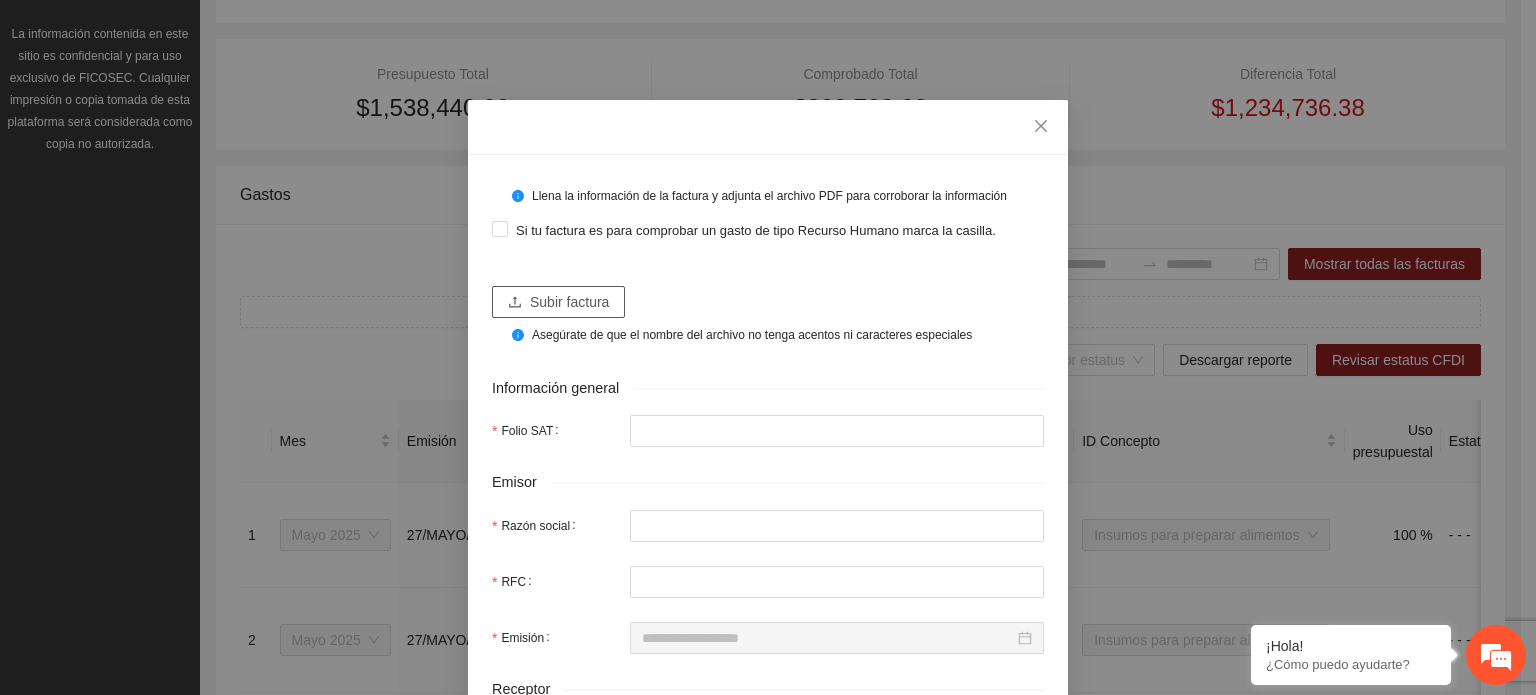 click on "Subir factura" at bounding box center (569, 302) 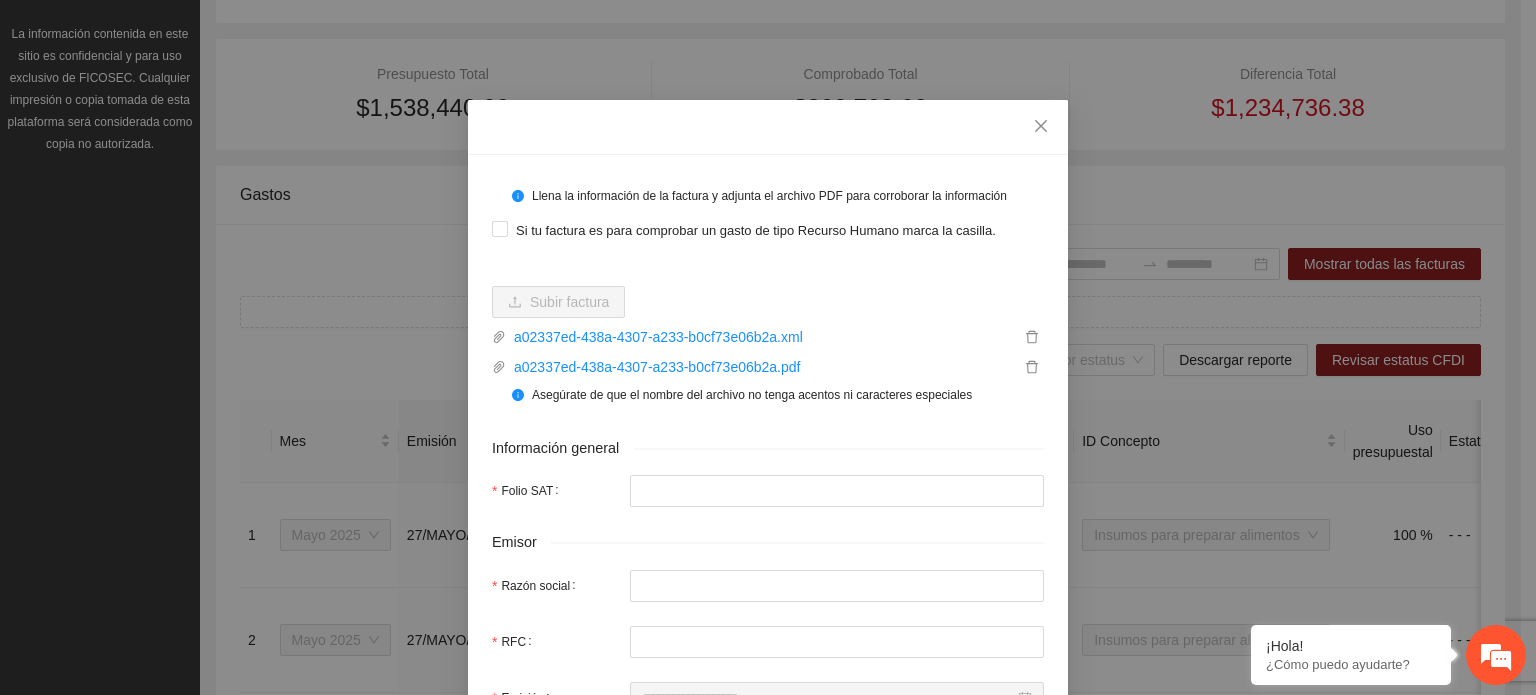 type on "**********" 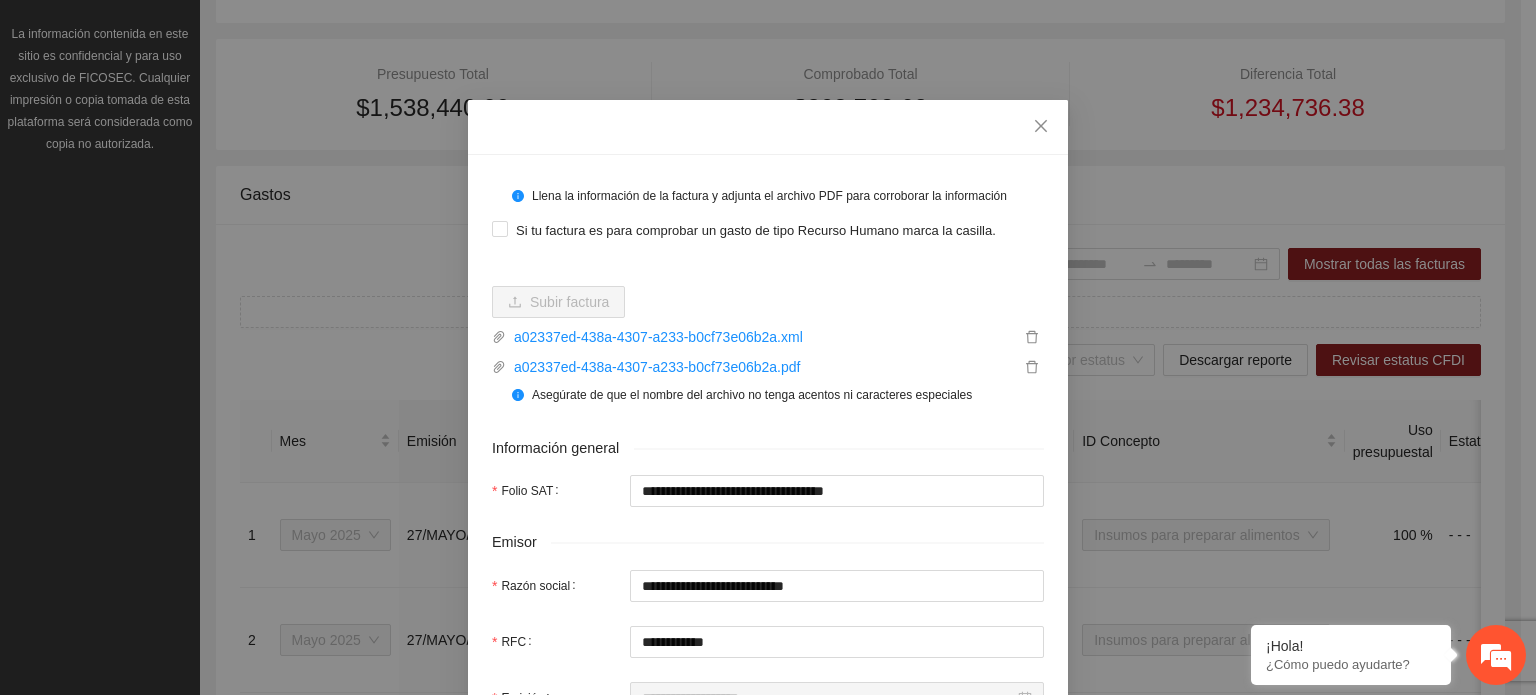 type on "**********" 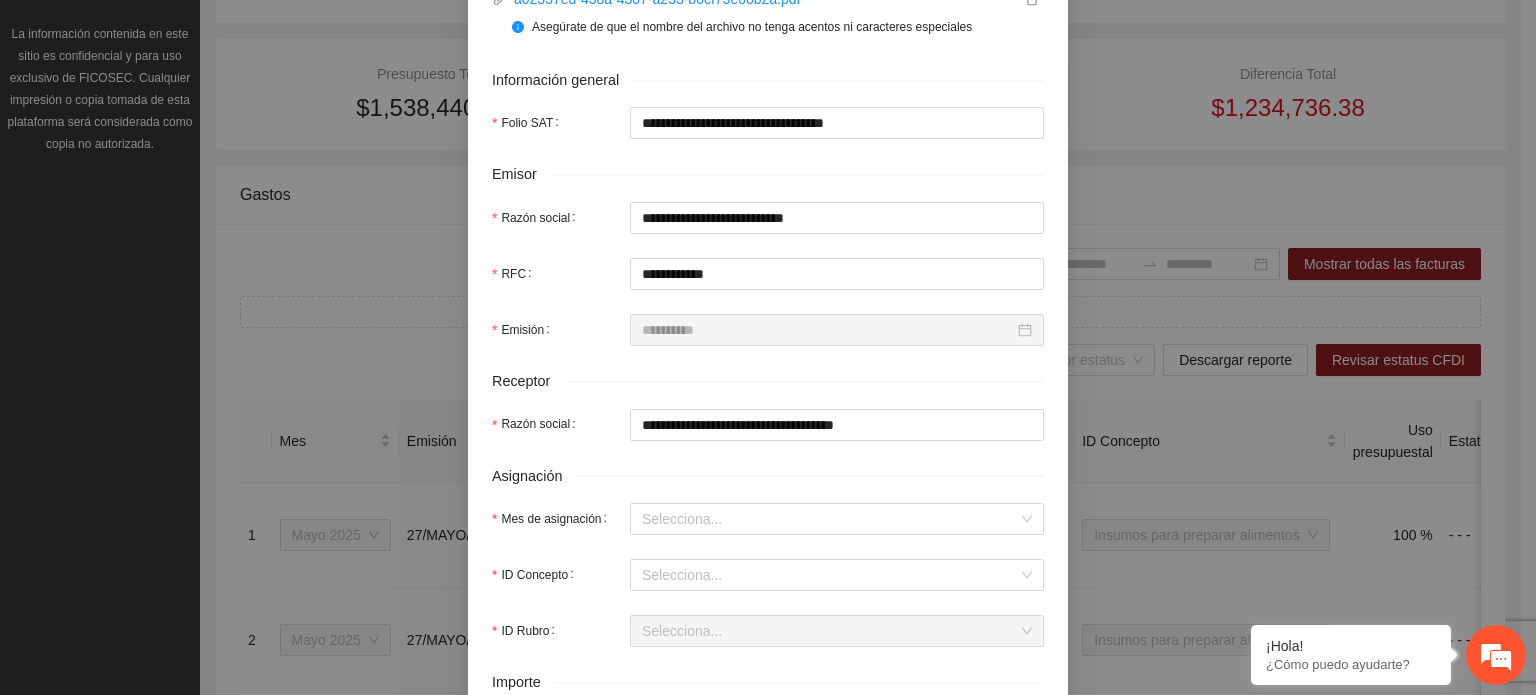 scroll, scrollTop: 500, scrollLeft: 0, axis: vertical 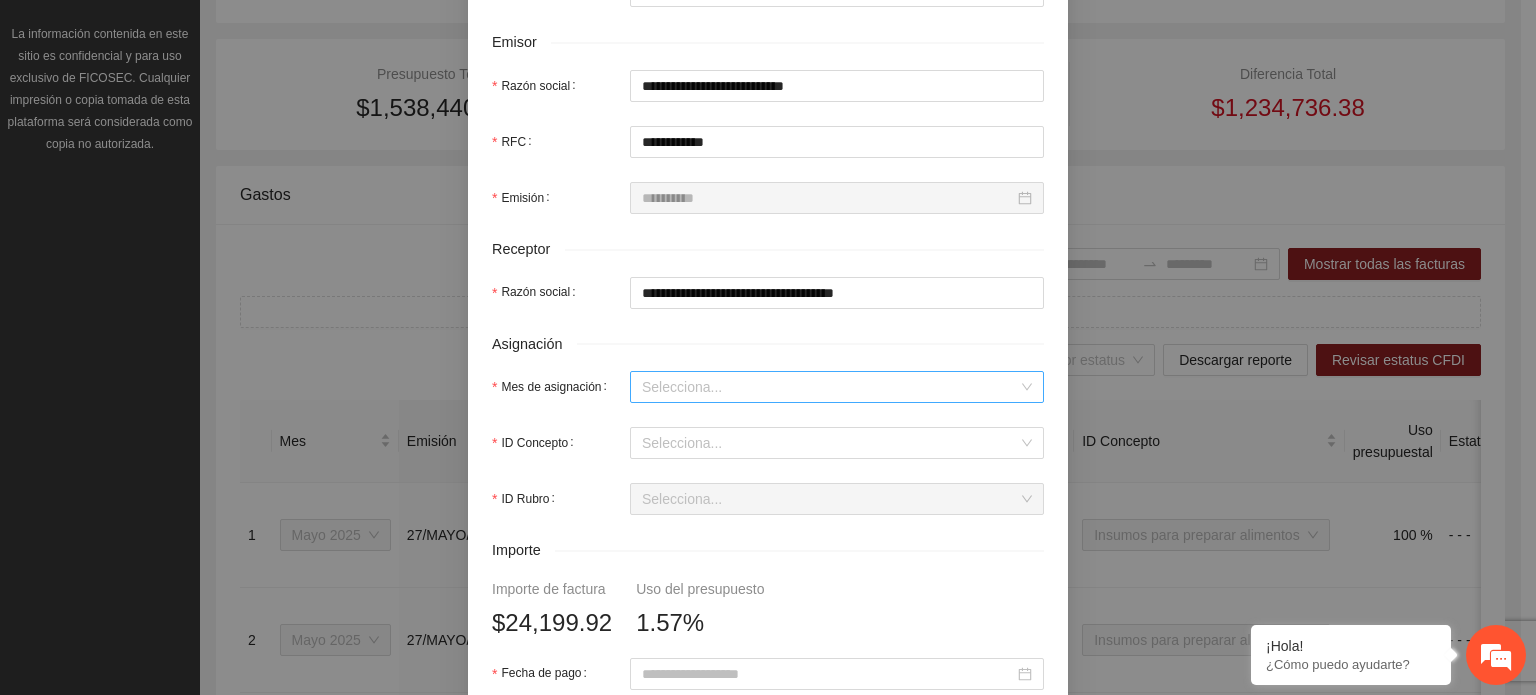 click on "Mes de asignación" at bounding box center (830, 387) 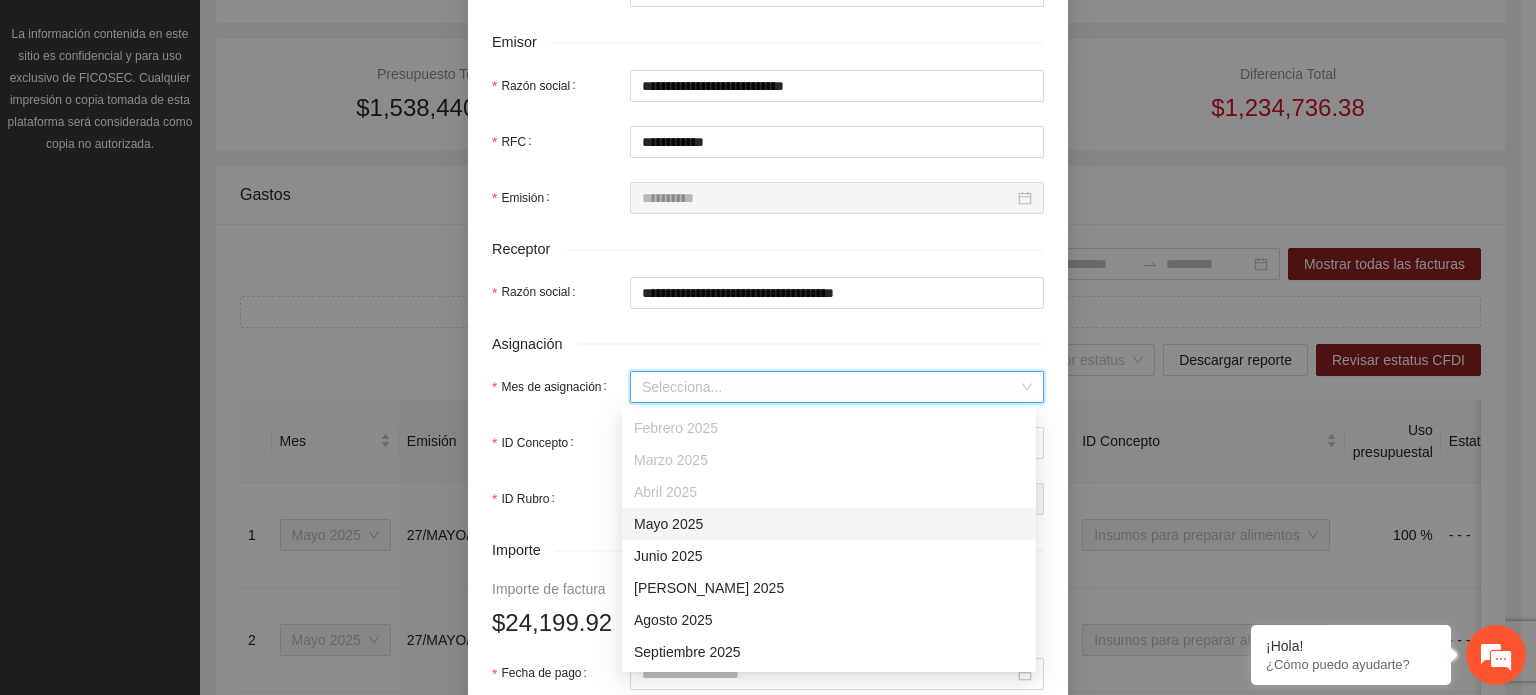 click on "Mayo 2025" at bounding box center [829, 524] 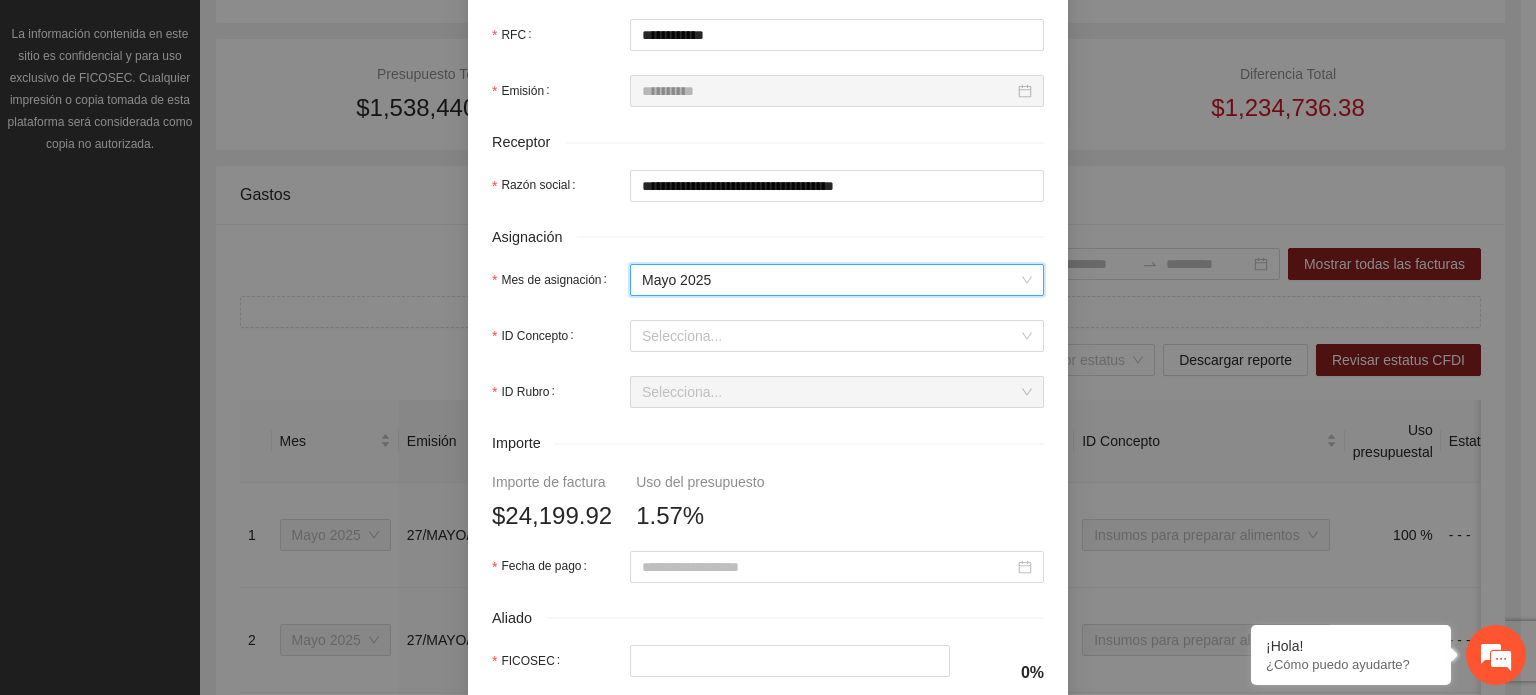scroll, scrollTop: 700, scrollLeft: 0, axis: vertical 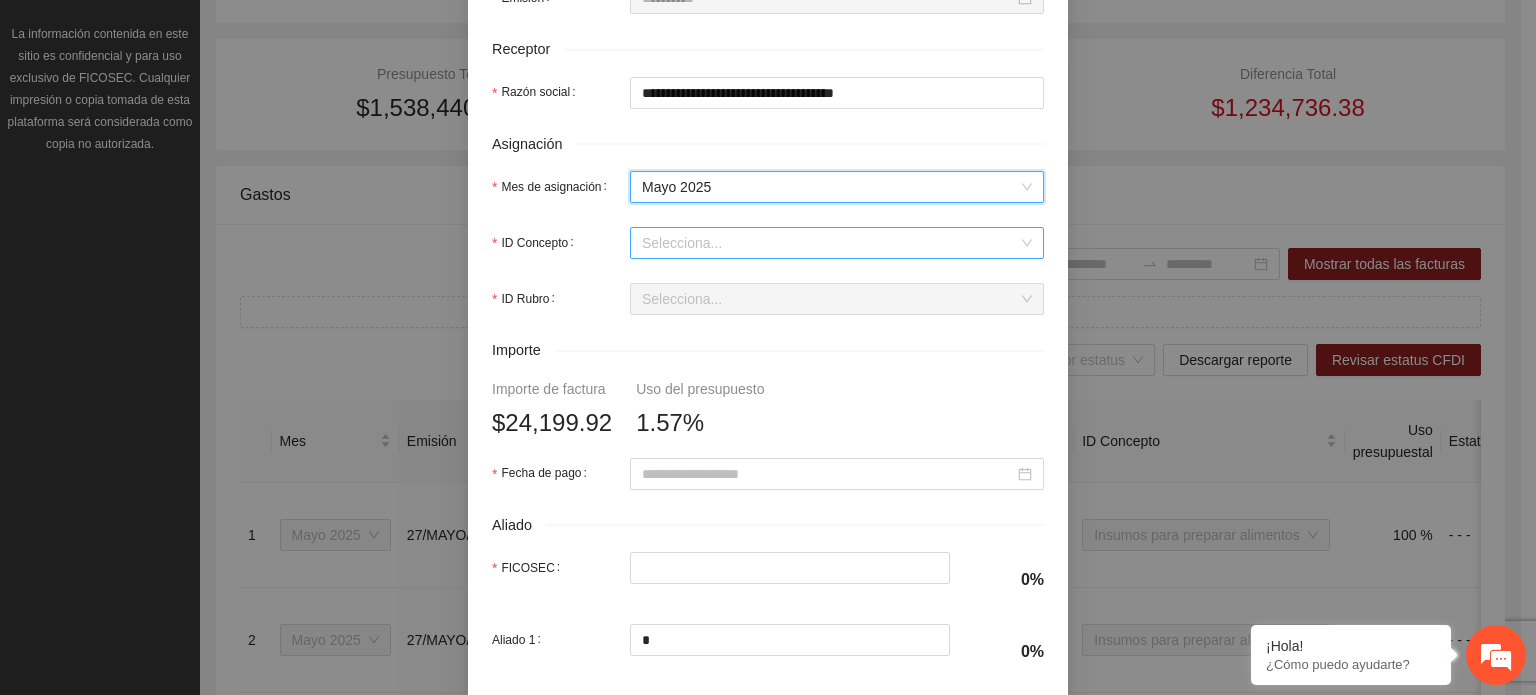 click on "ID Concepto" at bounding box center [830, 243] 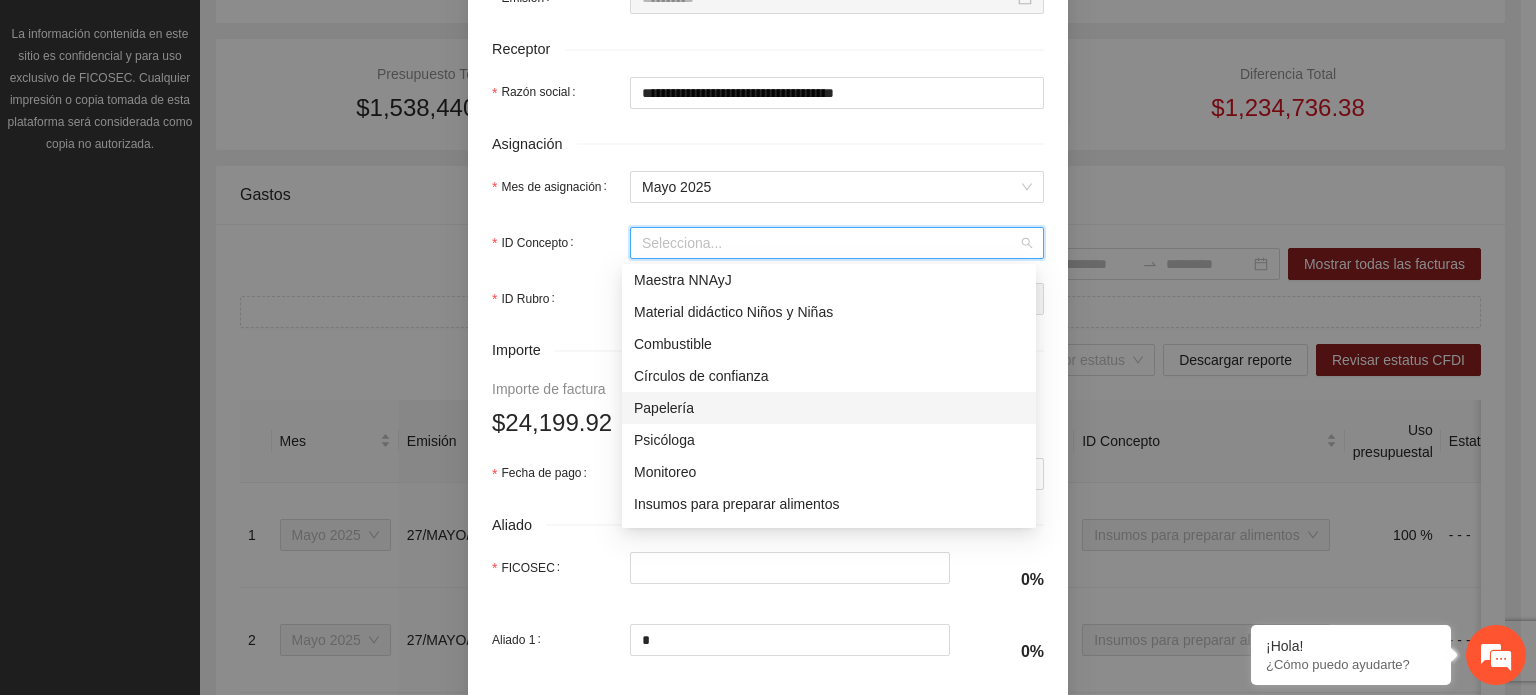 scroll, scrollTop: 200, scrollLeft: 0, axis: vertical 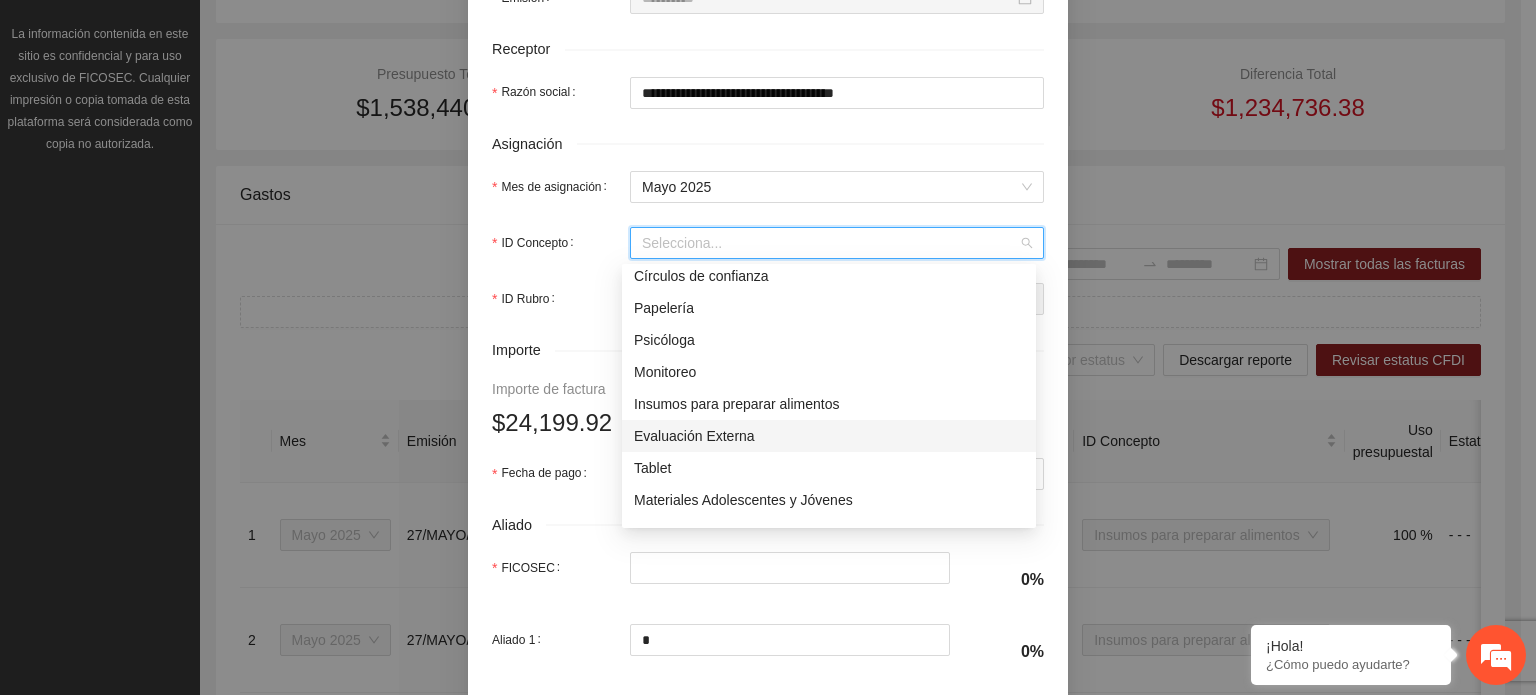 click on "Evaluación Externa" at bounding box center (829, 436) 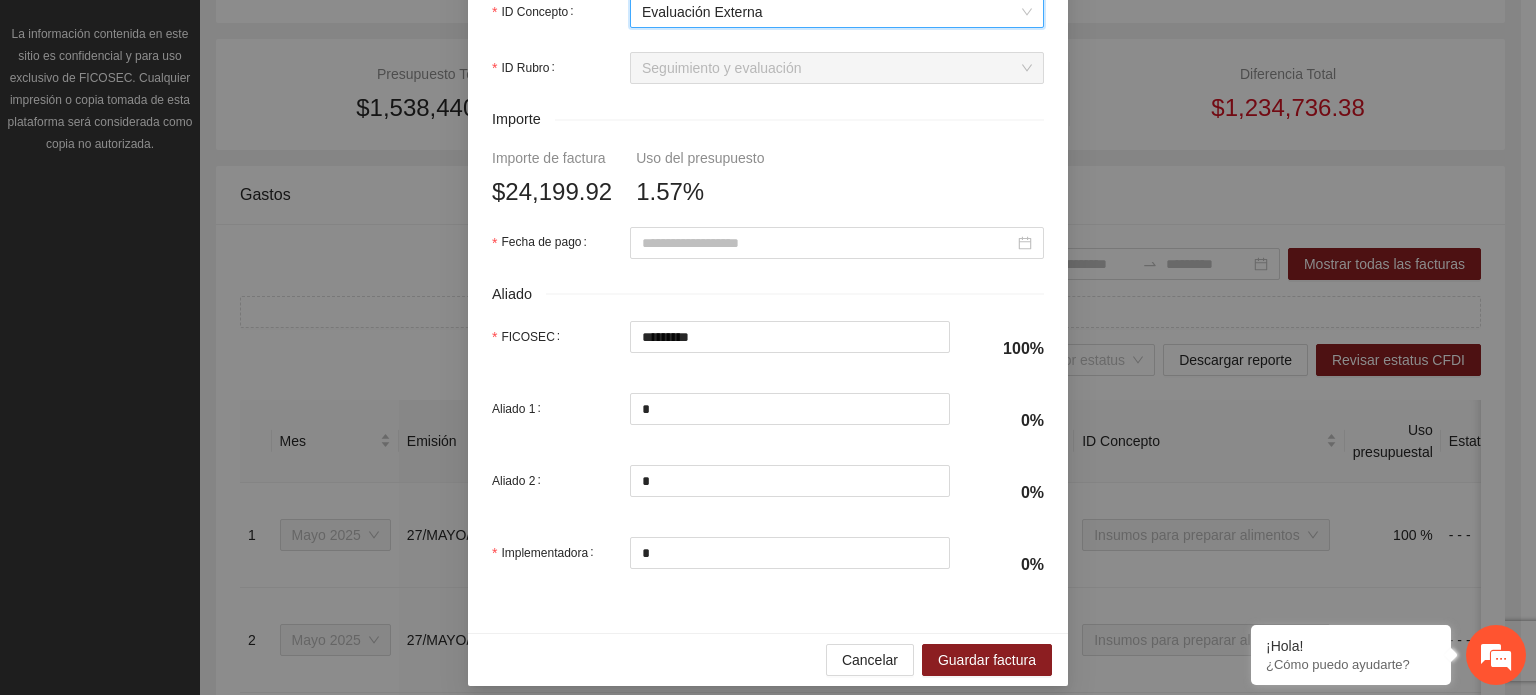 scroll, scrollTop: 945, scrollLeft: 0, axis: vertical 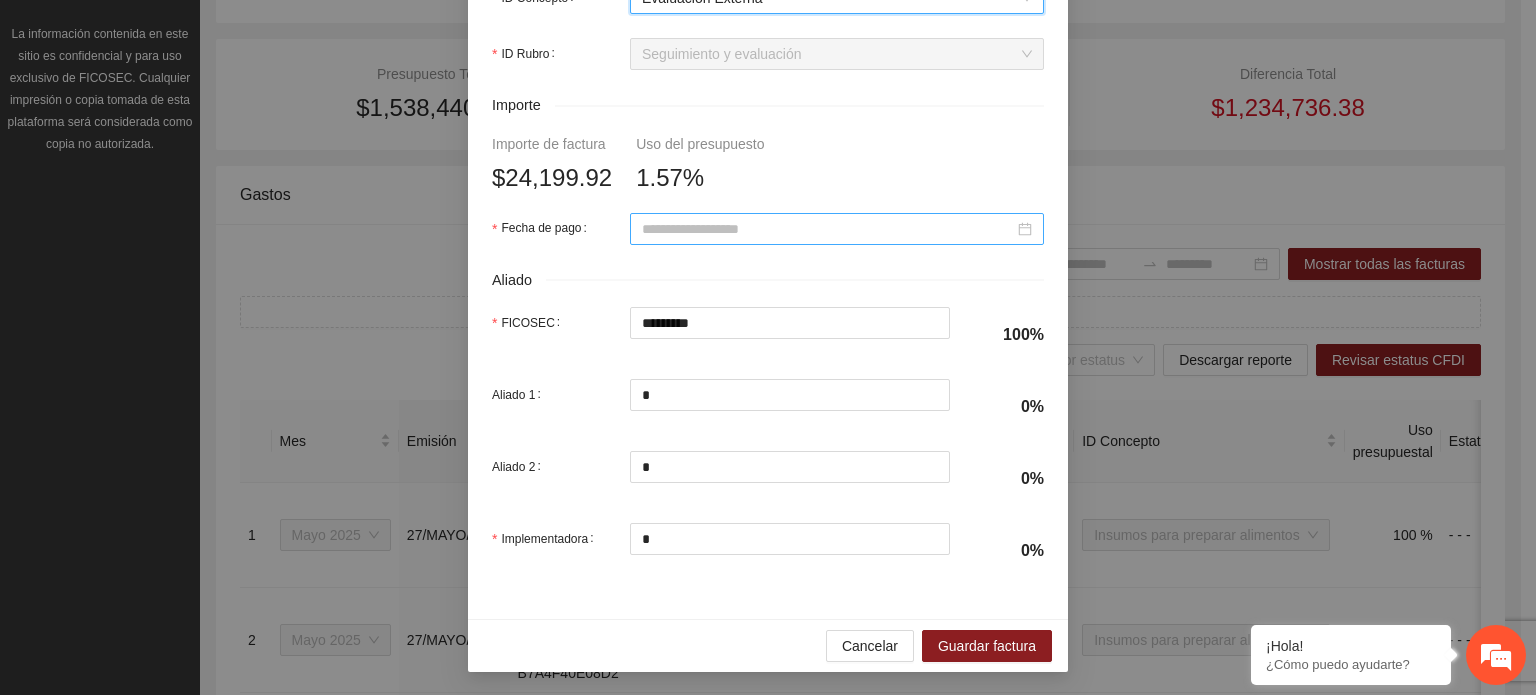 click on "Fecha de pago" at bounding box center (828, 229) 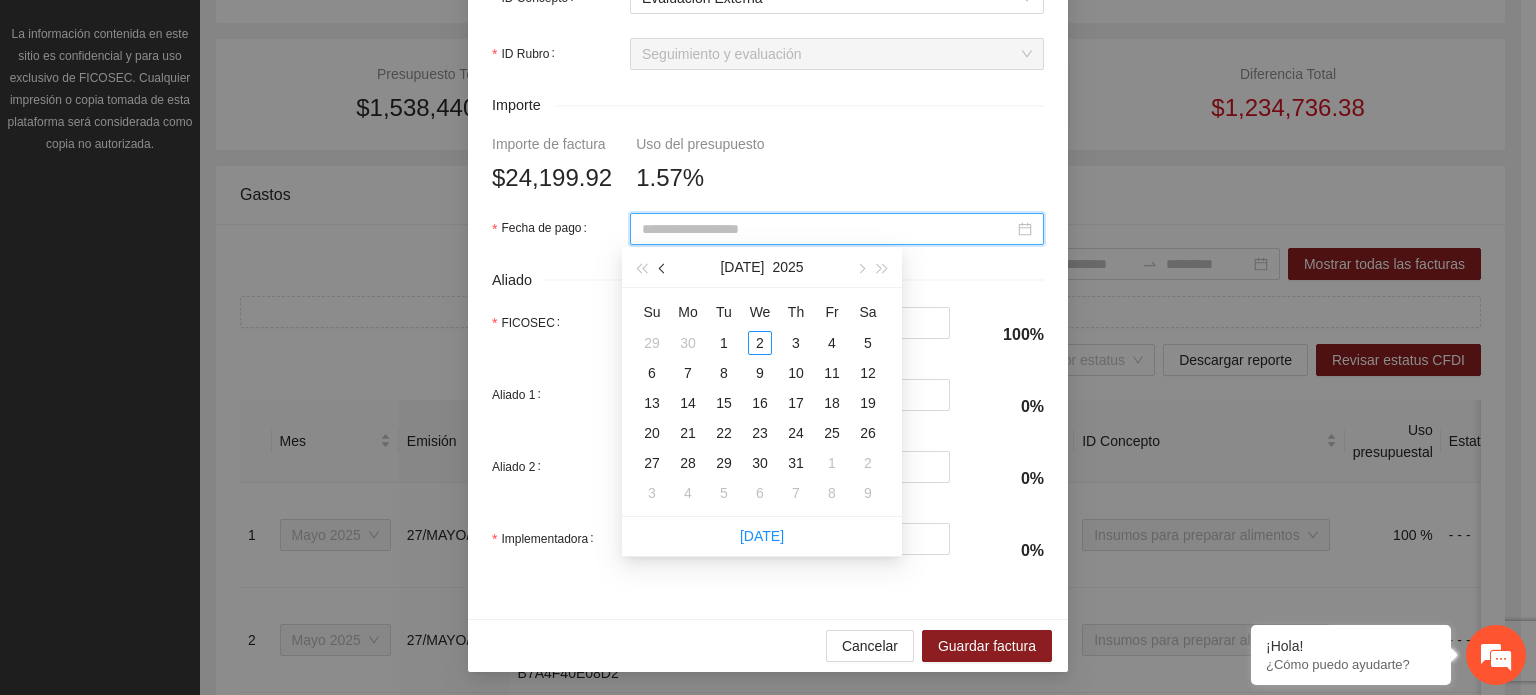 click at bounding box center [663, 267] 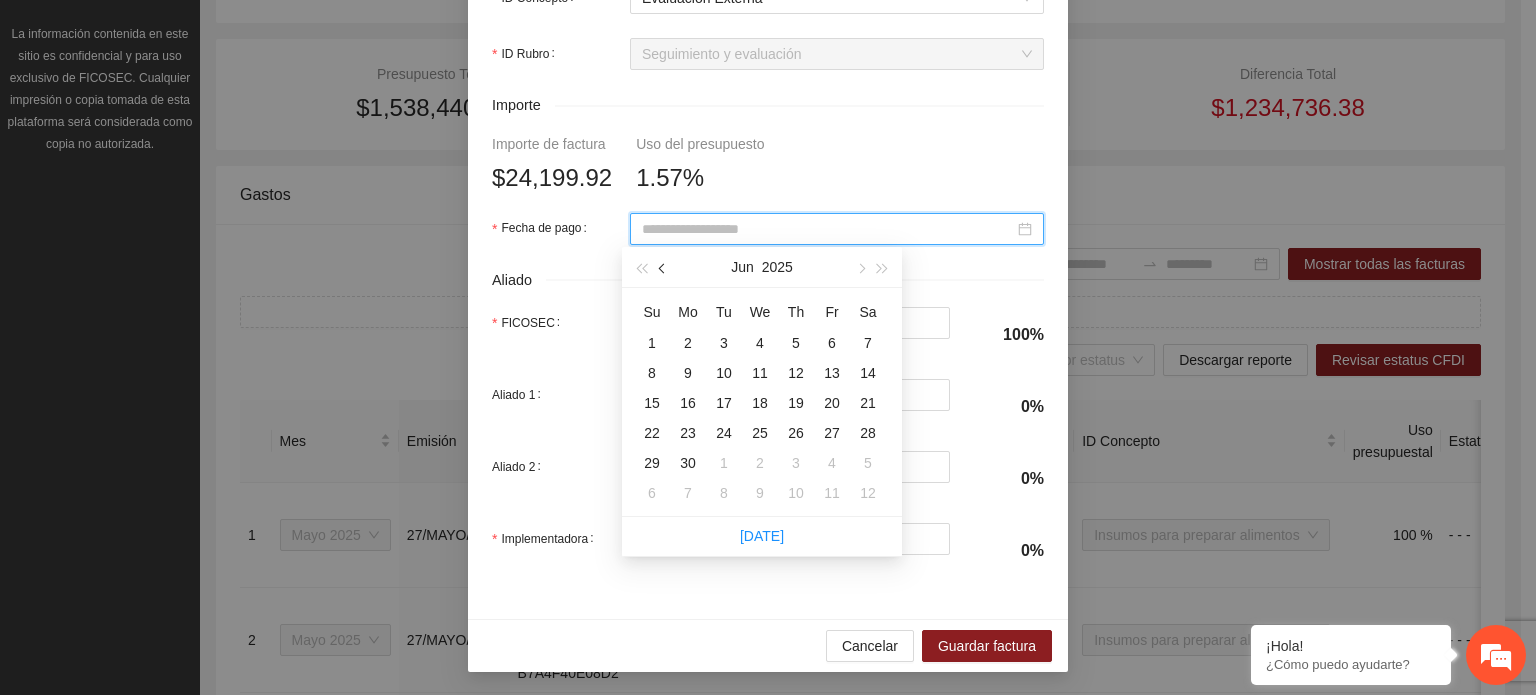 click at bounding box center [663, 267] 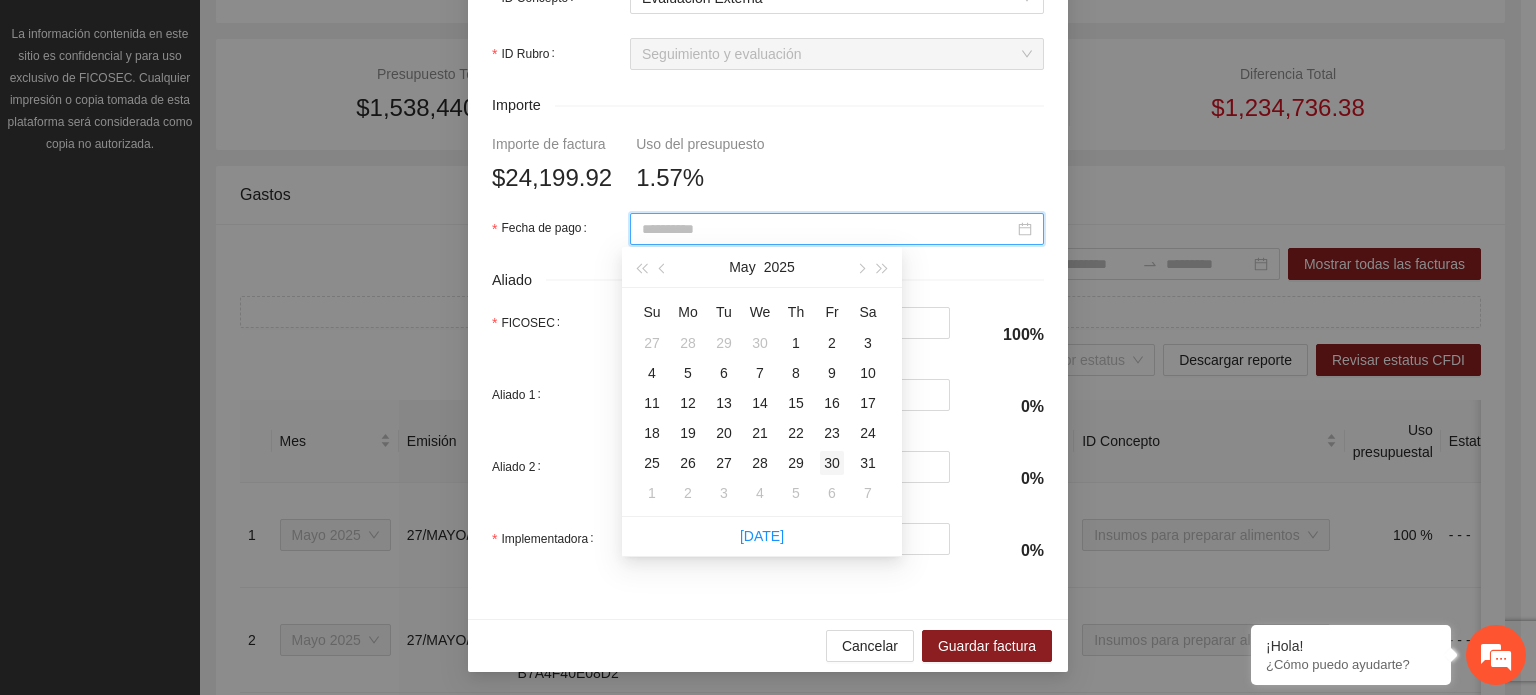 type on "**********" 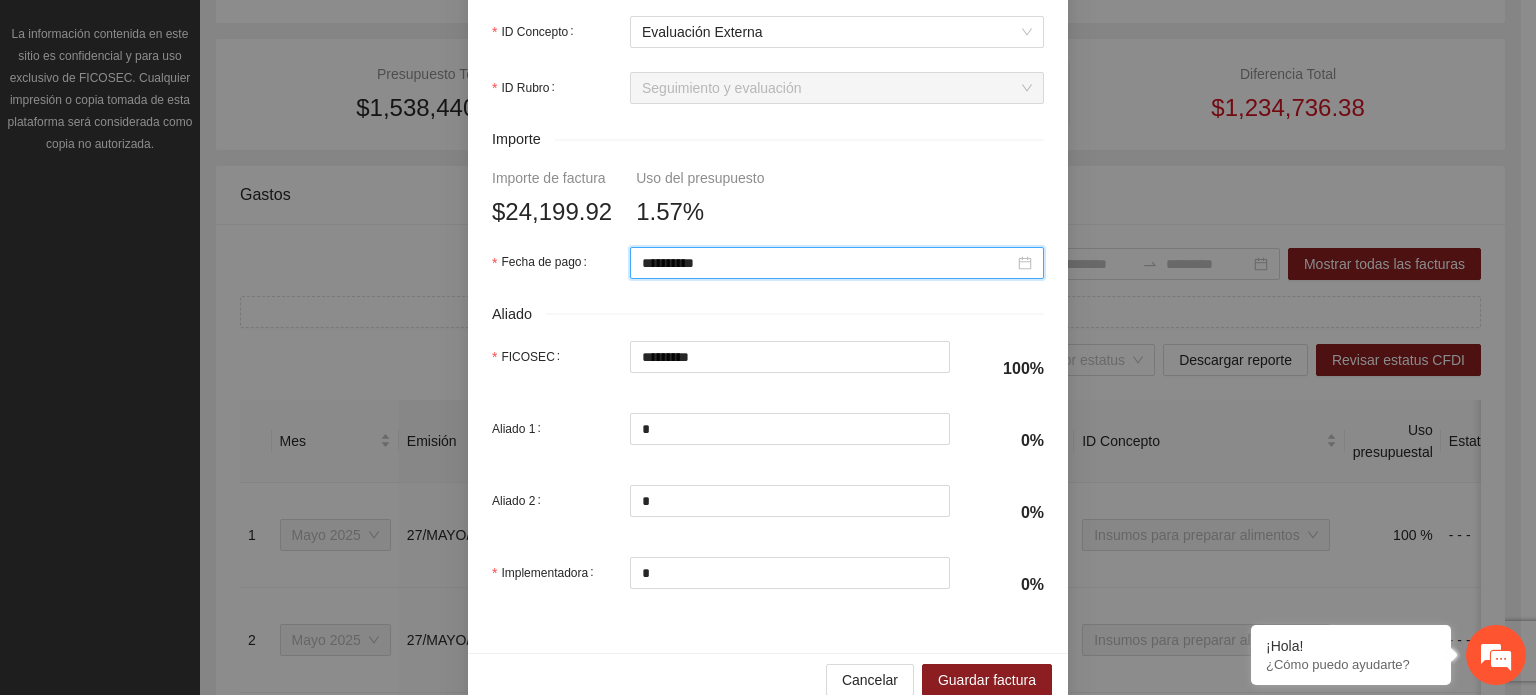 scroll, scrollTop: 945, scrollLeft: 0, axis: vertical 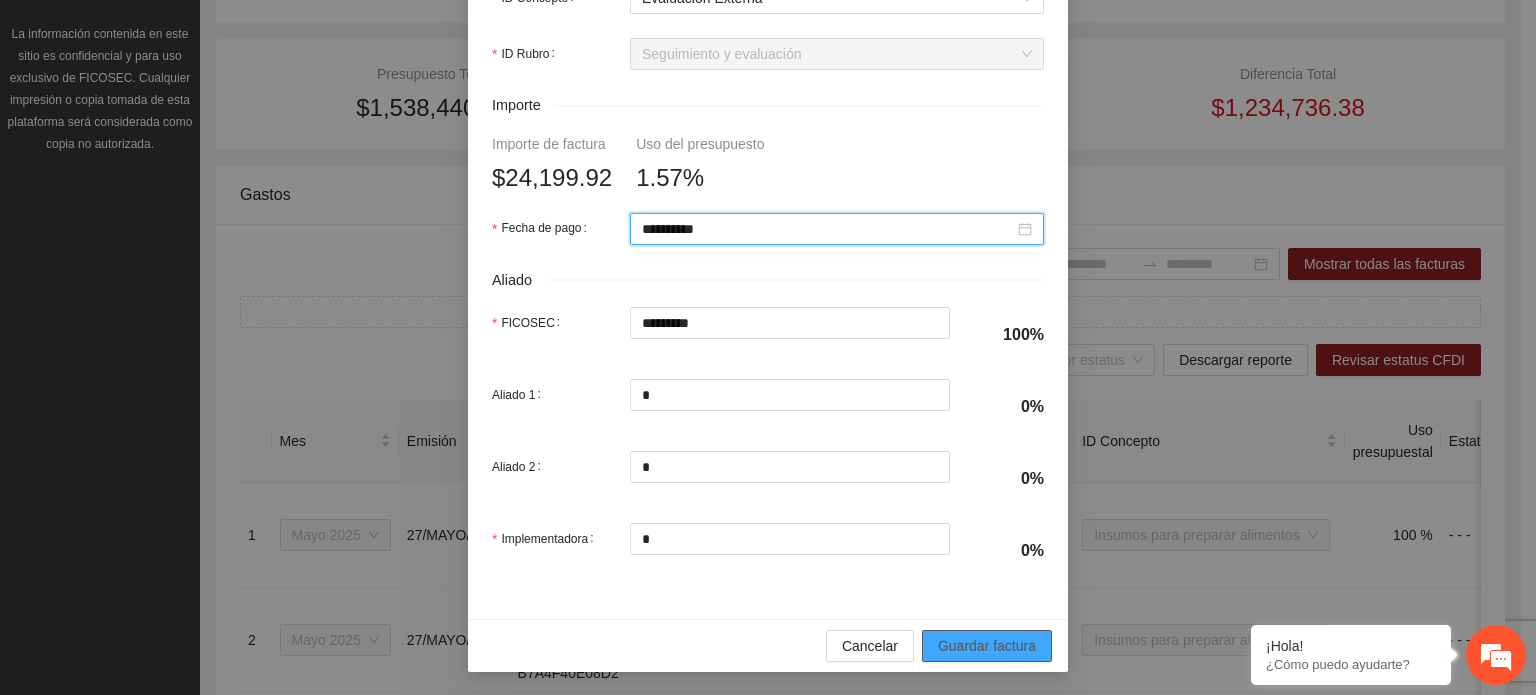 click on "Guardar factura" at bounding box center [987, 646] 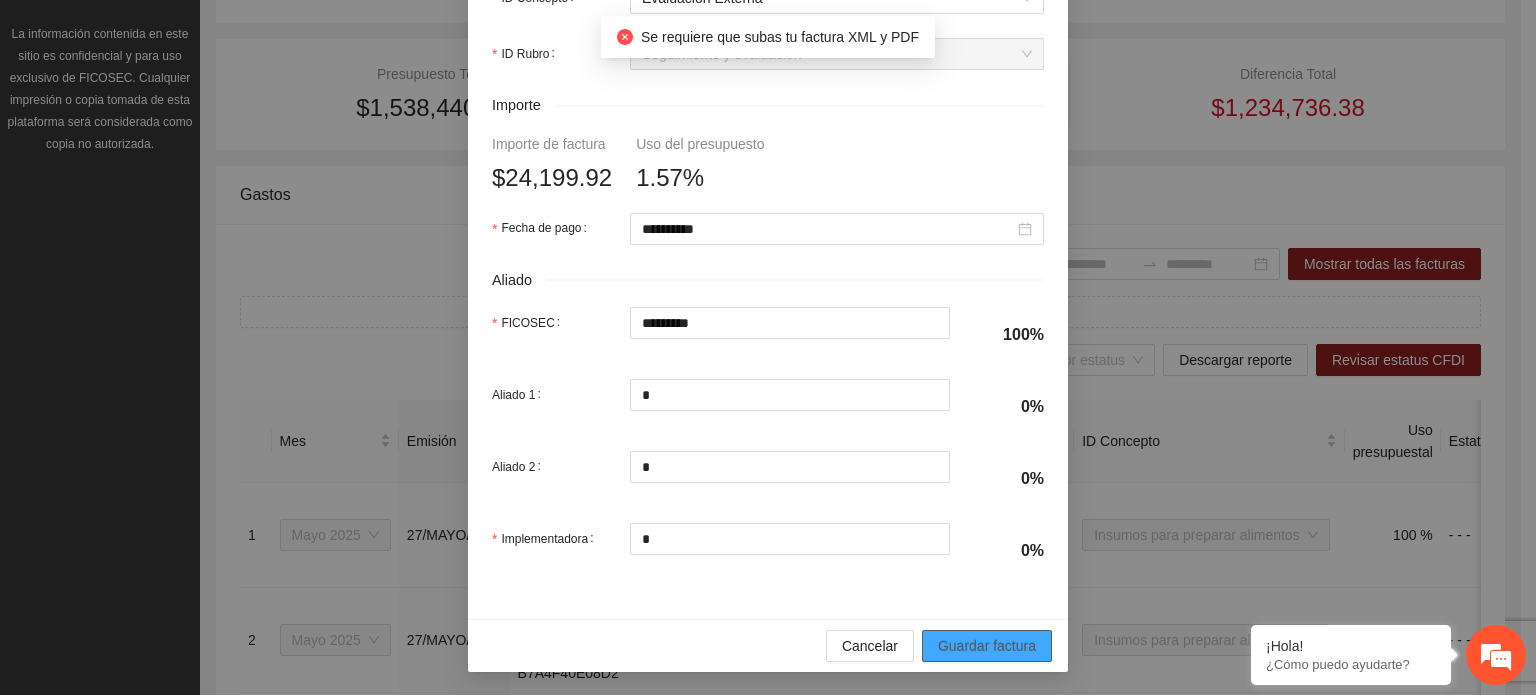 click on "Guardar factura" at bounding box center (987, 646) 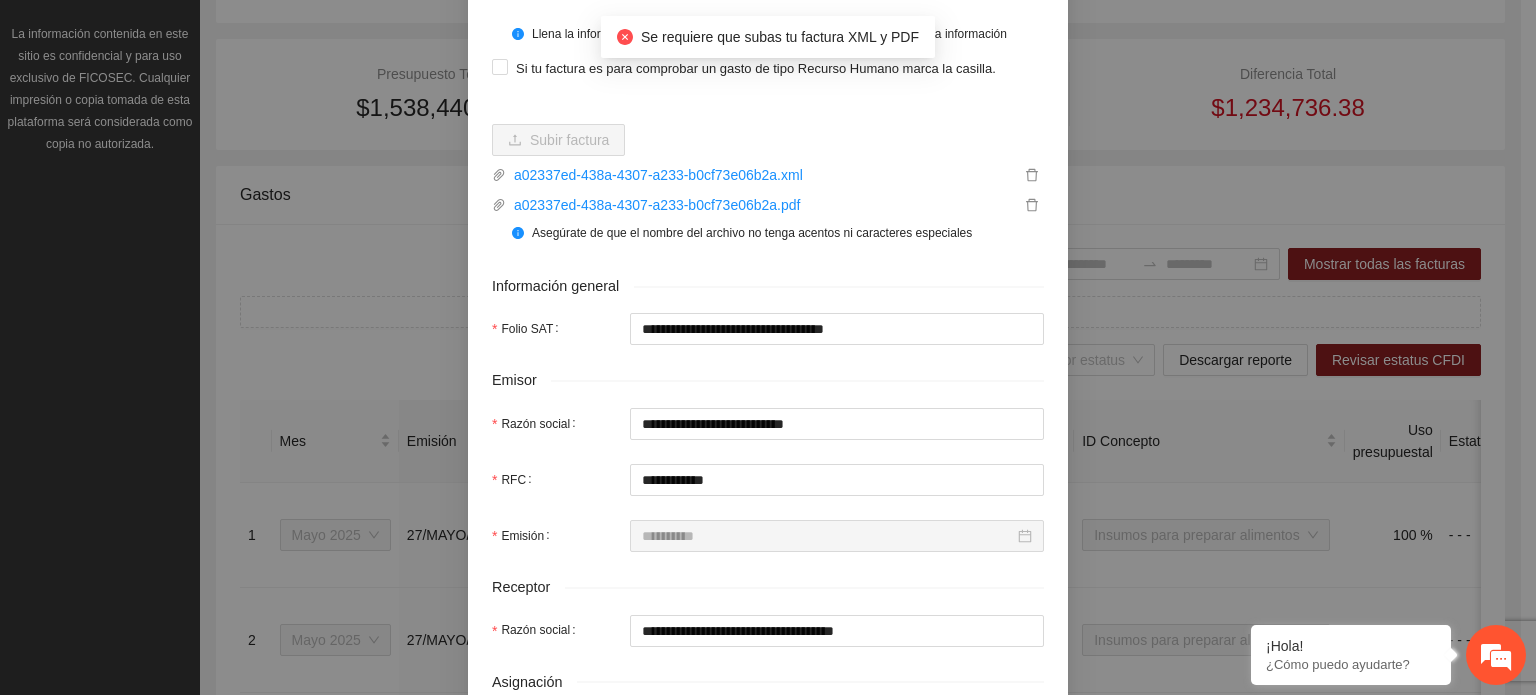scroll, scrollTop: 45, scrollLeft: 0, axis: vertical 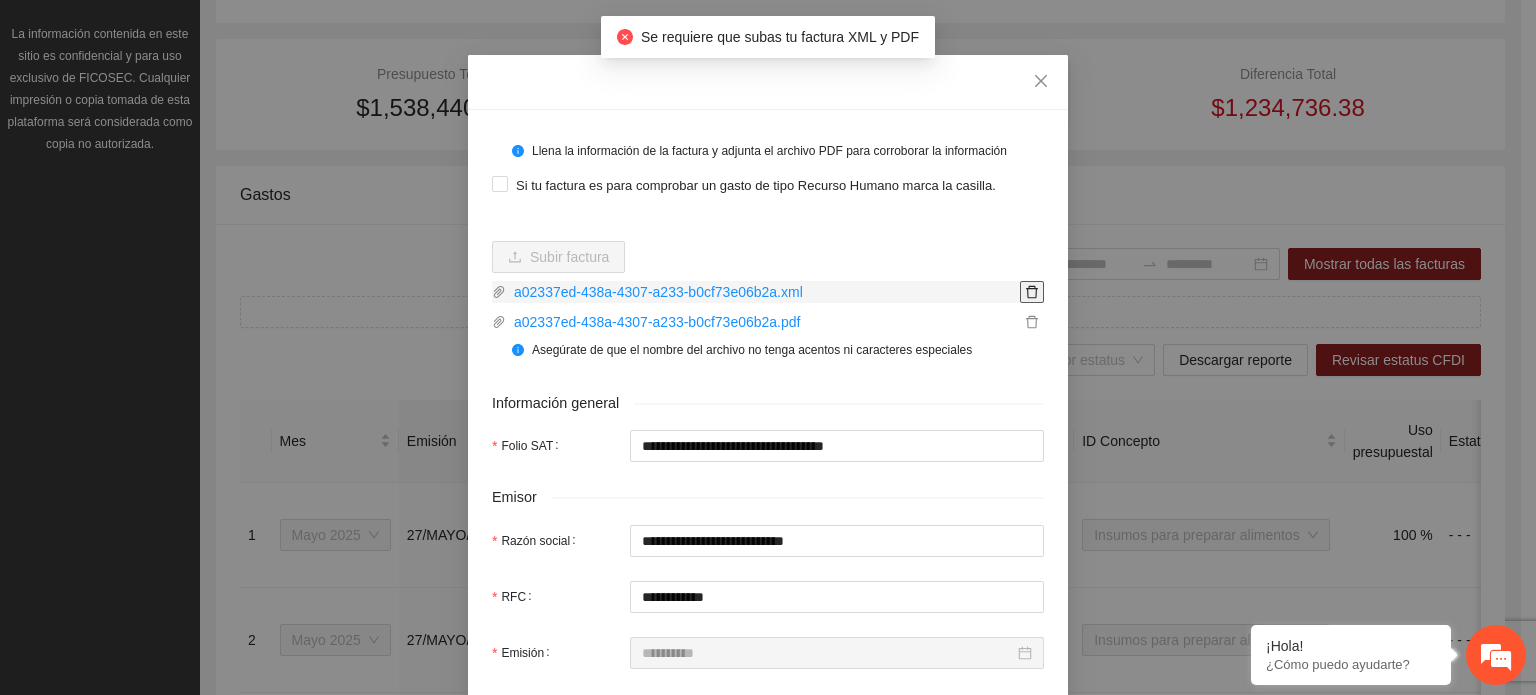 click 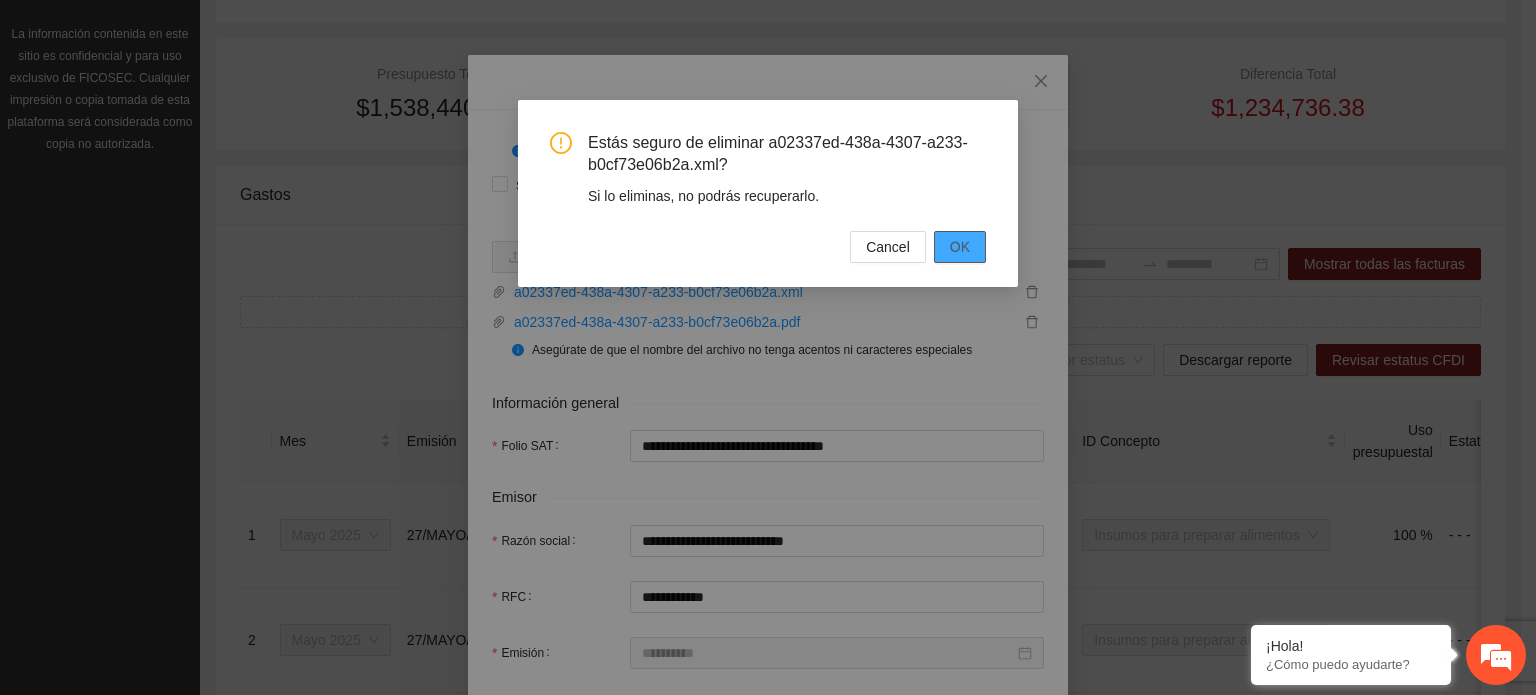 click on "OK" at bounding box center (960, 247) 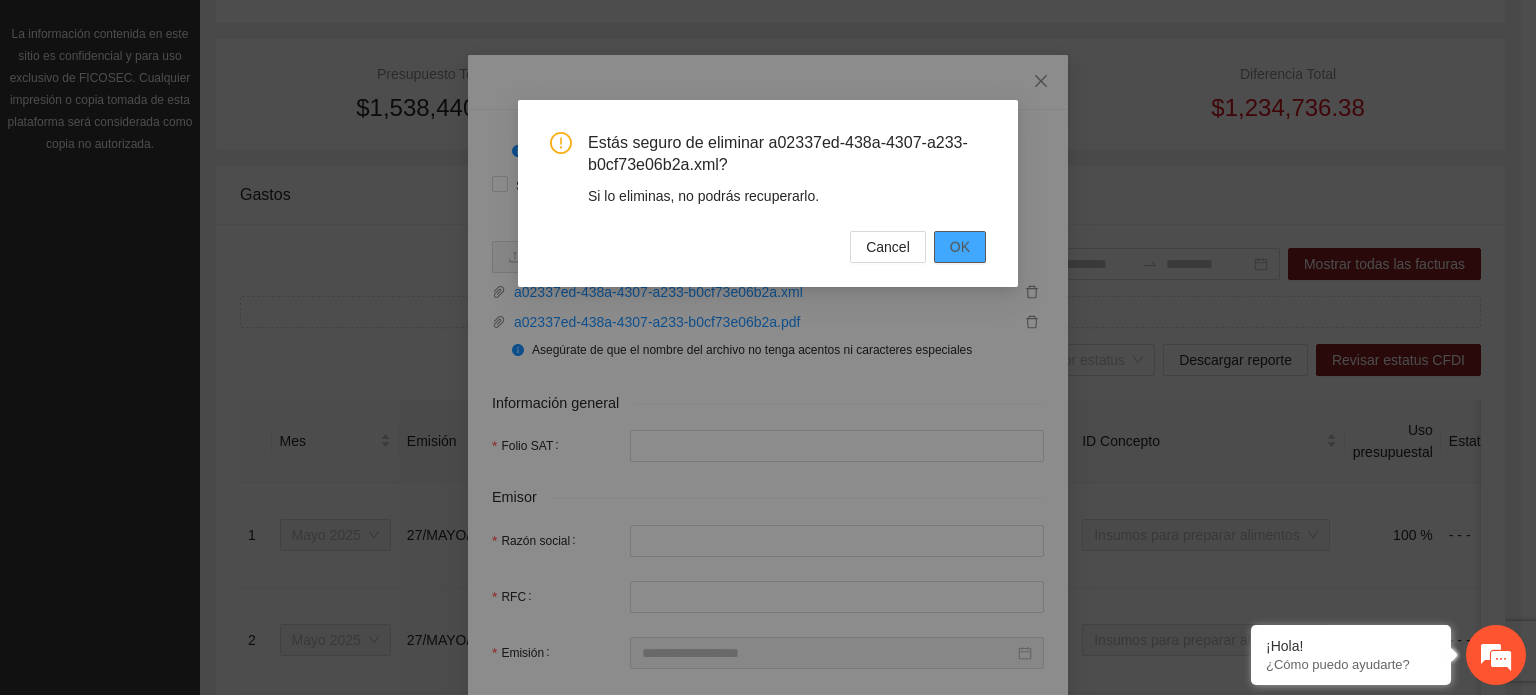 type on "*" 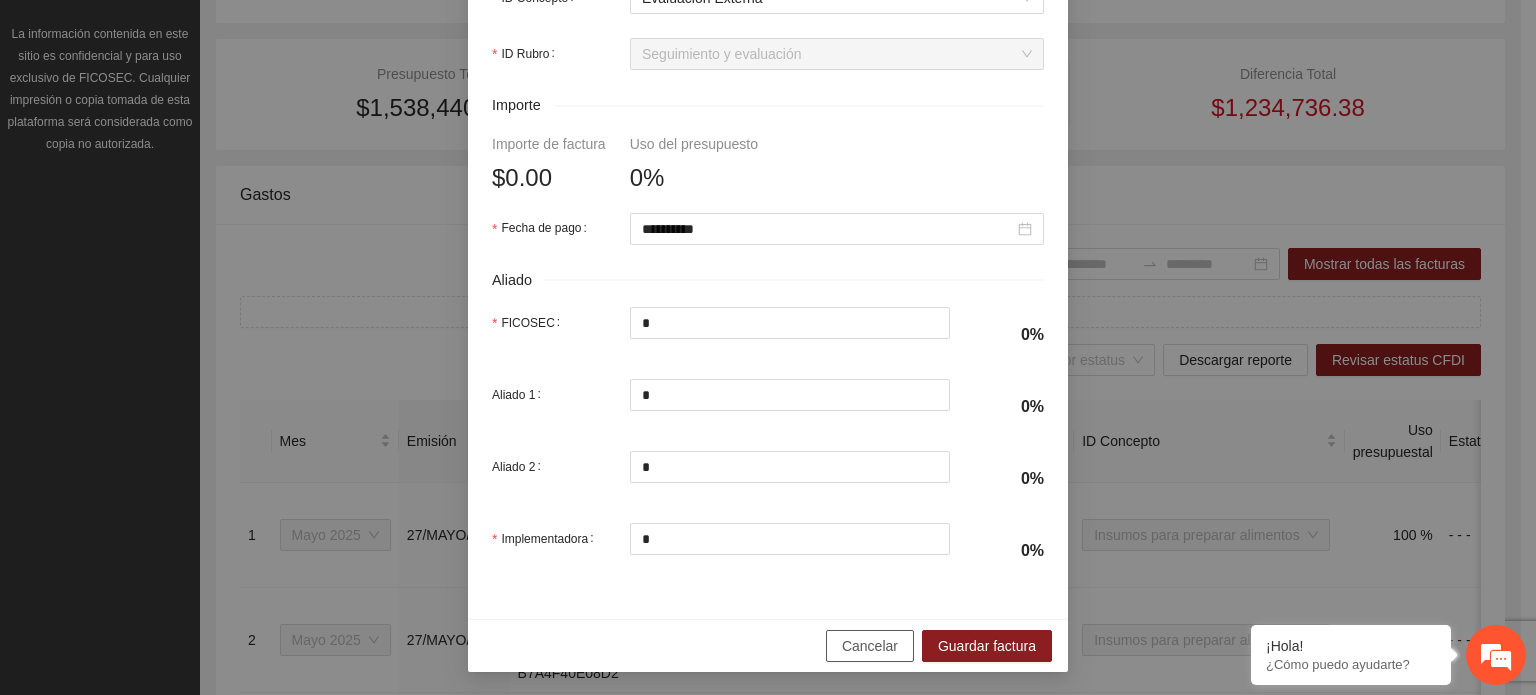 click on "Cancelar" at bounding box center [870, 646] 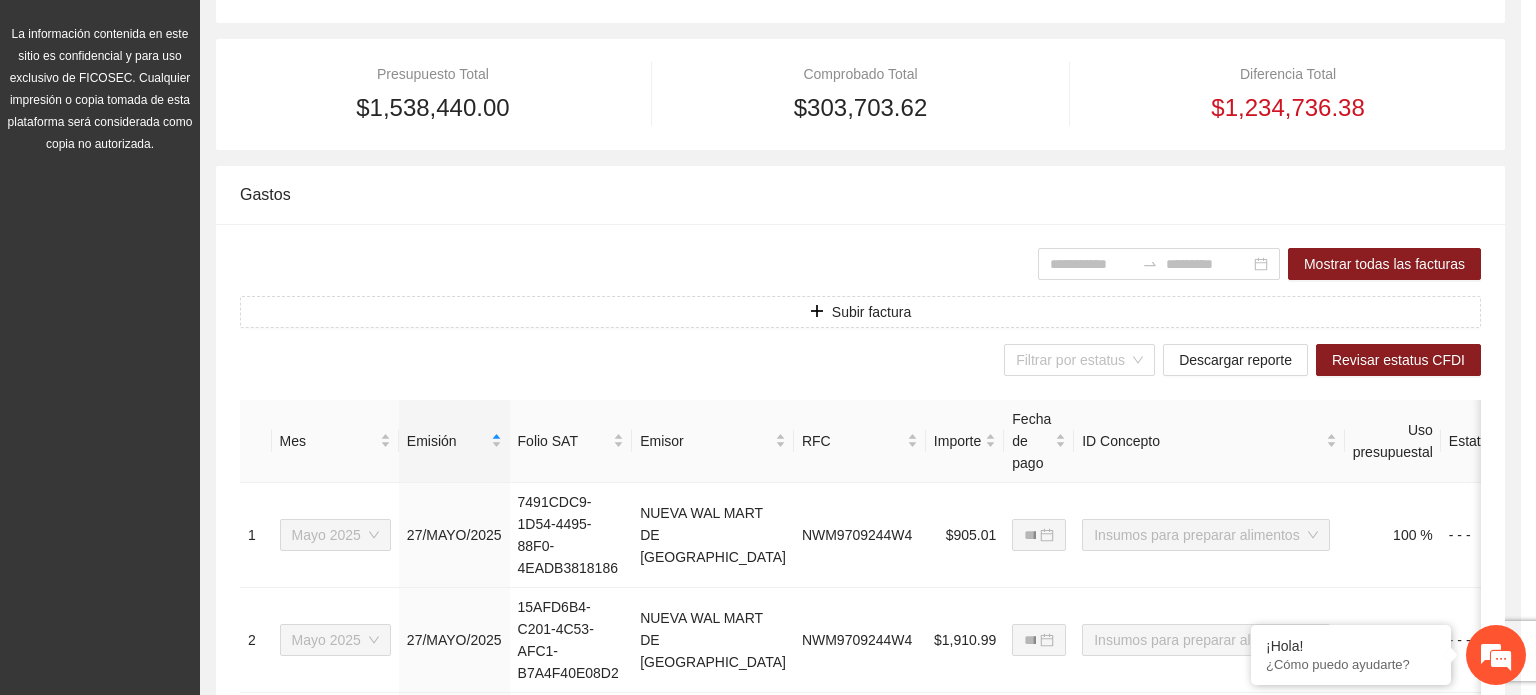 scroll, scrollTop: 785, scrollLeft: 0, axis: vertical 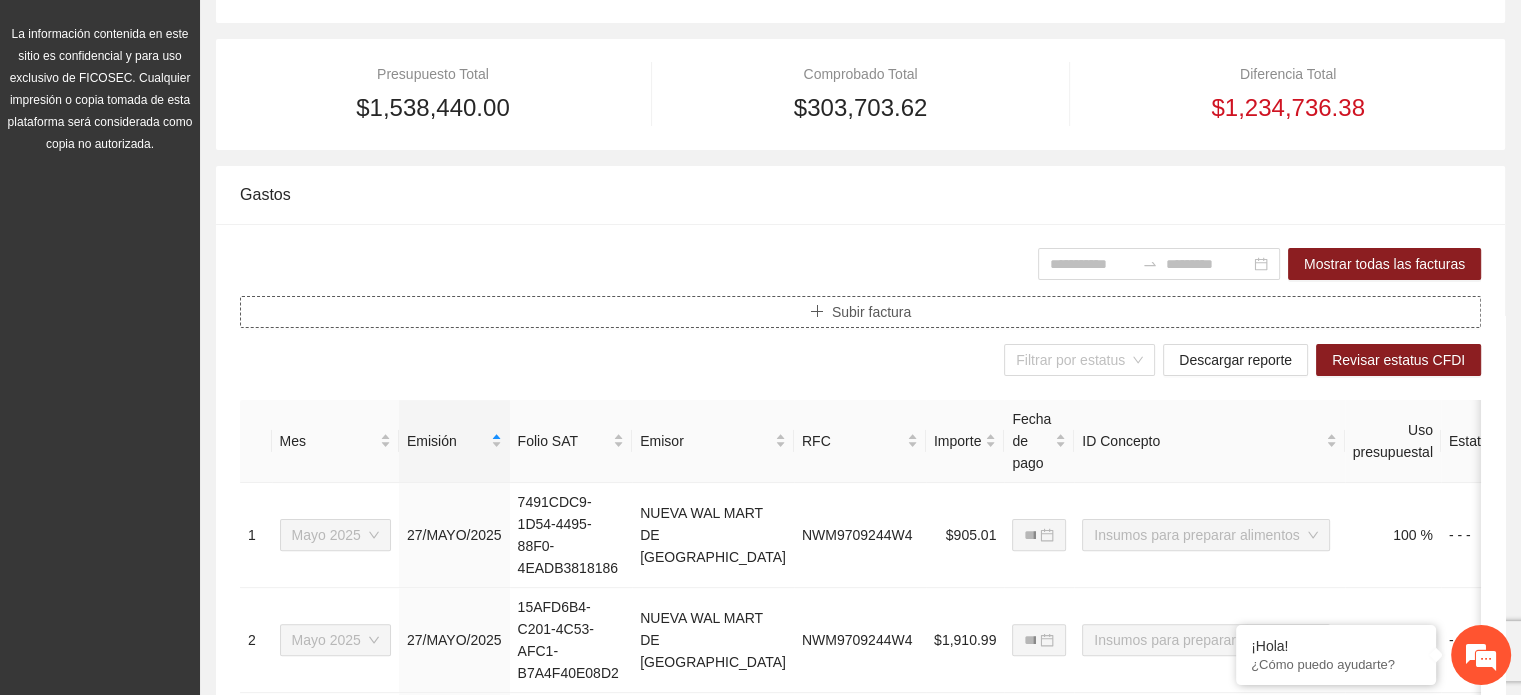 click on "Subir factura" at bounding box center [871, 312] 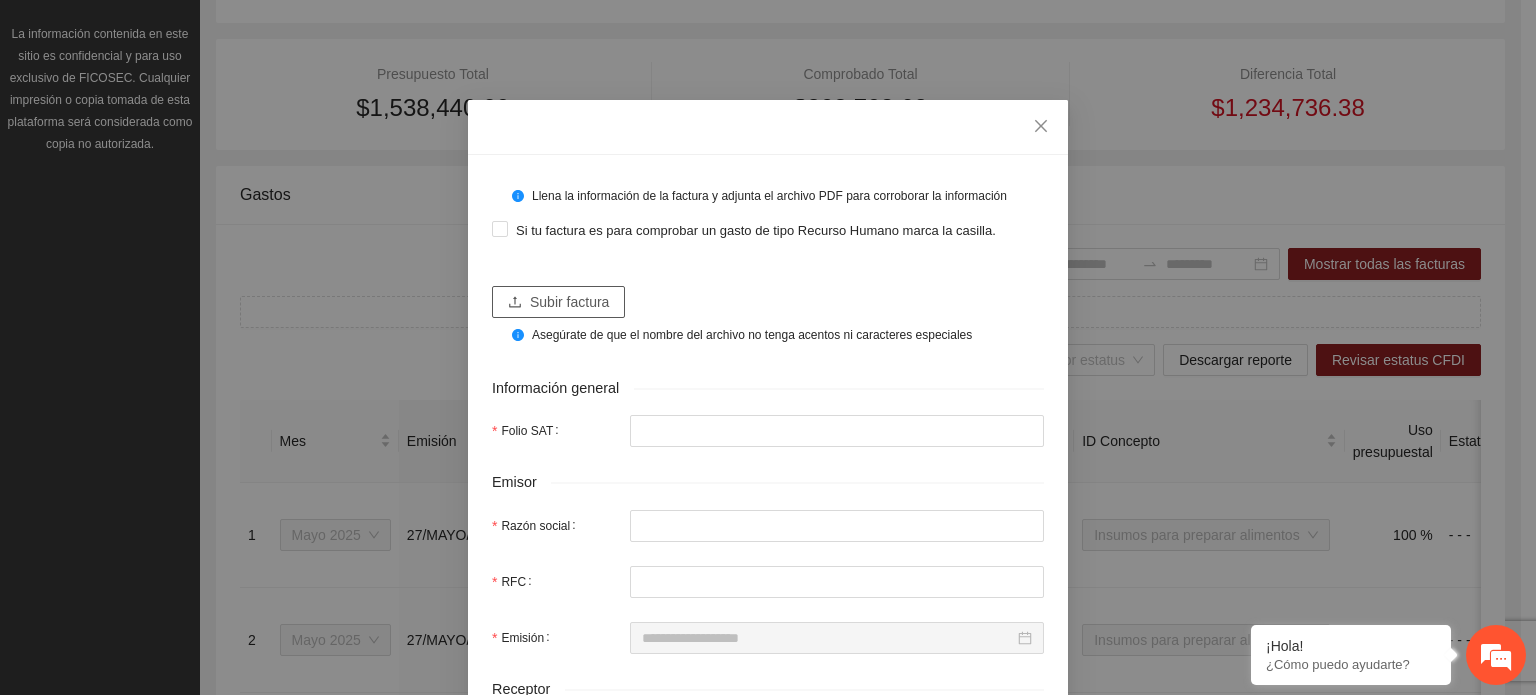 click on "Subir factura" at bounding box center [569, 302] 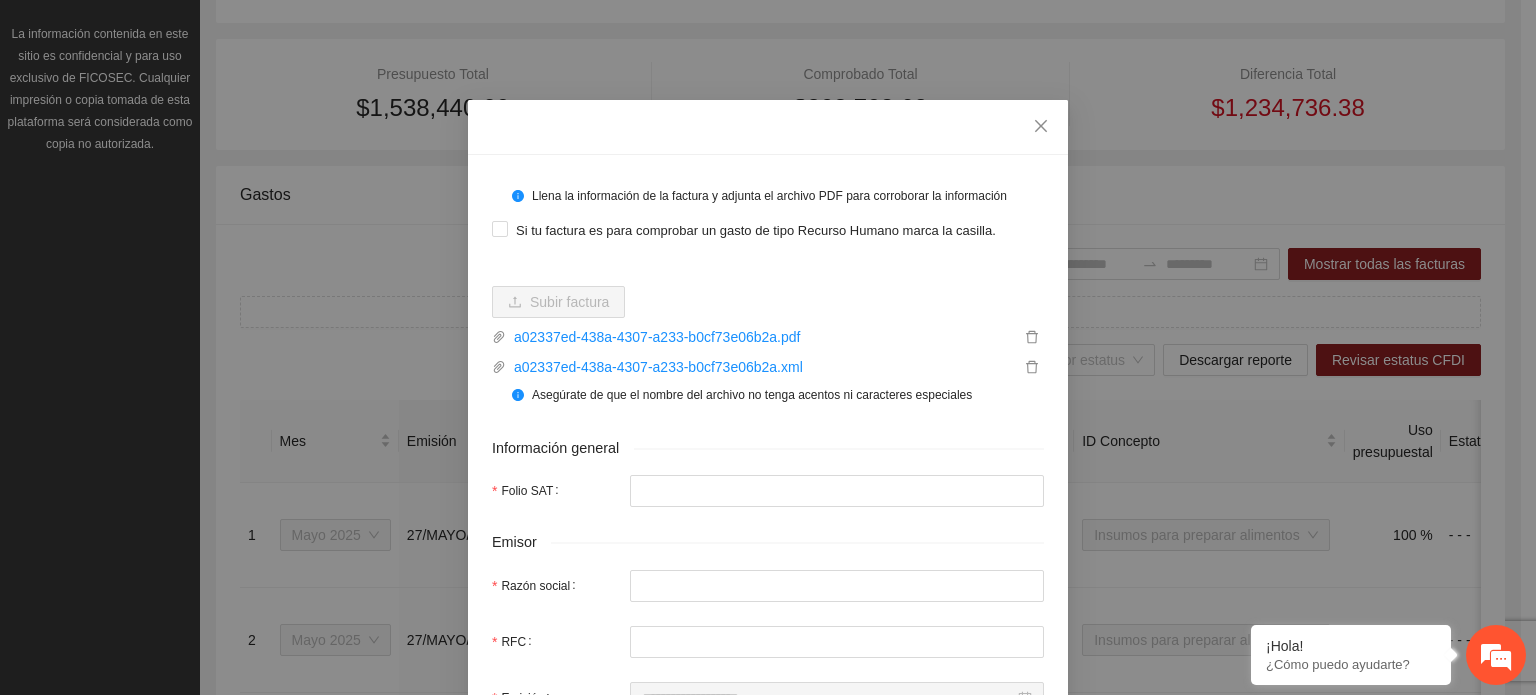 type on "**********" 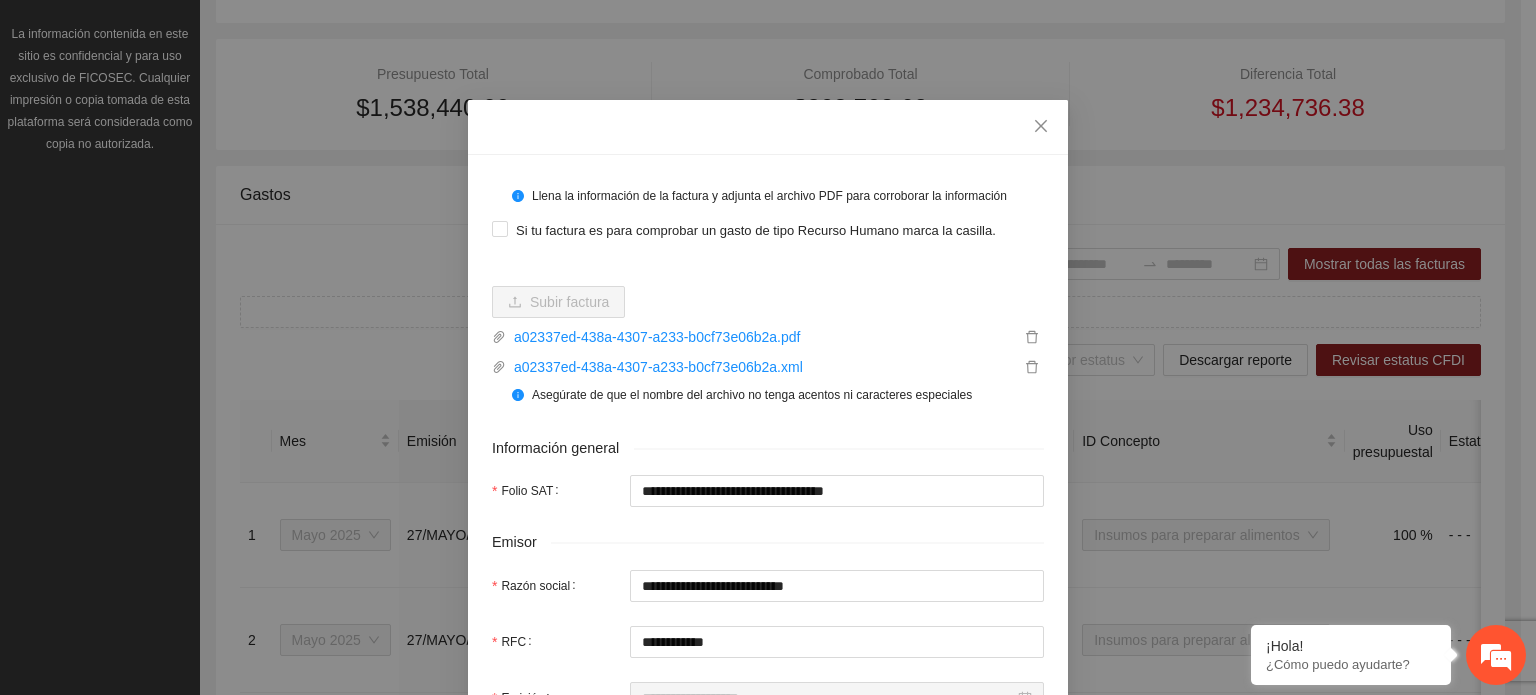 type on "**********" 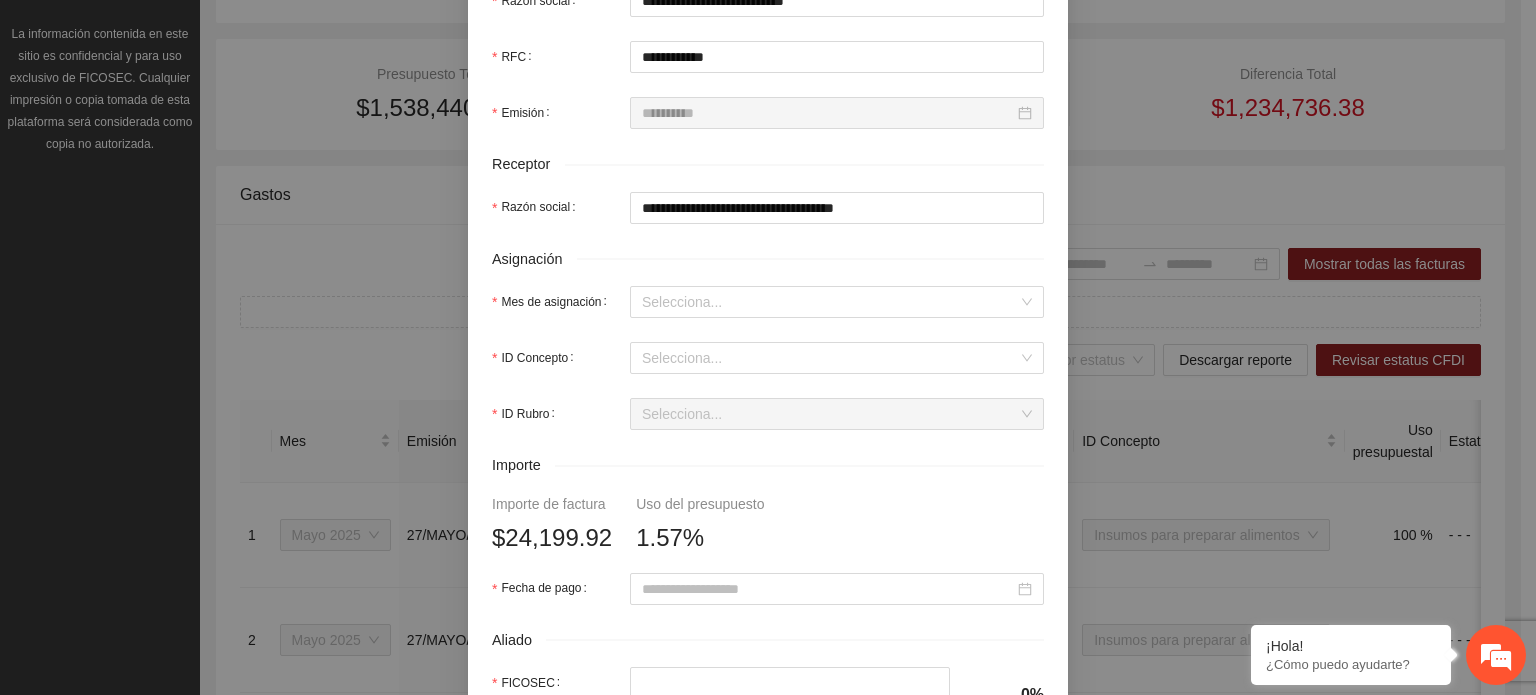 scroll, scrollTop: 600, scrollLeft: 0, axis: vertical 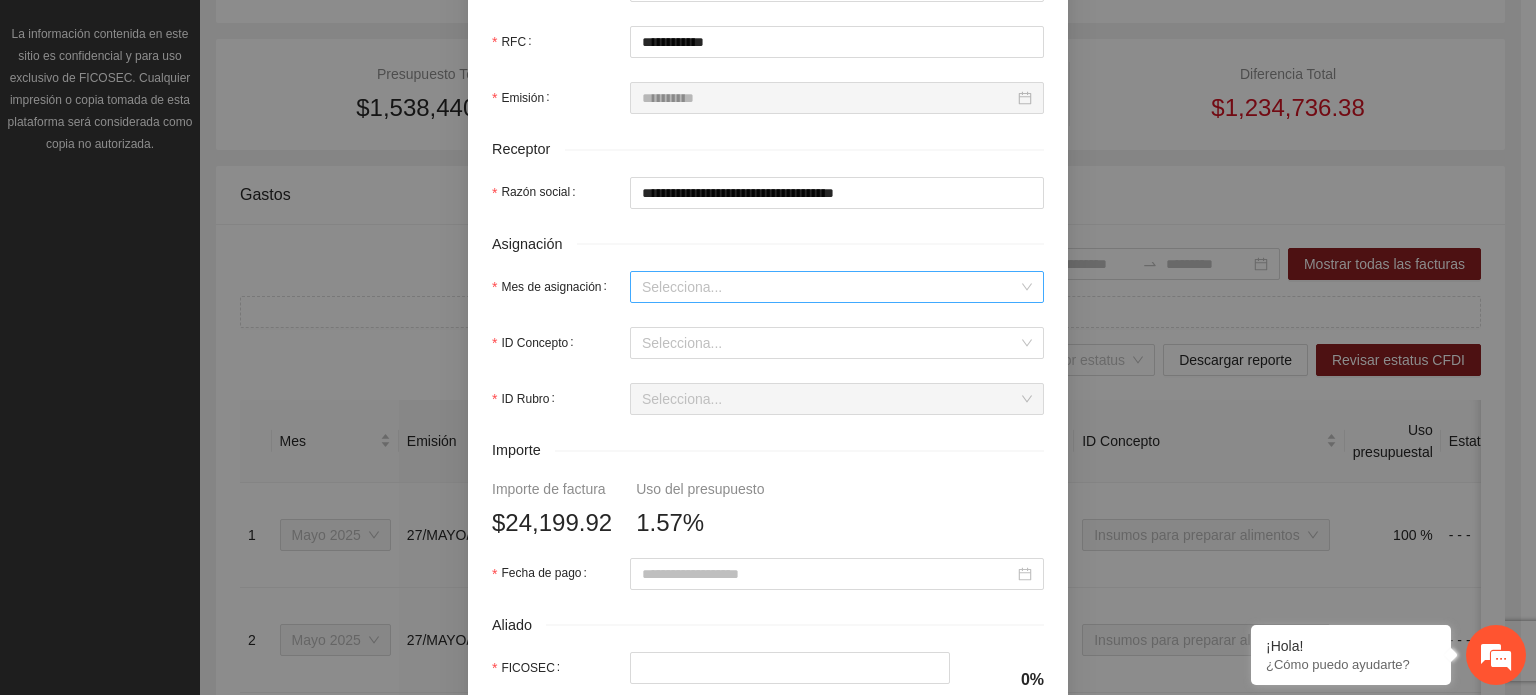 click on "Mes de asignación" at bounding box center [830, 287] 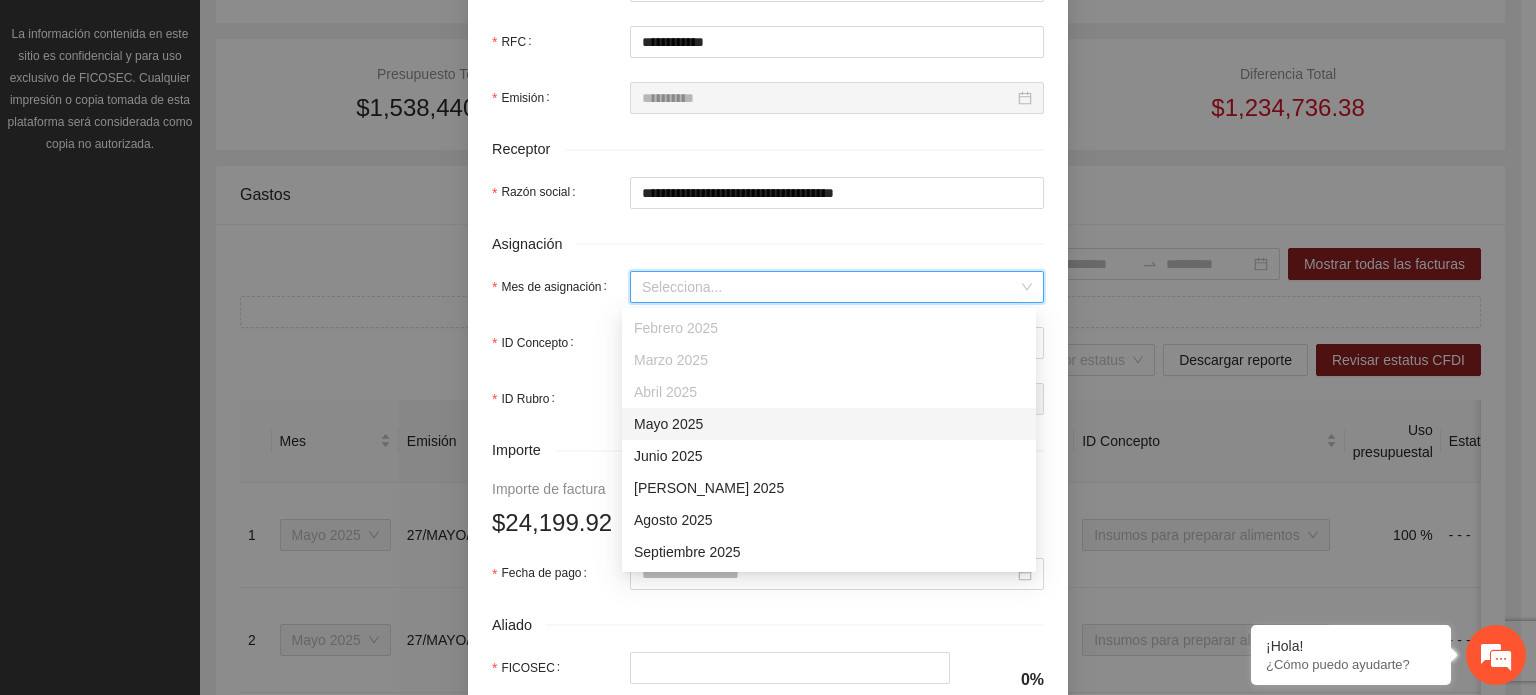 click on "Mayo 2025" at bounding box center (829, 424) 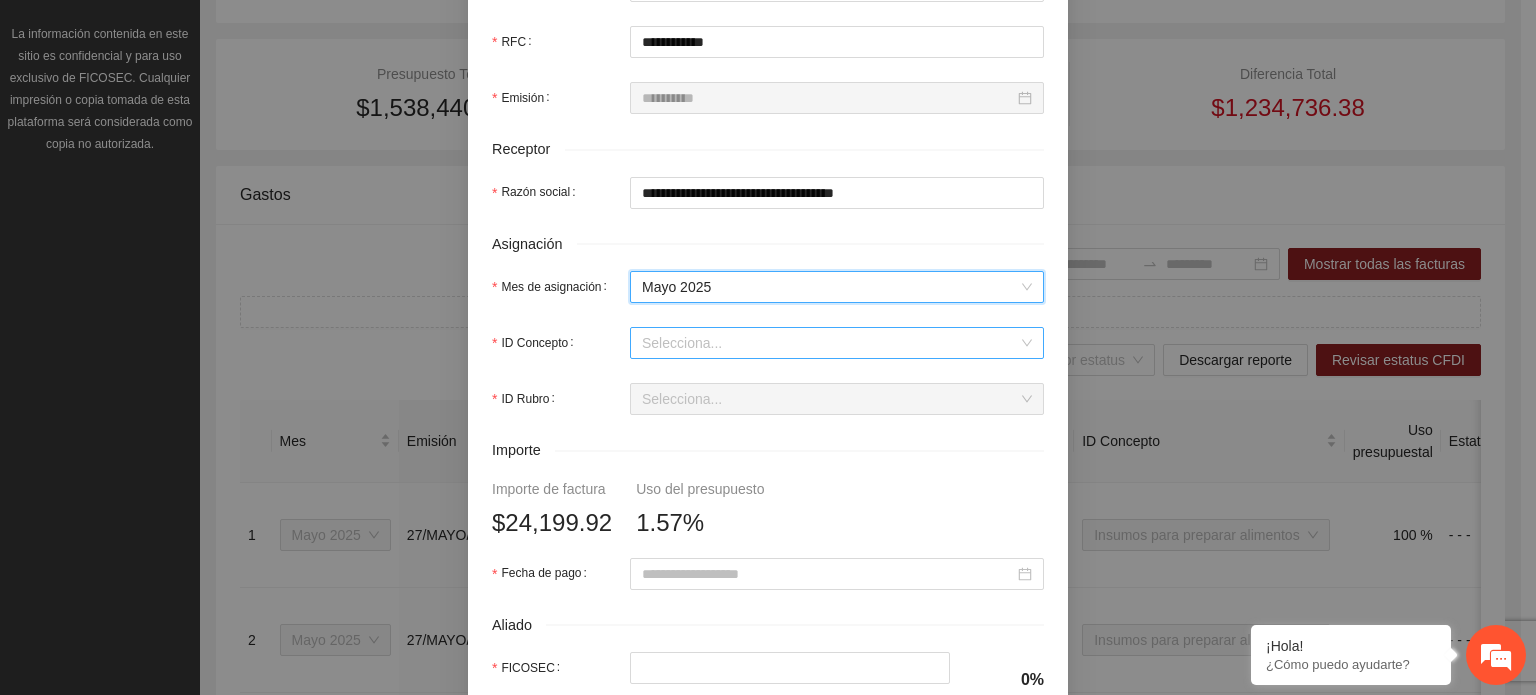 click on "ID Concepto" at bounding box center (830, 343) 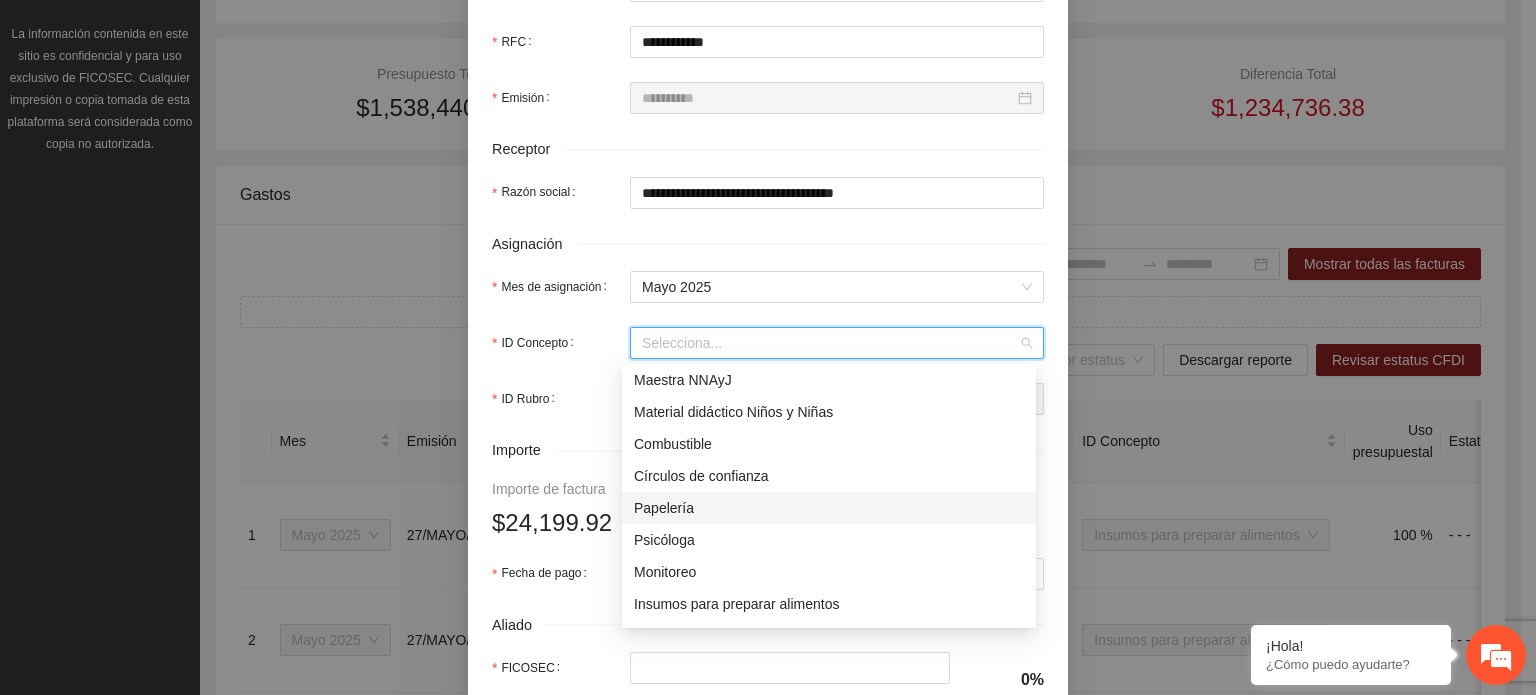 scroll, scrollTop: 320, scrollLeft: 0, axis: vertical 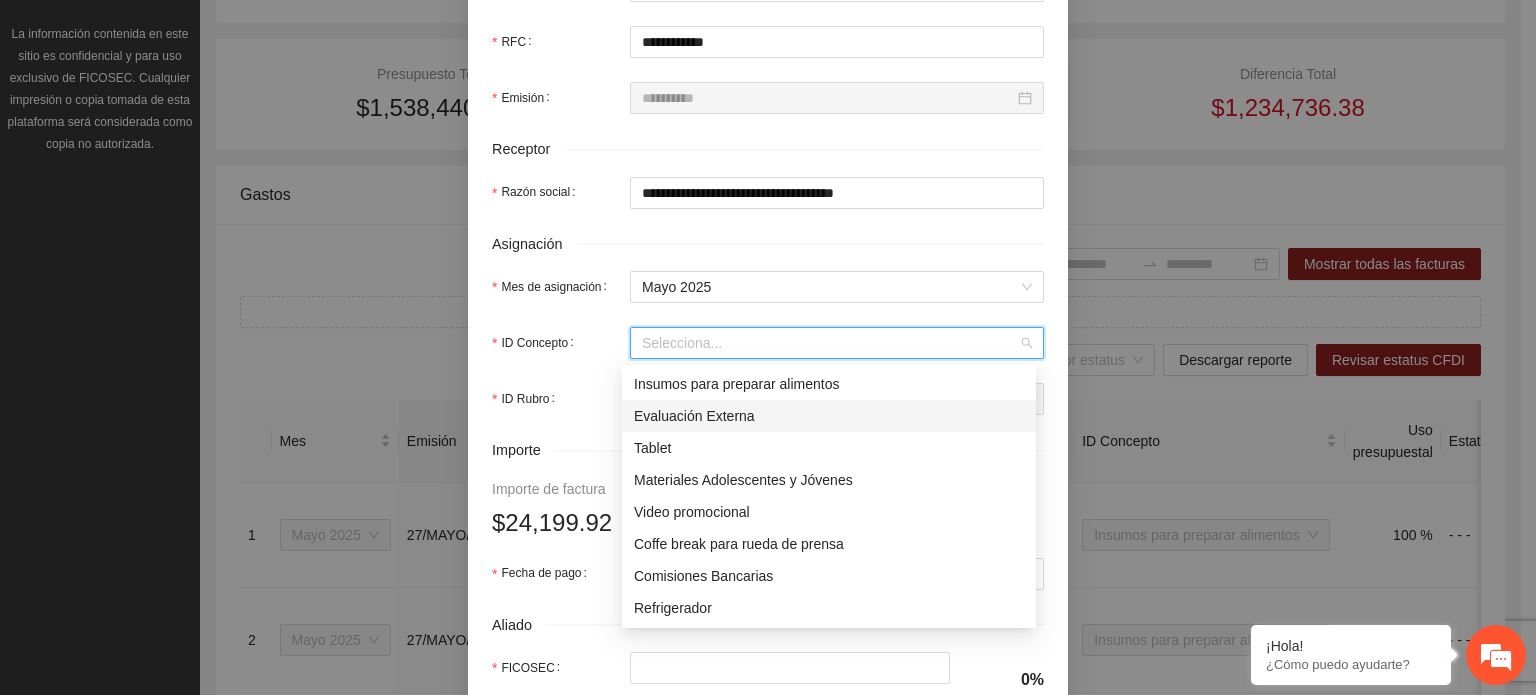 click on "Evaluación Externa" at bounding box center [829, 416] 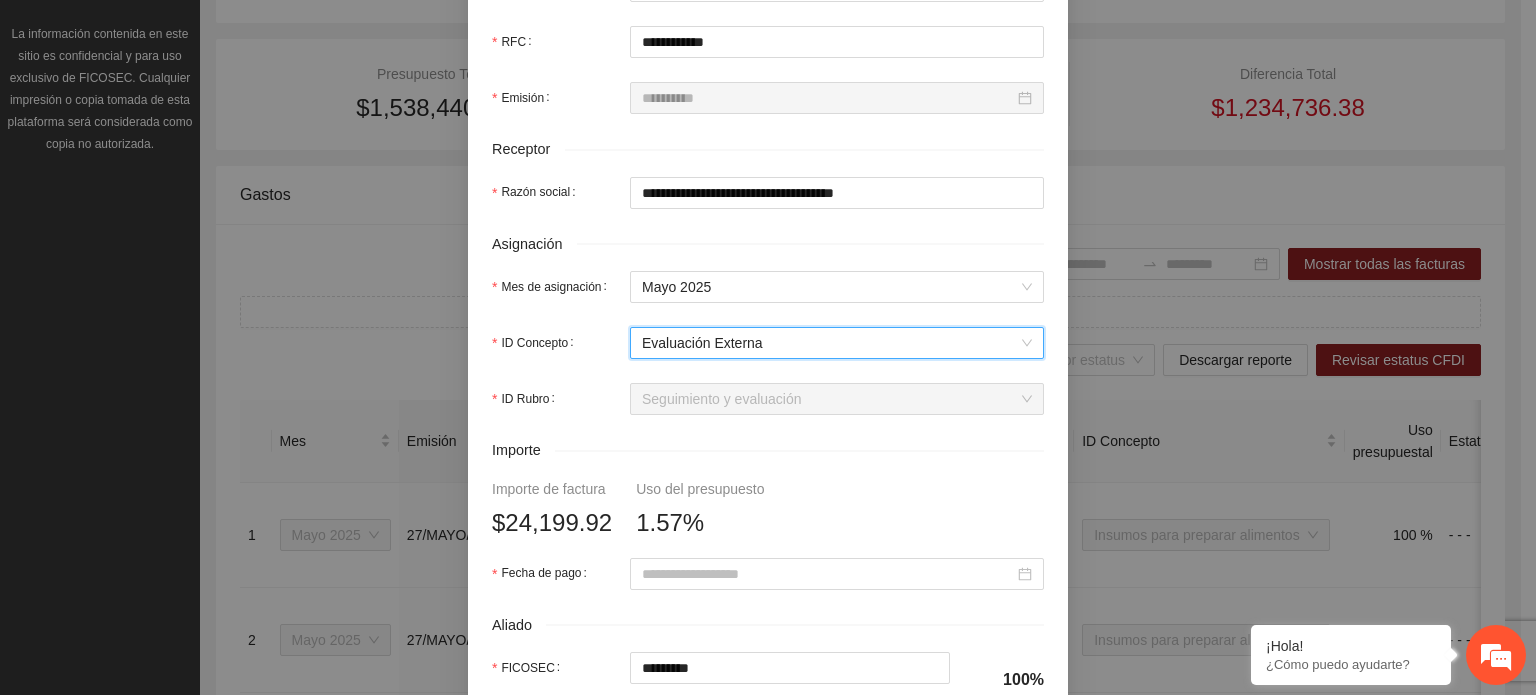 scroll, scrollTop: 700, scrollLeft: 0, axis: vertical 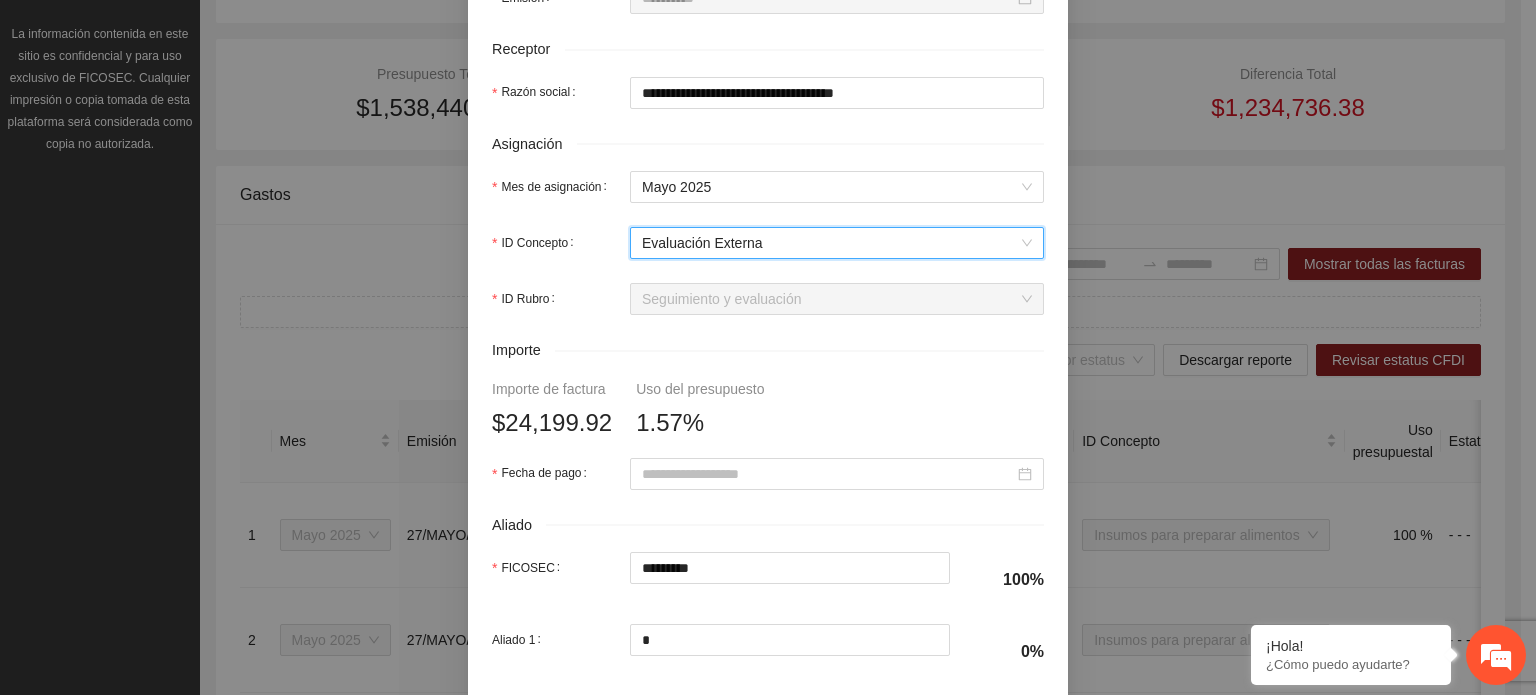 click on "Evaluación Externa" at bounding box center [837, 243] 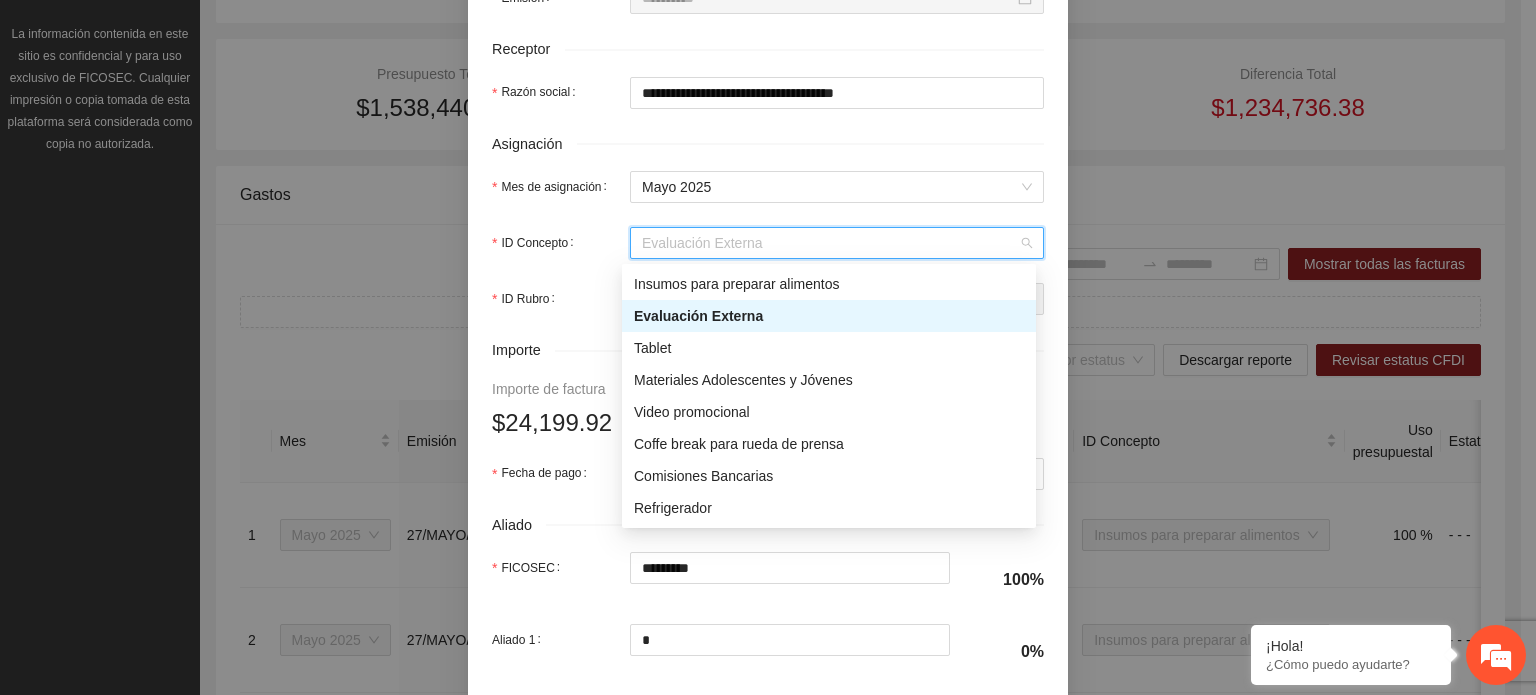 click on "Evaluación Externa" at bounding box center [829, 316] 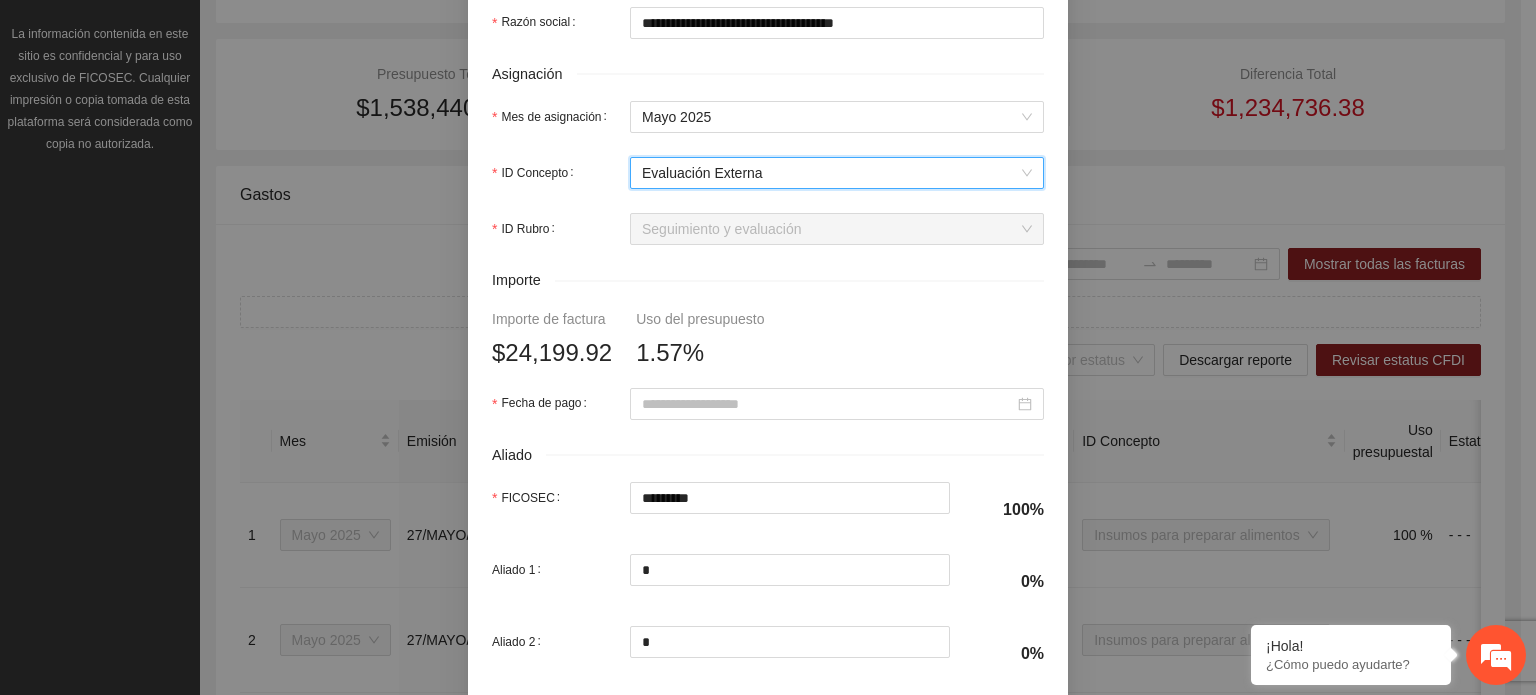 scroll, scrollTop: 800, scrollLeft: 0, axis: vertical 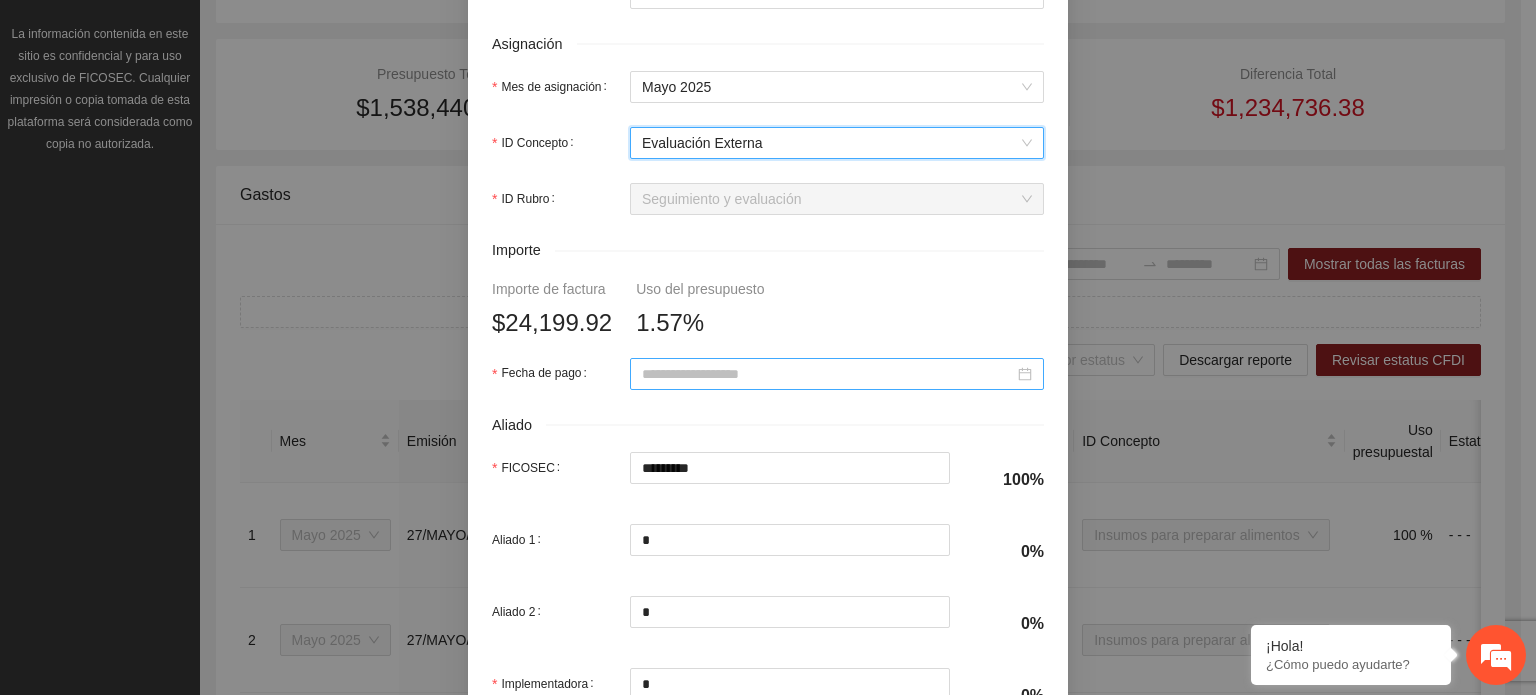 click on "Fecha de pago" at bounding box center (828, 374) 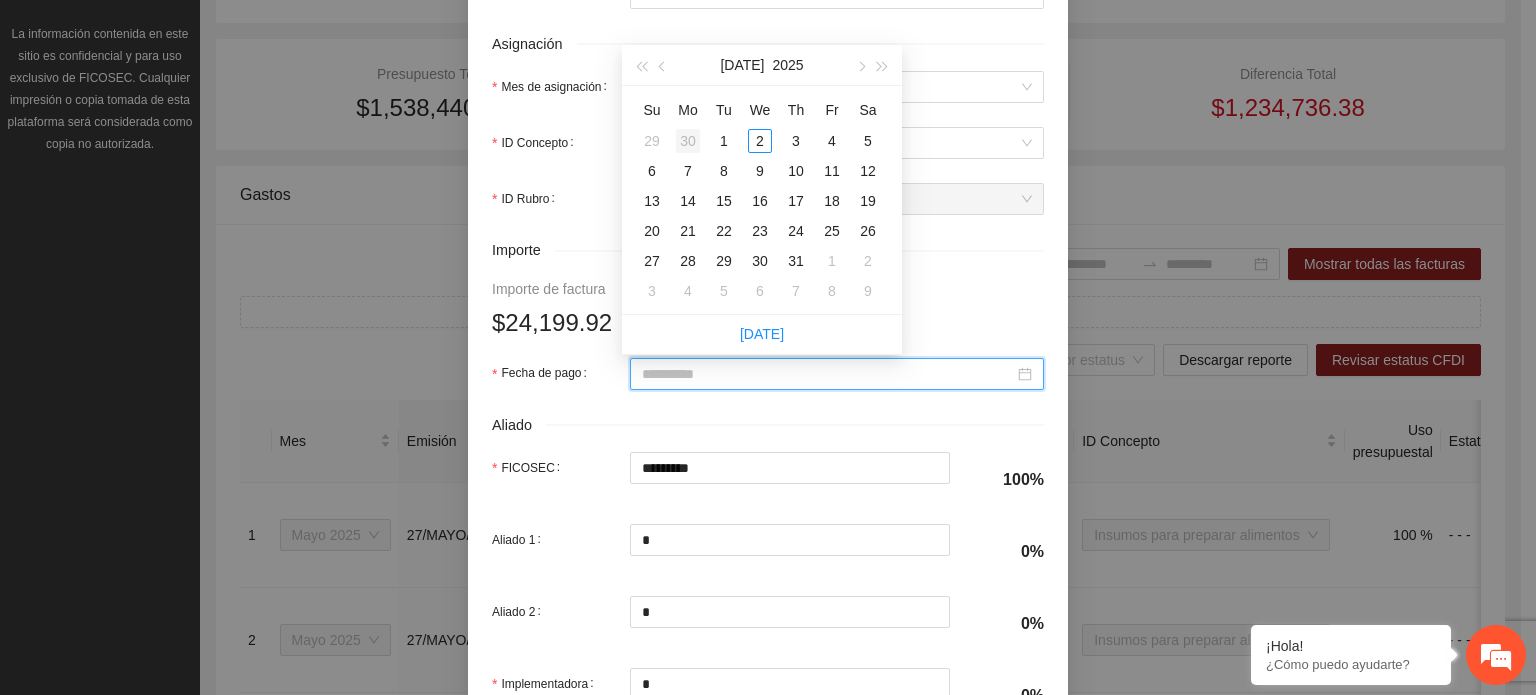 type on "**********" 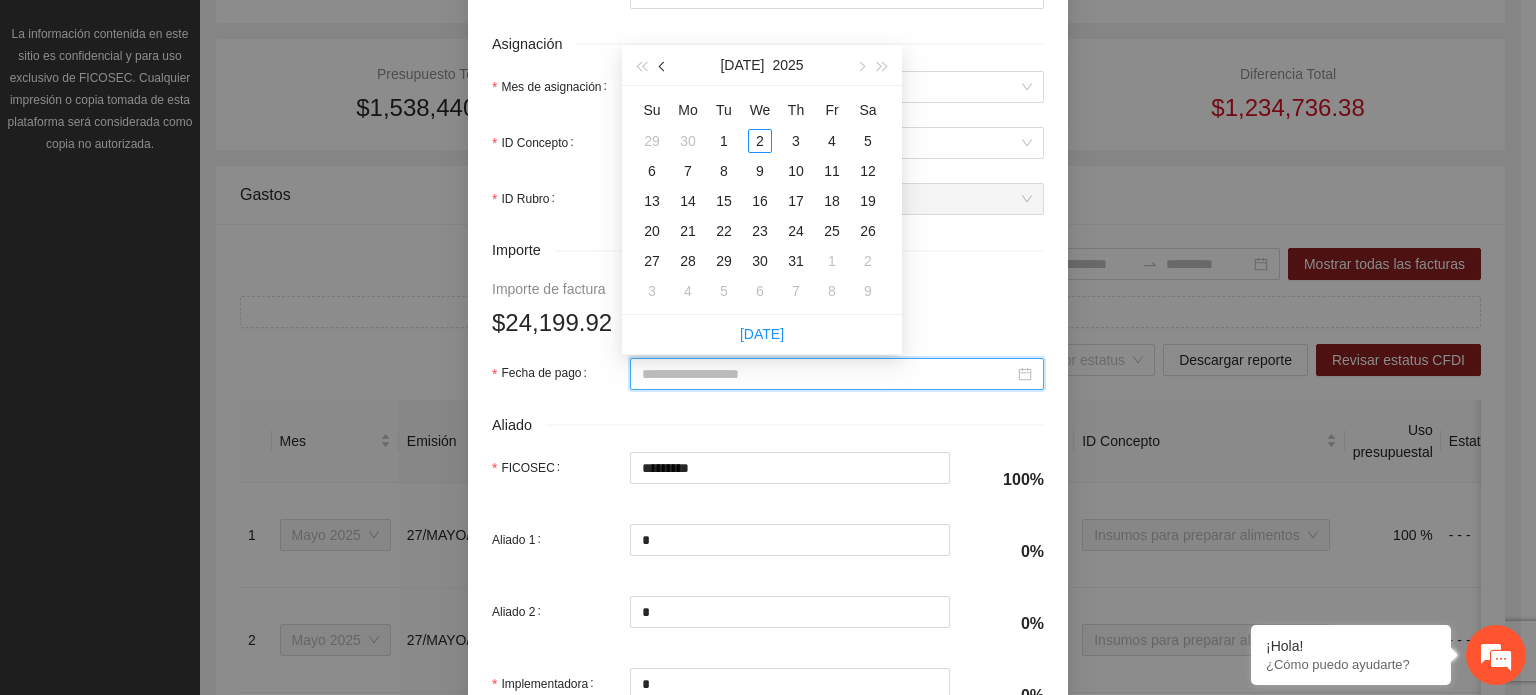 click at bounding box center (663, 65) 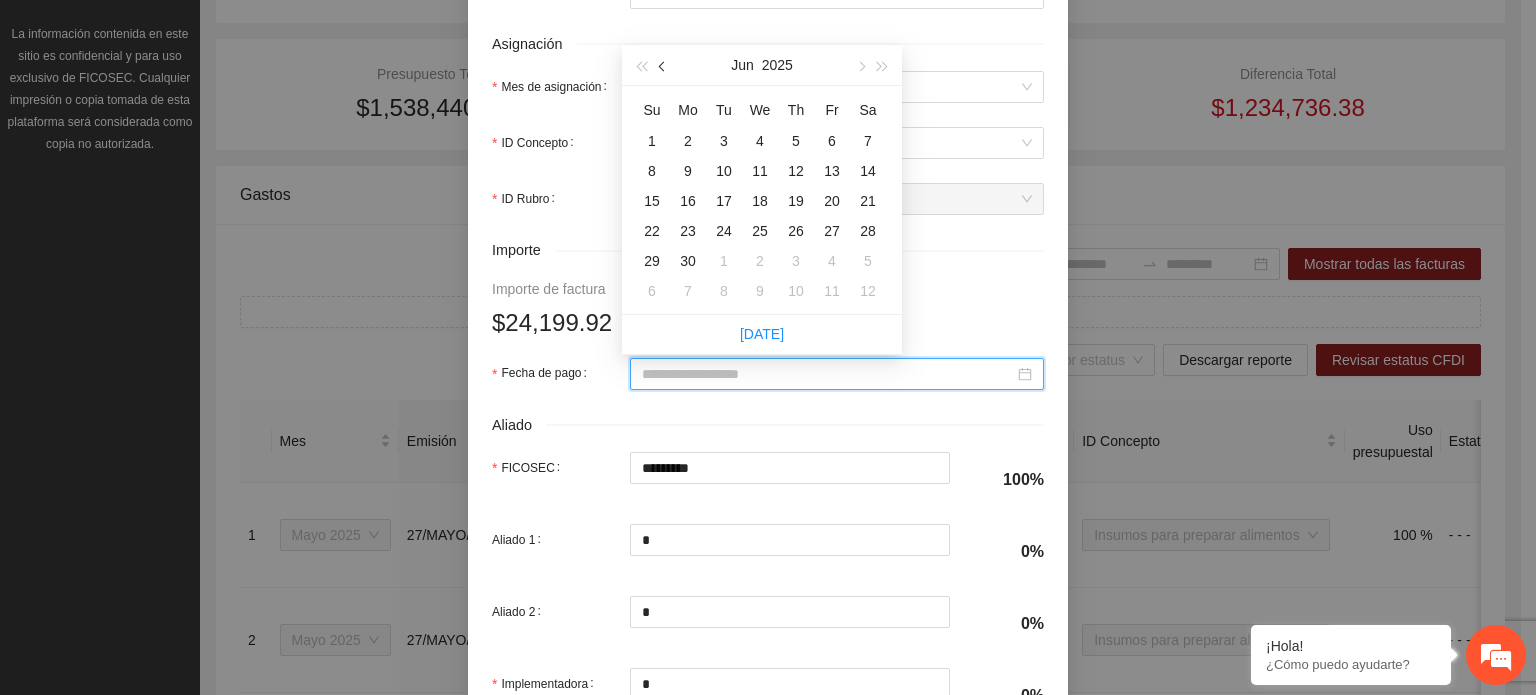 click at bounding box center (663, 65) 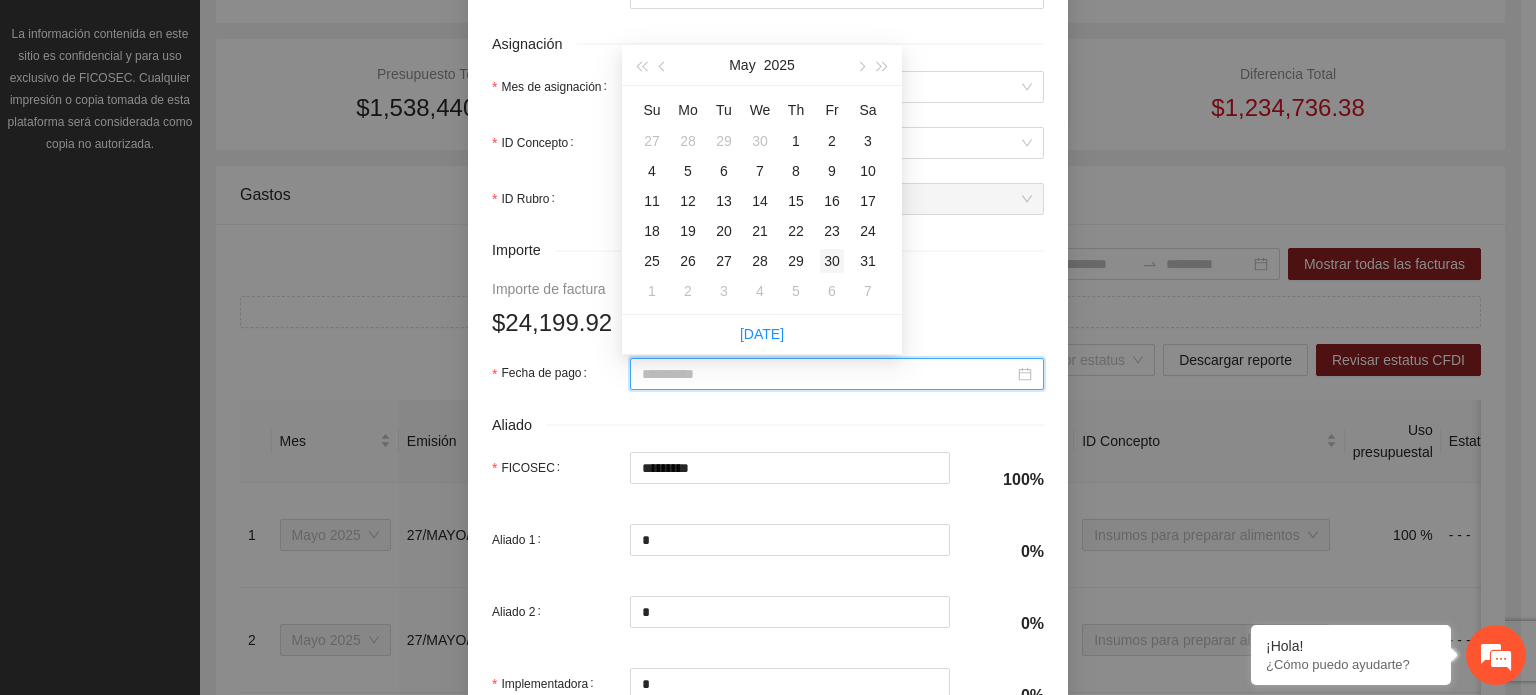 type on "**********" 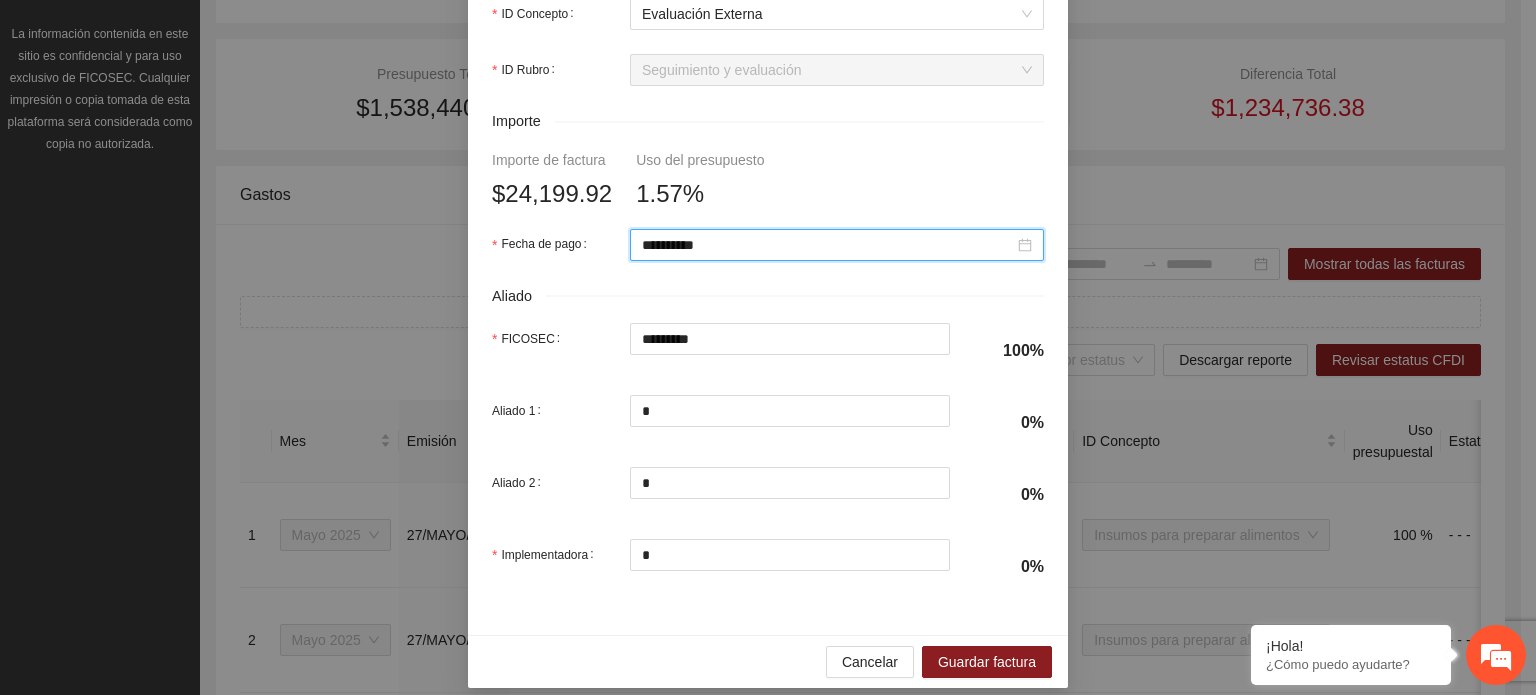 scroll, scrollTop: 945, scrollLeft: 0, axis: vertical 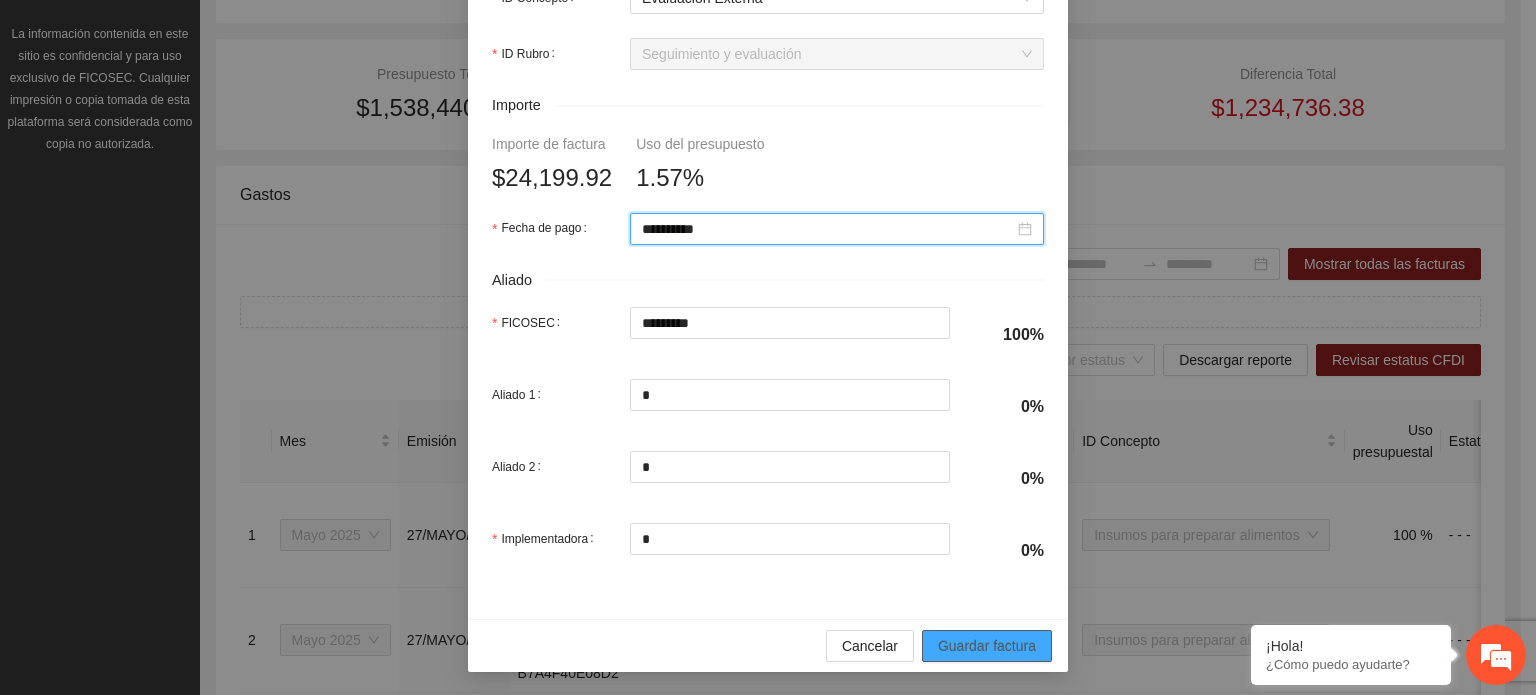 click on "Guardar factura" at bounding box center (987, 646) 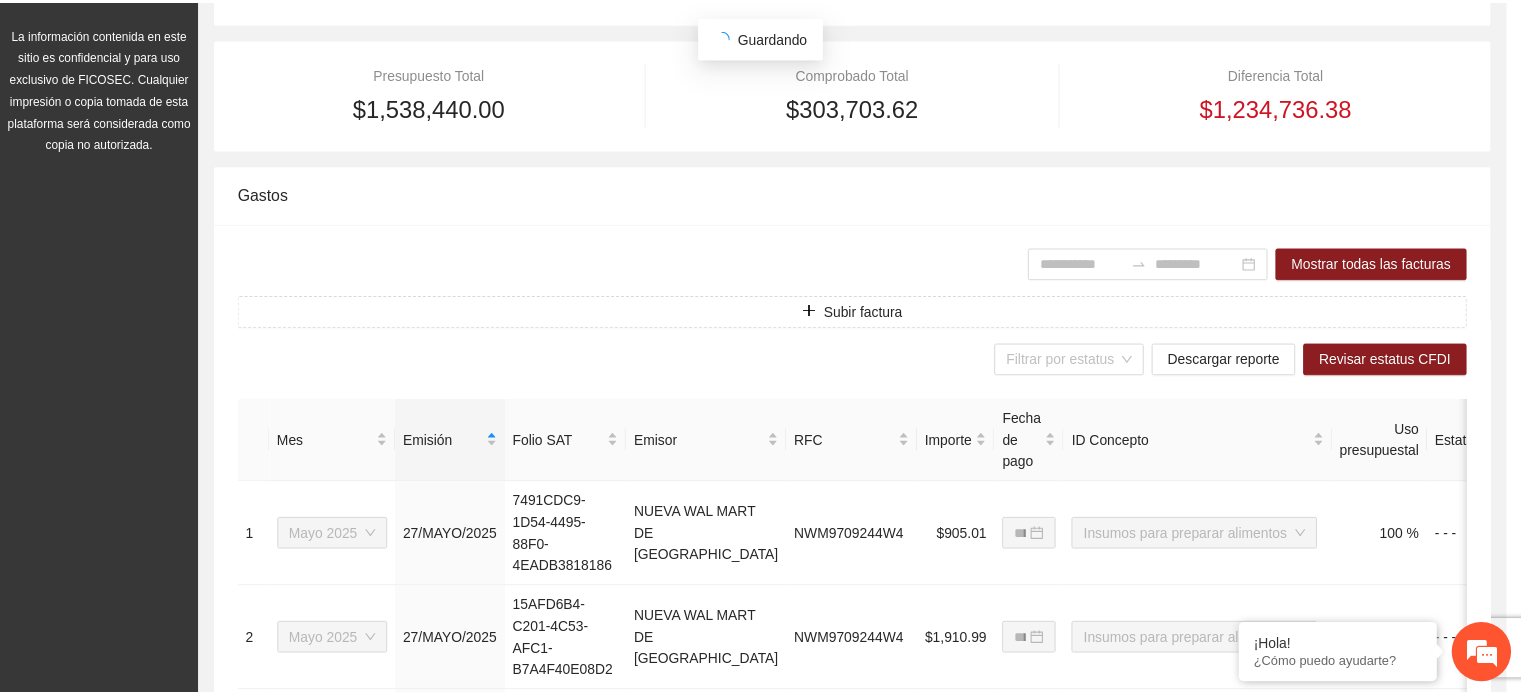 scroll, scrollTop: 785, scrollLeft: 0, axis: vertical 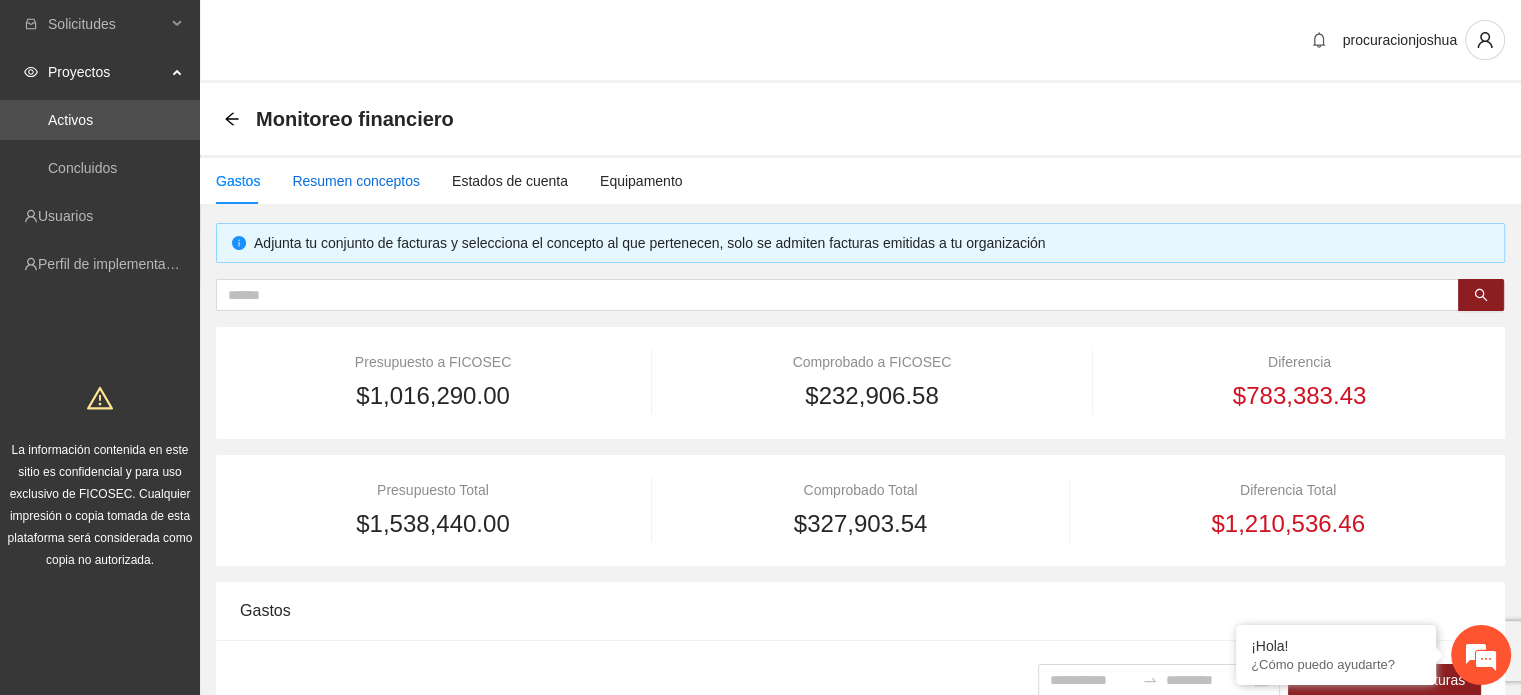 click on "Resumen conceptos" at bounding box center [356, 181] 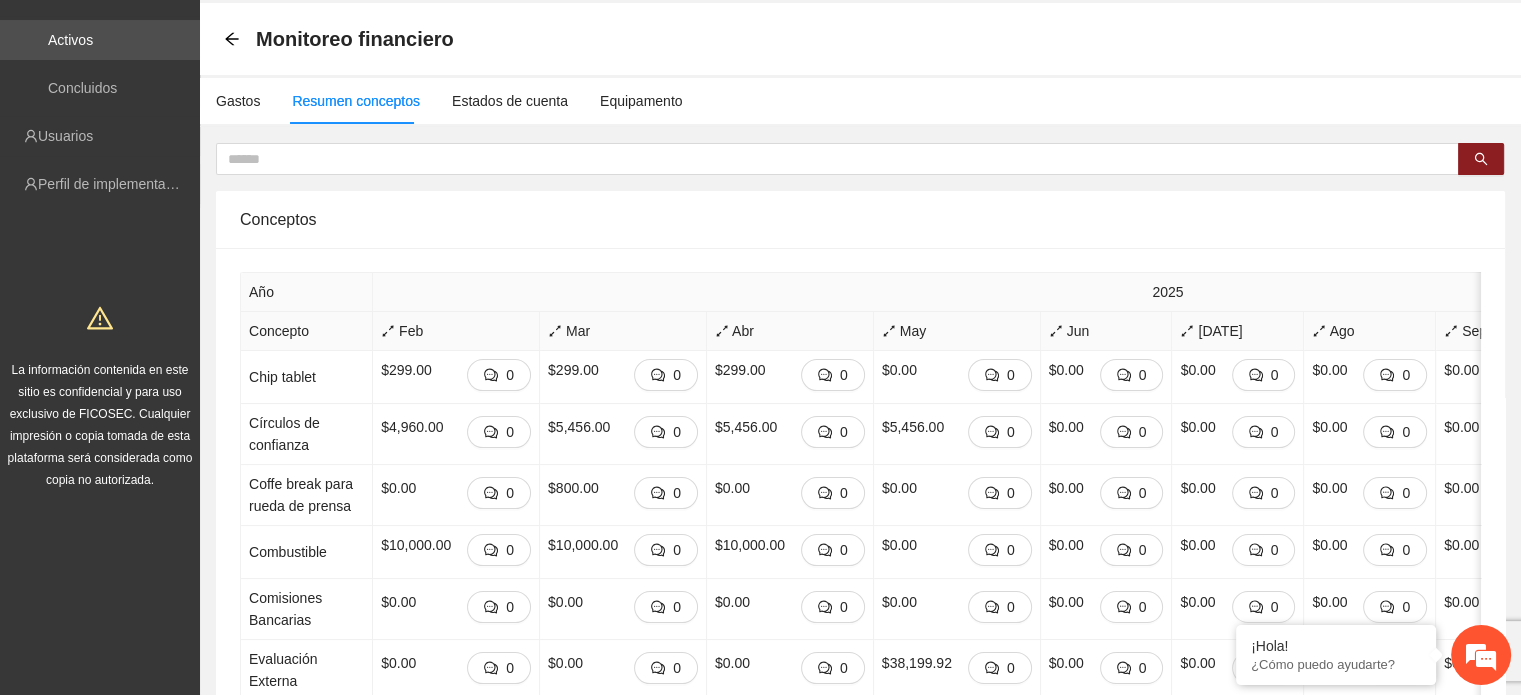 scroll, scrollTop: 200, scrollLeft: 0, axis: vertical 